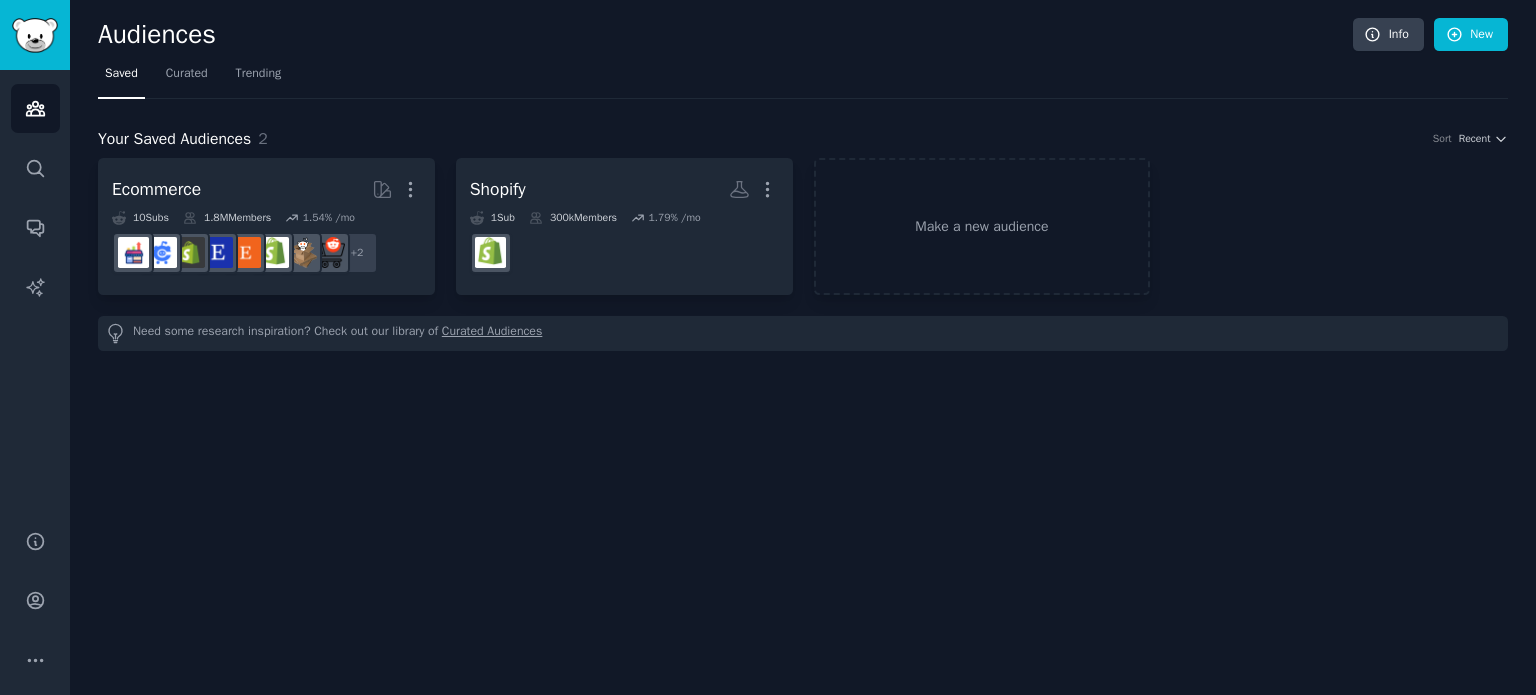 scroll, scrollTop: 0, scrollLeft: 0, axis: both 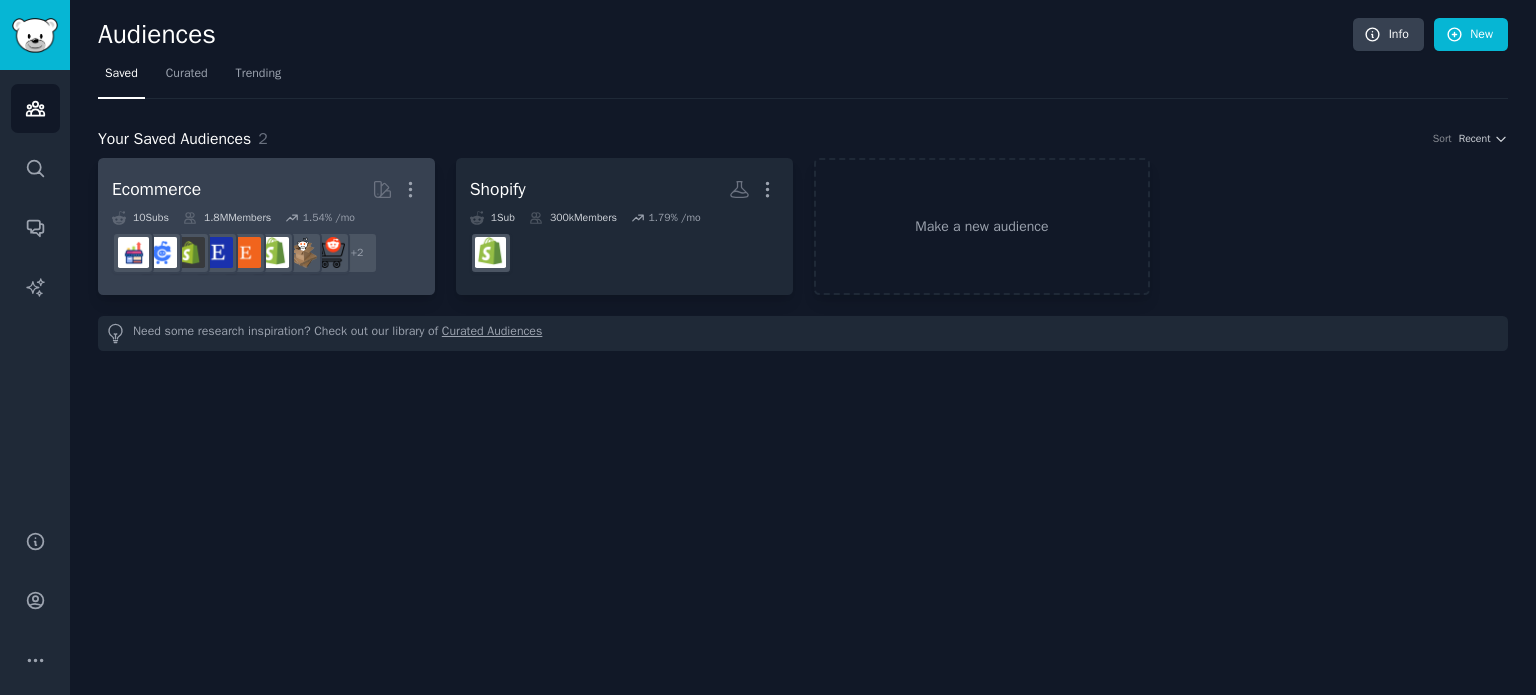 click on "Ecommerce More 10 Sub s 1.8M Members 1.54 % /mo r/AmazonSeller, r/Random_Acts_of_Etsy + 2" at bounding box center [266, 226] 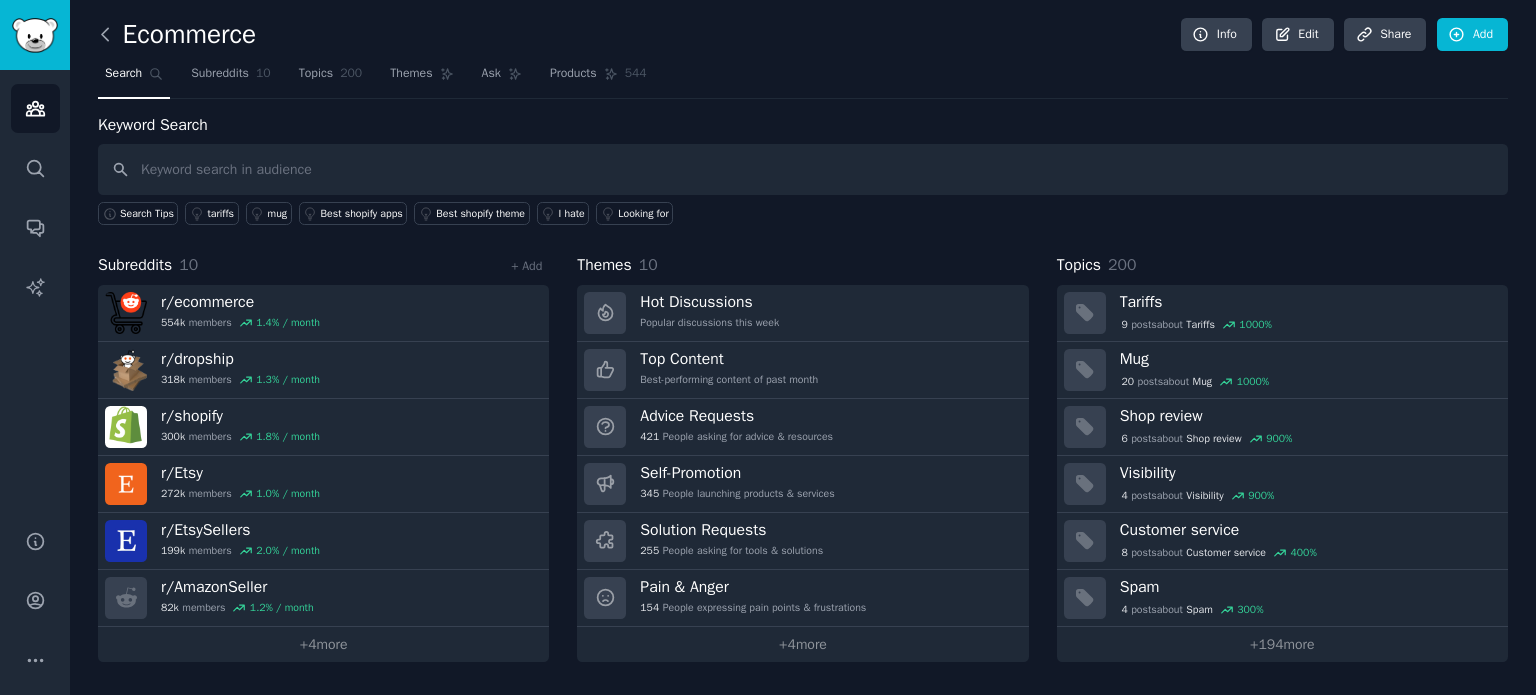 click 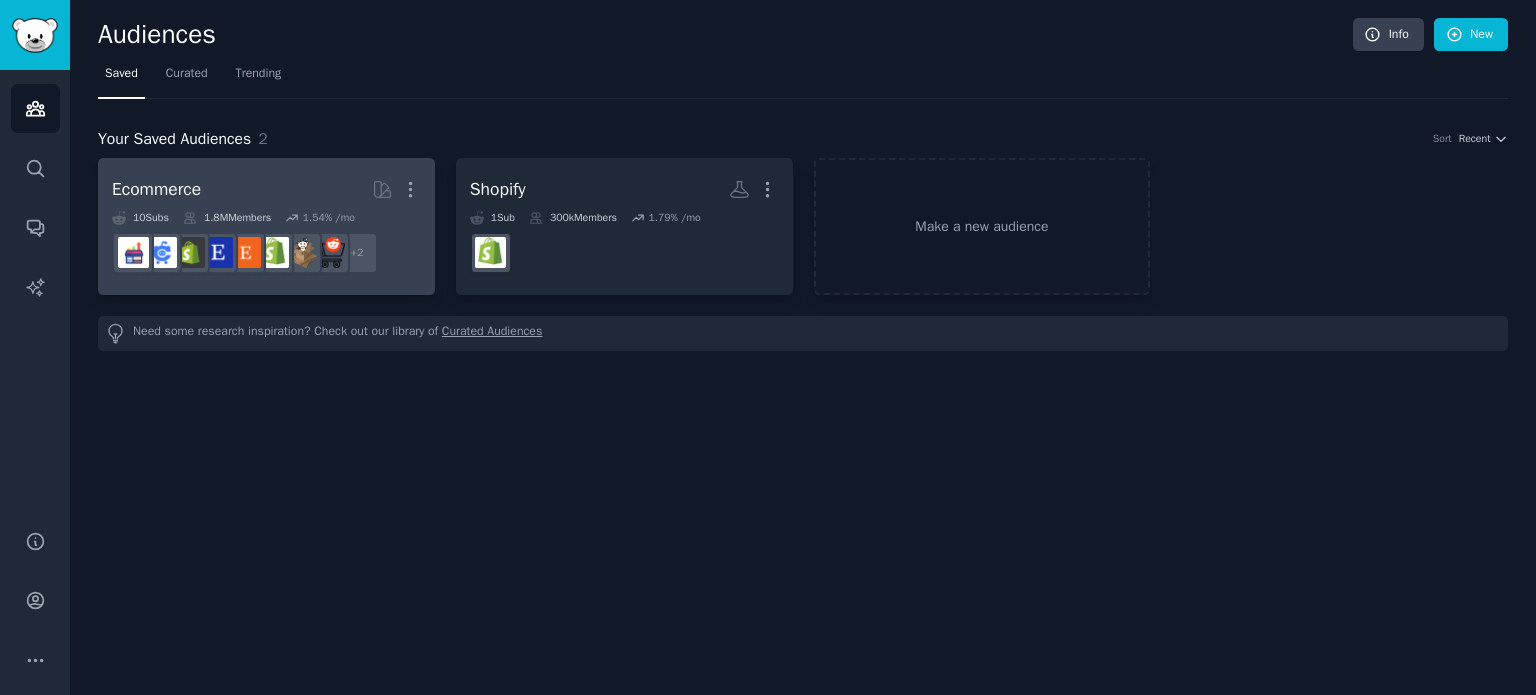 click on "Ecommerce More 10  Sub s 1.8M  Members 1.54 % /mo r/ecommerce + 2" at bounding box center [266, 226] 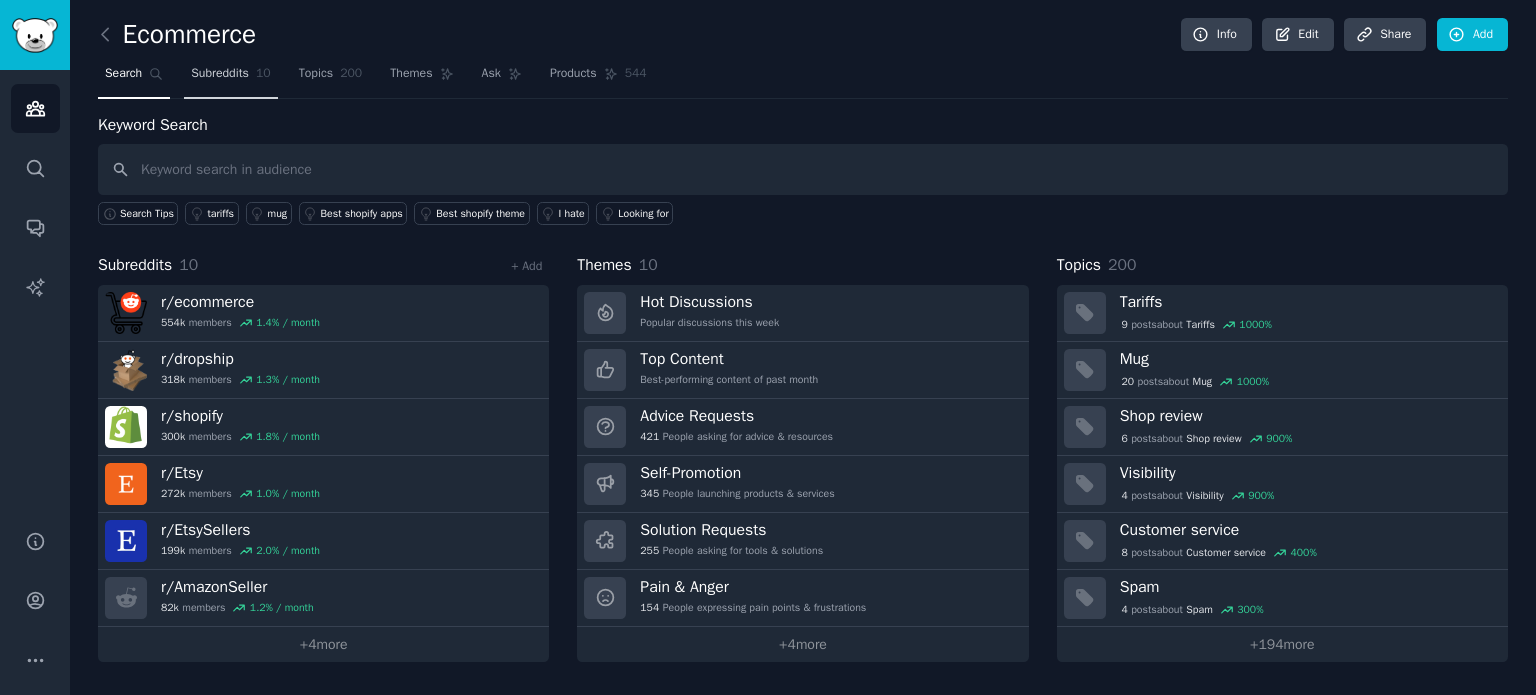 click on "Subreddits 10" at bounding box center (230, 78) 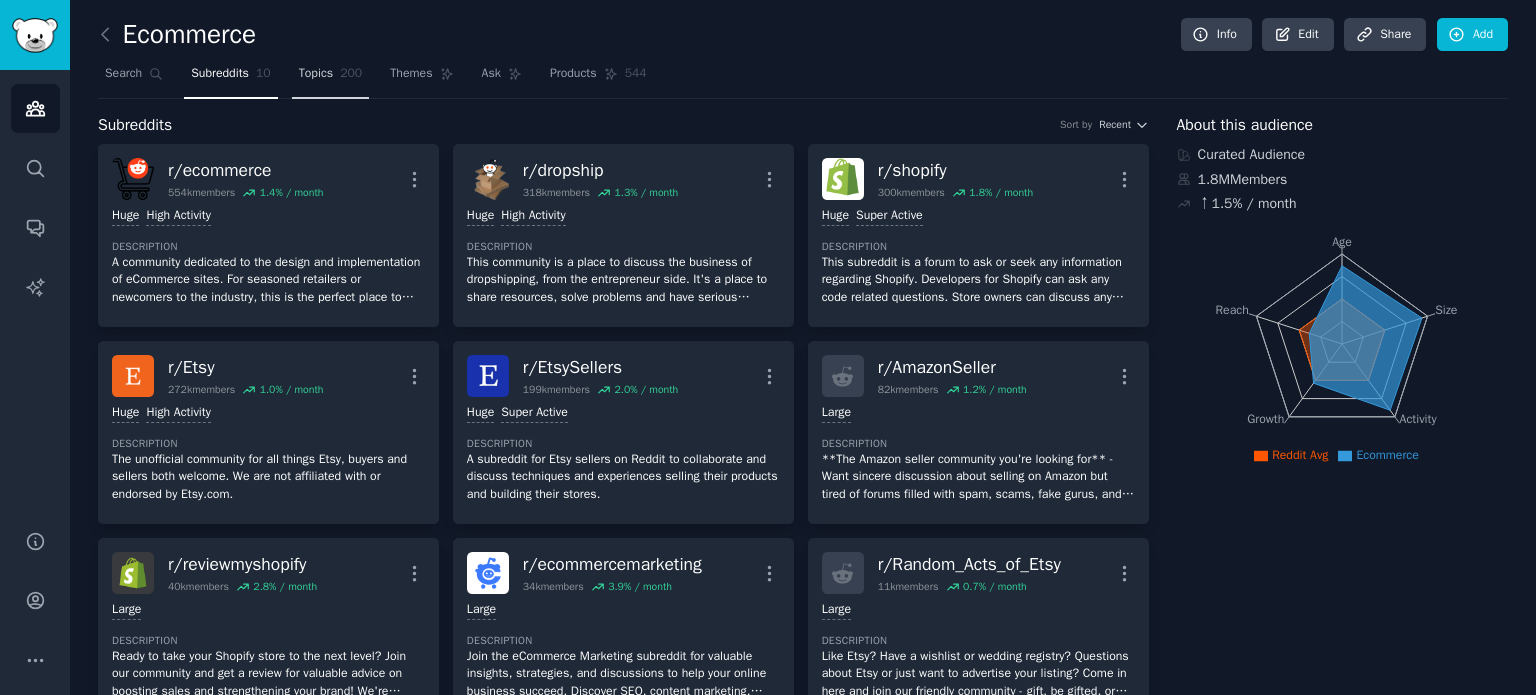 click on "Topics 200" at bounding box center (331, 78) 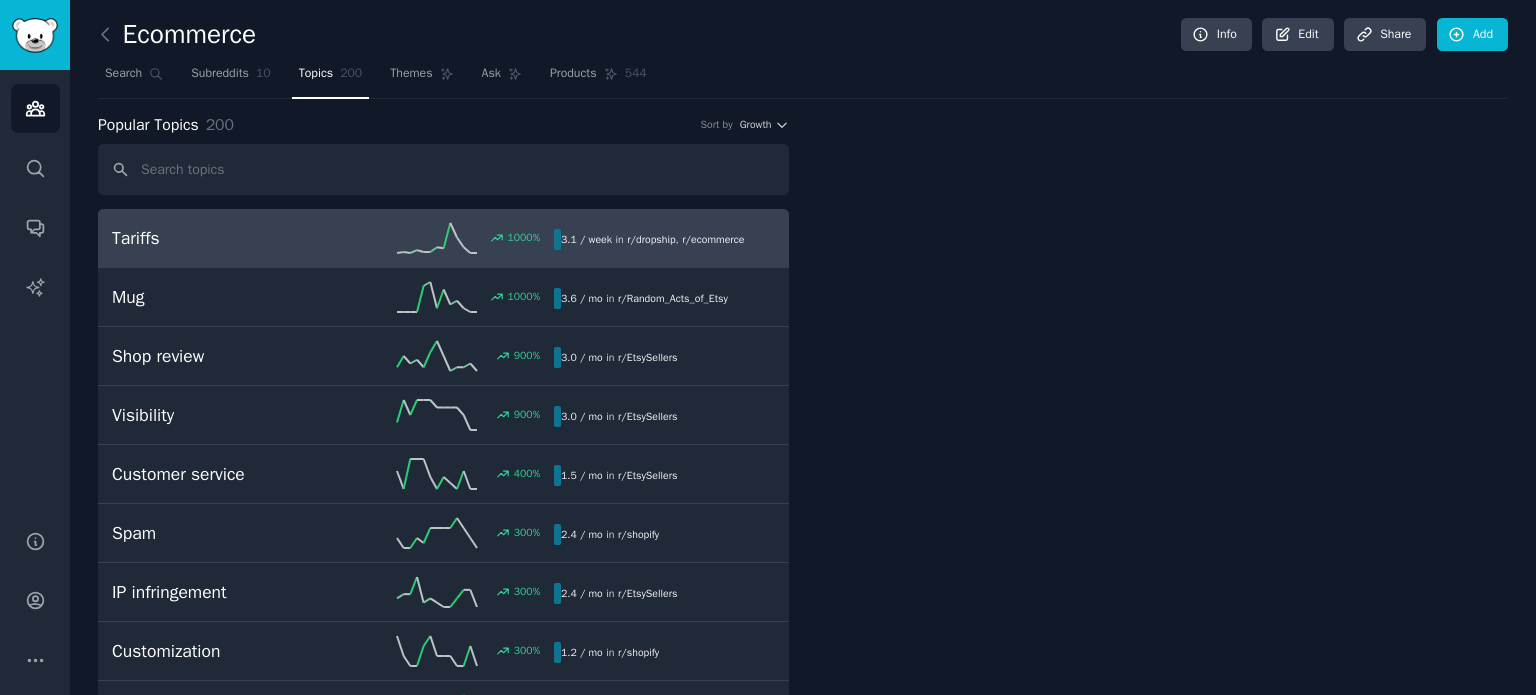 click on "Ecommerce Info Edit Share Add" at bounding box center (803, 38) 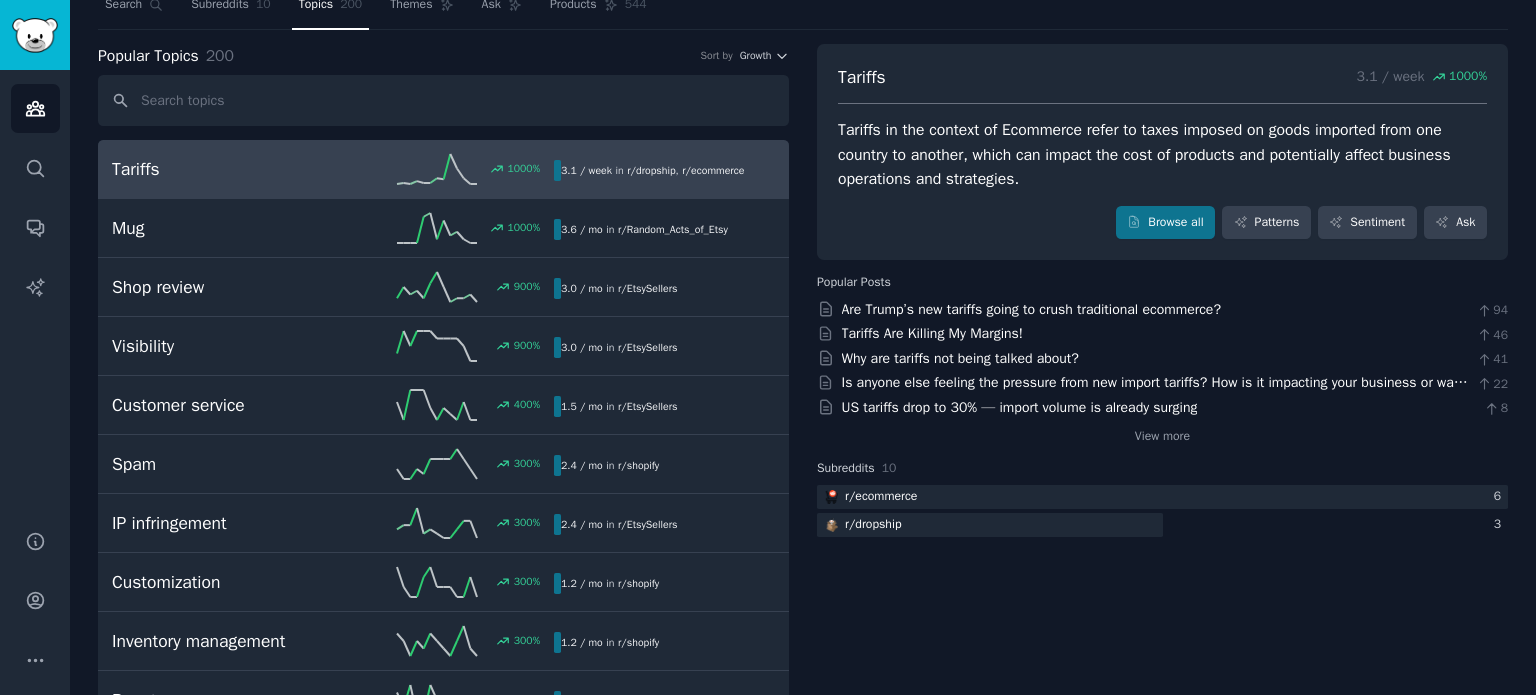 scroll, scrollTop: 0, scrollLeft: 0, axis: both 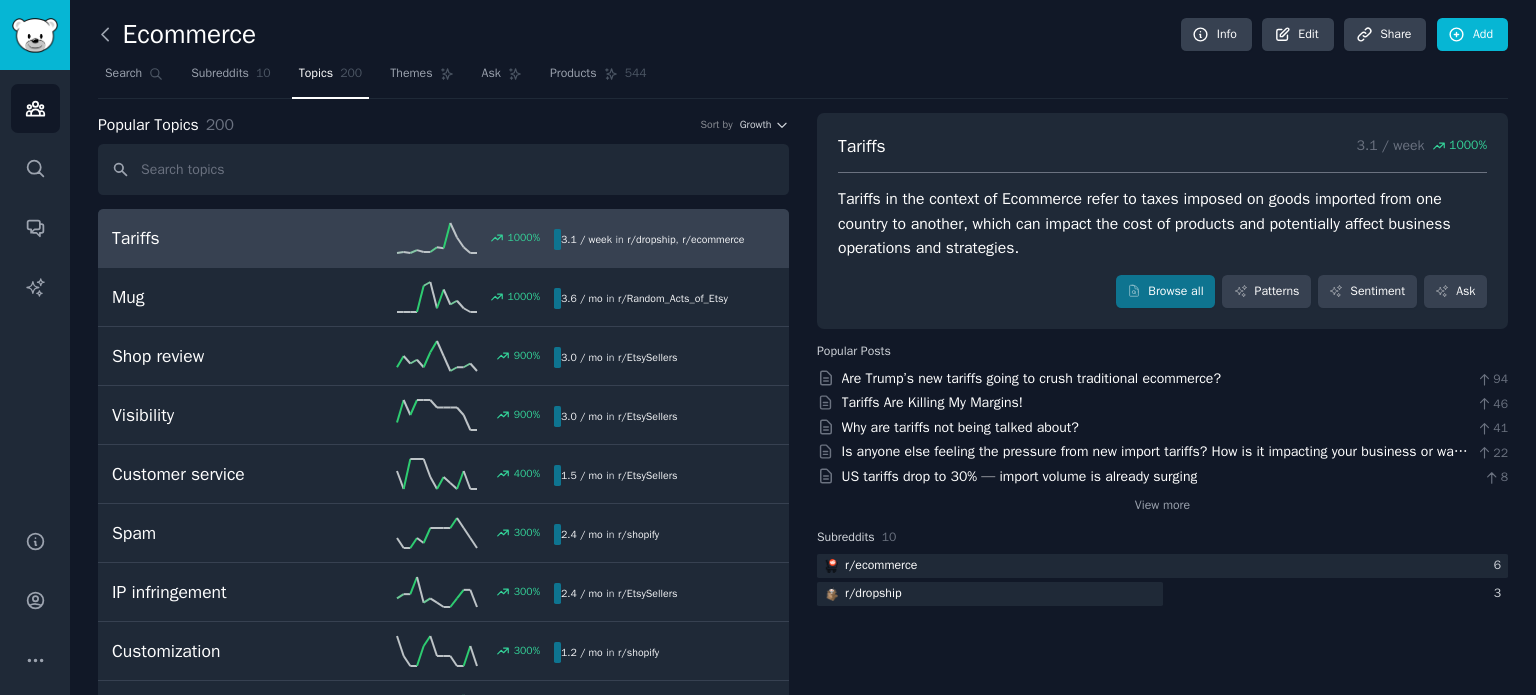 click 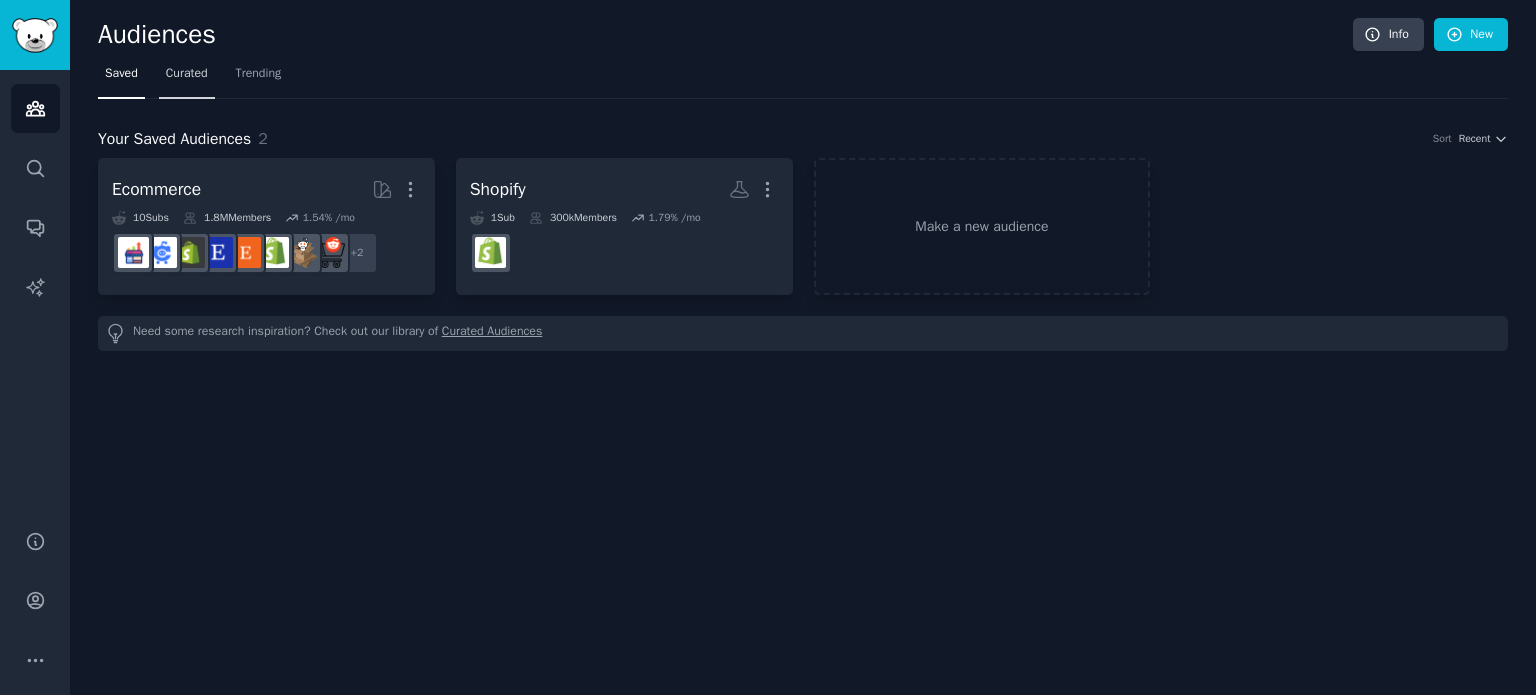 click on "Curated" at bounding box center (187, 78) 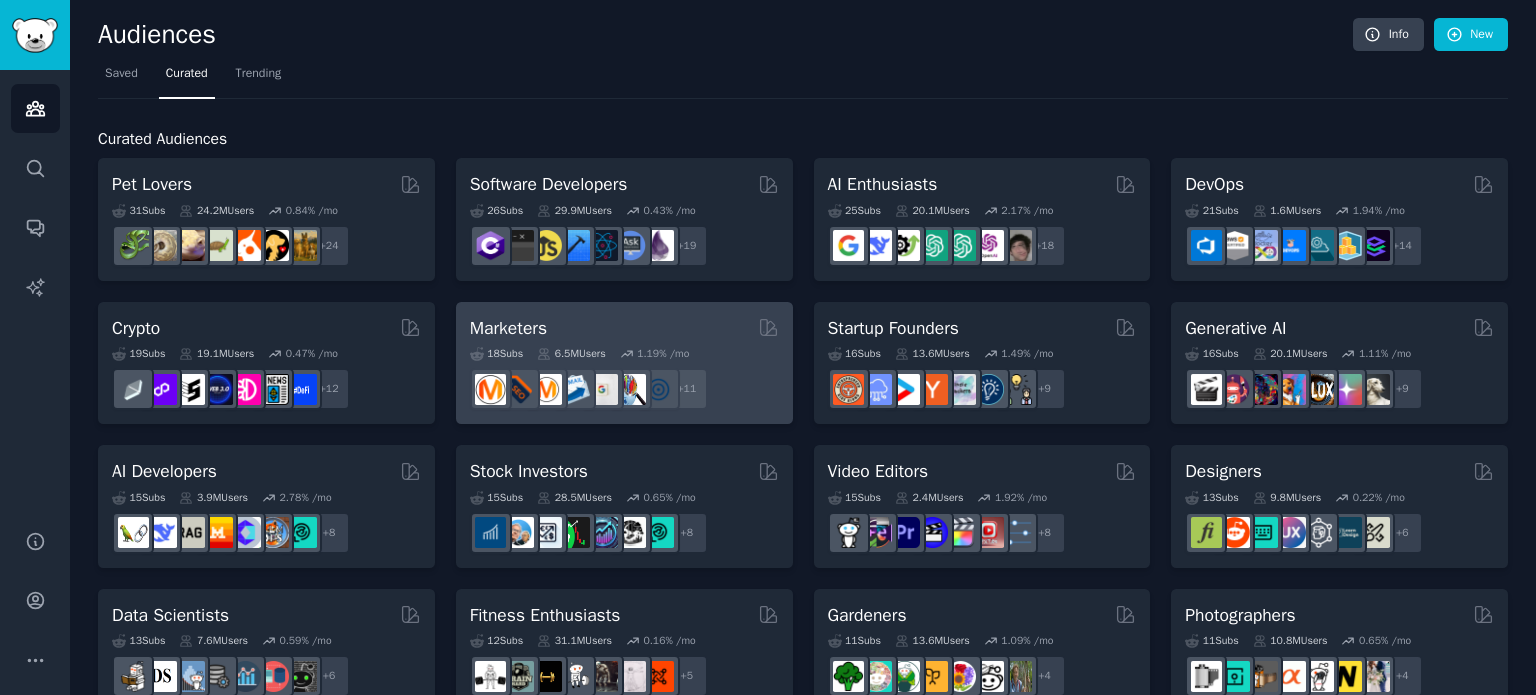 click on "Marketers" at bounding box center (624, 328) 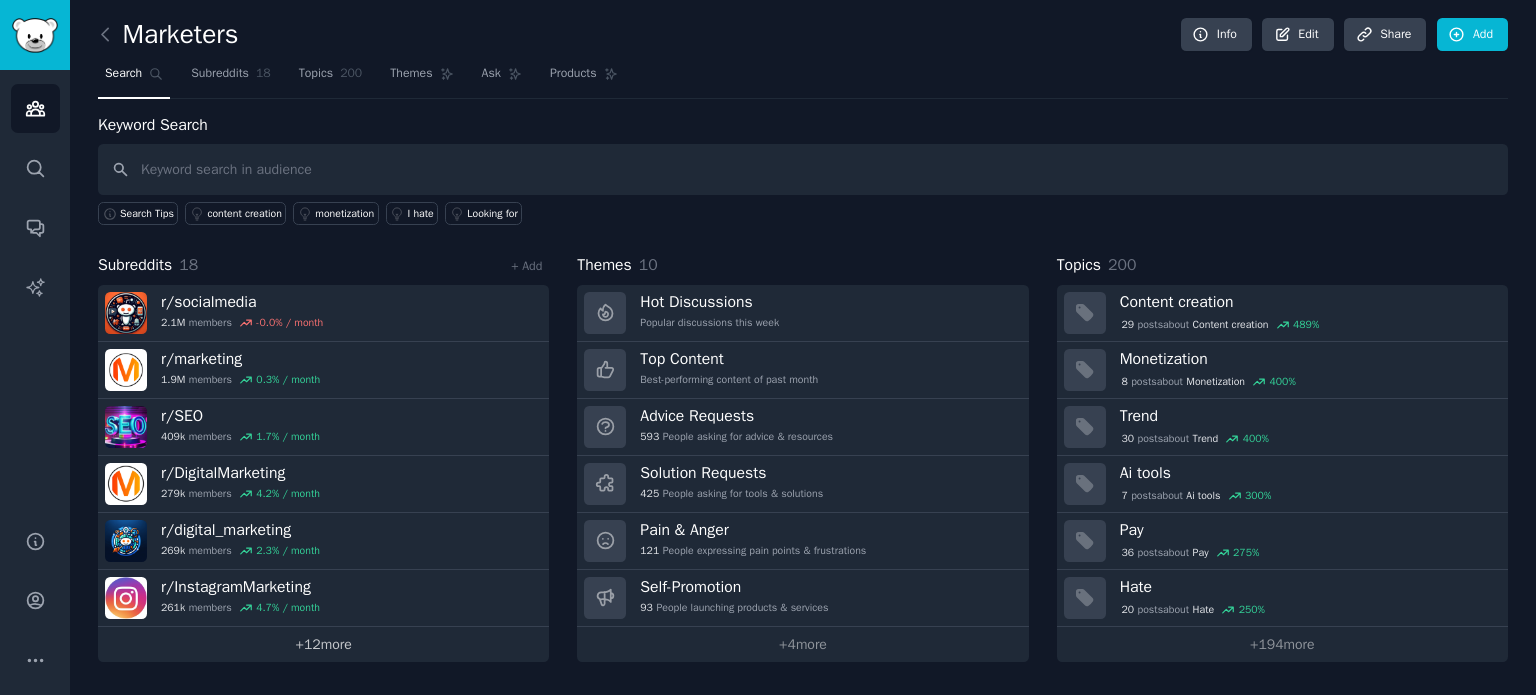 click on "+  12  more" at bounding box center (323, 644) 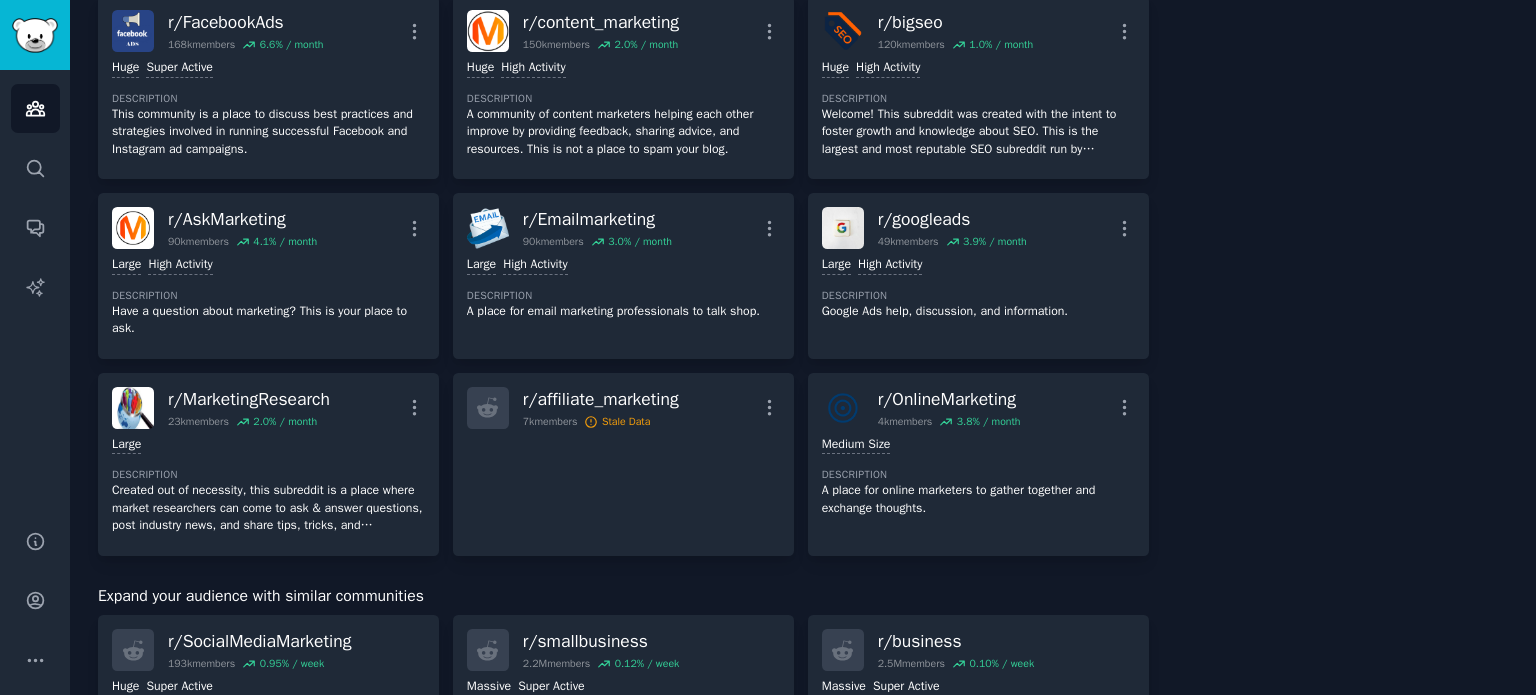 scroll, scrollTop: 0, scrollLeft: 0, axis: both 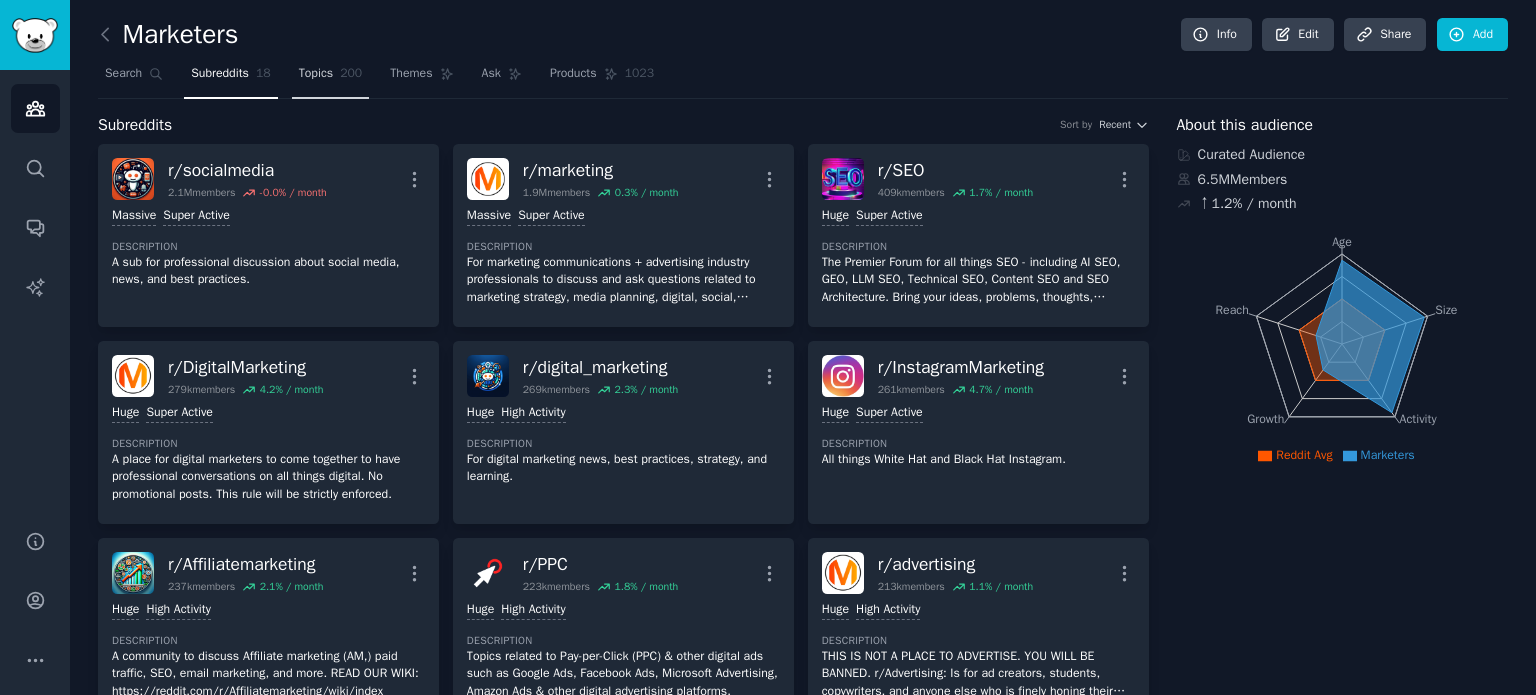 click on "Topics 200" at bounding box center [331, 78] 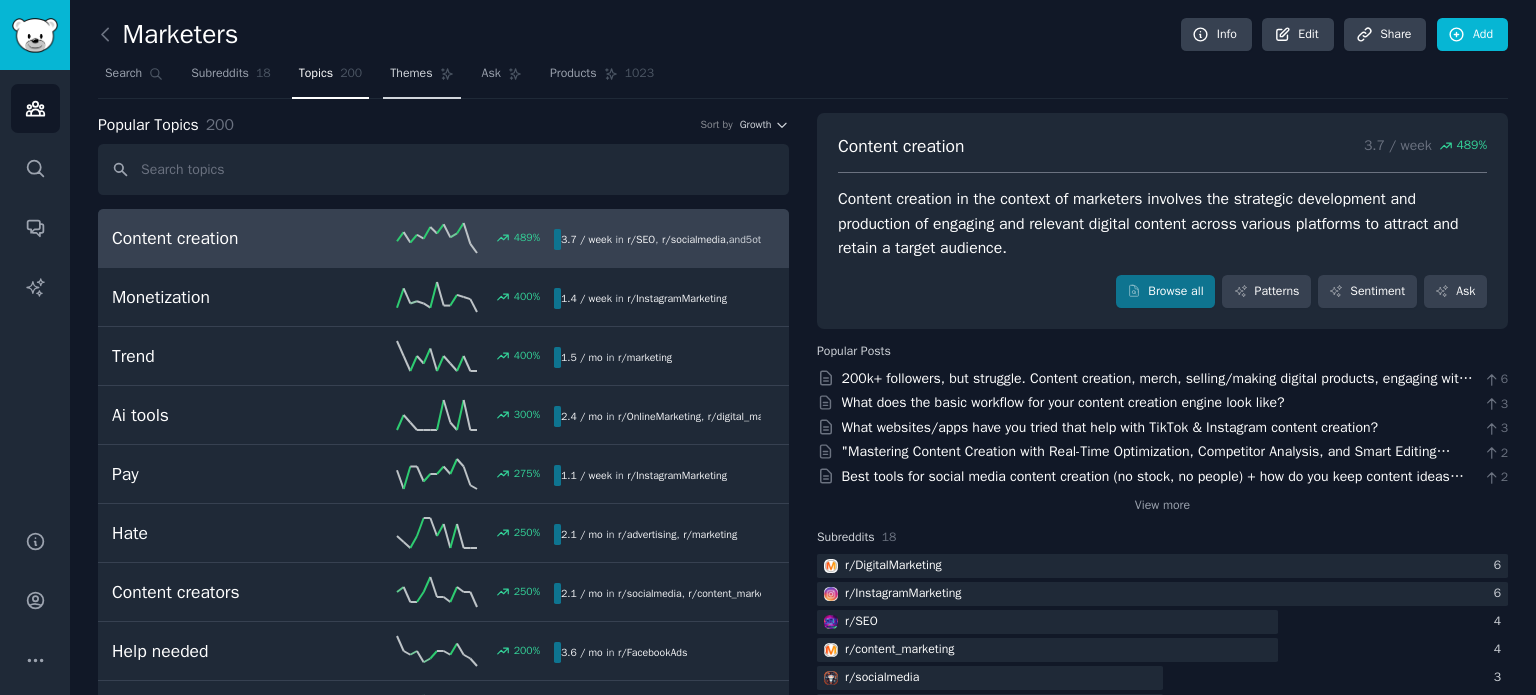 click on "Themes" at bounding box center [411, 74] 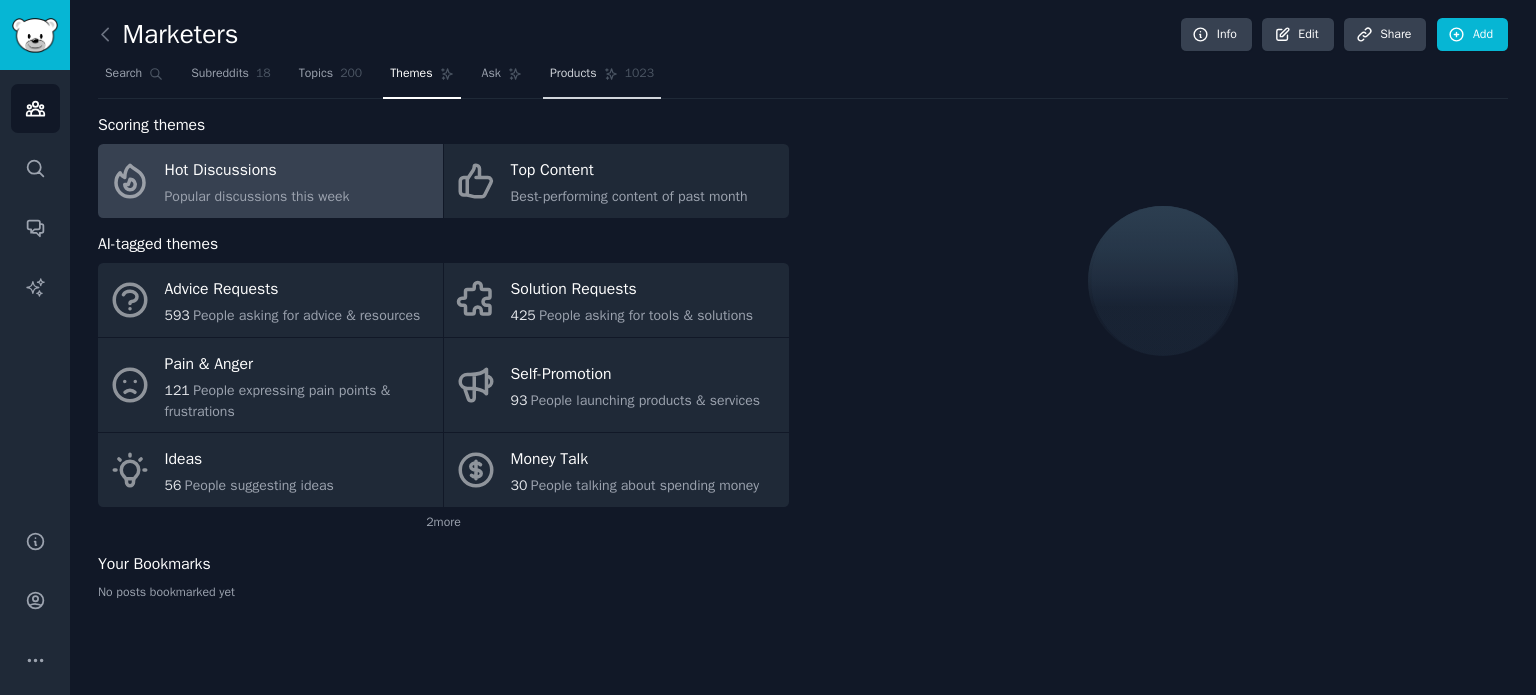 click on "Products 1023" at bounding box center (602, 78) 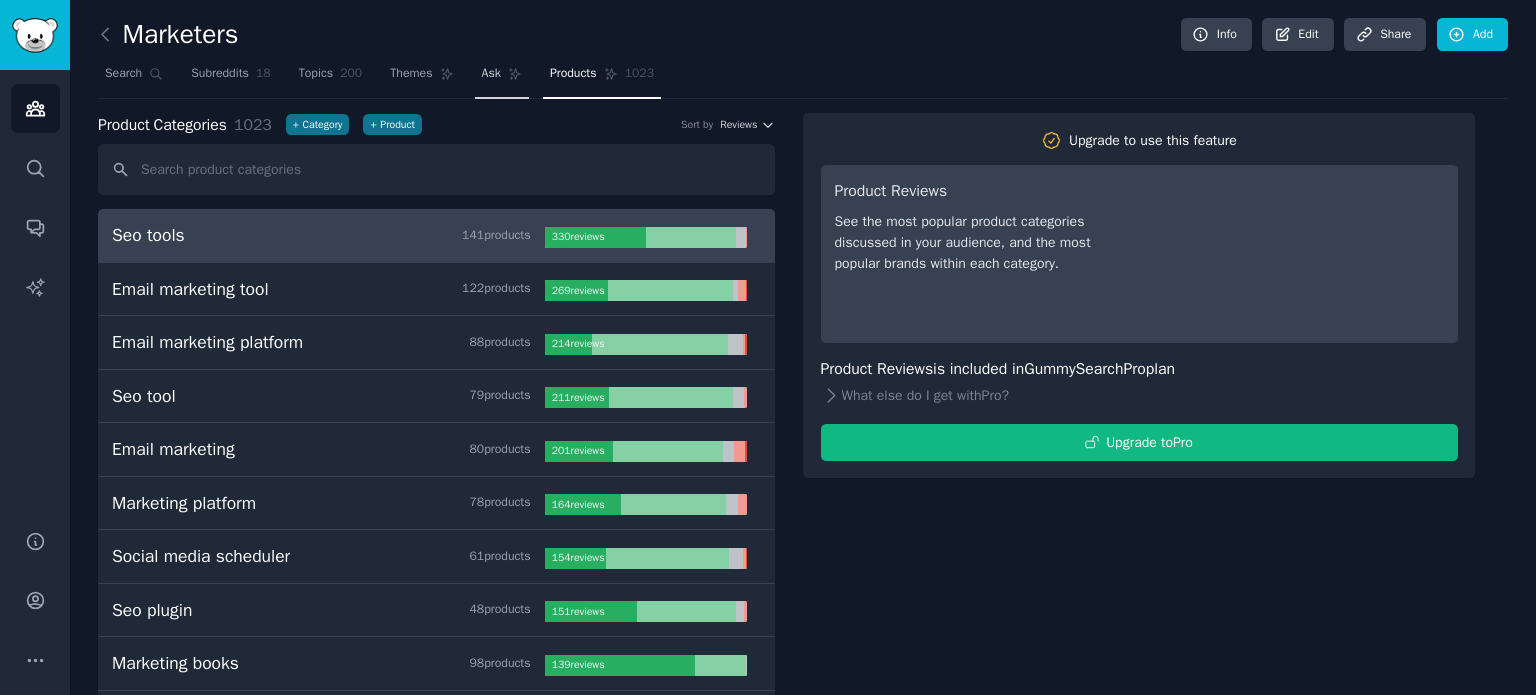 click on "Ask" at bounding box center [502, 78] 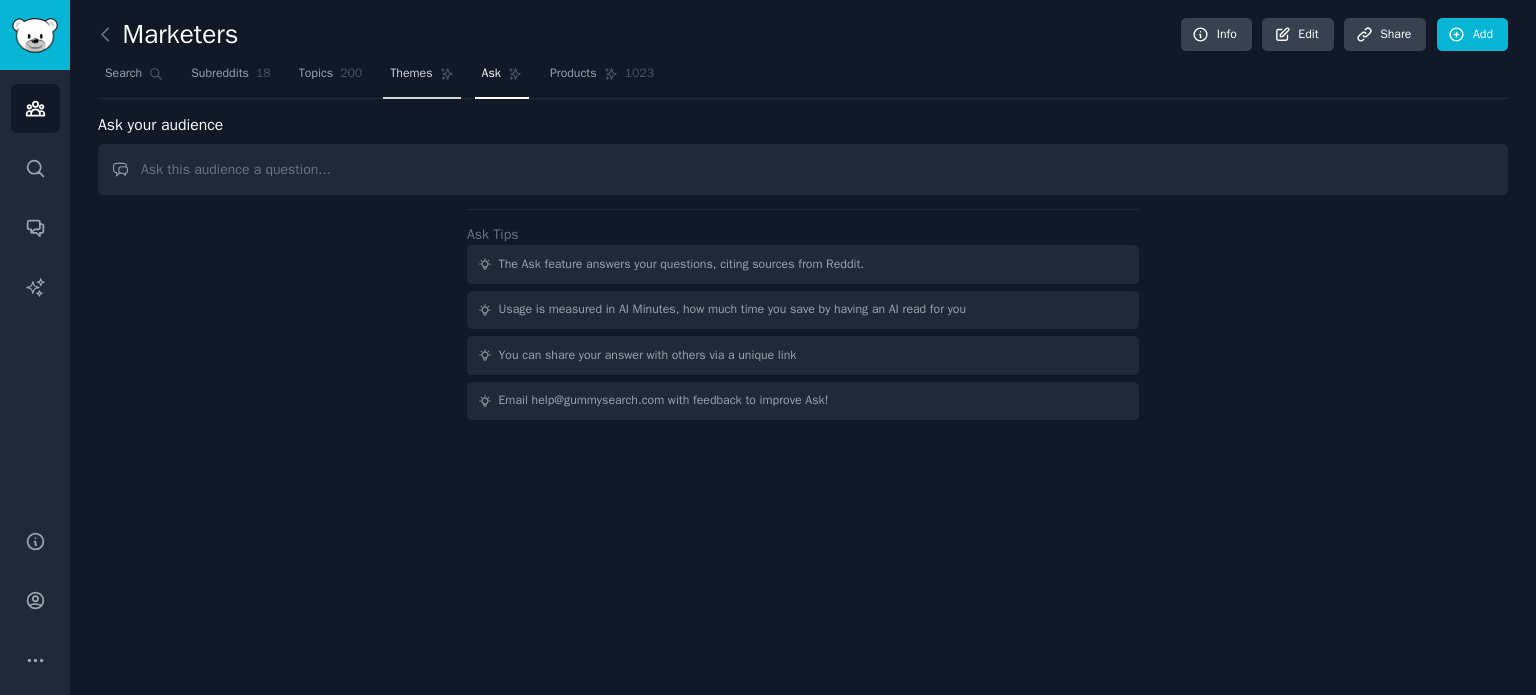 click on "Themes" at bounding box center [411, 74] 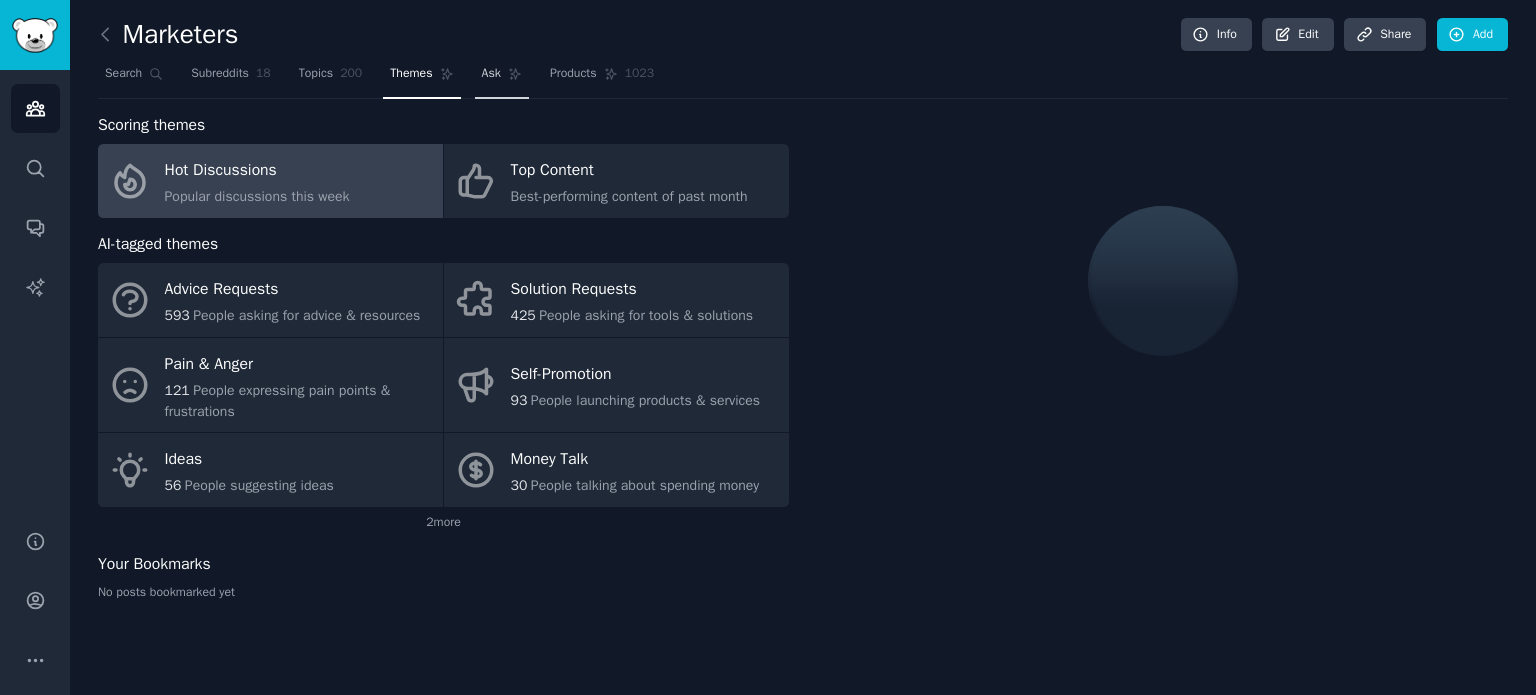 click on "Ask" at bounding box center [491, 74] 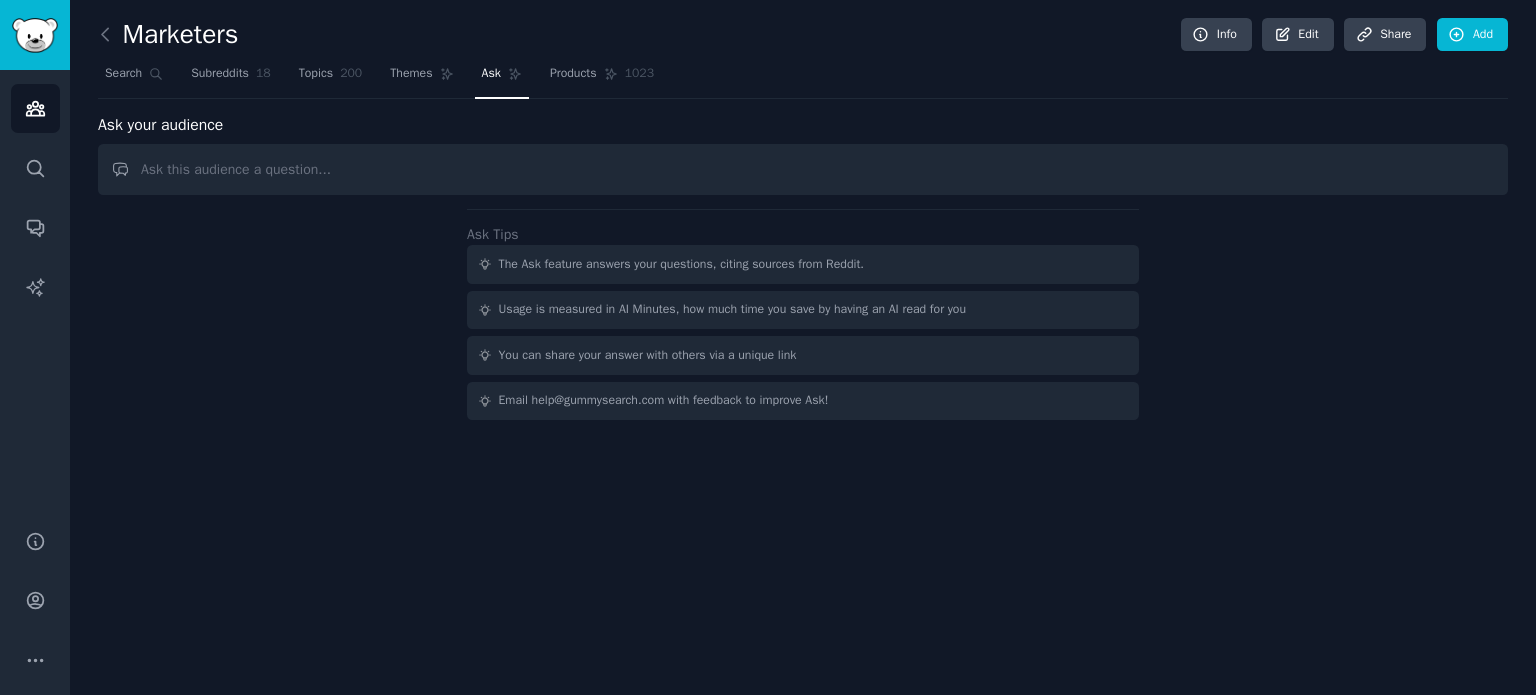 click at bounding box center [803, 169] 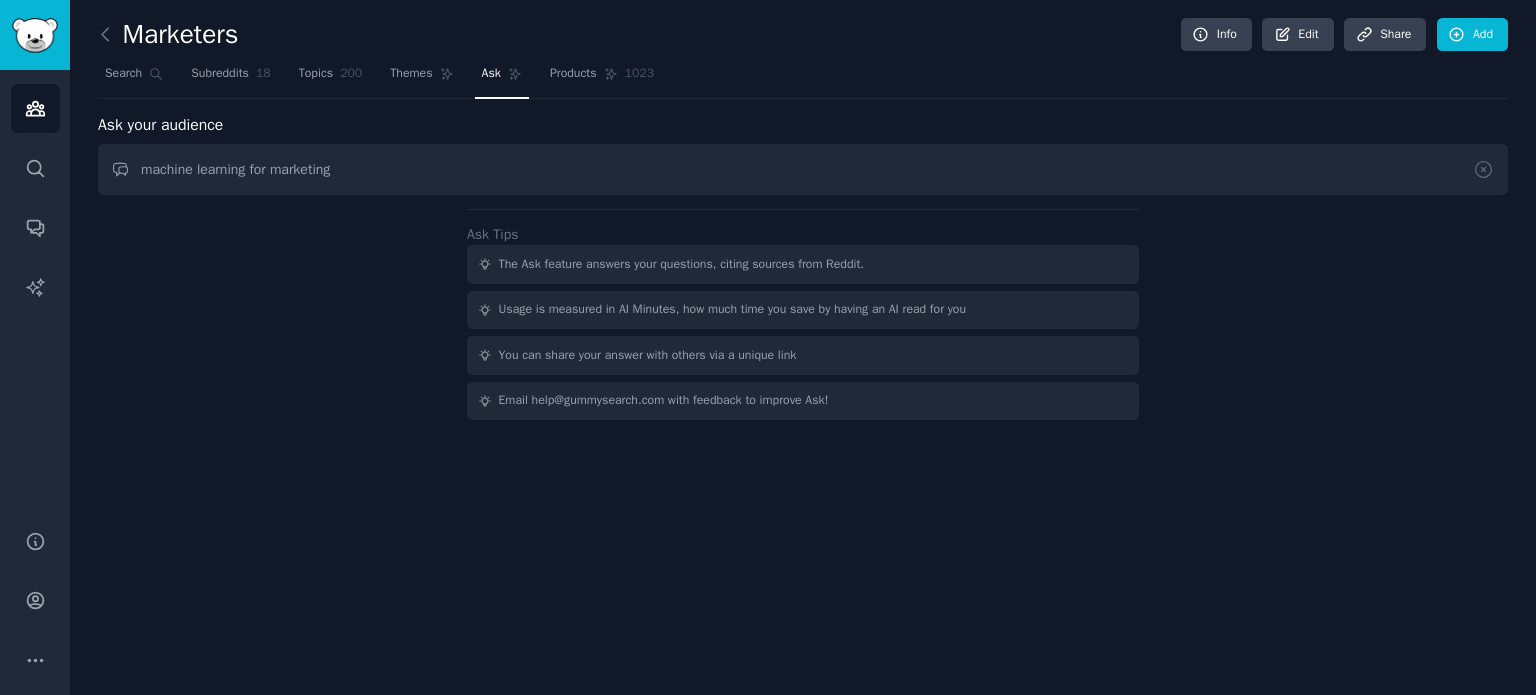 type on "machine learning for marketing" 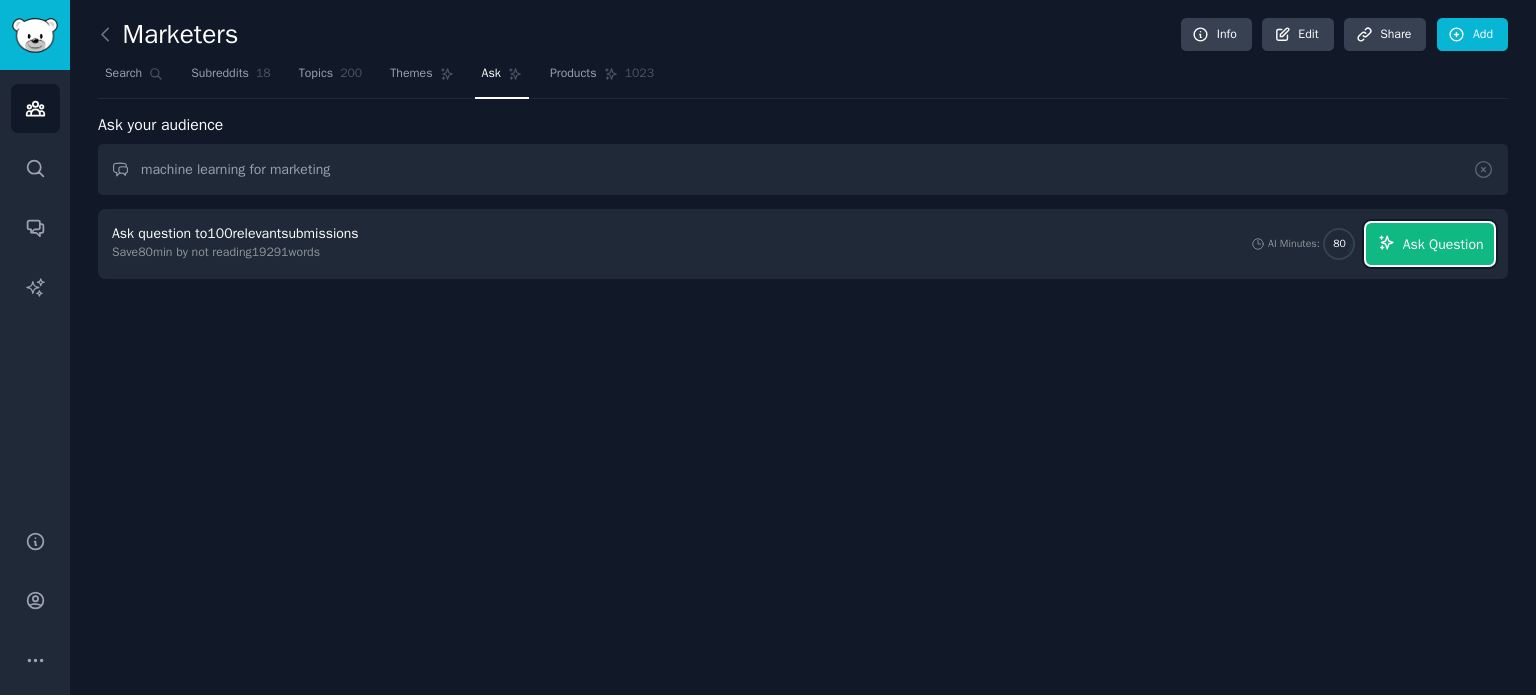 click on "Ask Question" at bounding box center (1430, 244) 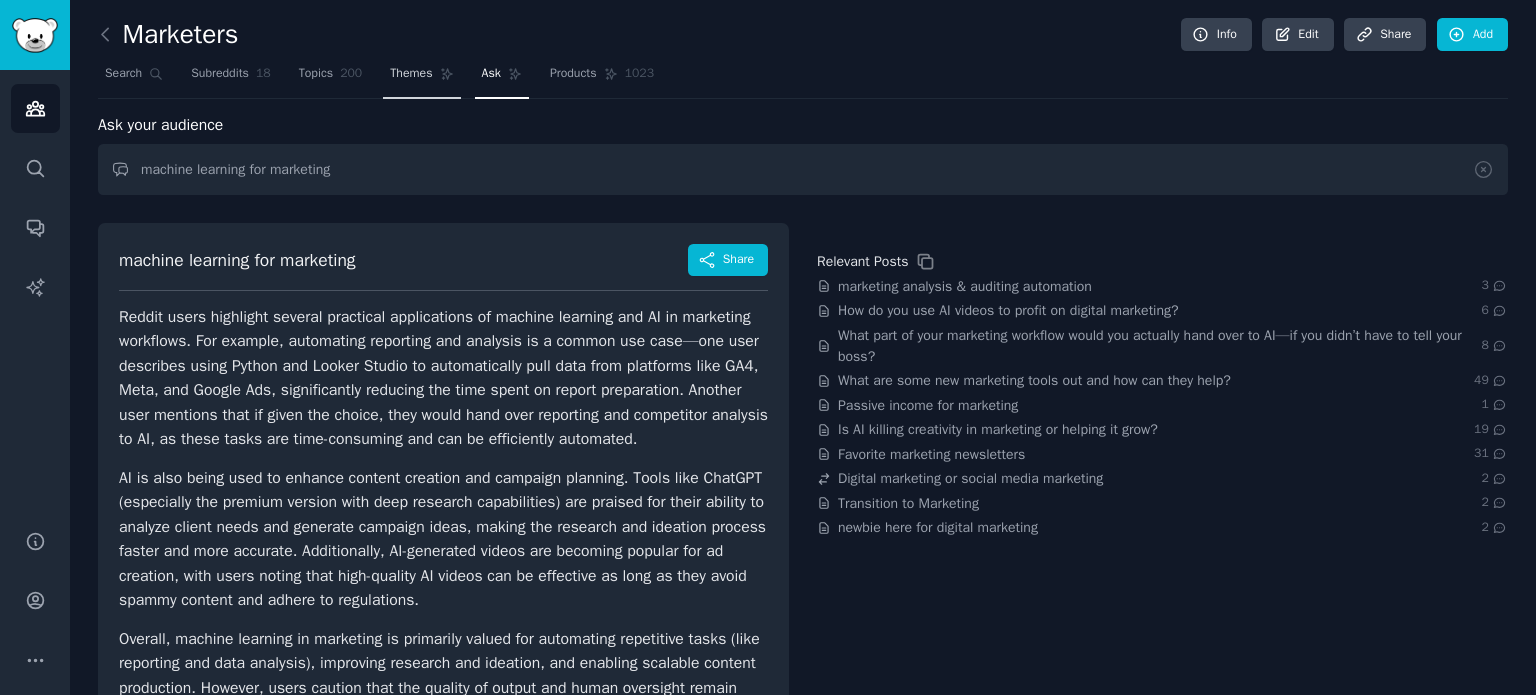 click on "Themes" at bounding box center [411, 74] 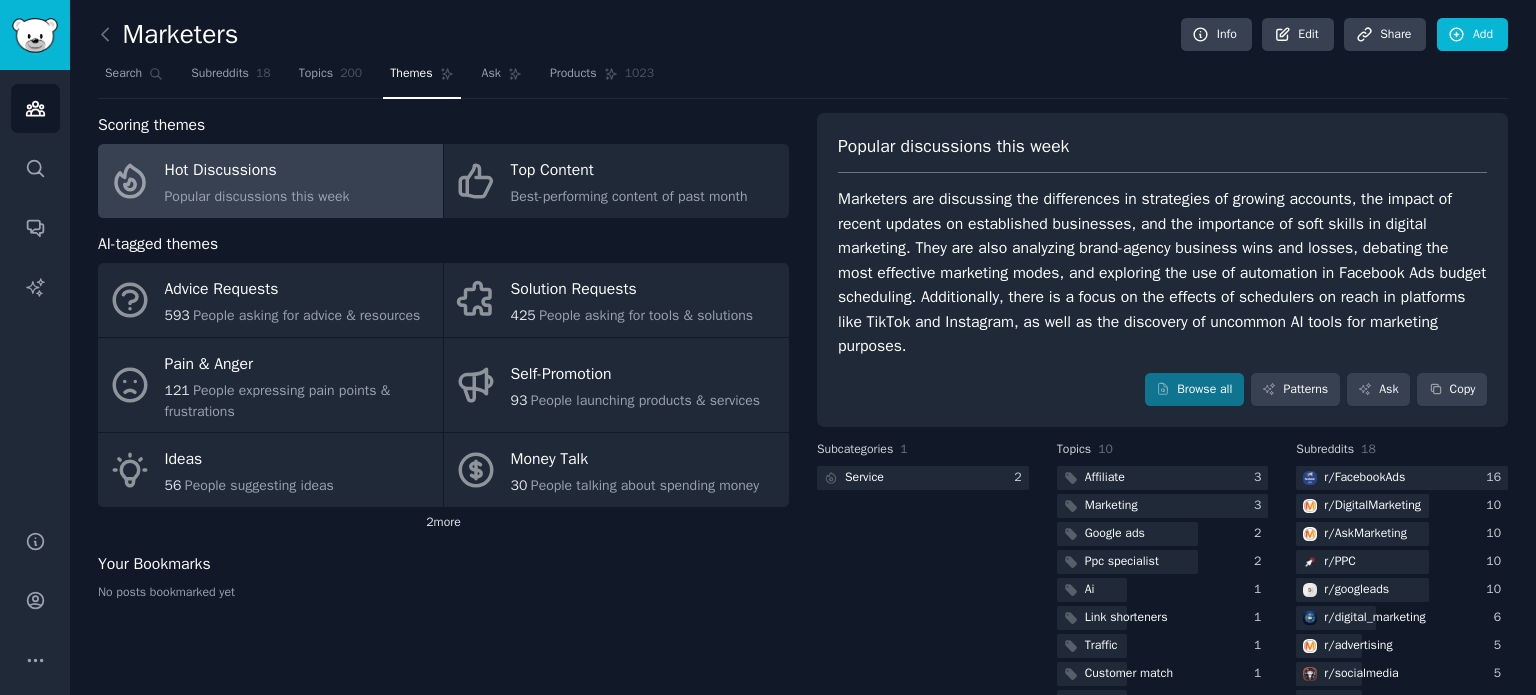 click on "2  more" 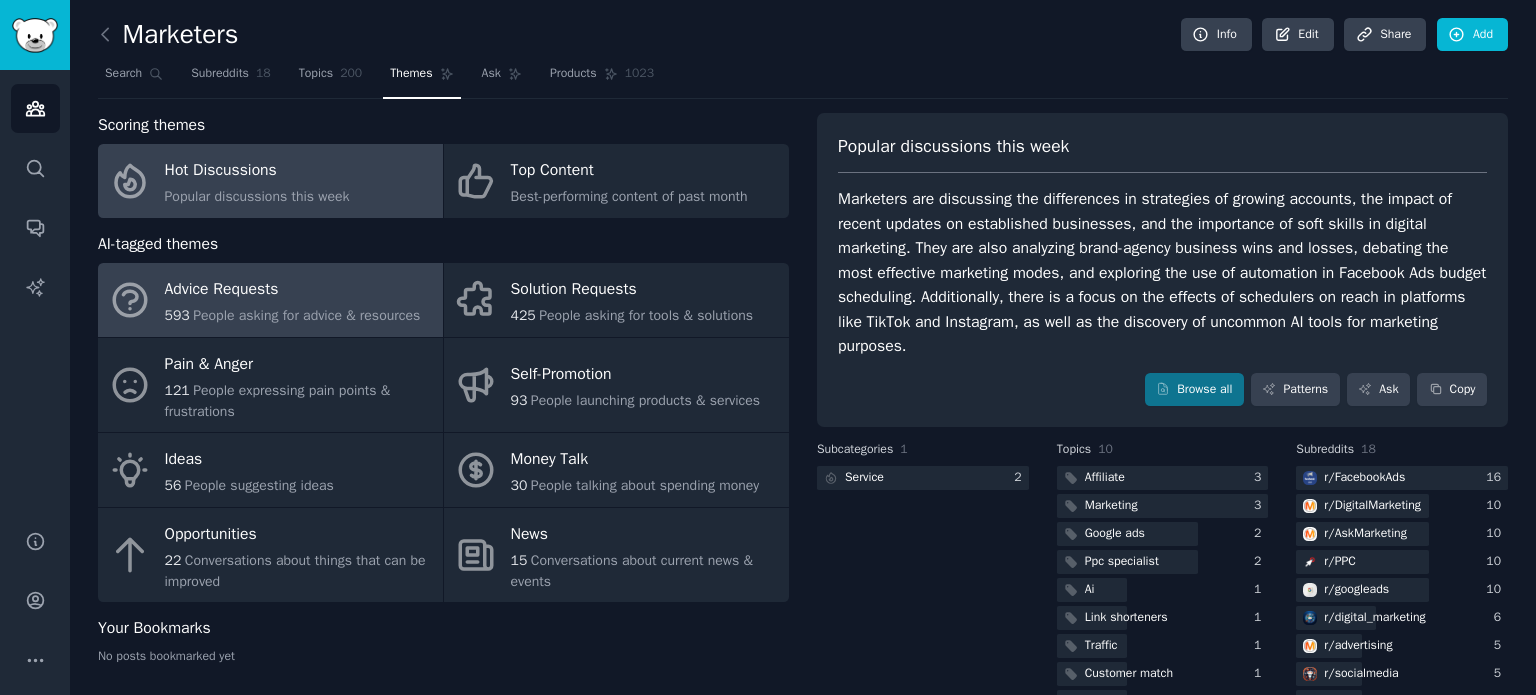 click on "People asking for advice & resources" at bounding box center (306, 315) 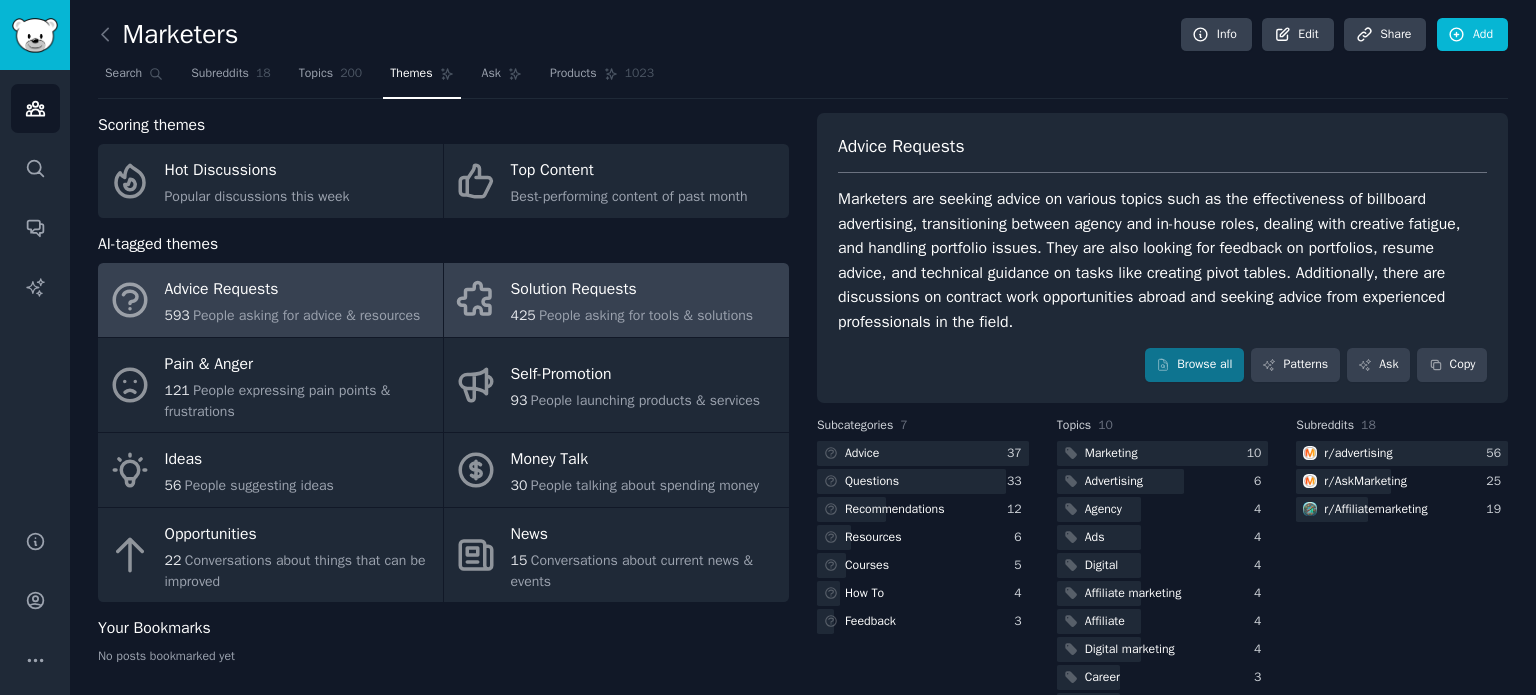 click on "Solution Requests" at bounding box center [632, 290] 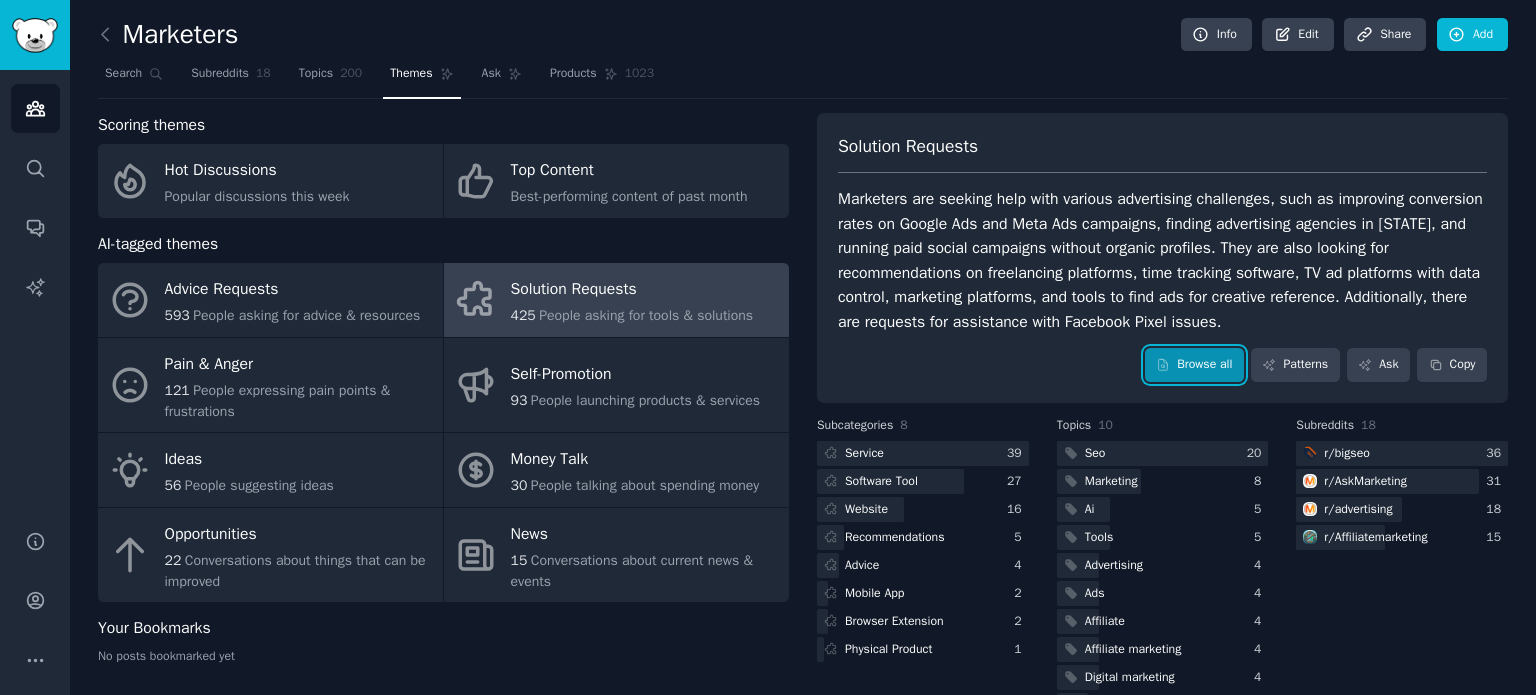 click on "Browse all" at bounding box center [1194, 365] 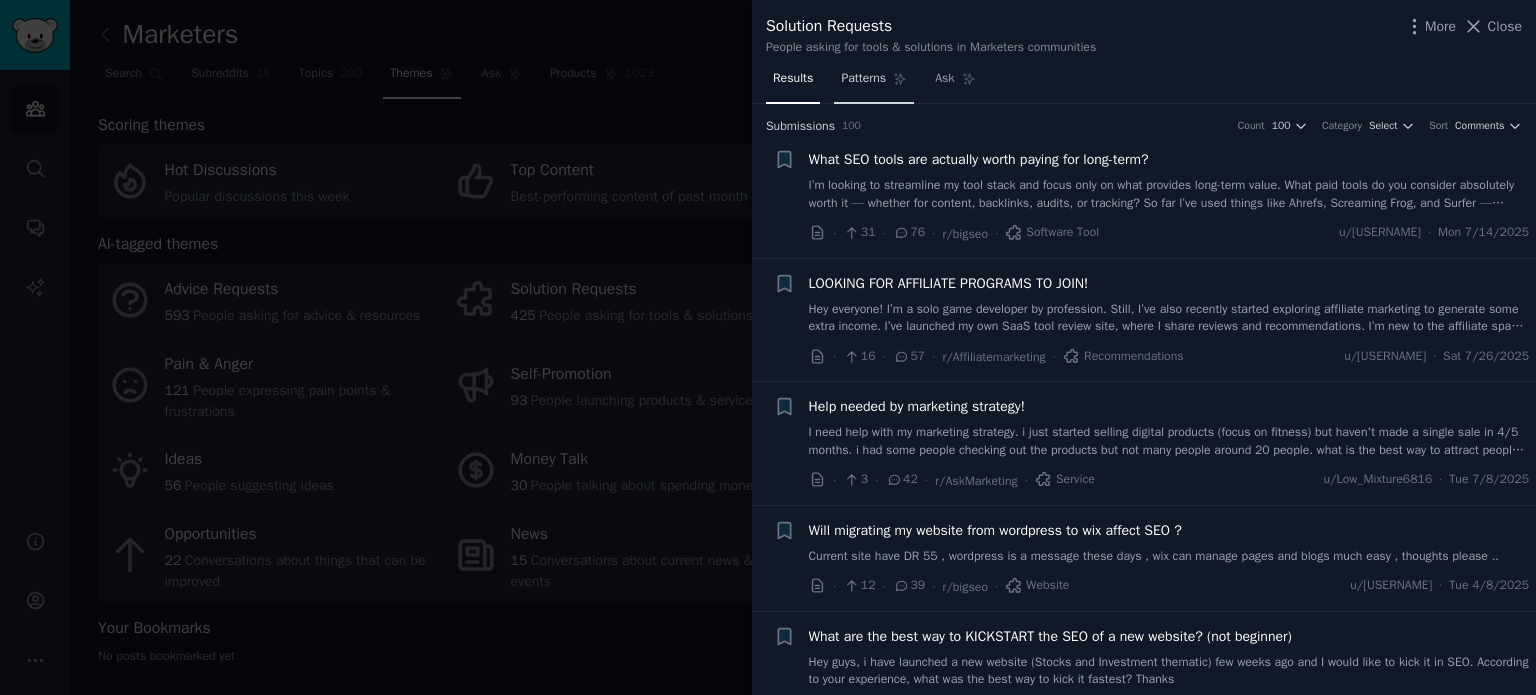 click on "Patterns" at bounding box center [863, 79] 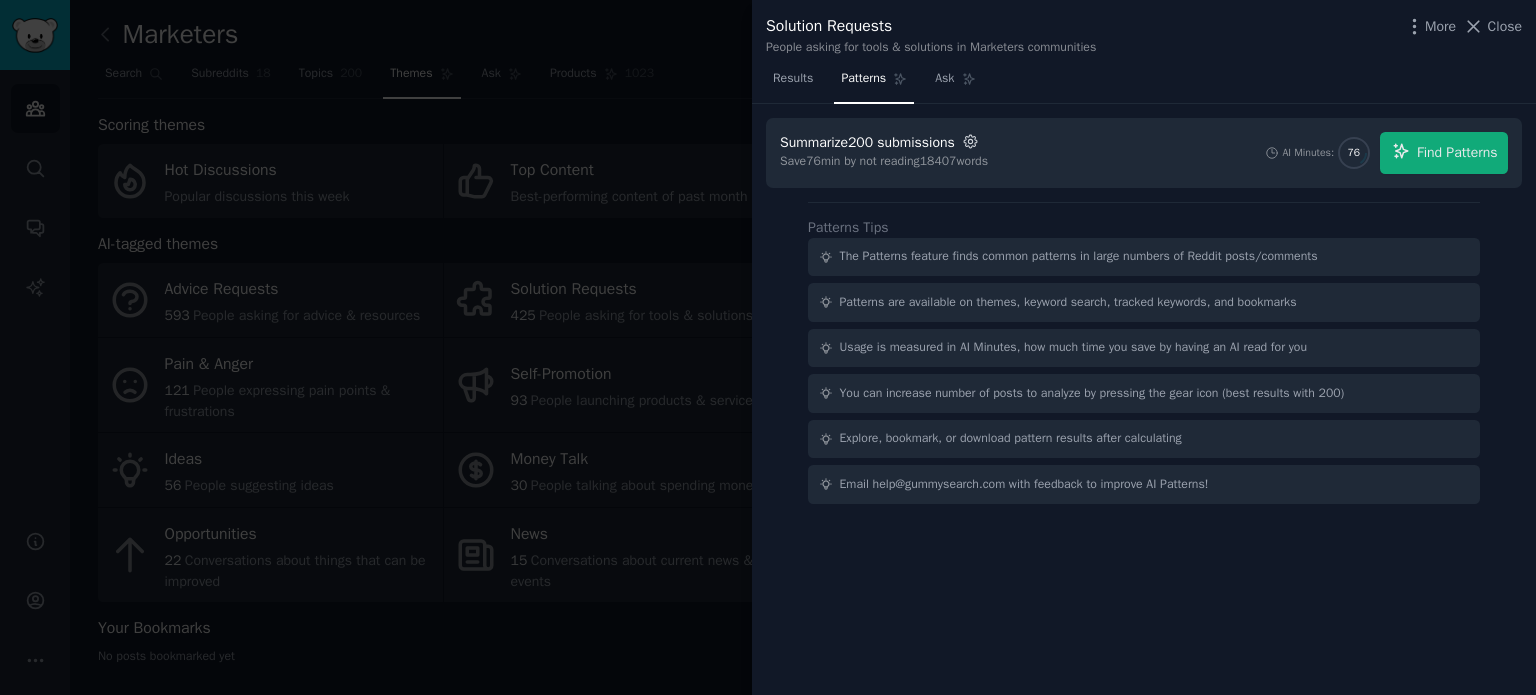 click 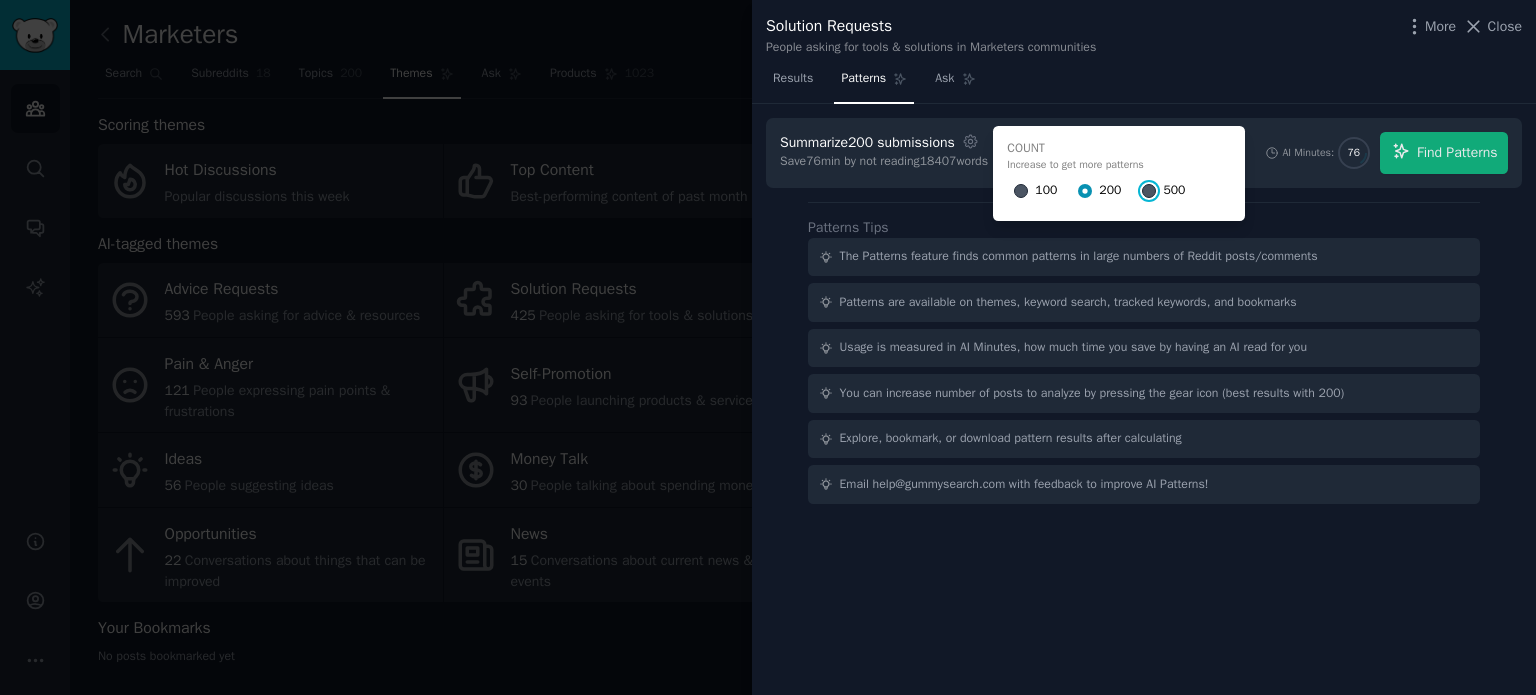click on "500" at bounding box center [1149, 191] 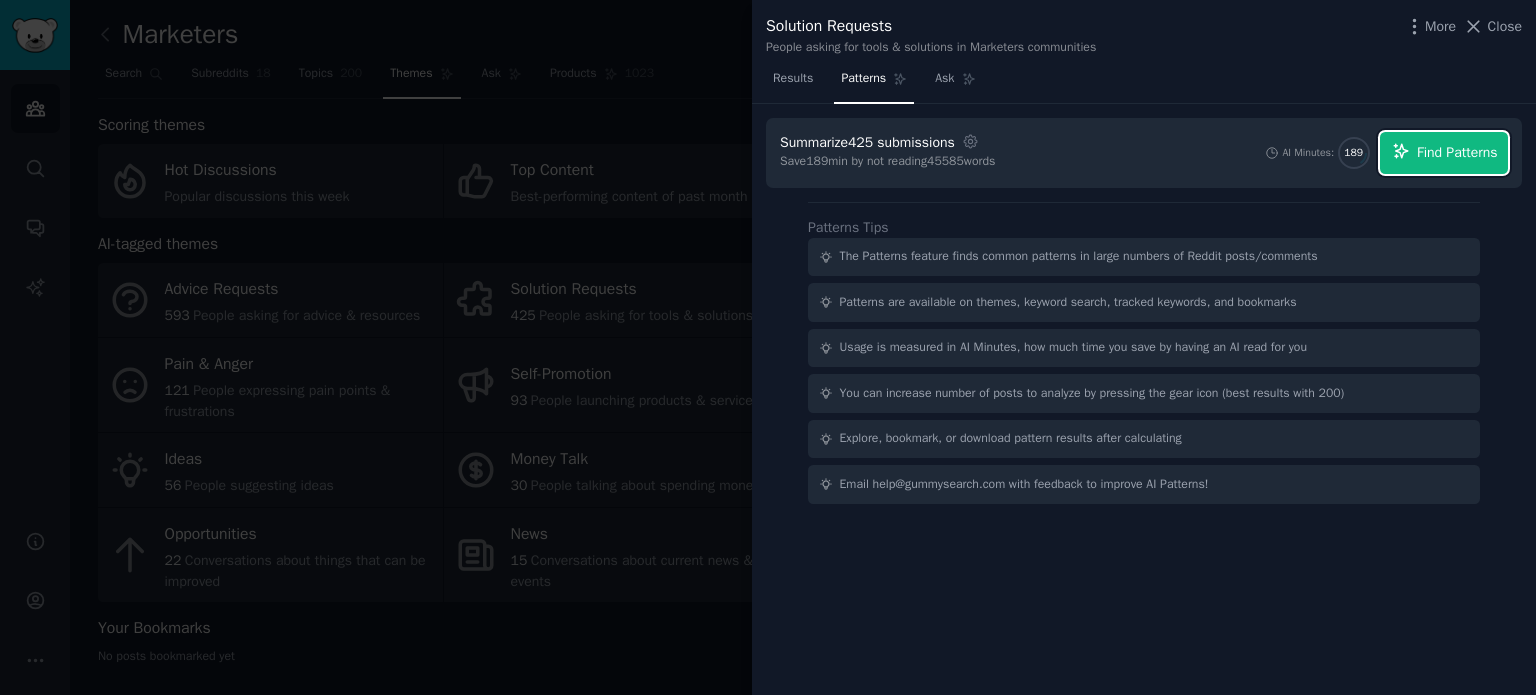 click on "Find Patterns" at bounding box center (1457, 152) 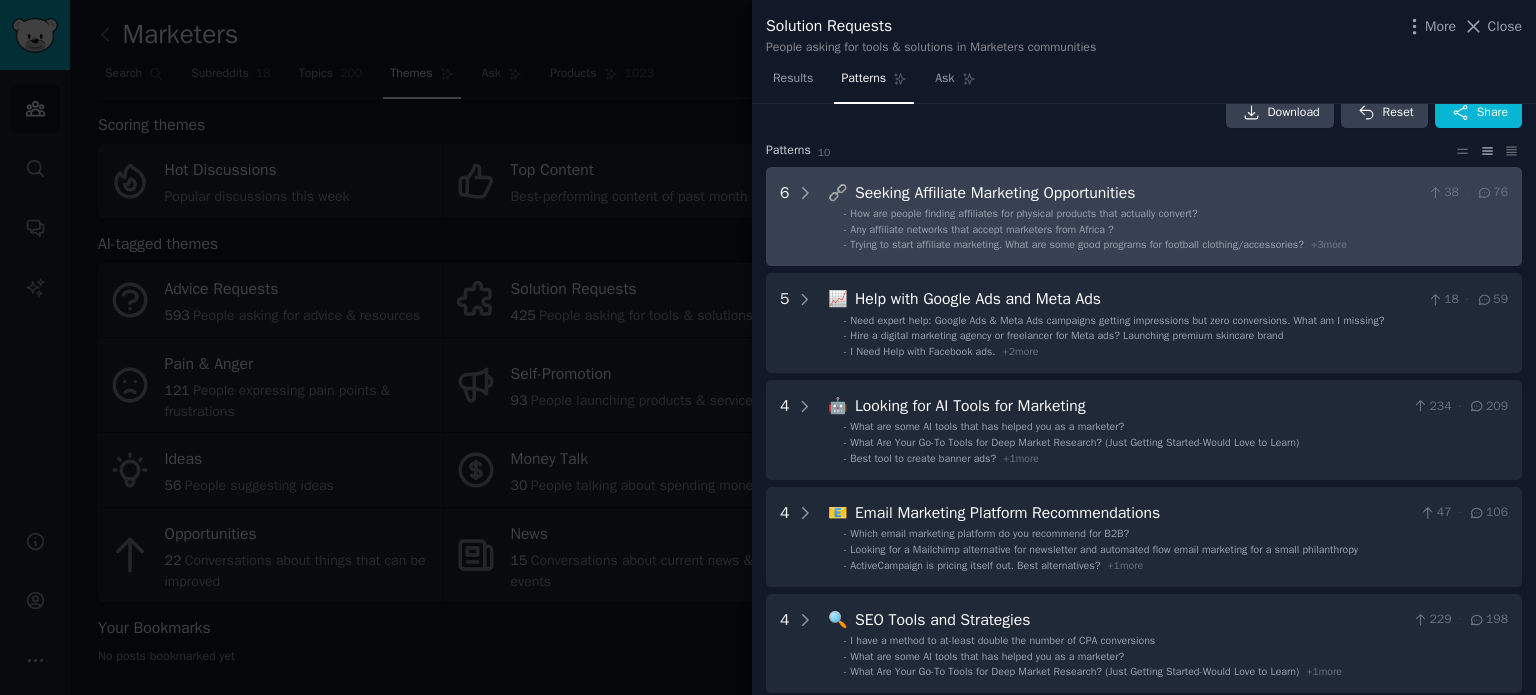 scroll, scrollTop: 0, scrollLeft: 0, axis: both 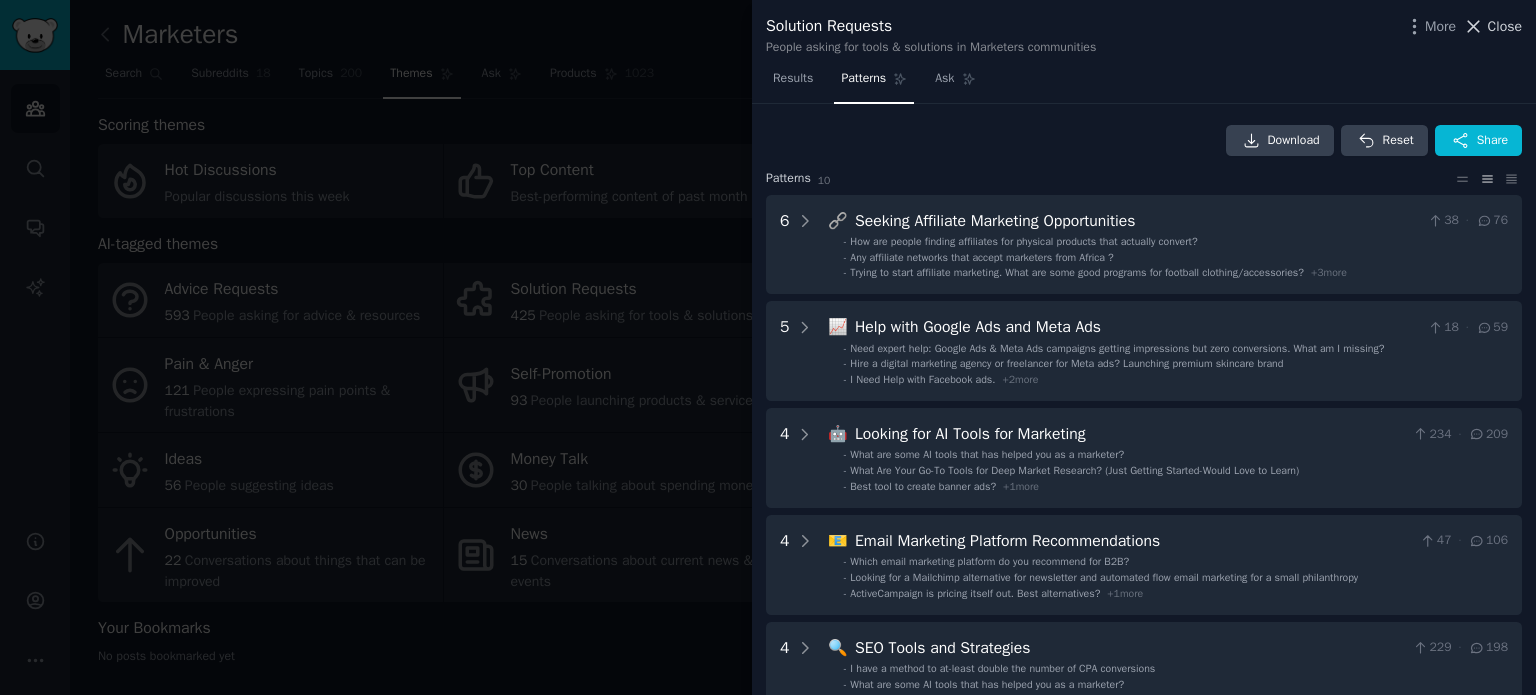 click on "Close" at bounding box center (1505, 26) 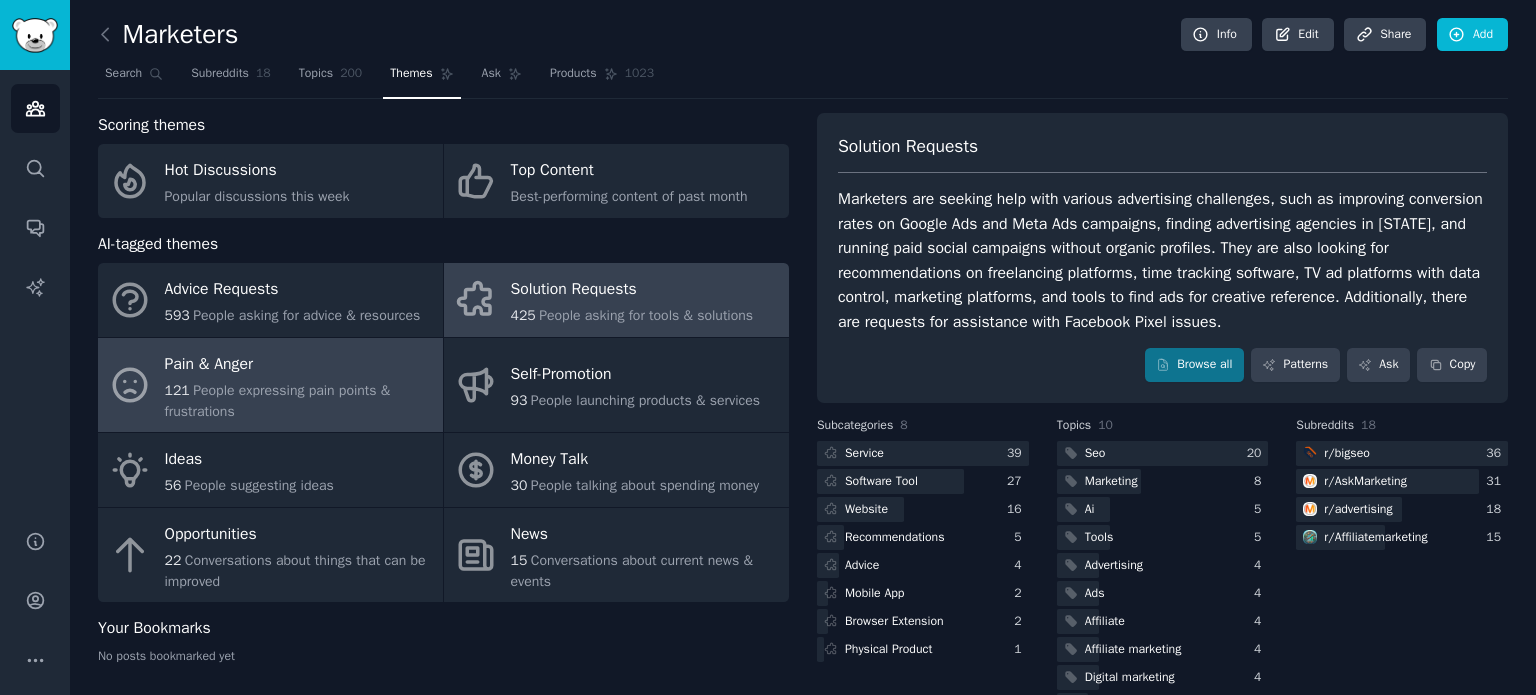 click on "Pain & Anger" at bounding box center [299, 364] 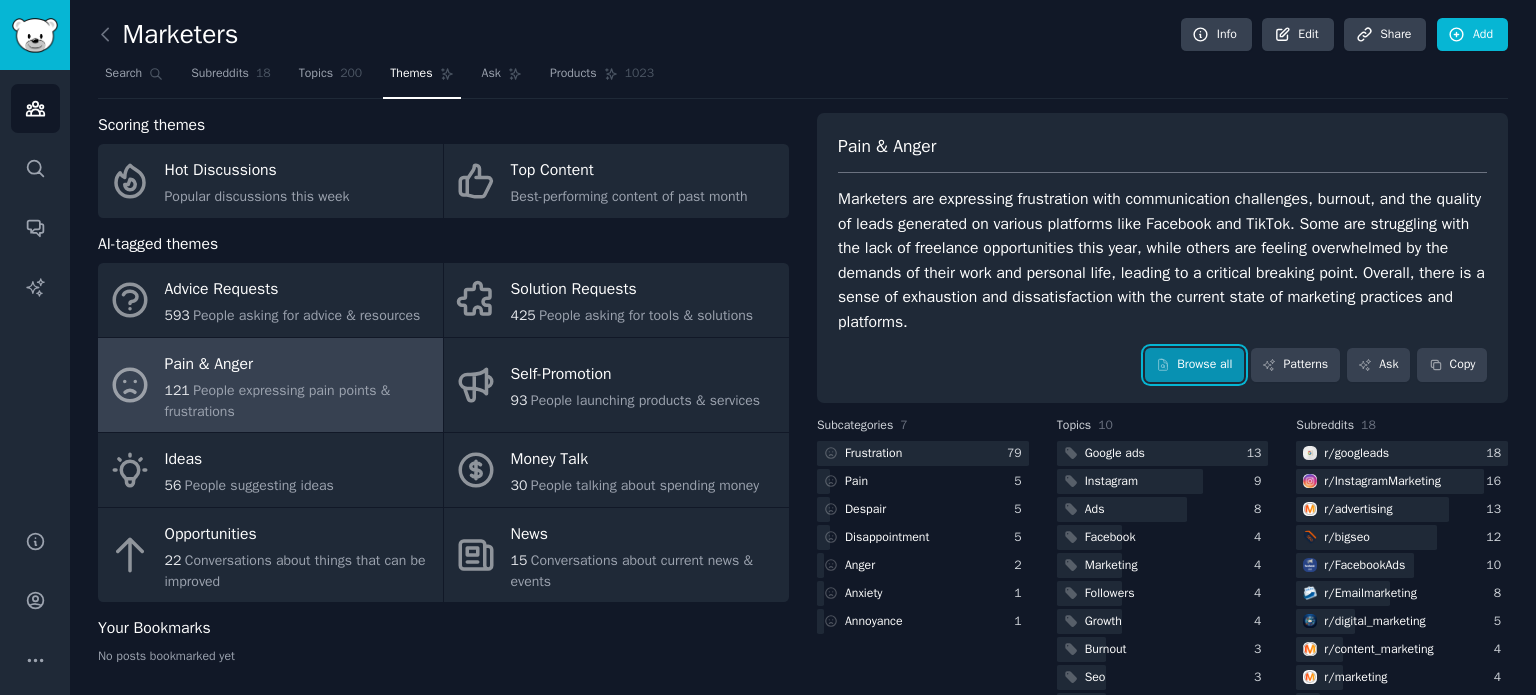 click on "Browse all" at bounding box center (1194, 365) 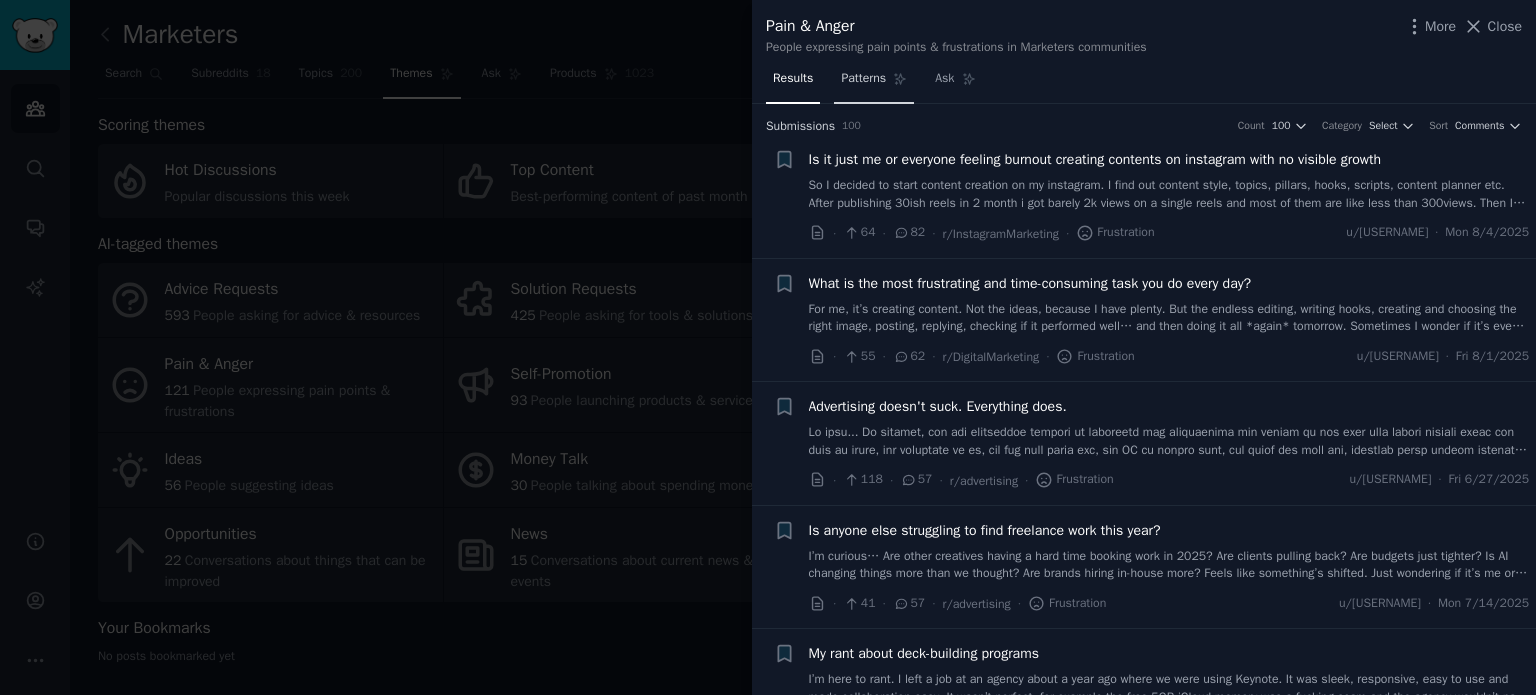 click on "Patterns" at bounding box center (874, 83) 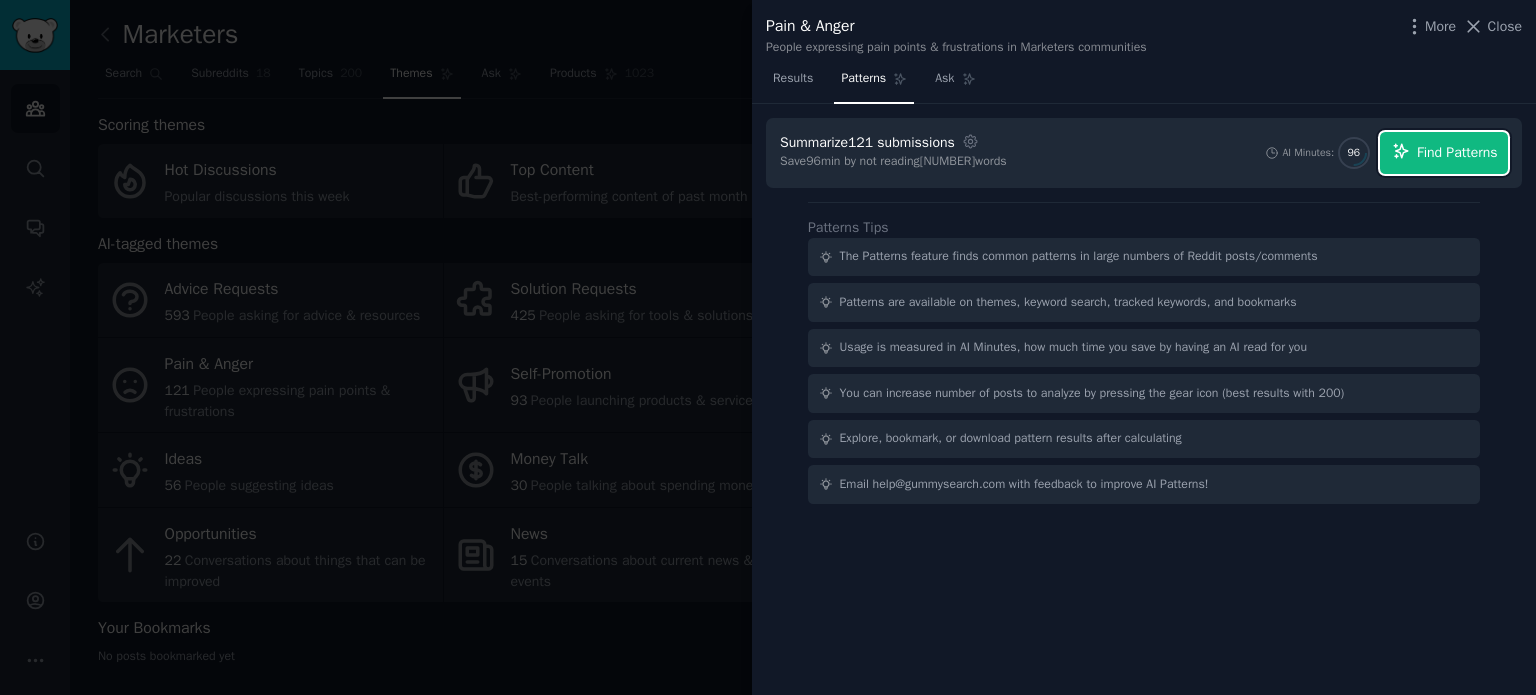 click 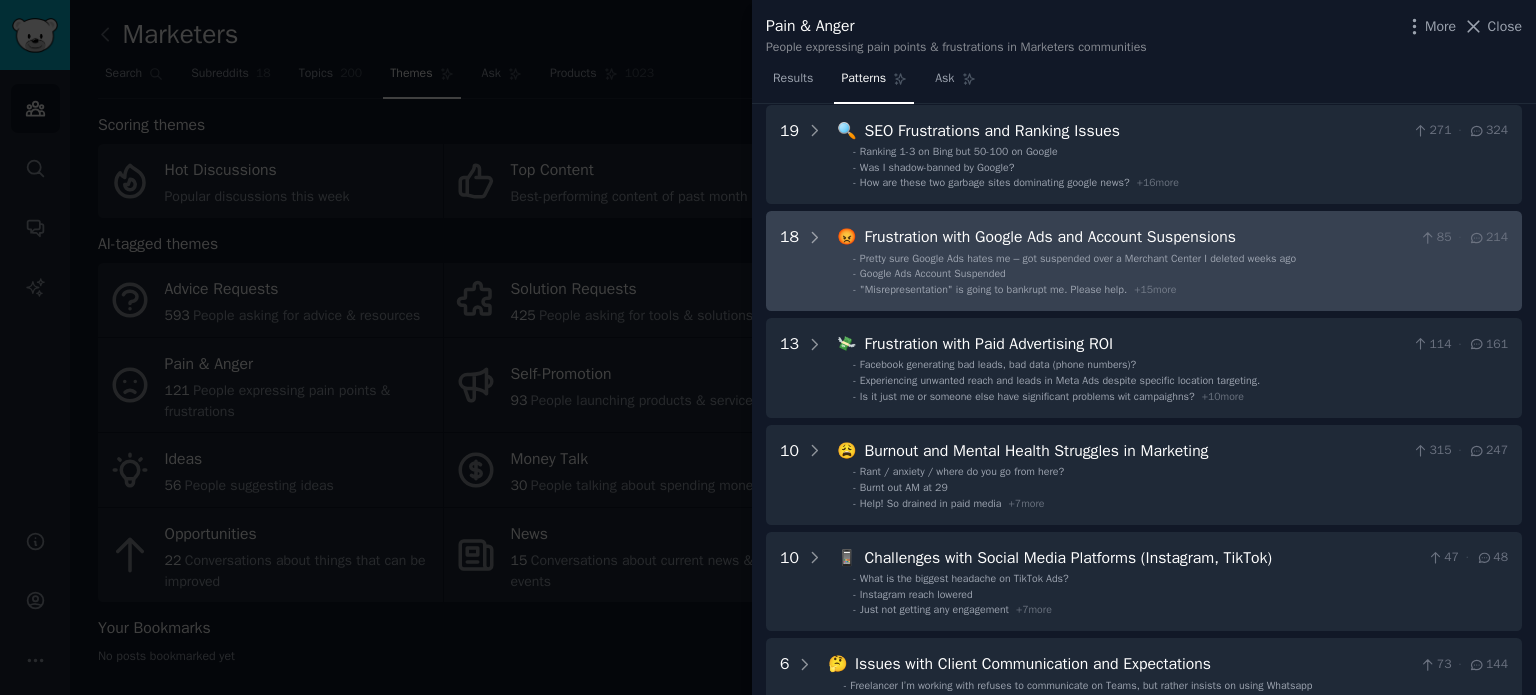 scroll, scrollTop: 0, scrollLeft: 0, axis: both 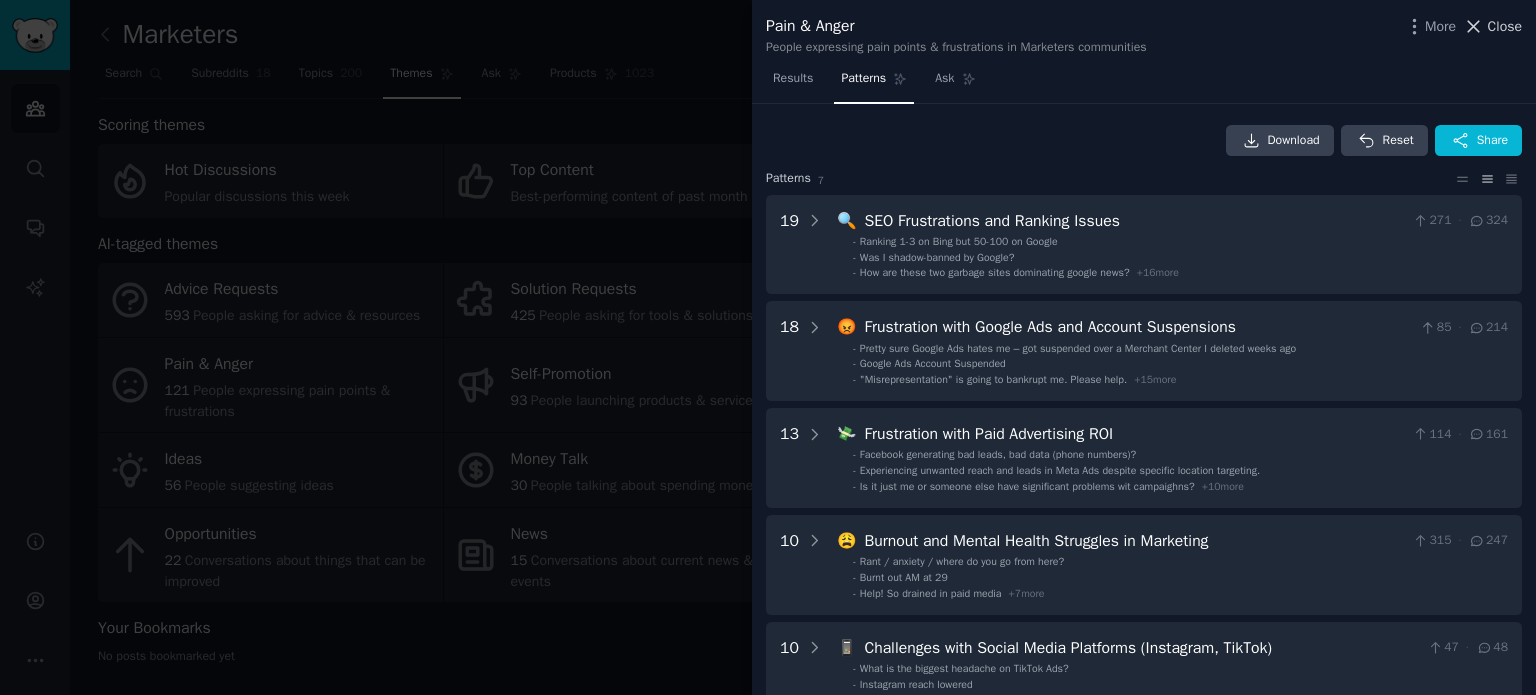 click on "Close" at bounding box center (1505, 26) 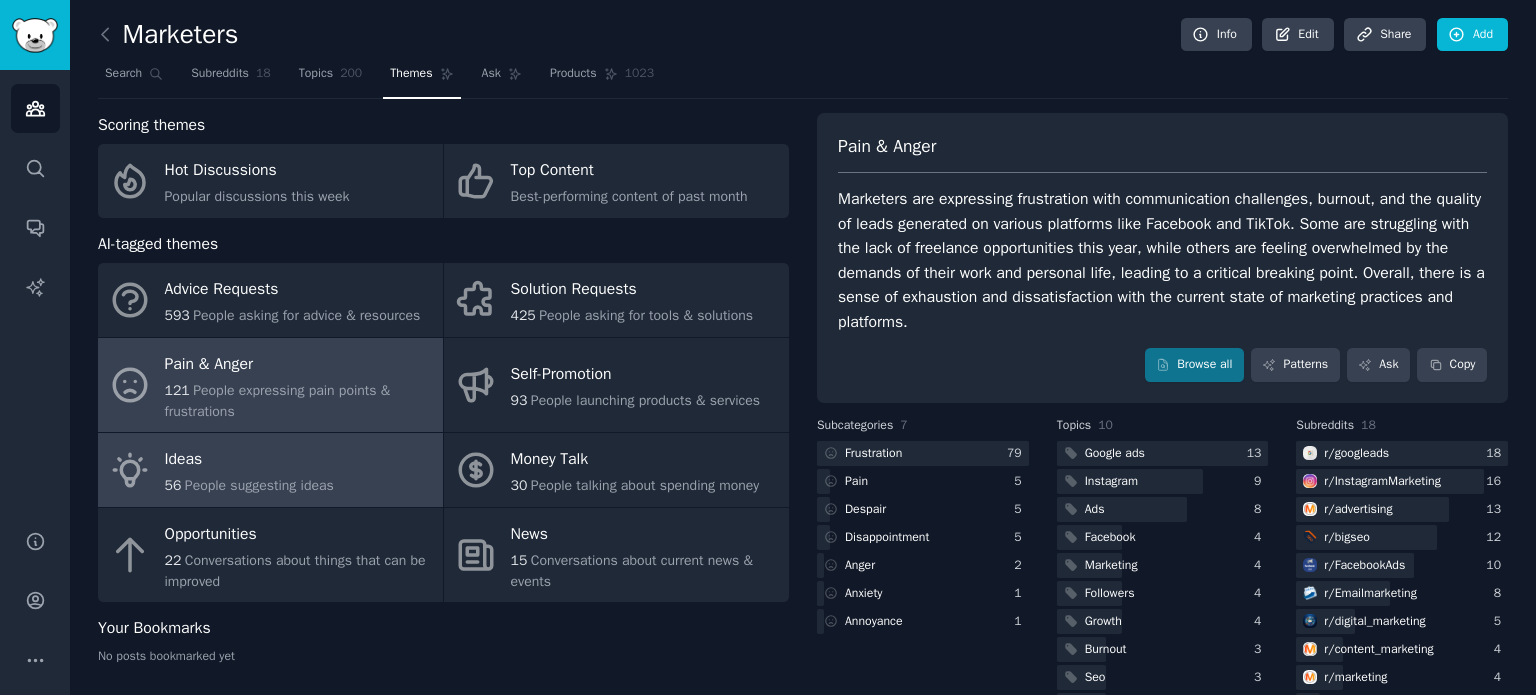 click on "Ideas 56 People suggesting ideas" at bounding box center (270, 470) 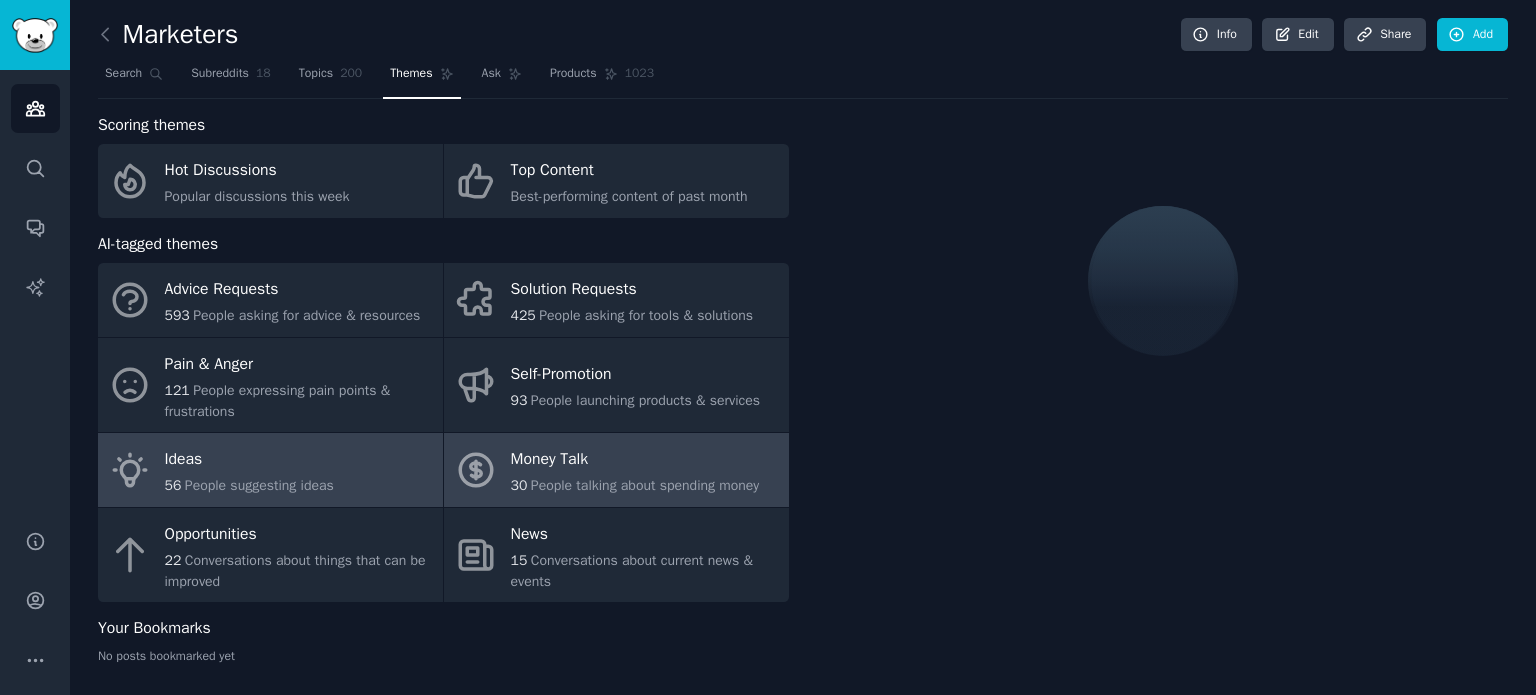 click on "Money Talk 30 People talking about spending money" at bounding box center (616, 470) 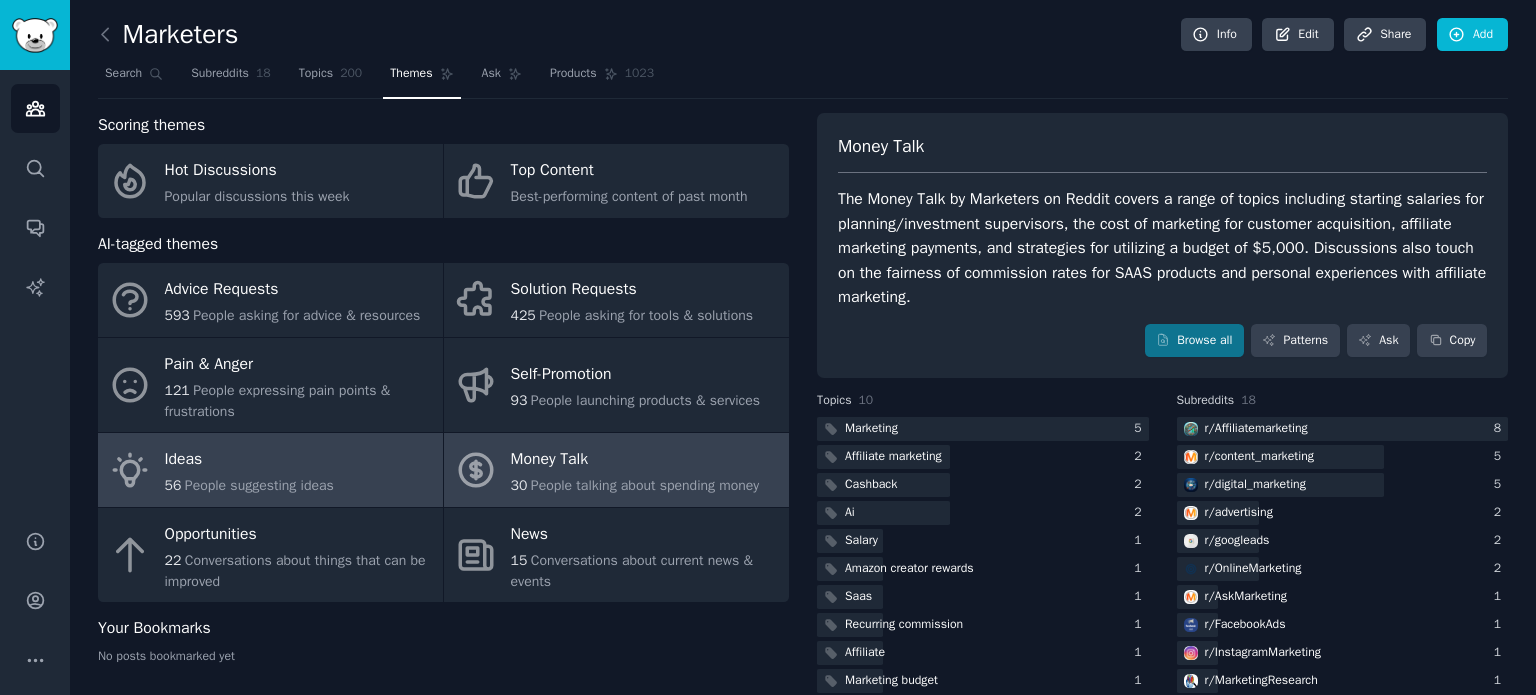 click on "Ideas 56 People suggesting ideas" at bounding box center [270, 470] 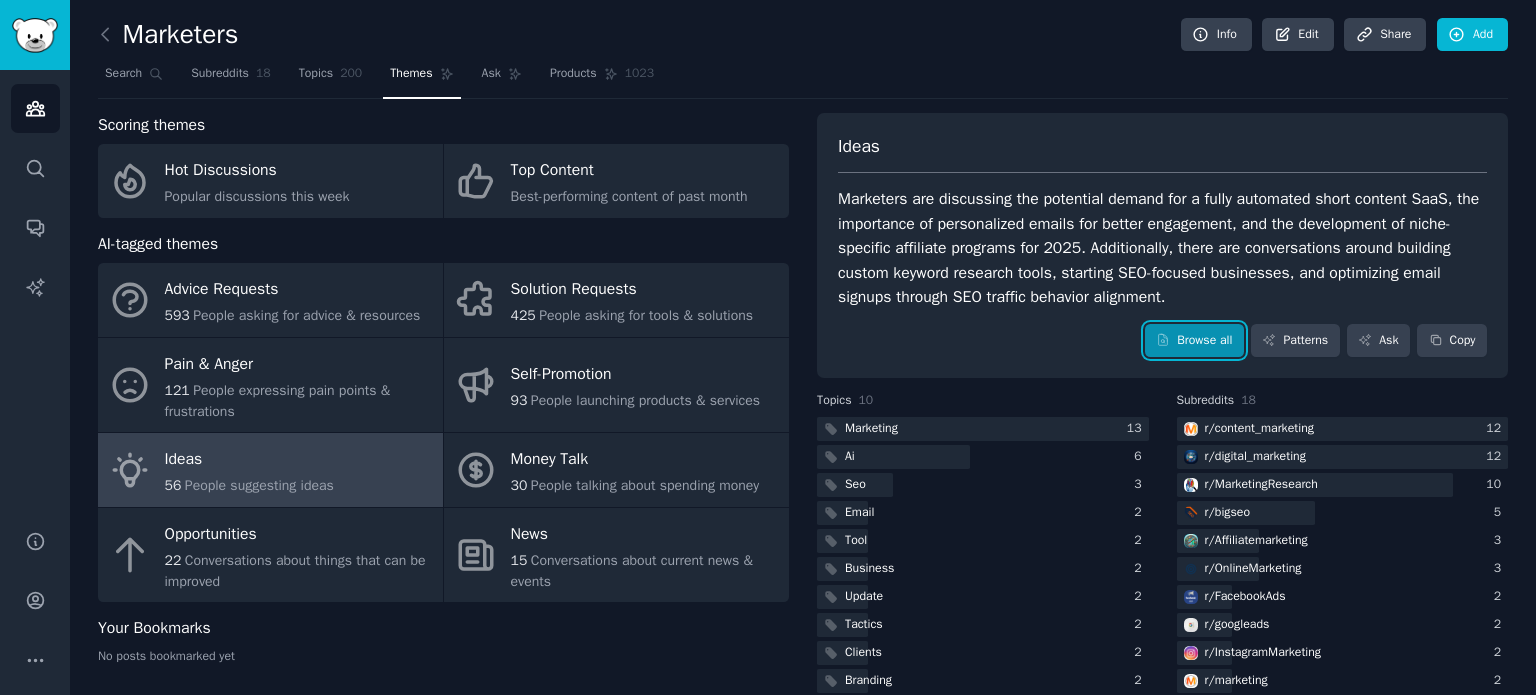 click on "Browse all" at bounding box center [1194, 341] 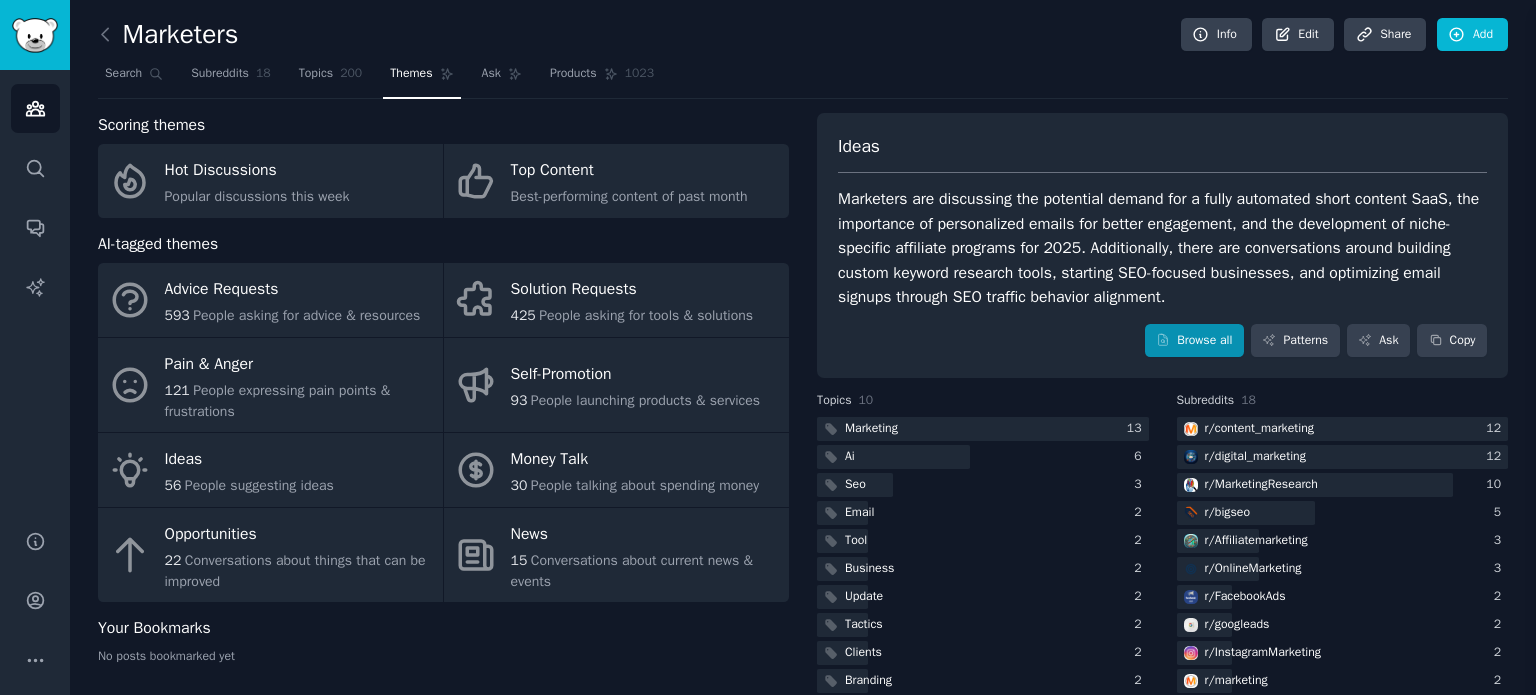 click on "Account Audiences Search Conversations AI Reports Help Account More Marketers Info Edit Share Add Search Subreddits 18 Topics 200 Themes Ask Products 1023 Scoring themes Hot Discussions Popular discussions this week Top Content Best-performing content of past month AI-tagged themes Advice Requests 593 People asking for advice & resources Solution Requests 425 People asking for tools & solutions Pain & Anger 121 People expressing pain points & frustrations Self-Promotion 93 People launching products & services Ideas 56 People suggesting ideas Money Talk 30 People talking about spending money Opportunities 22 Conversations about things that can be improved News 15 Conversations about current news & events Your Bookmarks No posts bookmarked yet Ideas Browse all Patterns Ask Copy Topics 10   Marketing 13   Ai 6   Seo 3   Email 2   Tool 2   Business 2   Update 2   Tactics 2   Clients 2   Branding 2 Subreddits 18  r/ content_marketing 12  r/ digital_marketing 12  r/ MarketingResearch 10  r/ bigseo 5  r/ 3  r/ 3  r/" at bounding box center (768, 347) 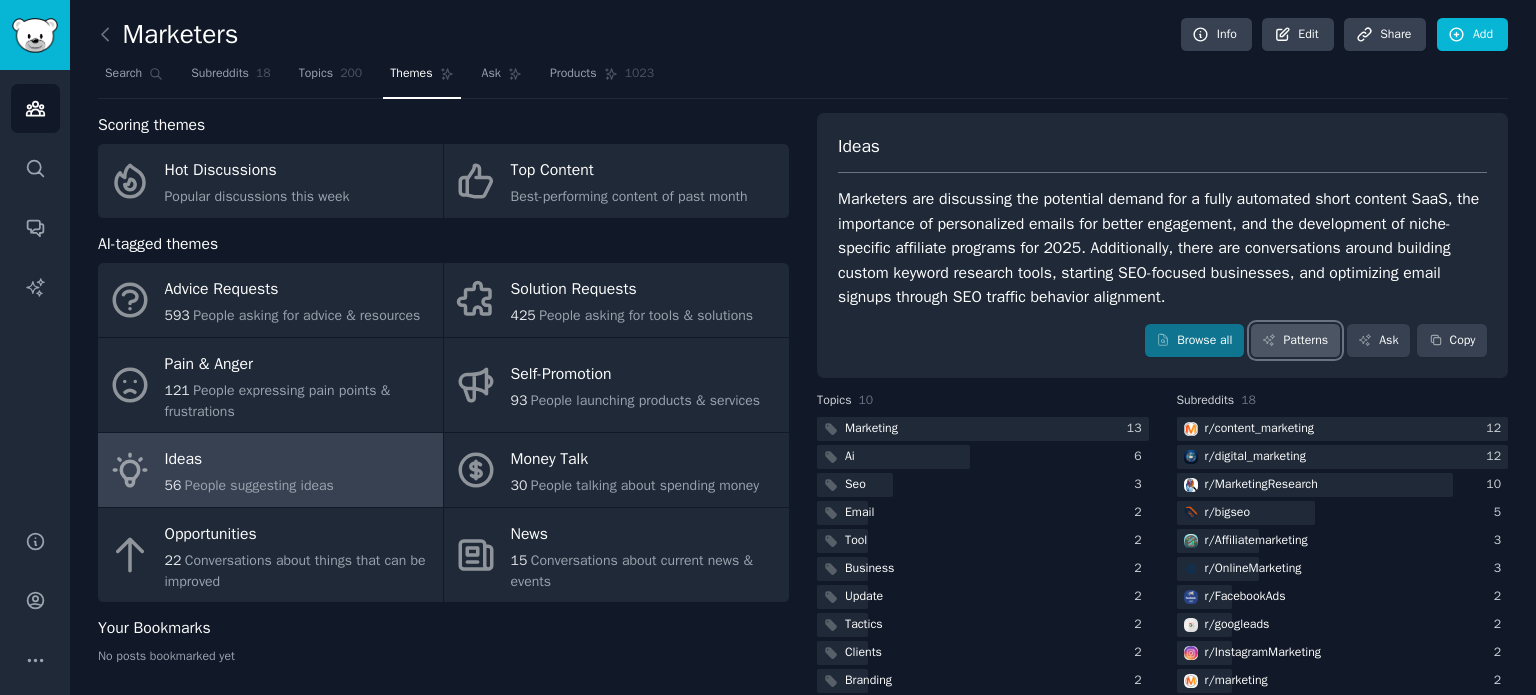 click on "Patterns" at bounding box center (1295, 341) 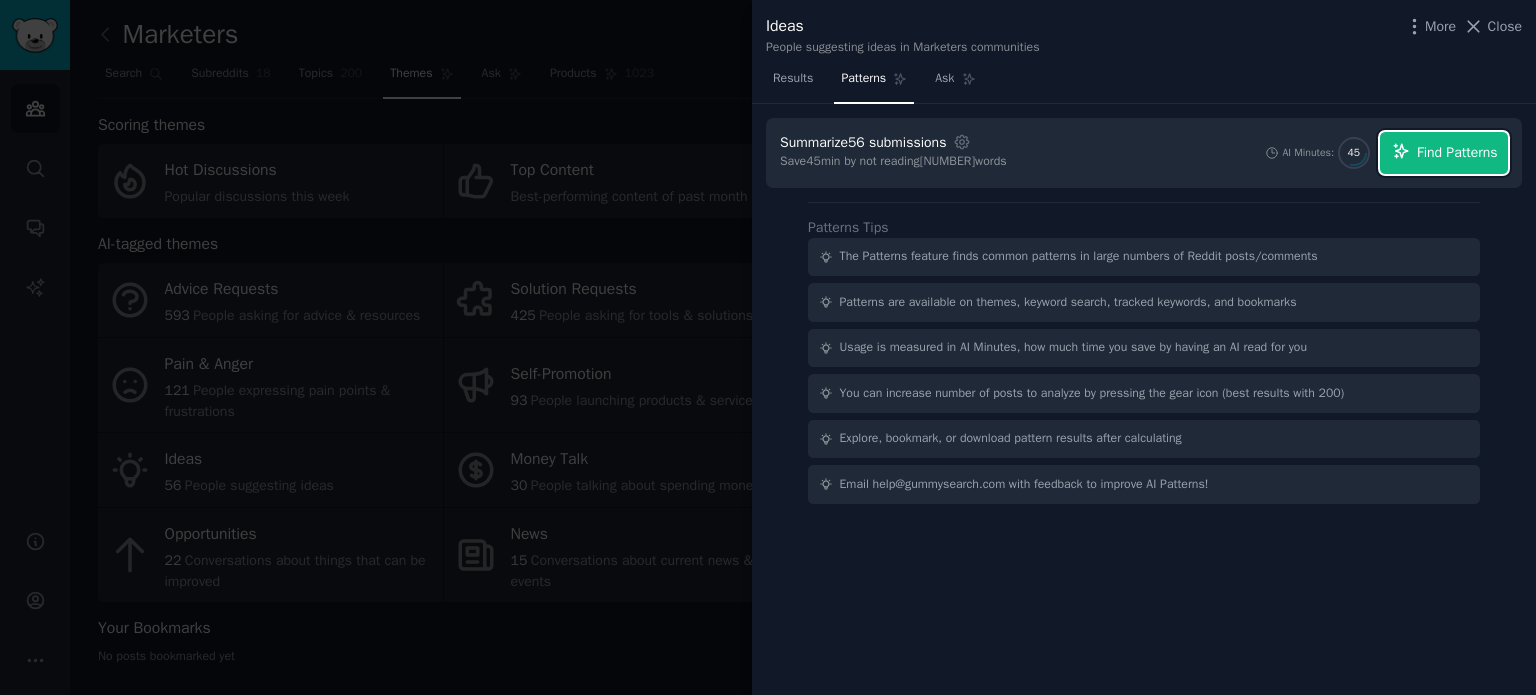click on "Find Patterns" at bounding box center (1457, 152) 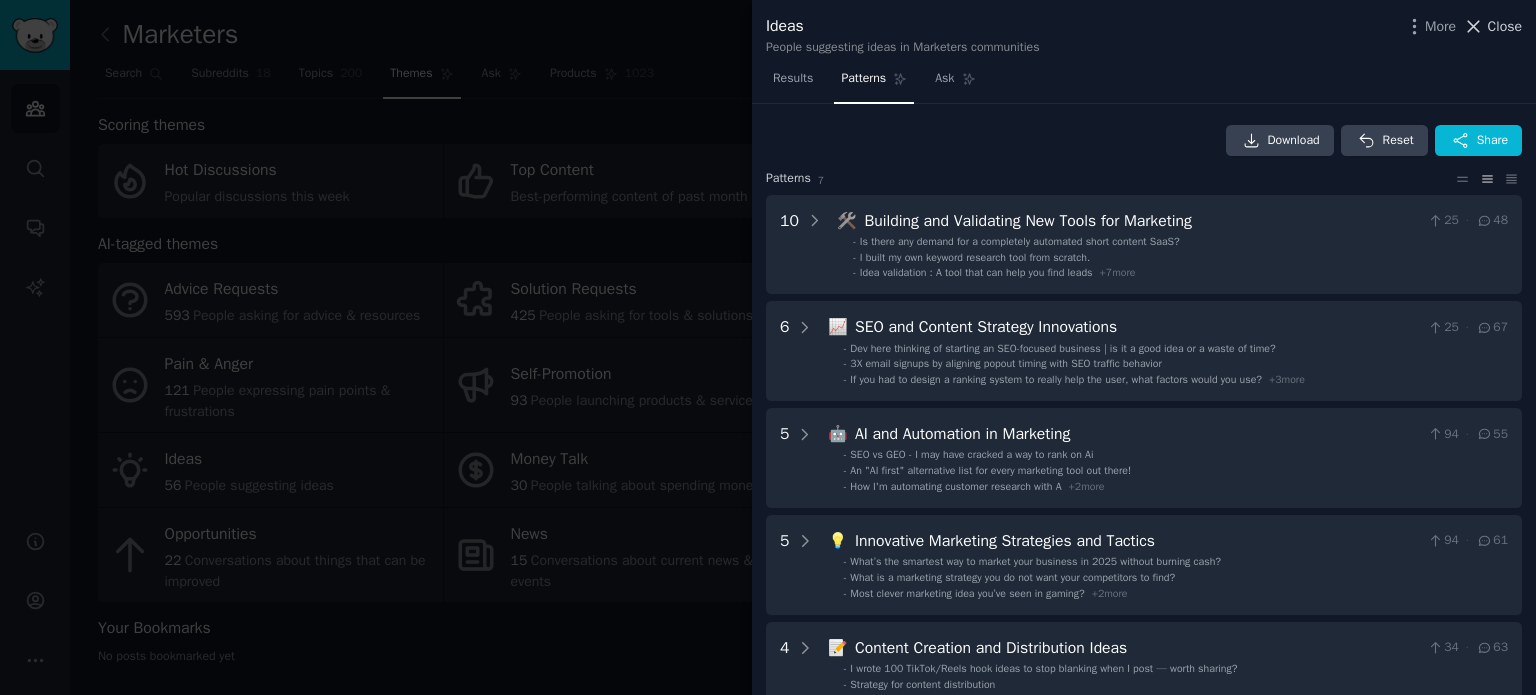 click on "Close" at bounding box center [1505, 26] 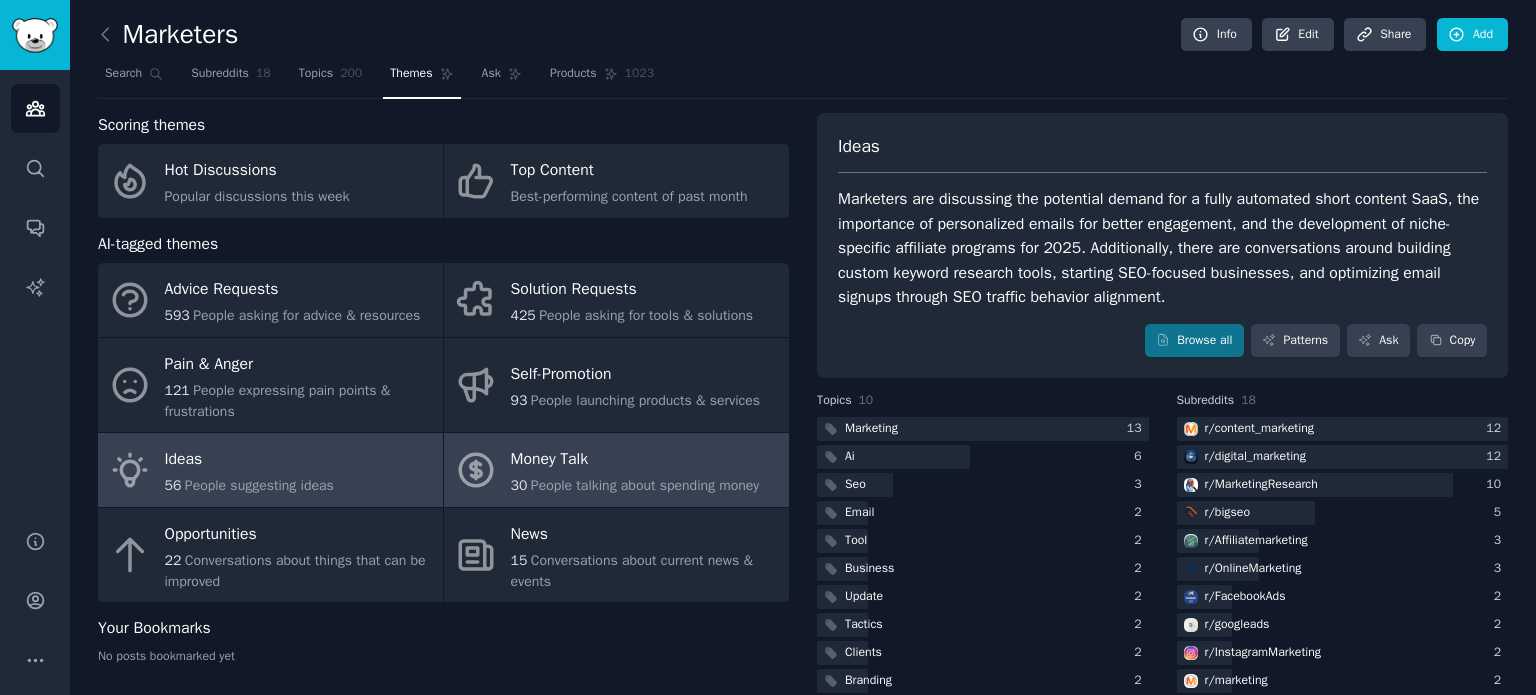 click on "Money Talk" at bounding box center [635, 460] 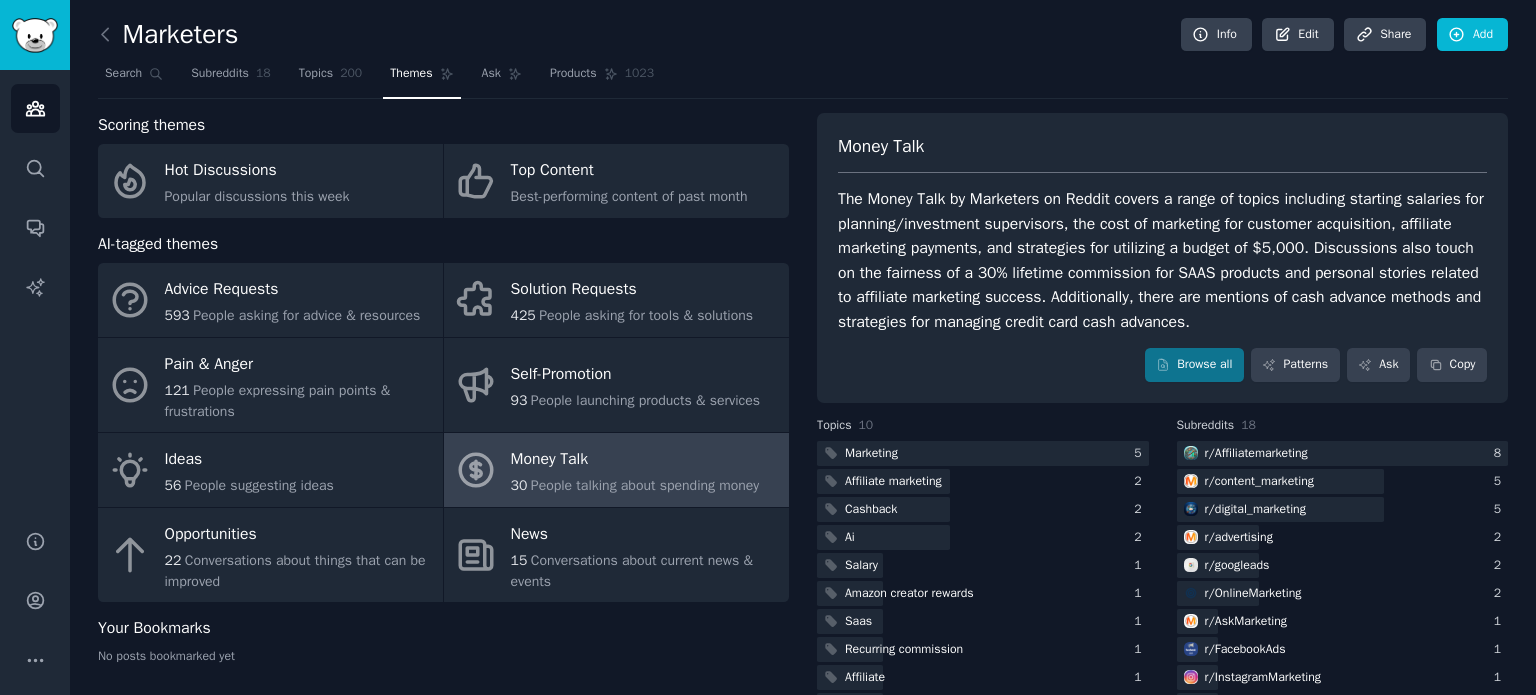 click on "Money Talk The Money Talk by Marketers on Reddit covers a range of topics including starting salaries for planning/investment supervisors, the cost of marketing for customer acquisition, affiliate marketing payments, and strategies for utilizing a budget of $5,000. Discussions also touch on the fairness of a 30% lifetime commission for SAAS products and personal stories related to affiliate marketing success. Additionally, there are mentions of cash advance methods and strategies for managing credit card cash advances. Browse all Patterns Ask Copy" at bounding box center (1162, 258) 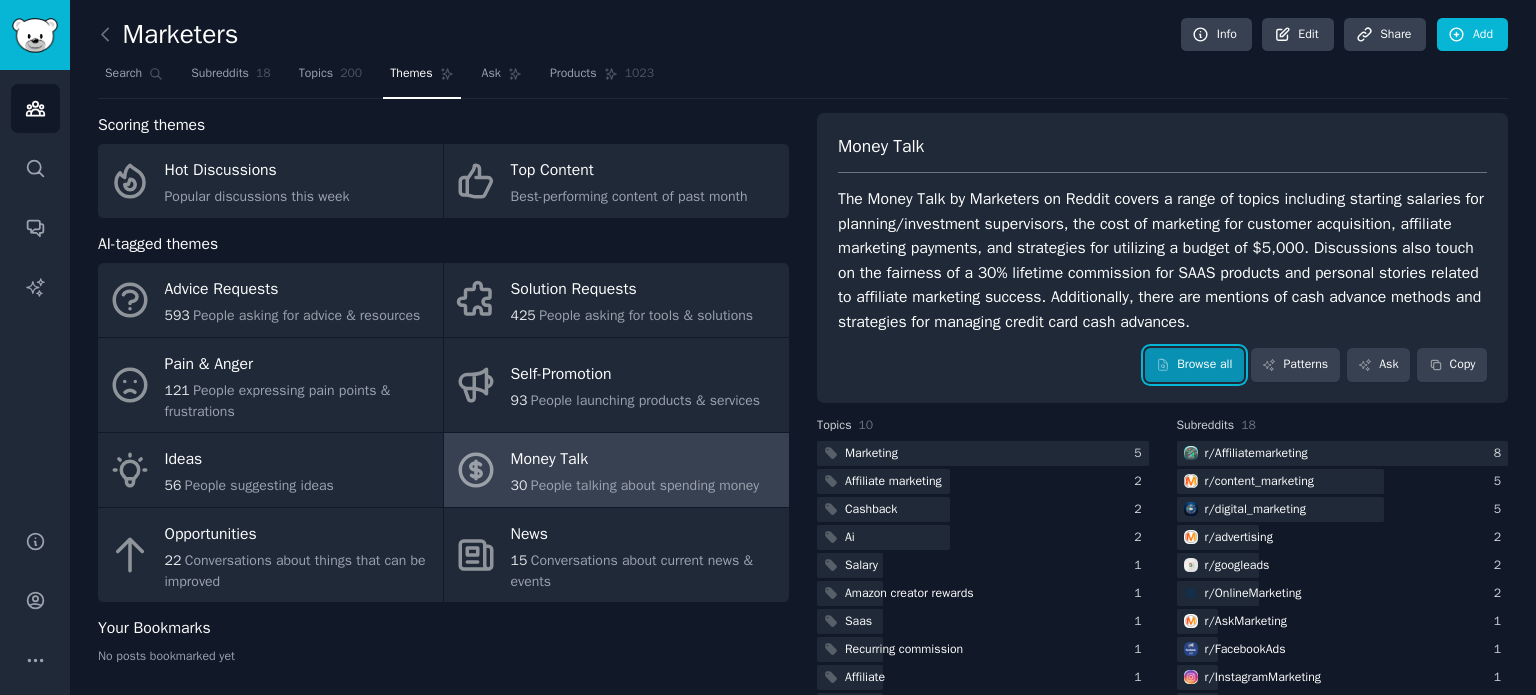 click on "Browse all" at bounding box center [1194, 365] 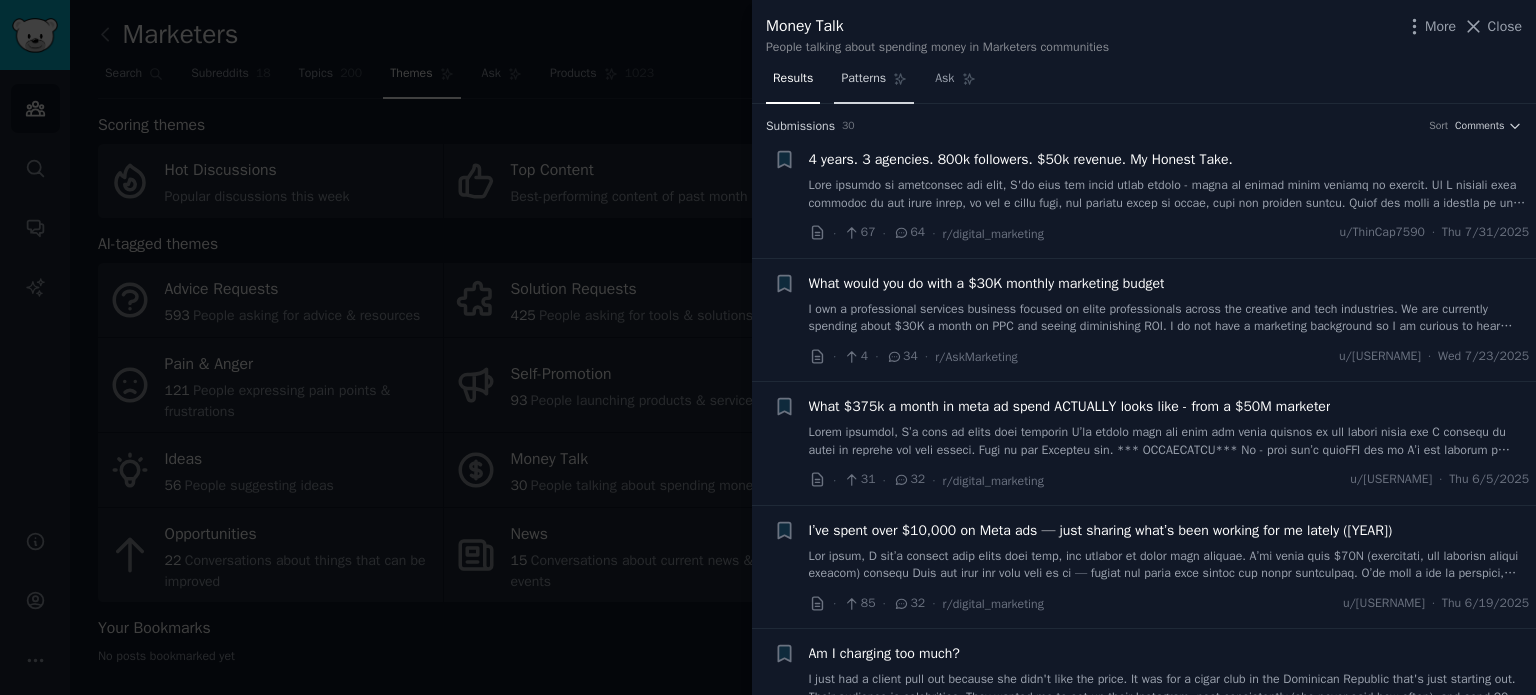 click on "Patterns" at bounding box center [863, 79] 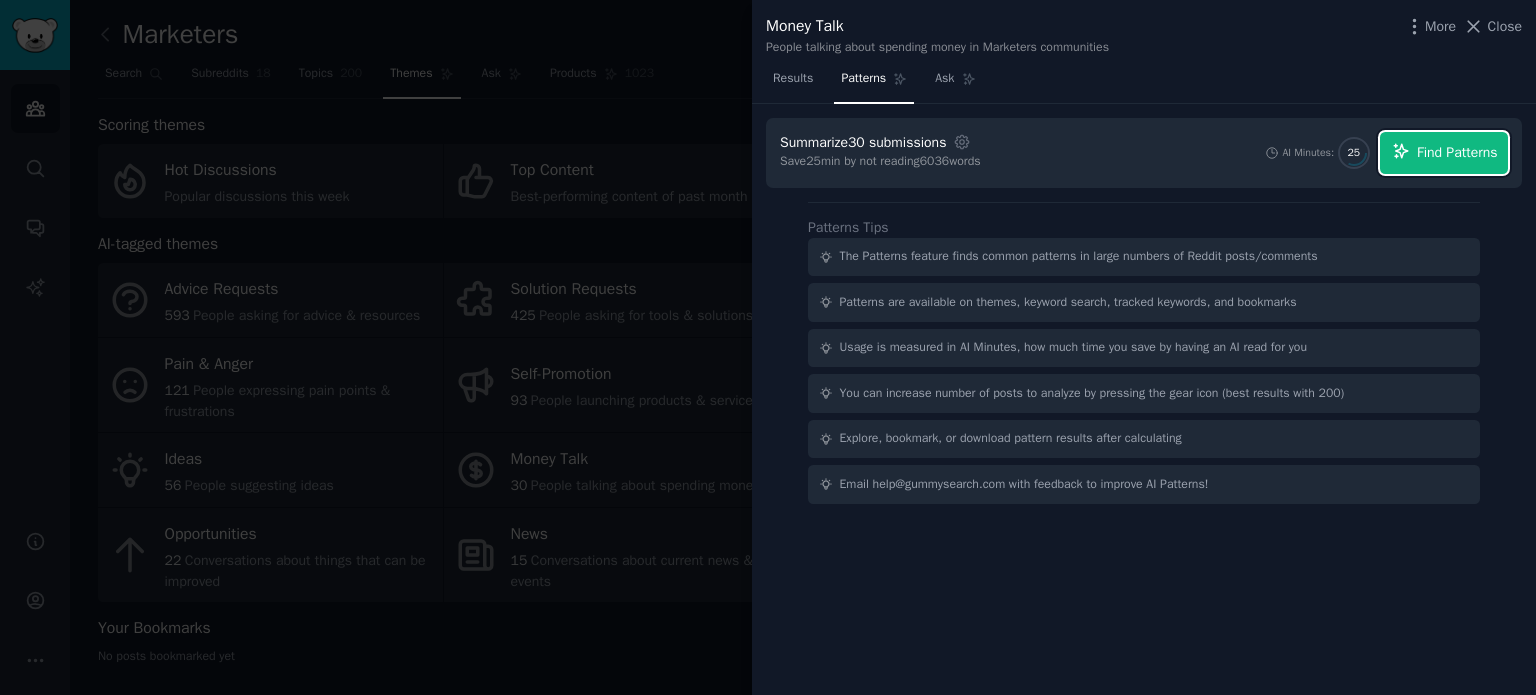 click on "Find Patterns" at bounding box center (1457, 152) 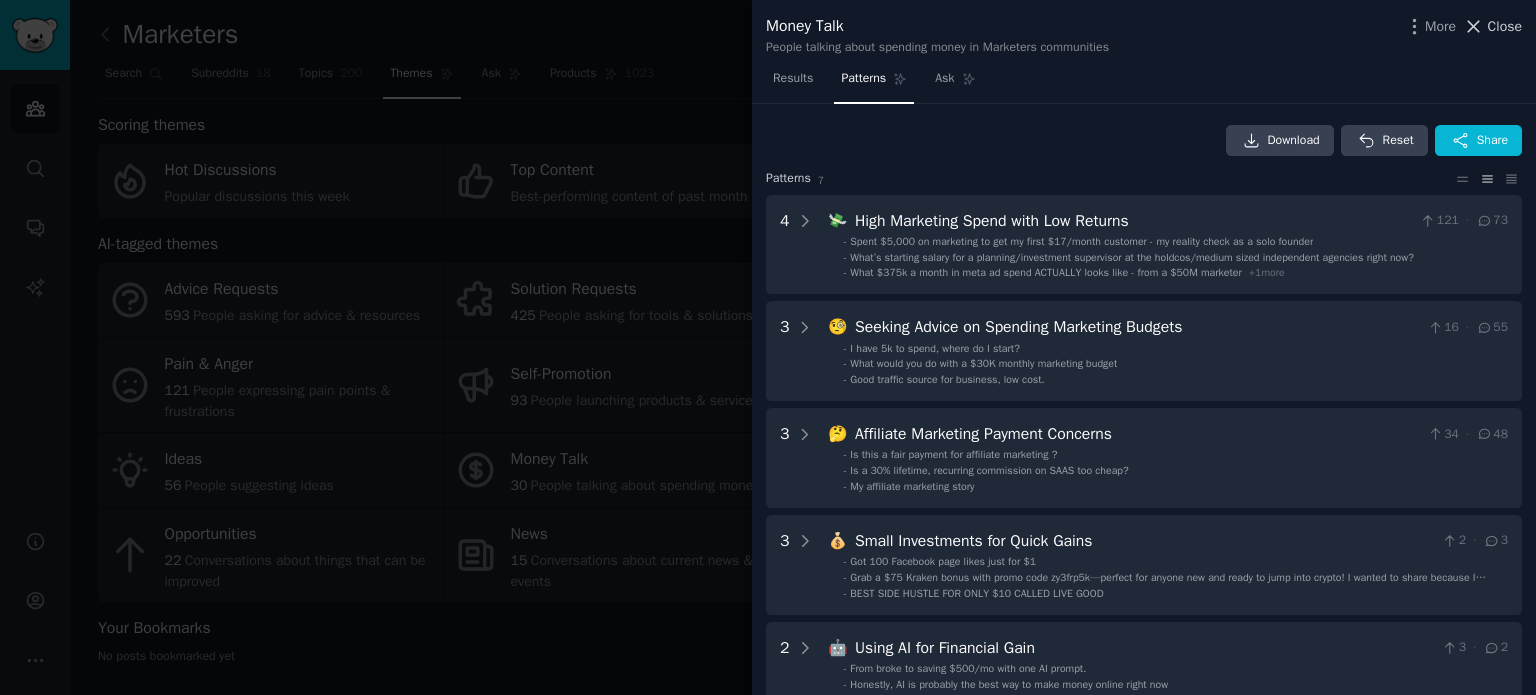 click on "Close" at bounding box center [1505, 26] 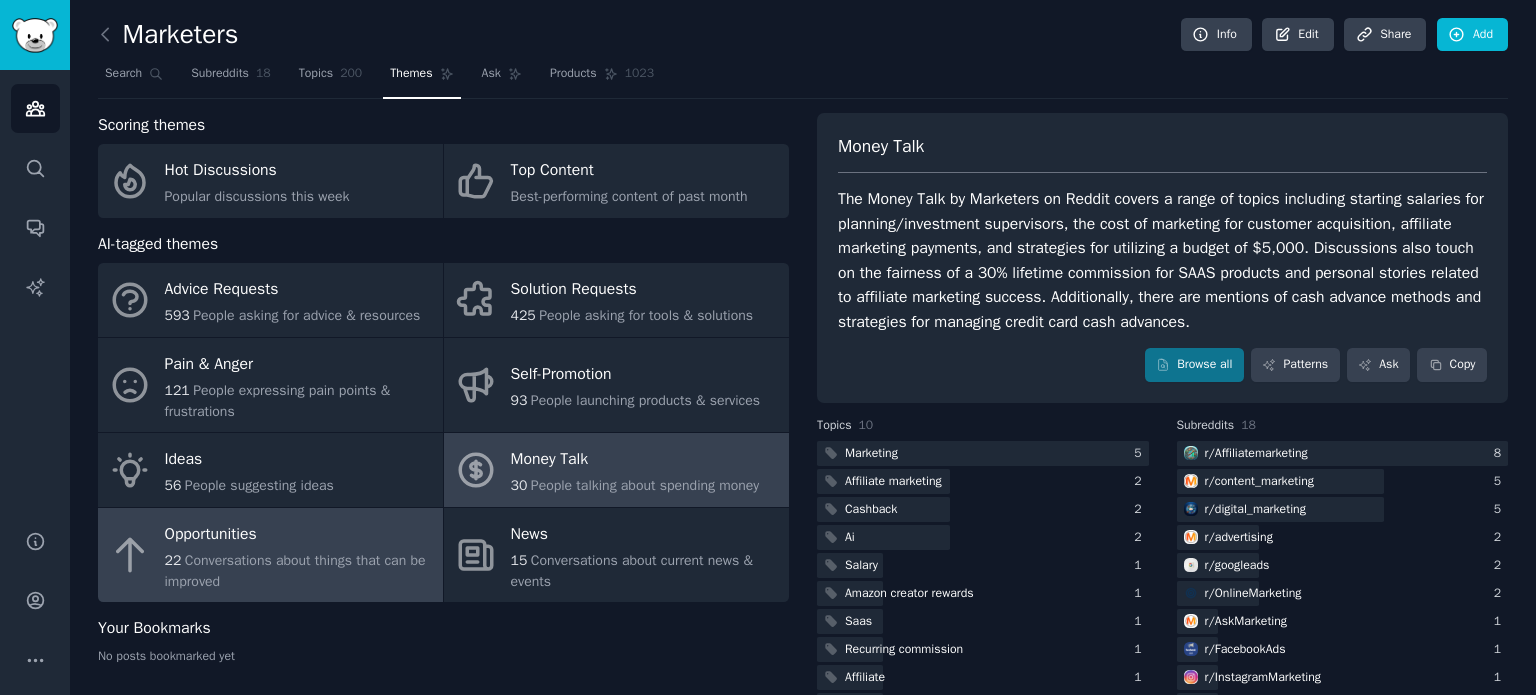 click on "22 Conversations about things that can be improved" at bounding box center (299, 571) 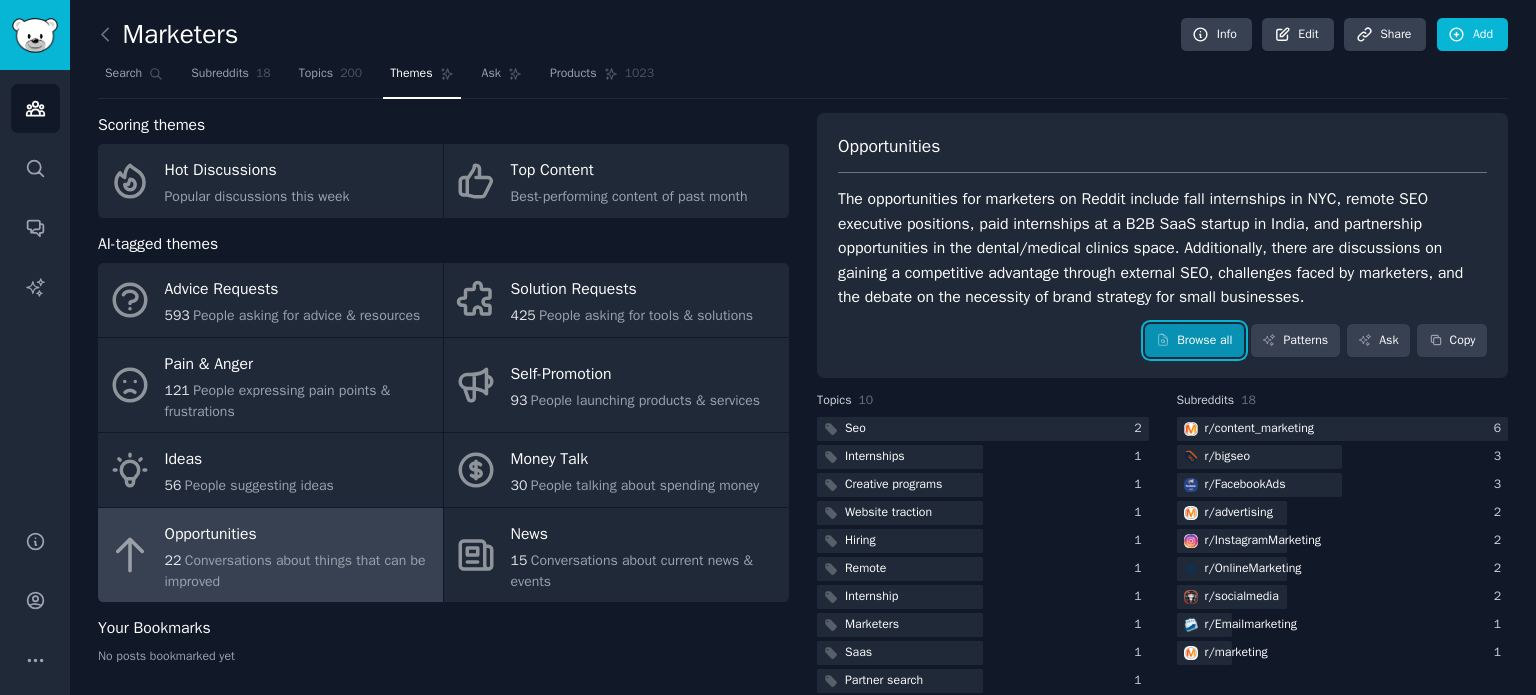 click on "Browse all" at bounding box center (1194, 341) 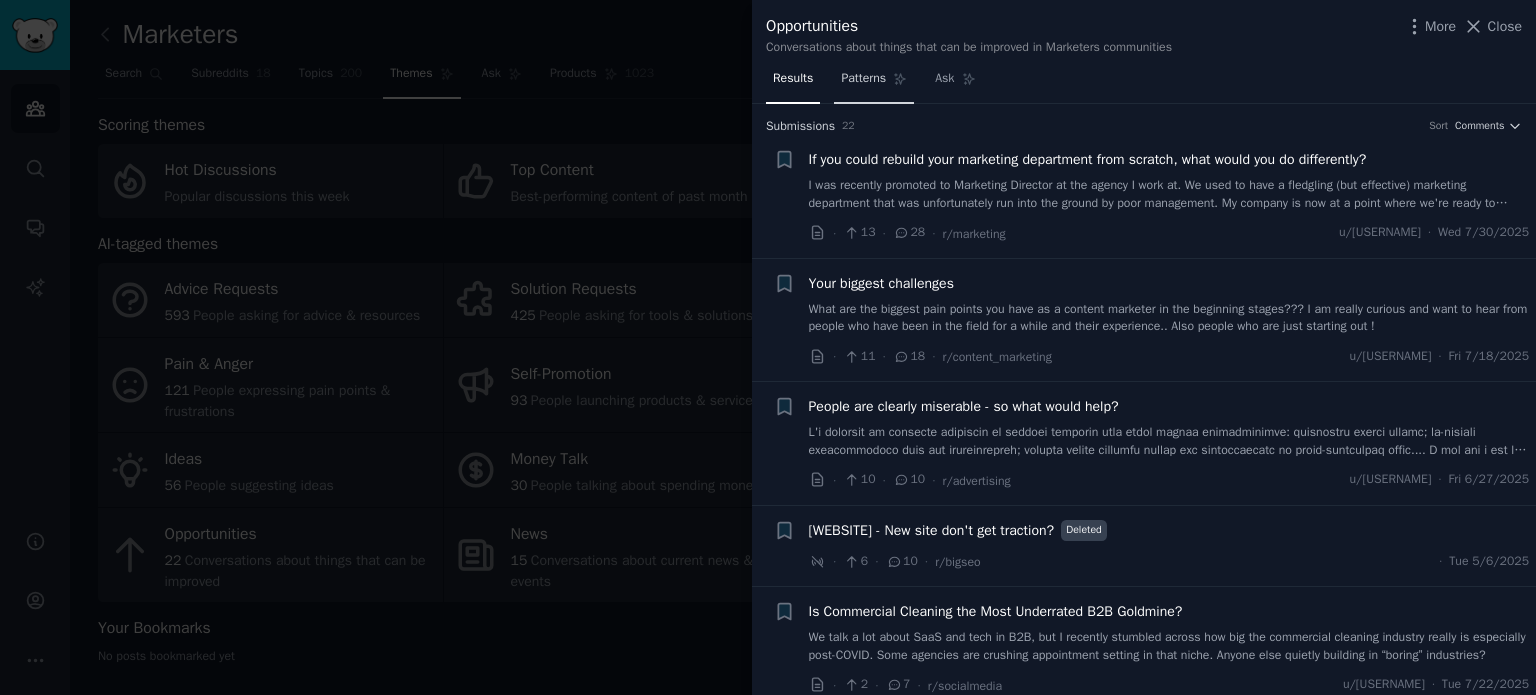 click on "Patterns" at bounding box center (863, 79) 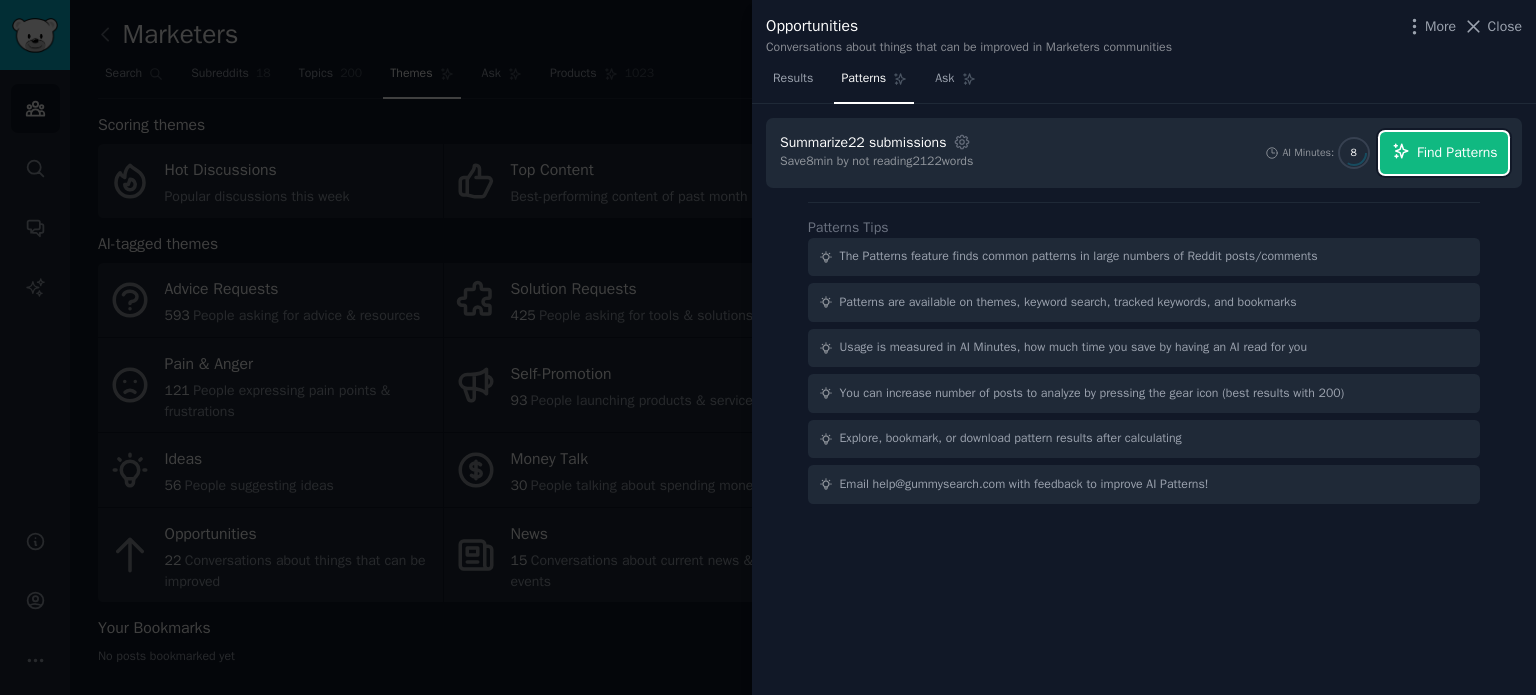 click on "Find Patterns" at bounding box center [1457, 152] 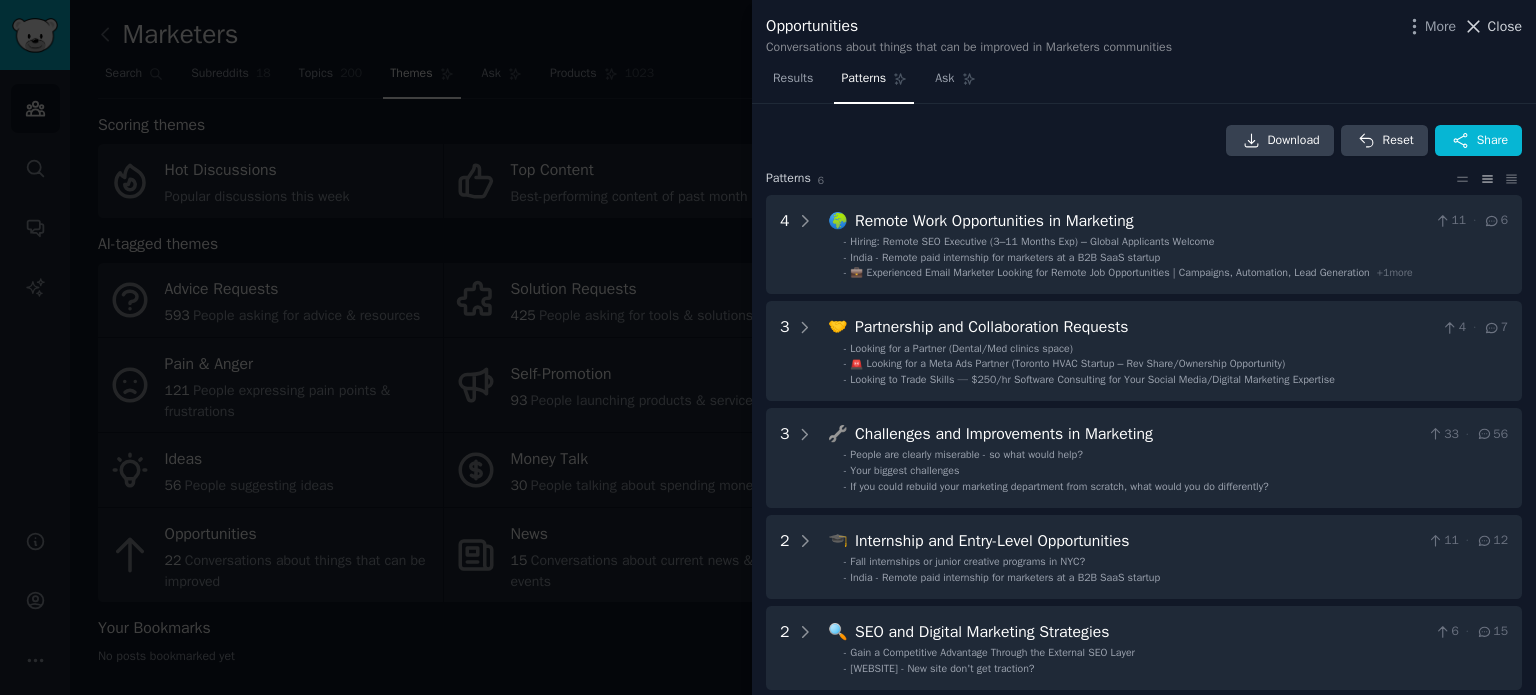 click on "Close" at bounding box center (1505, 26) 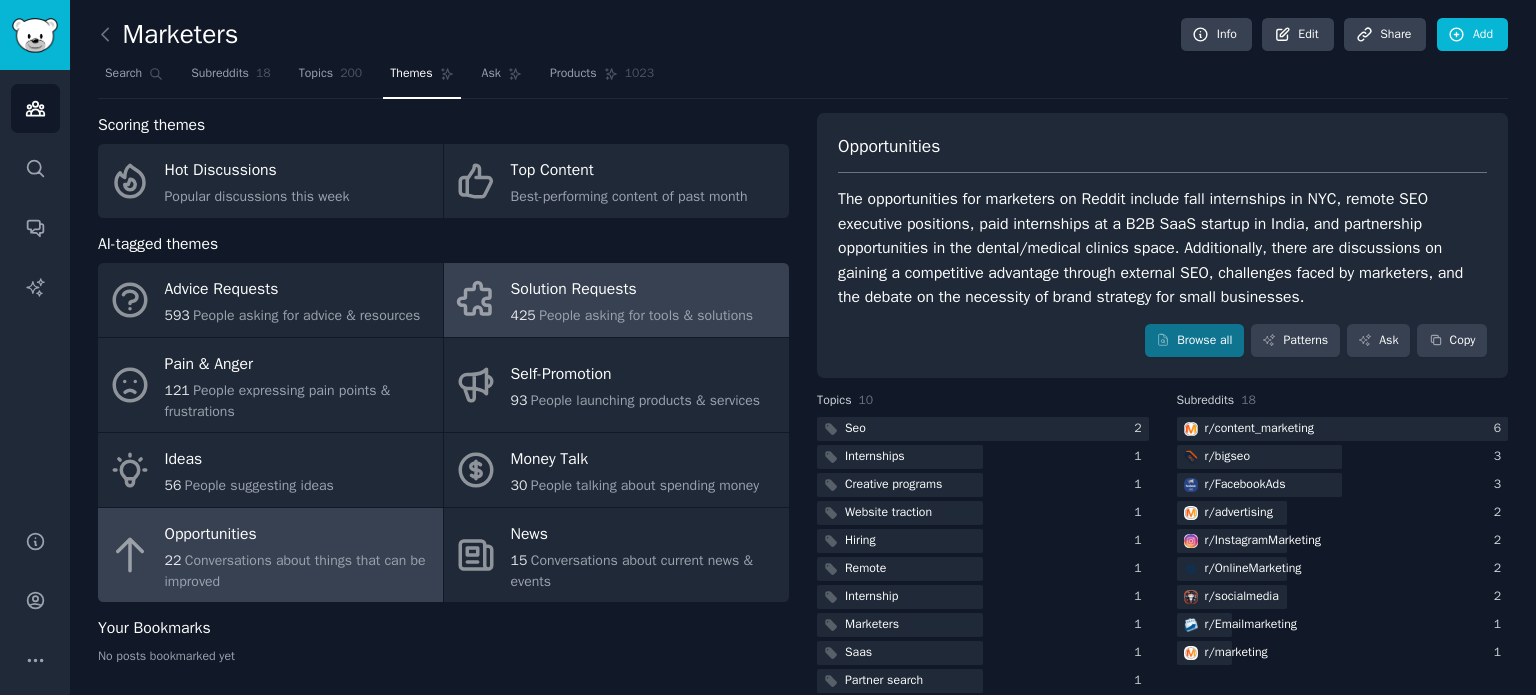 click on "Solution Requests 425 People asking for tools & solutions" at bounding box center (616, 300) 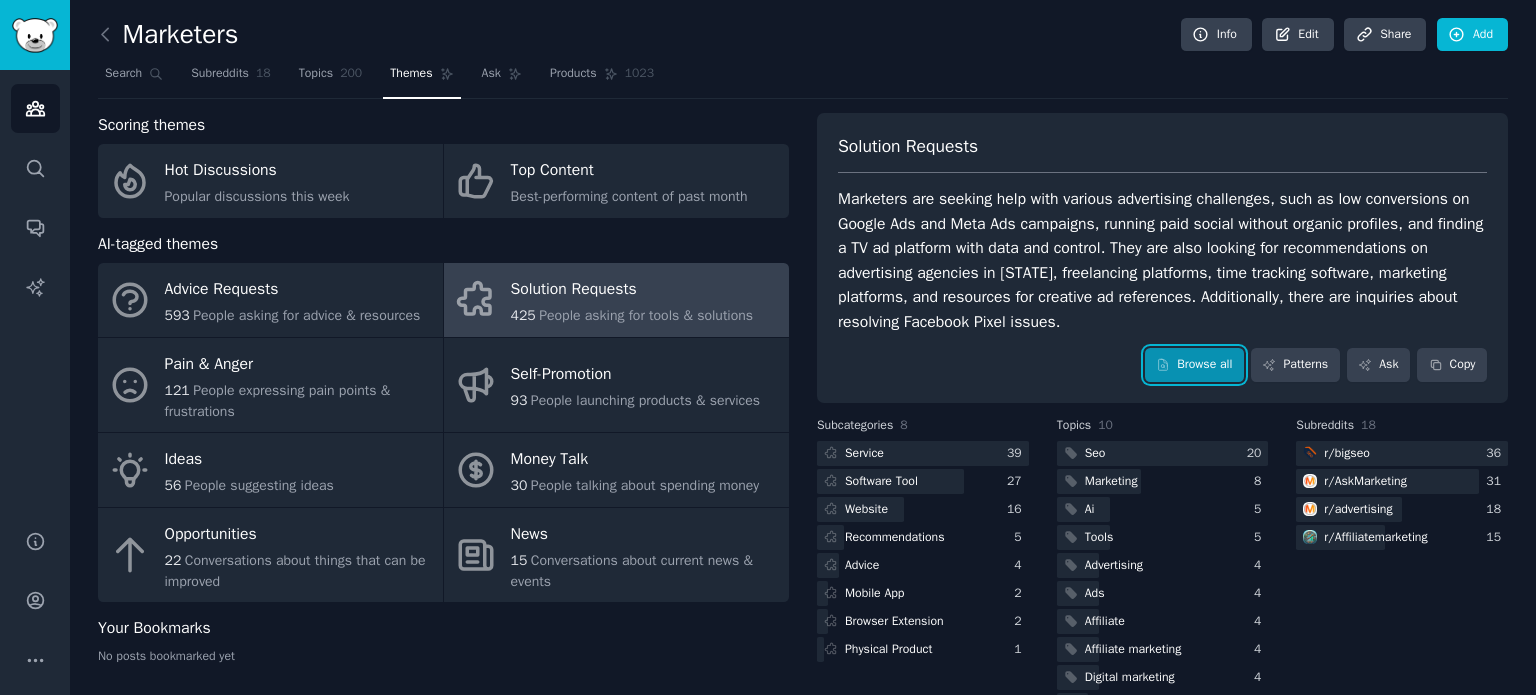 click on "Browse all" at bounding box center [1194, 365] 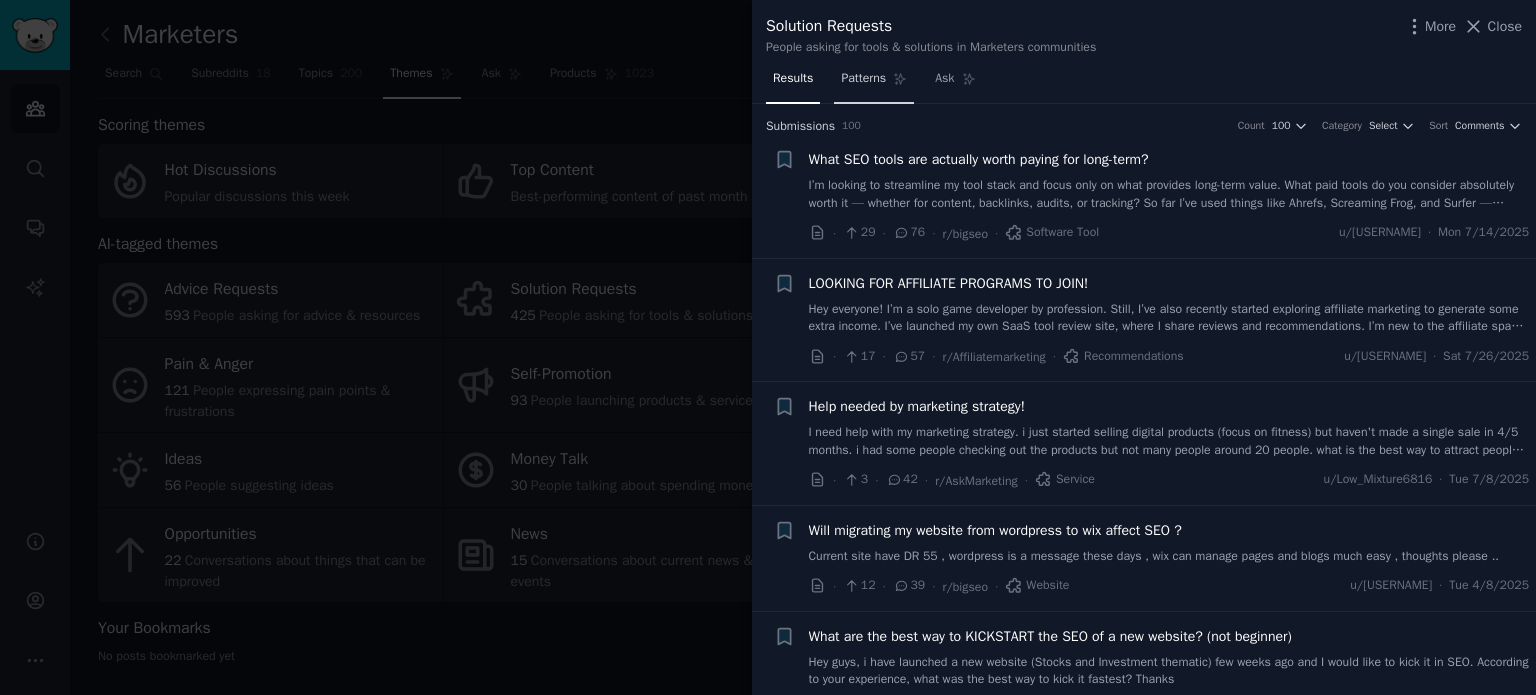 click on "Patterns" at bounding box center (863, 79) 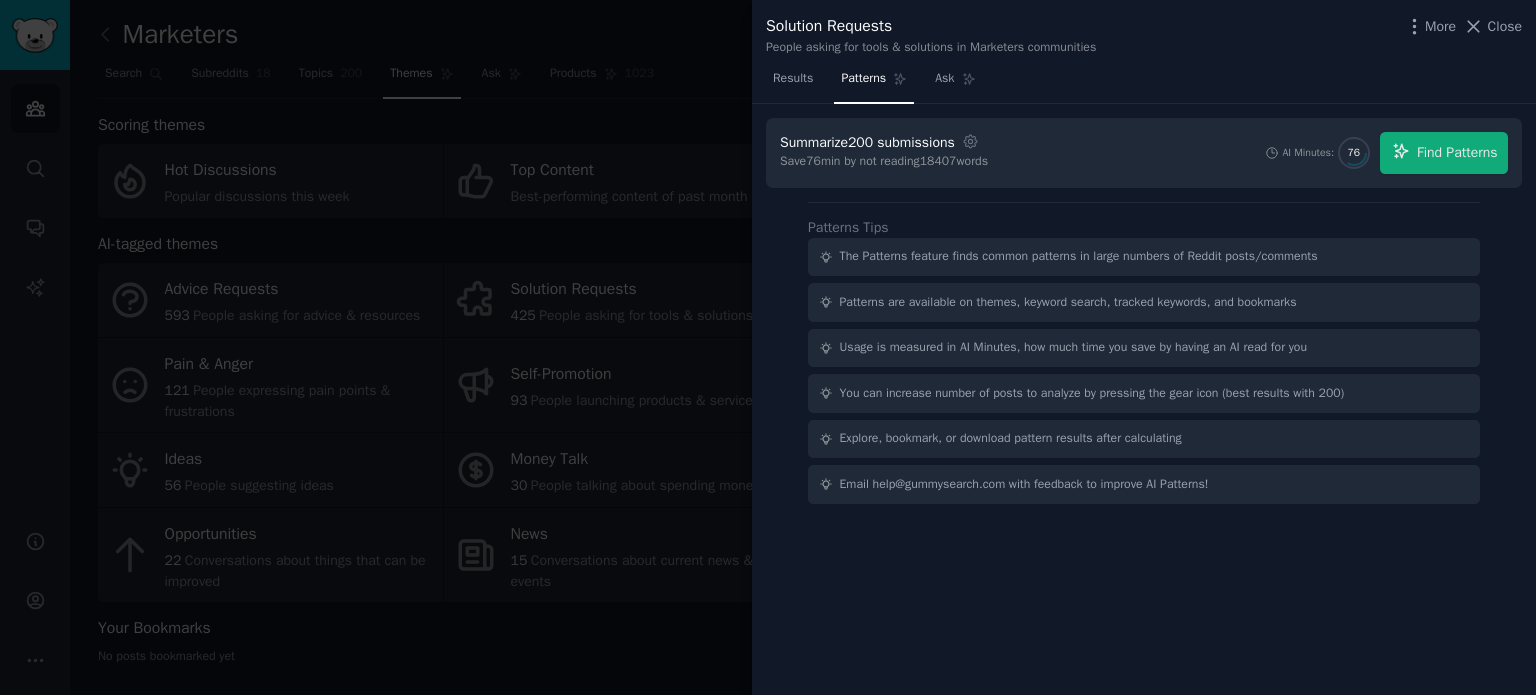 click on "Solution Requests People asking for tools & solutions in Marketers communities More Close" at bounding box center [1144, 31] 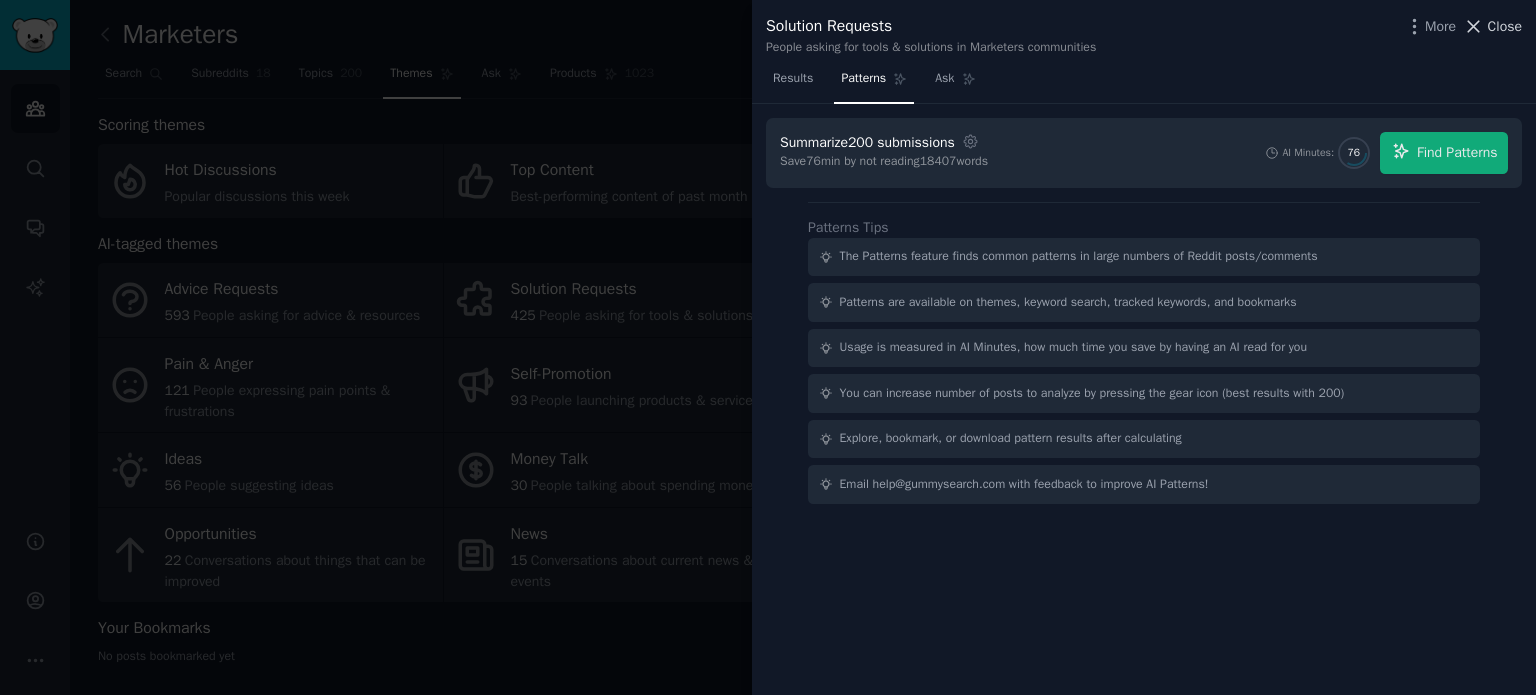 click 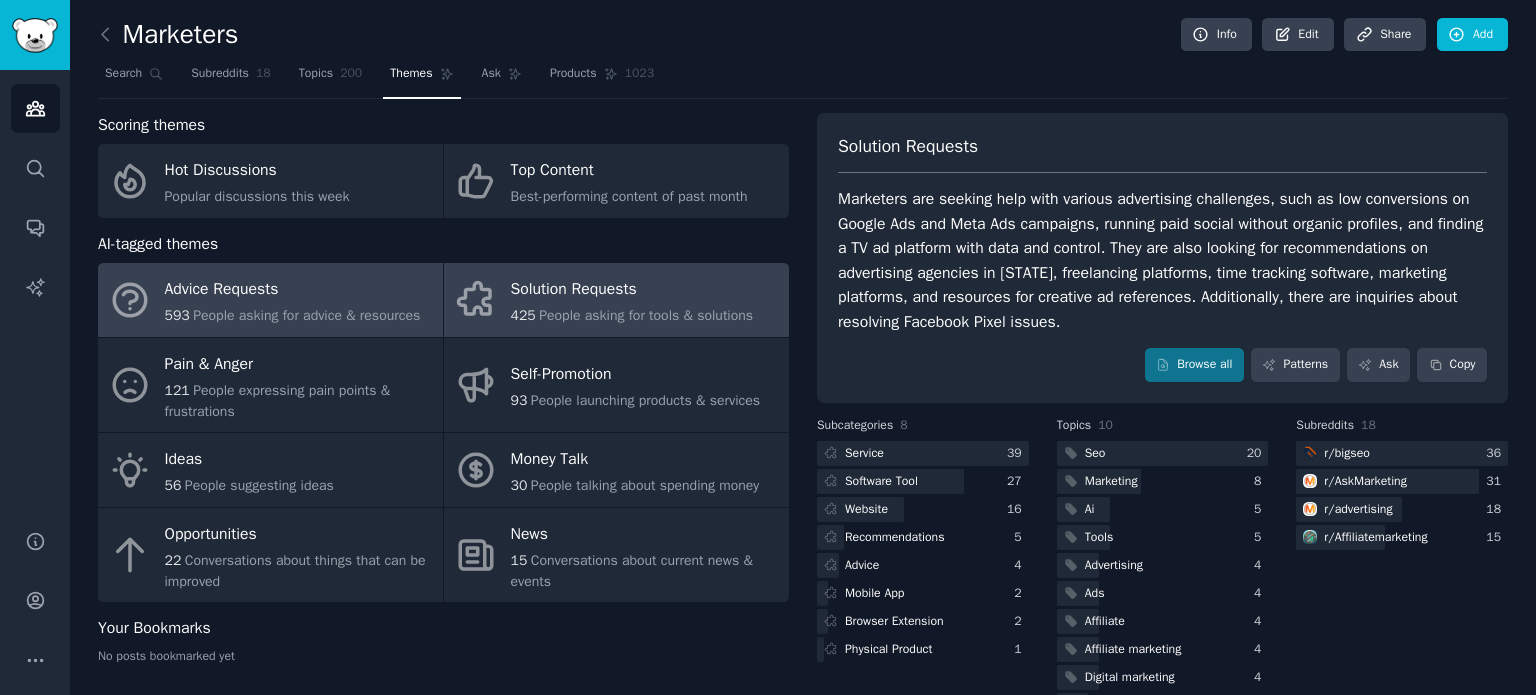 click on "People asking for advice & resources" at bounding box center (306, 315) 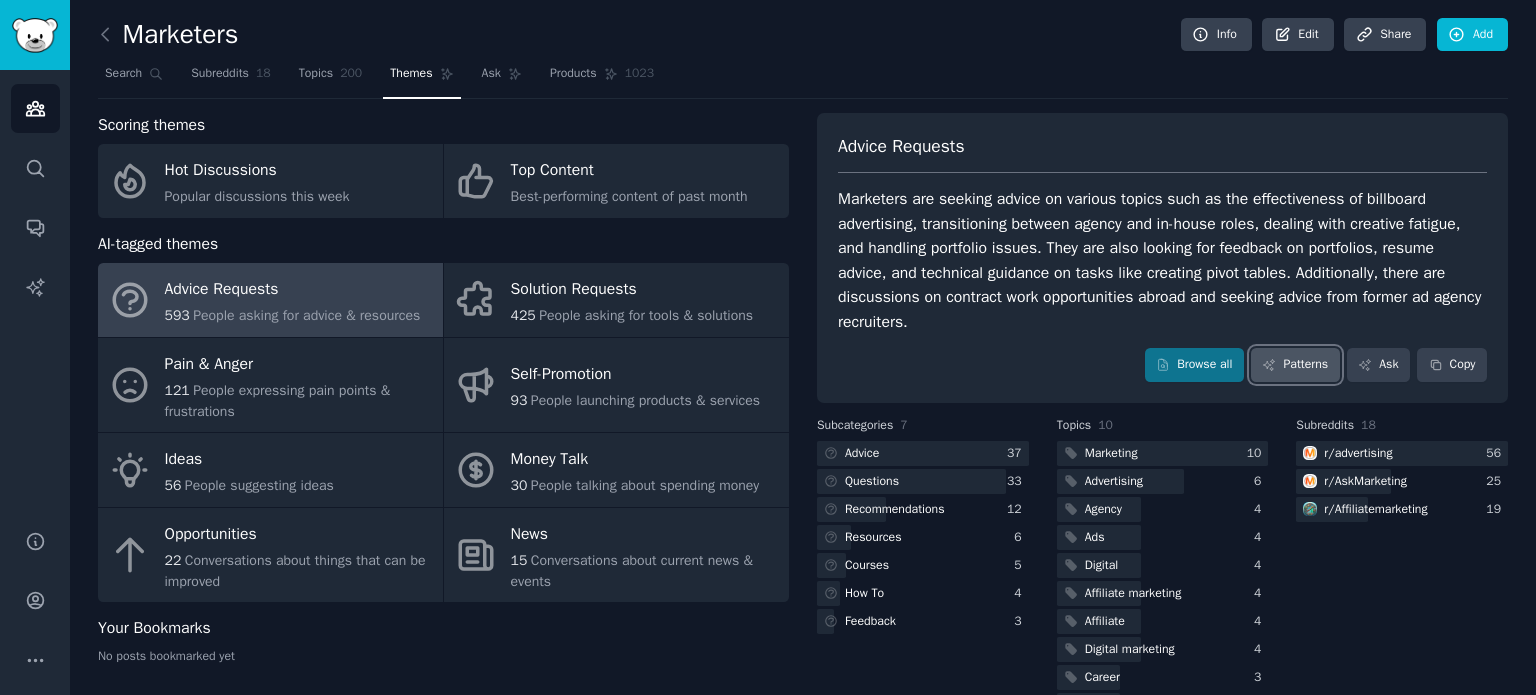 click on "Patterns" at bounding box center (1295, 365) 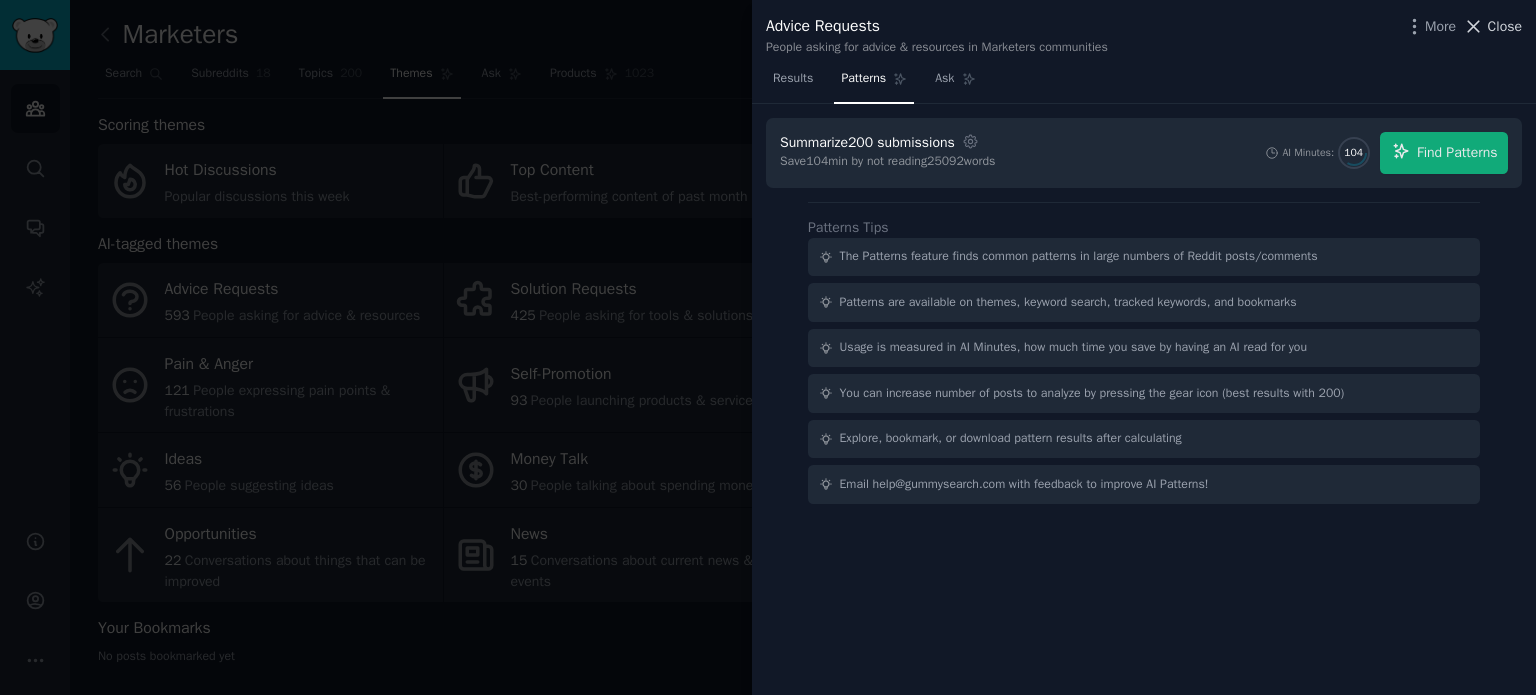 click 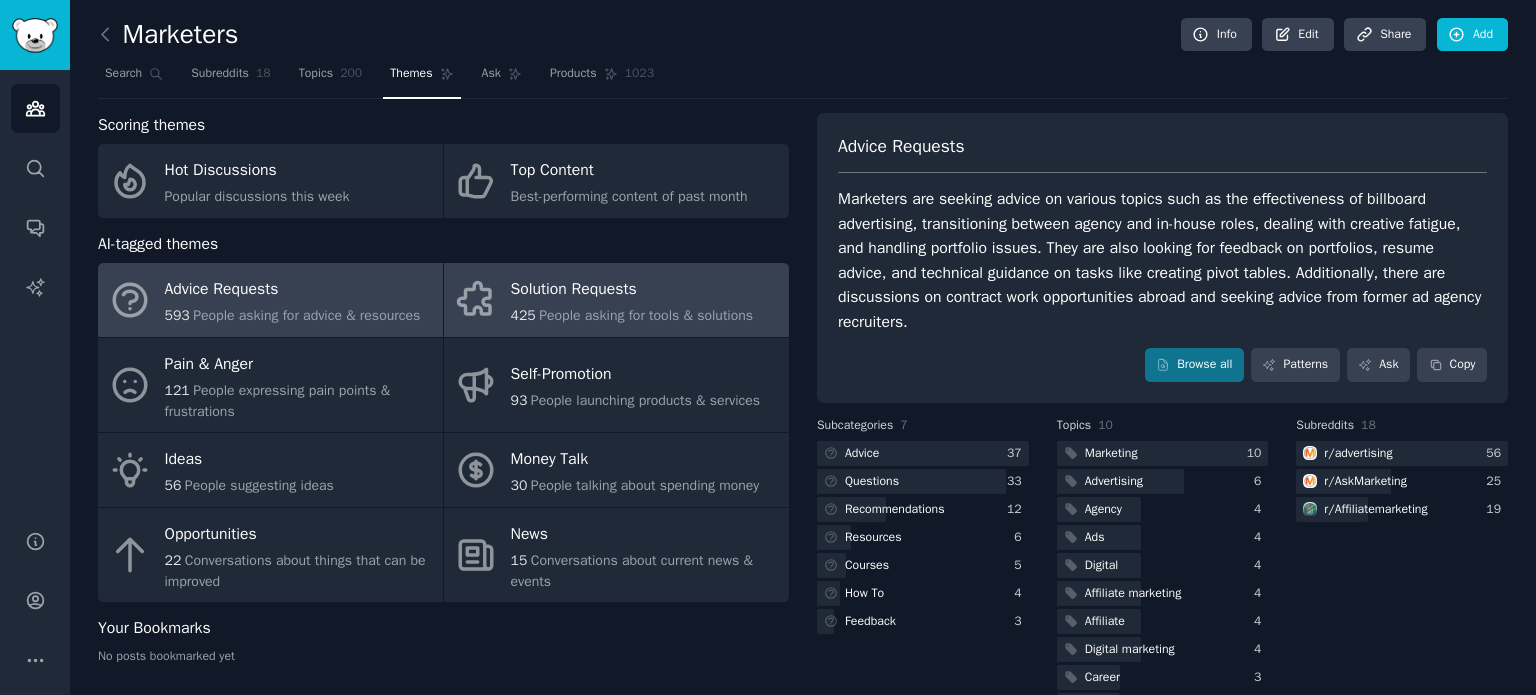 click on "People asking for tools & solutions" at bounding box center (646, 315) 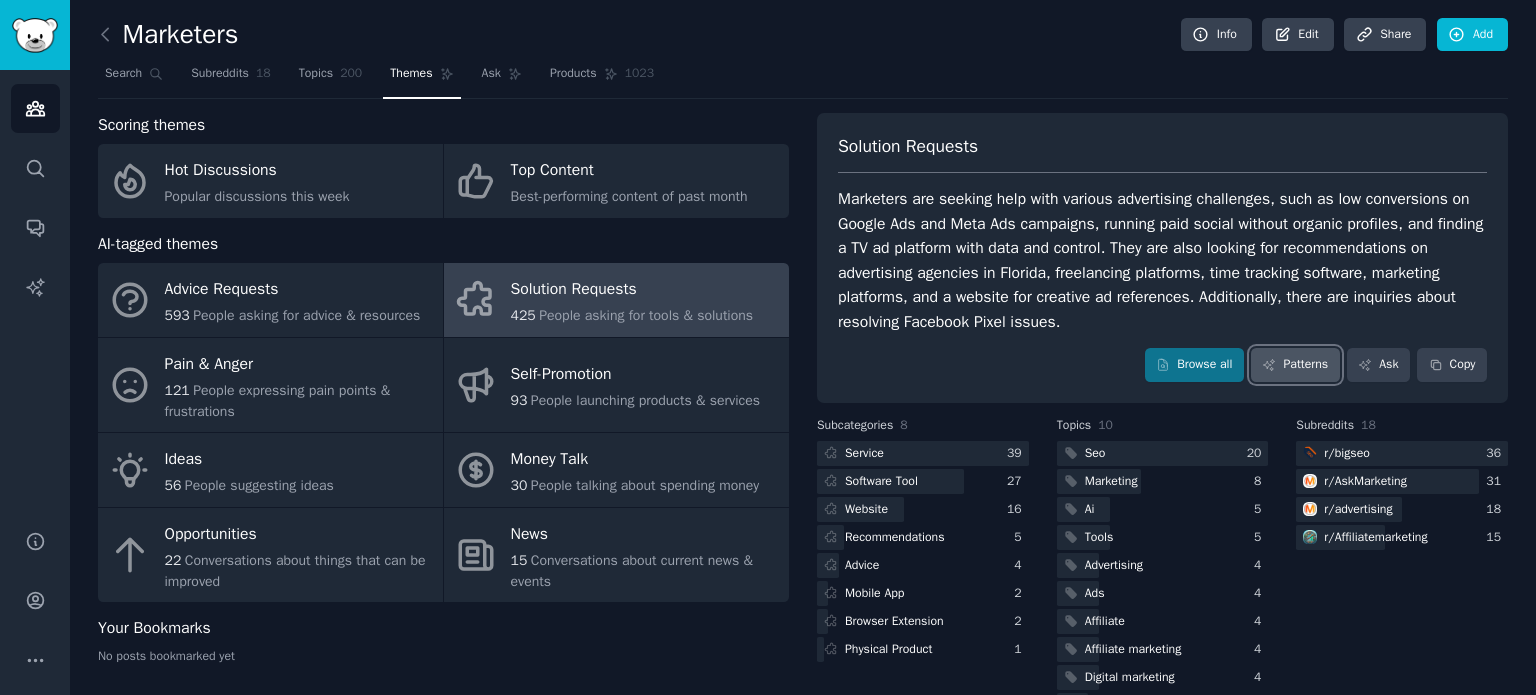 click on "Patterns" at bounding box center [1295, 365] 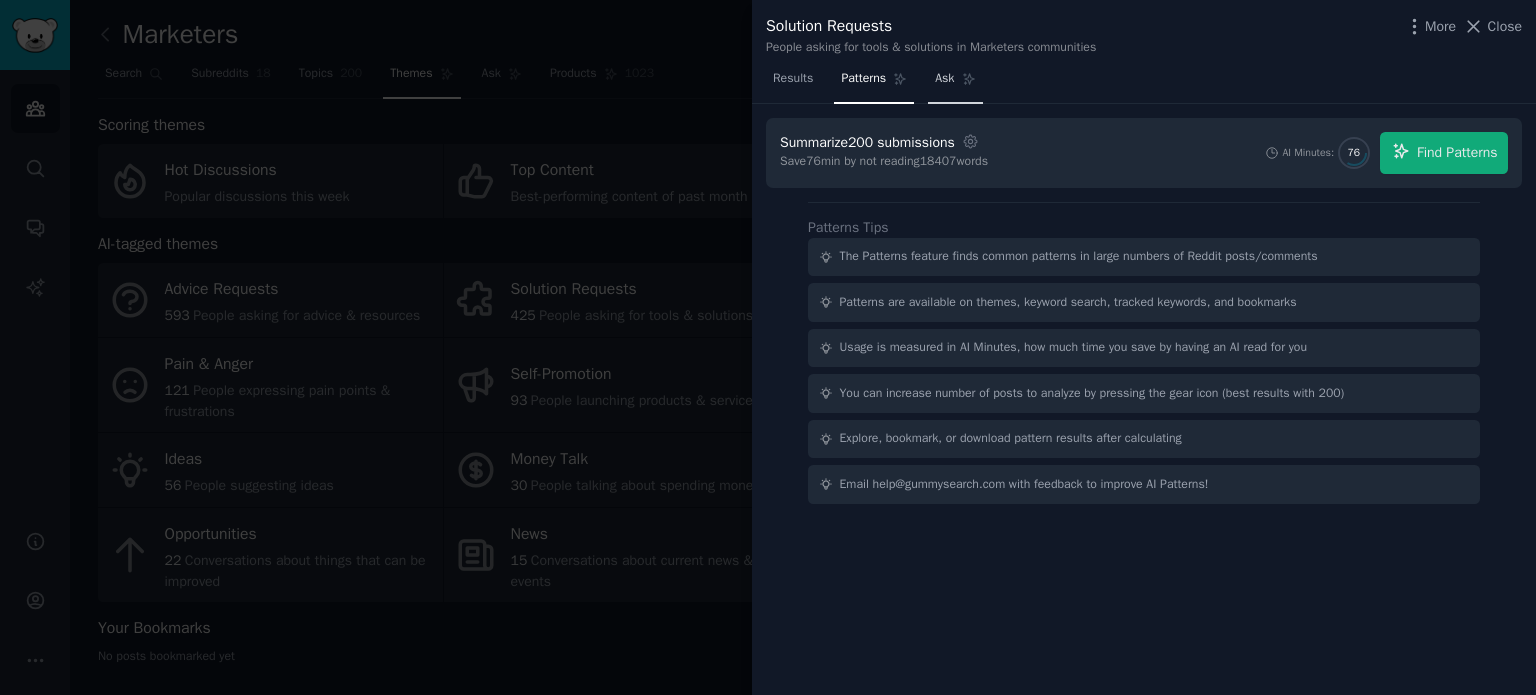click on "Ask" at bounding box center [944, 79] 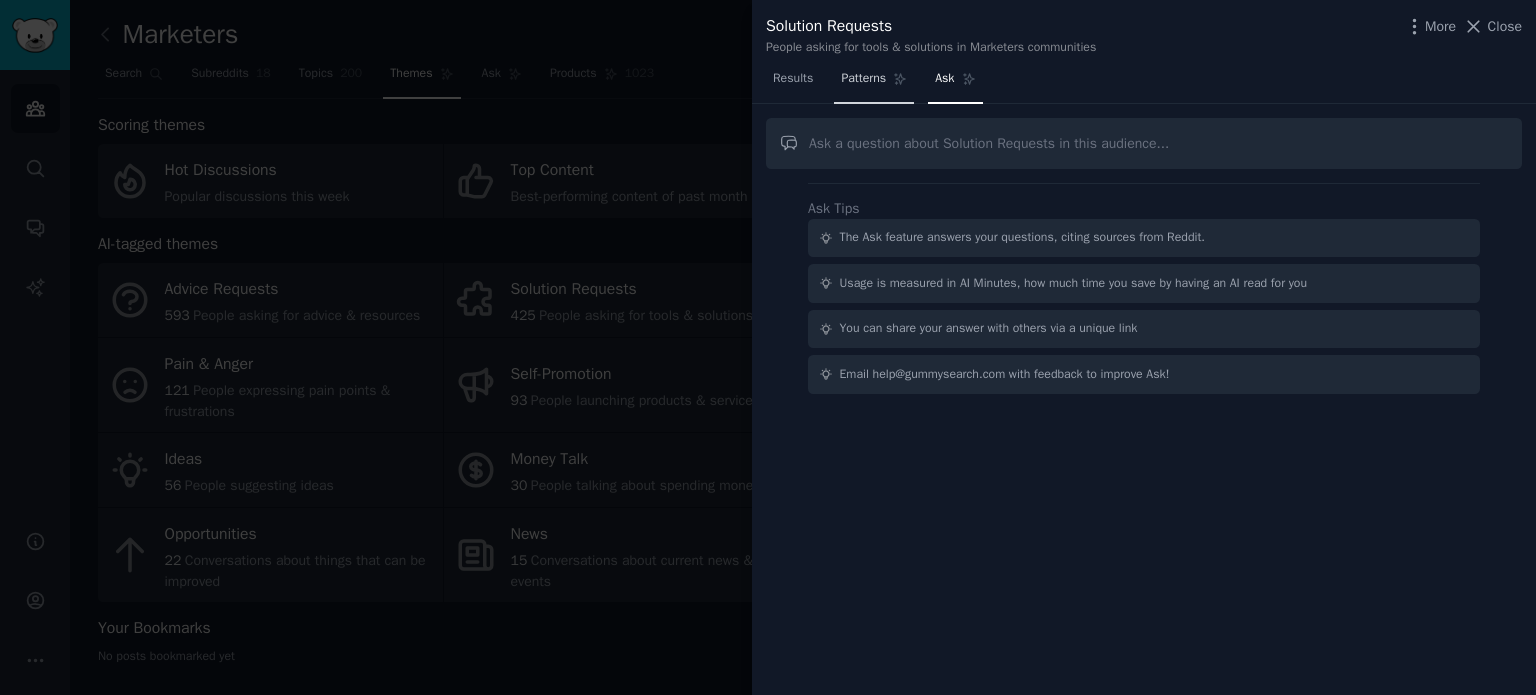 click on "Patterns" at bounding box center (863, 79) 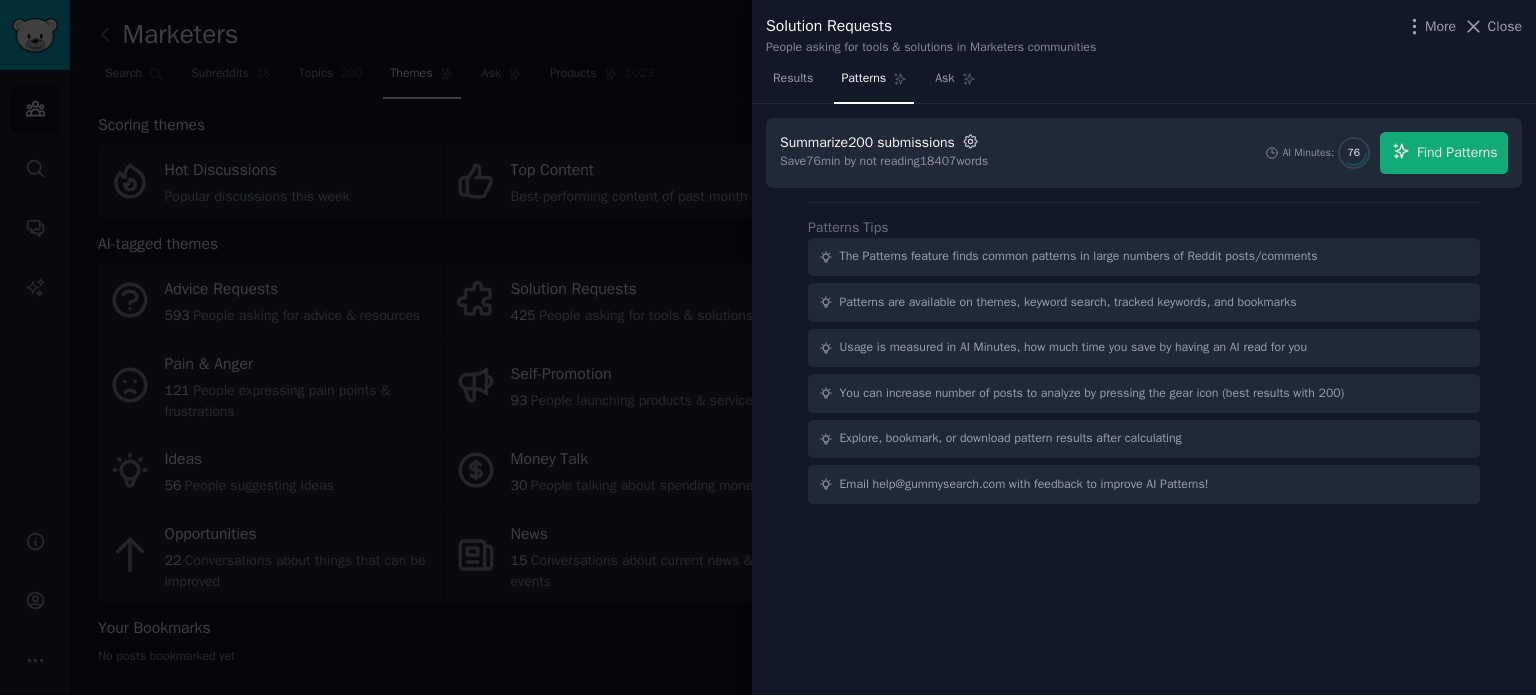 click 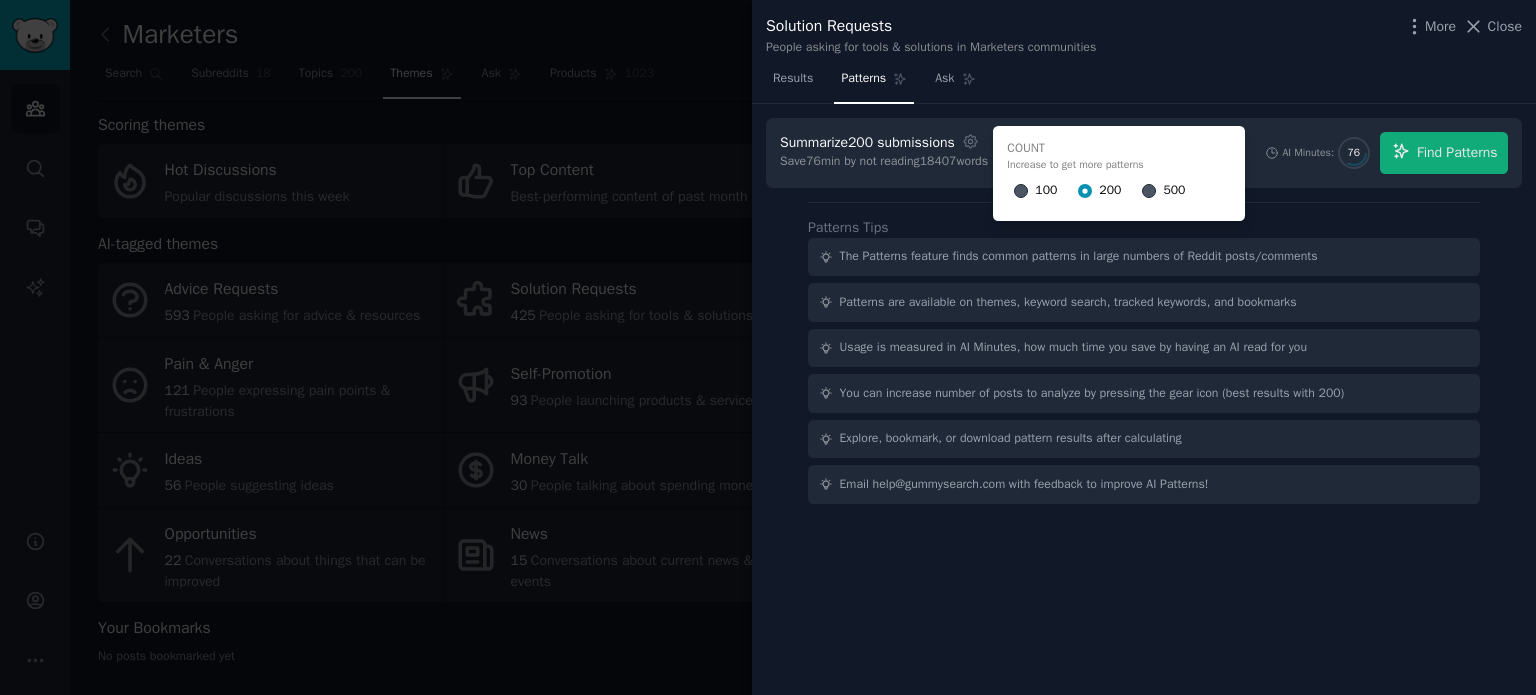 click on "100 200 500" at bounding box center (1119, 191) 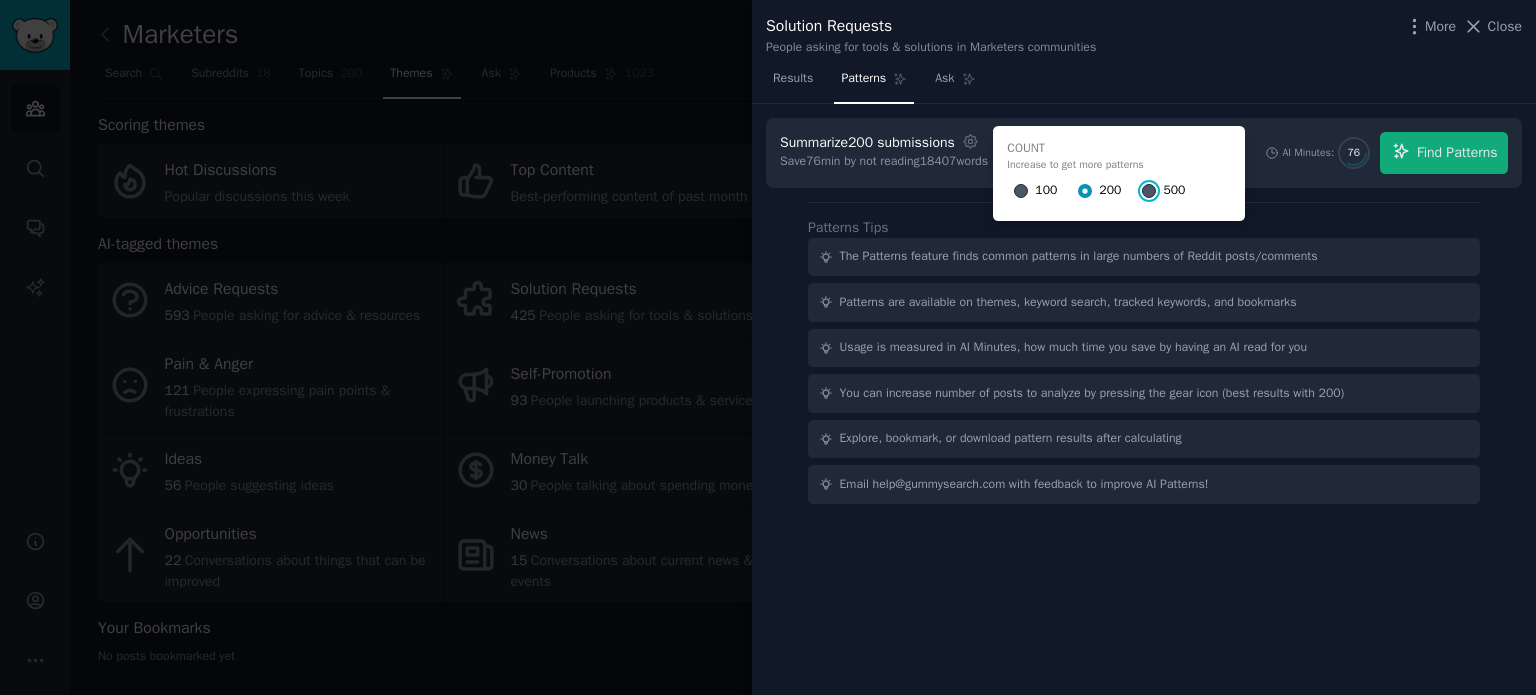 click on "500" at bounding box center [1149, 191] 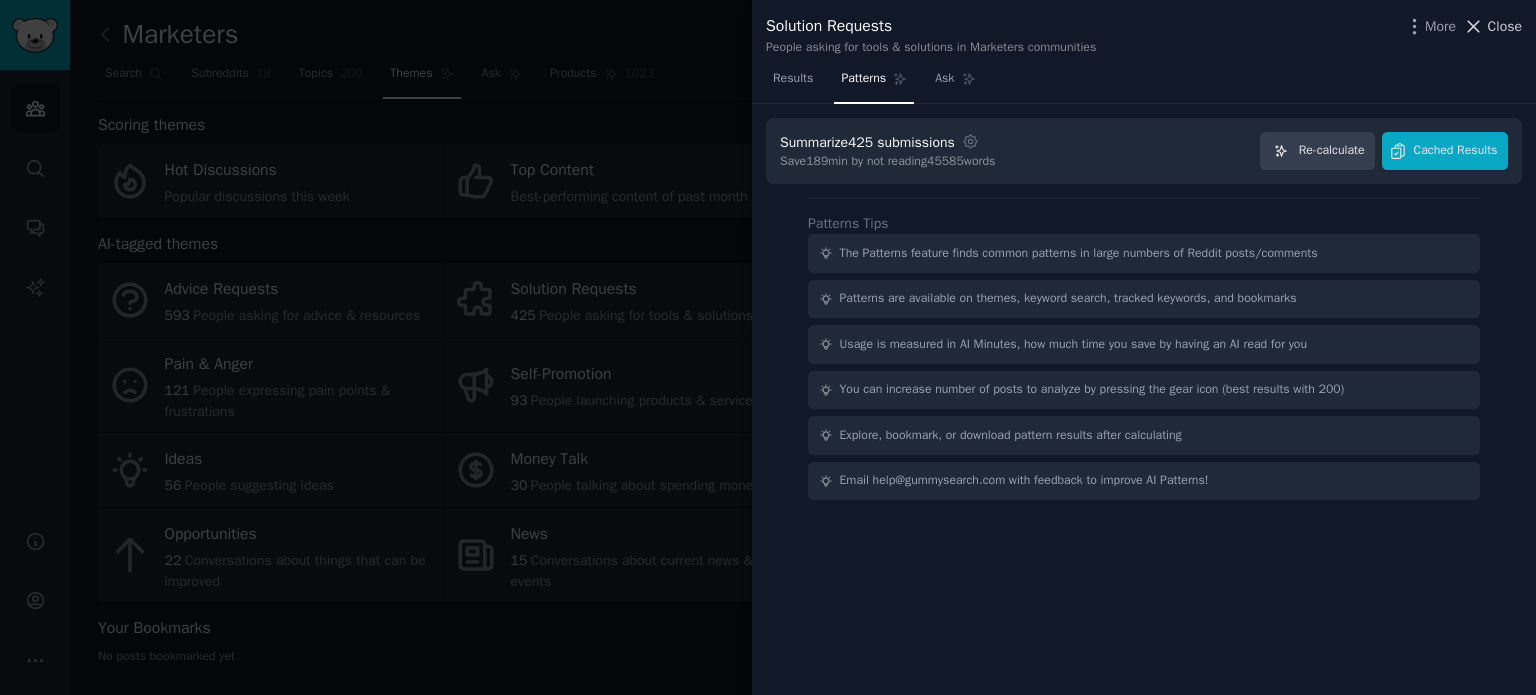 click on "Close" at bounding box center [1505, 26] 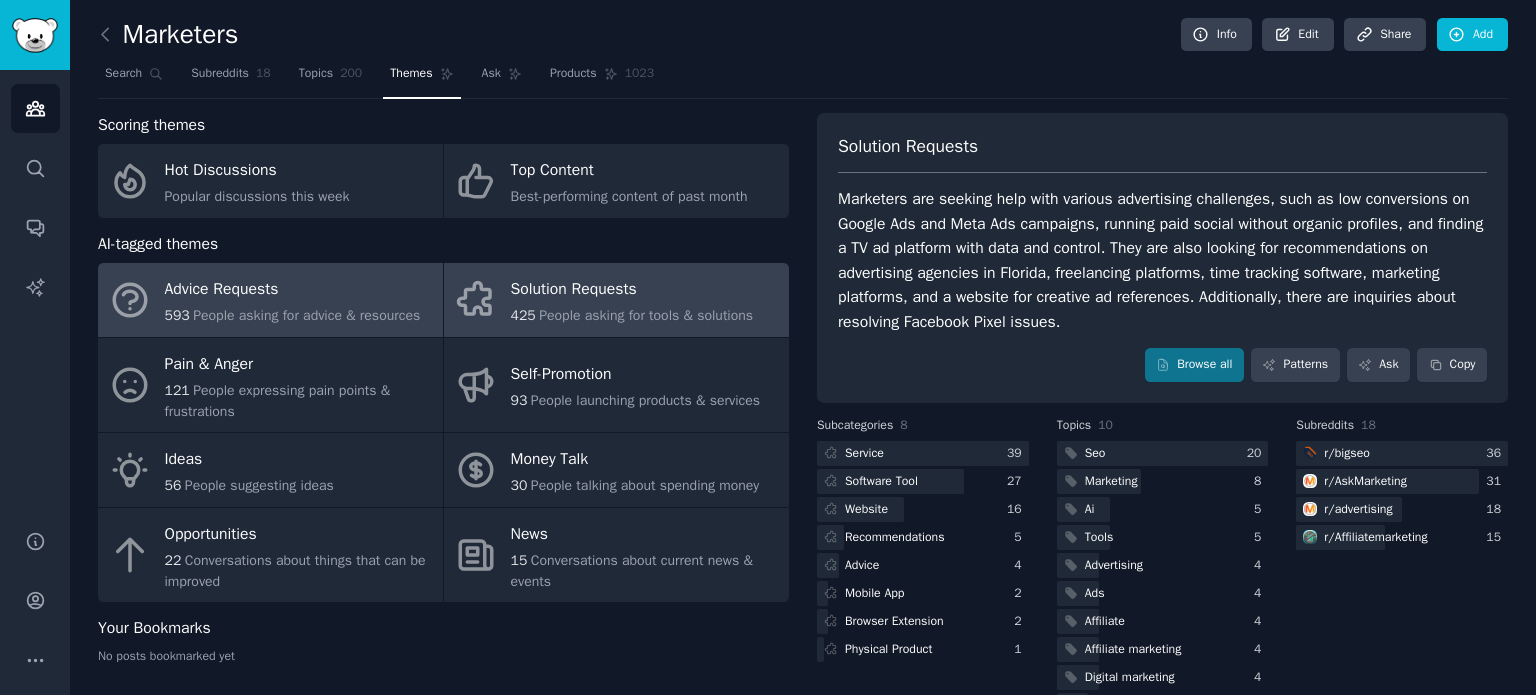 click on "People asking for advice & resources" at bounding box center [306, 315] 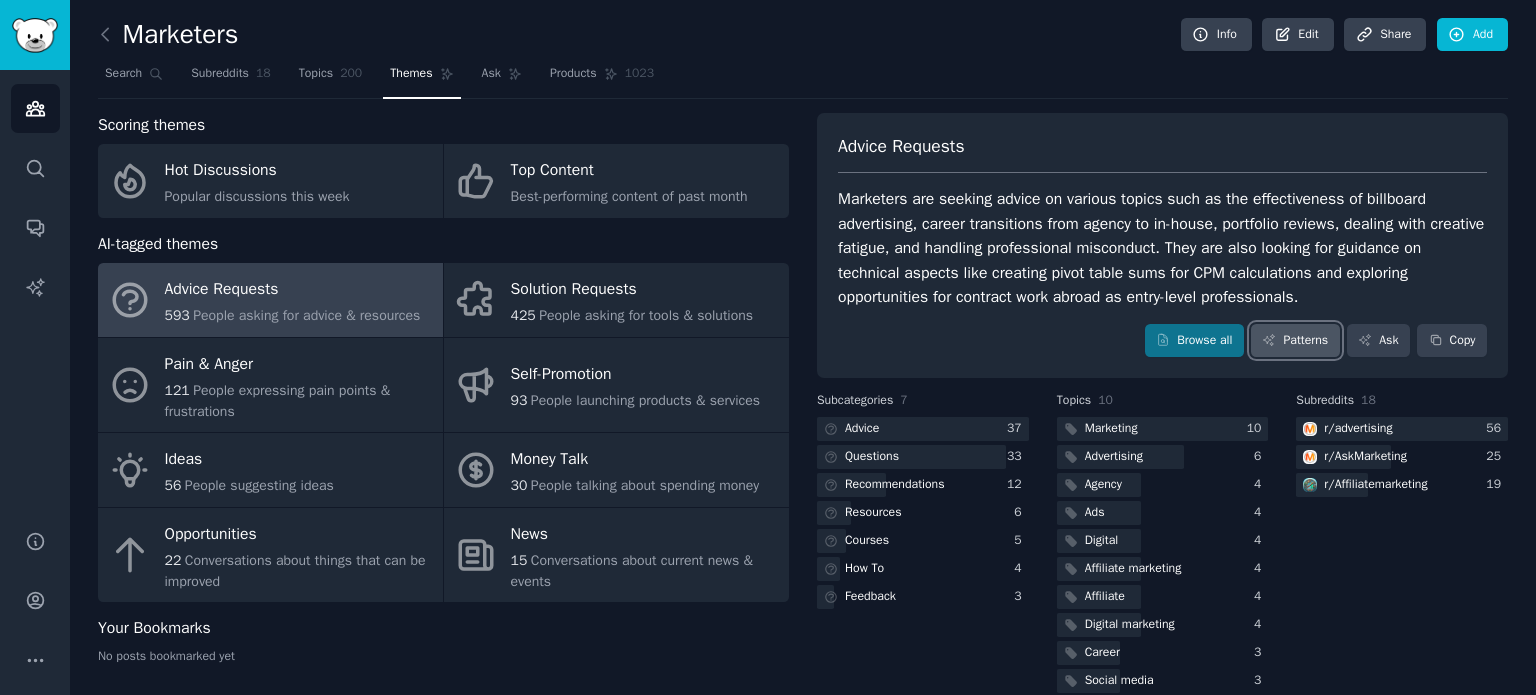 click 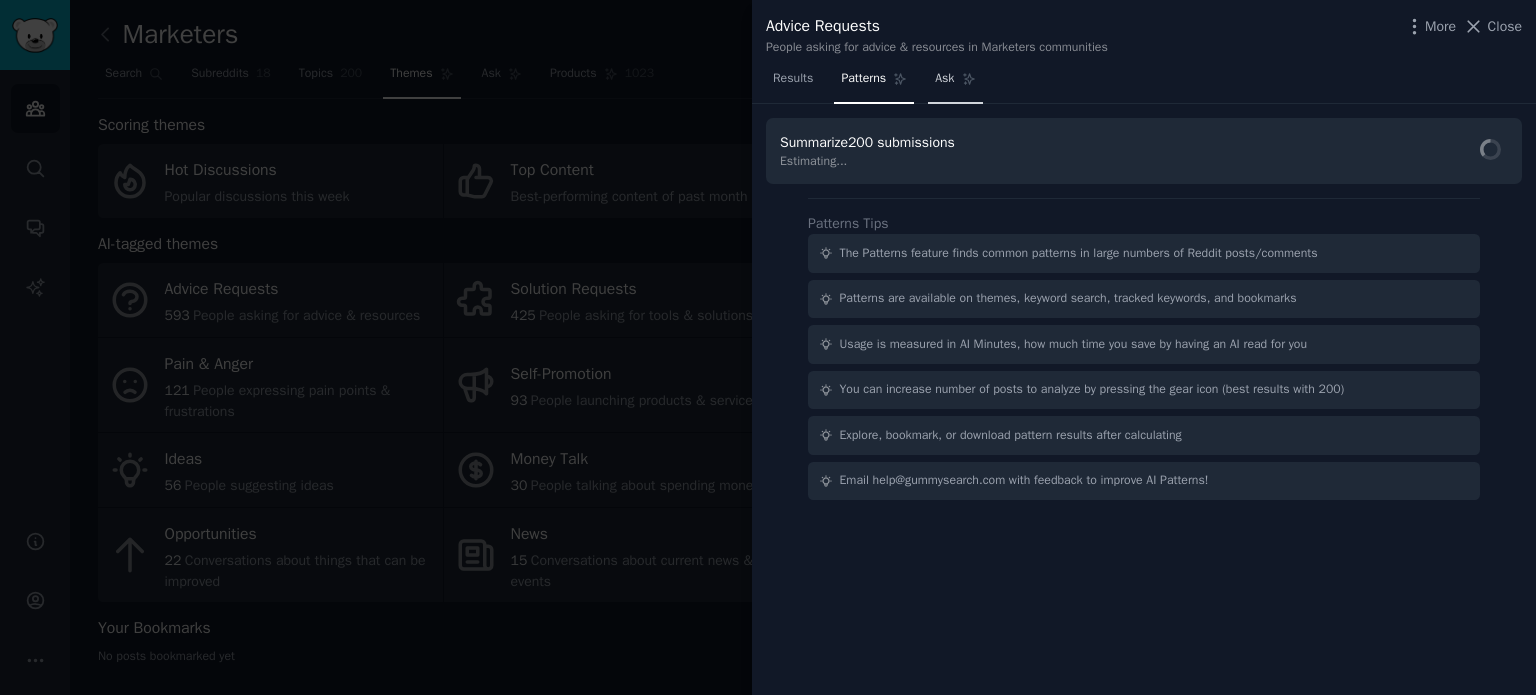 click on "Ask" at bounding box center (955, 83) 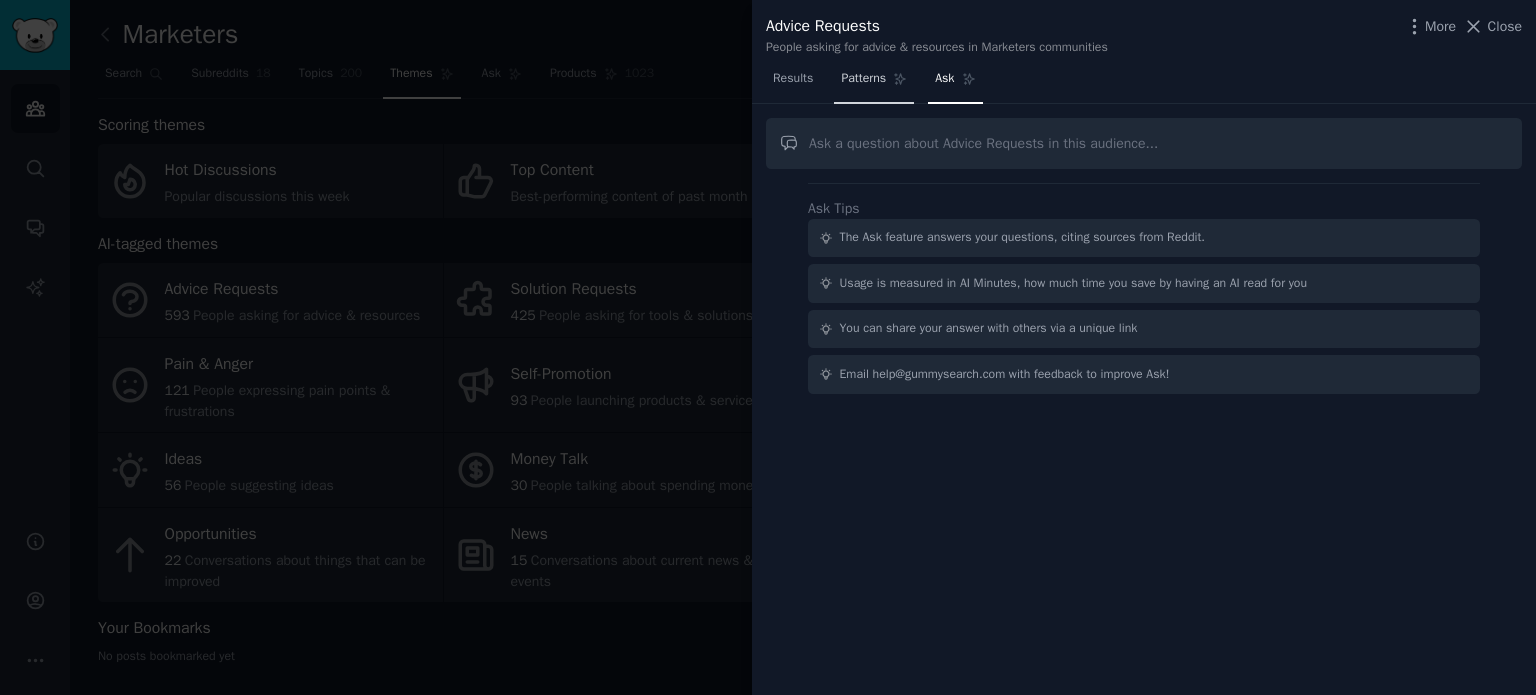 click on "Patterns" at bounding box center (863, 79) 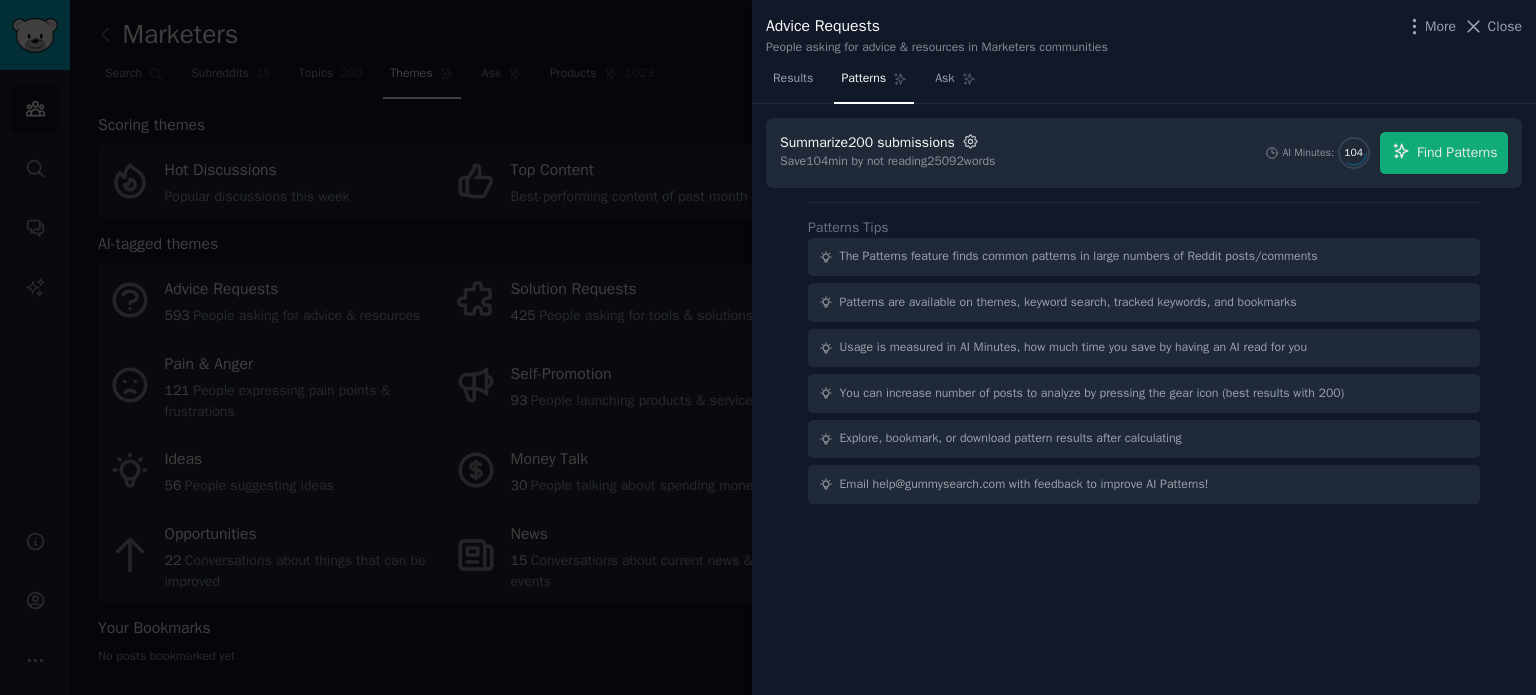 click 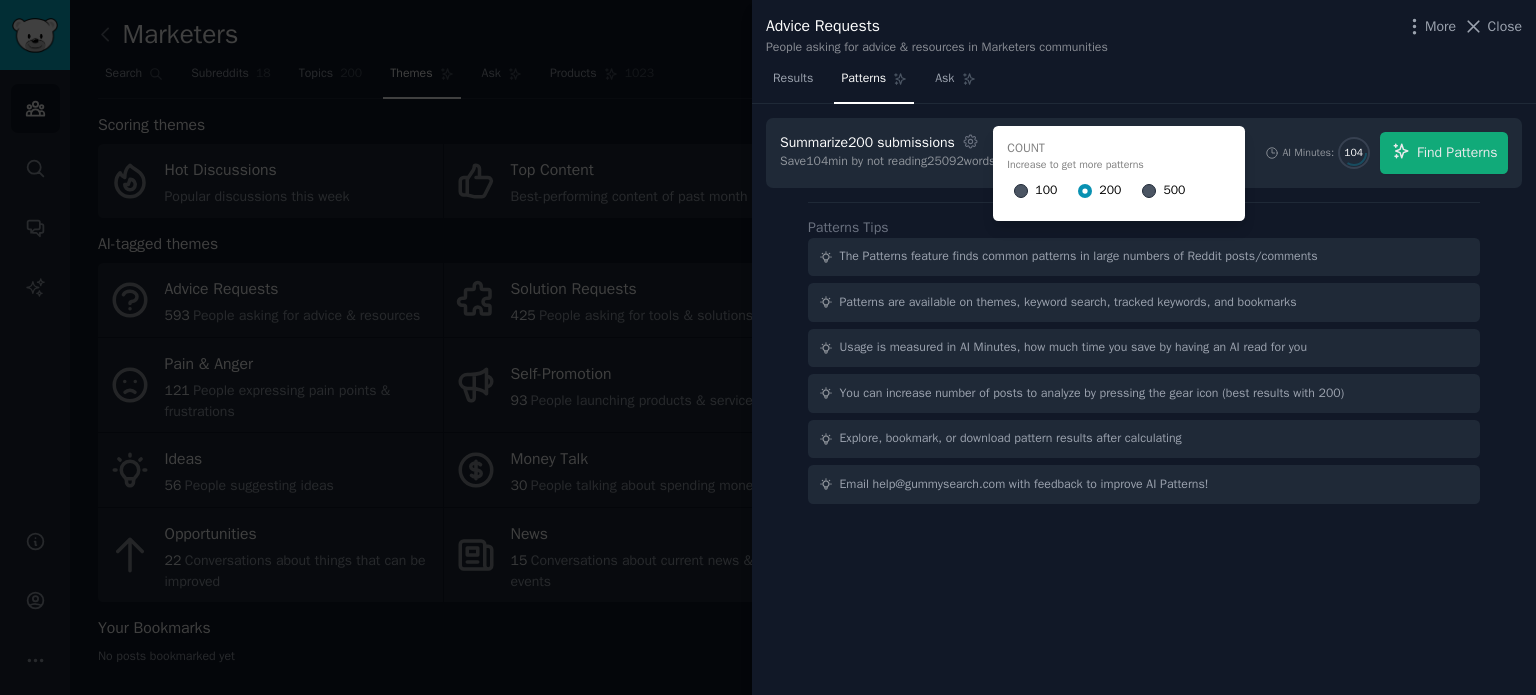 click on "500" at bounding box center [1174, 191] 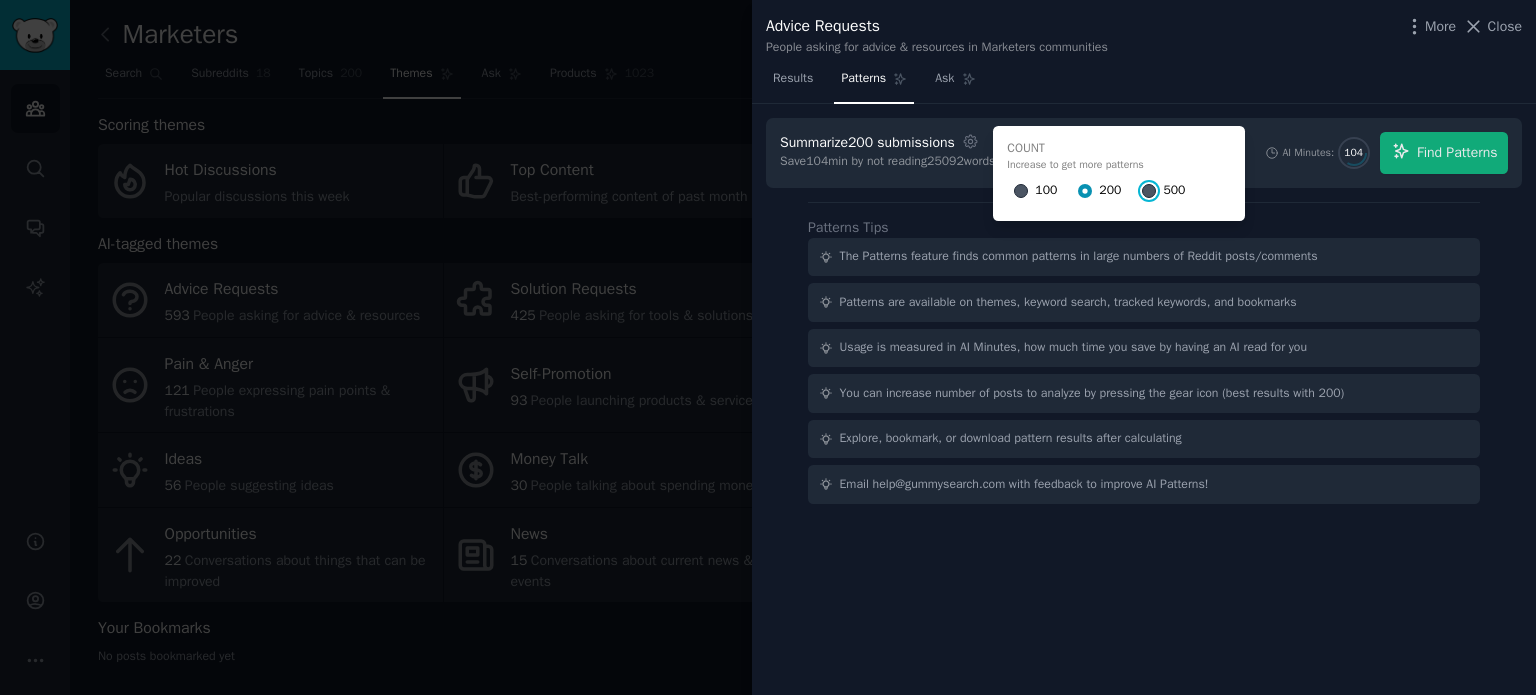 click on "500" at bounding box center [1149, 191] 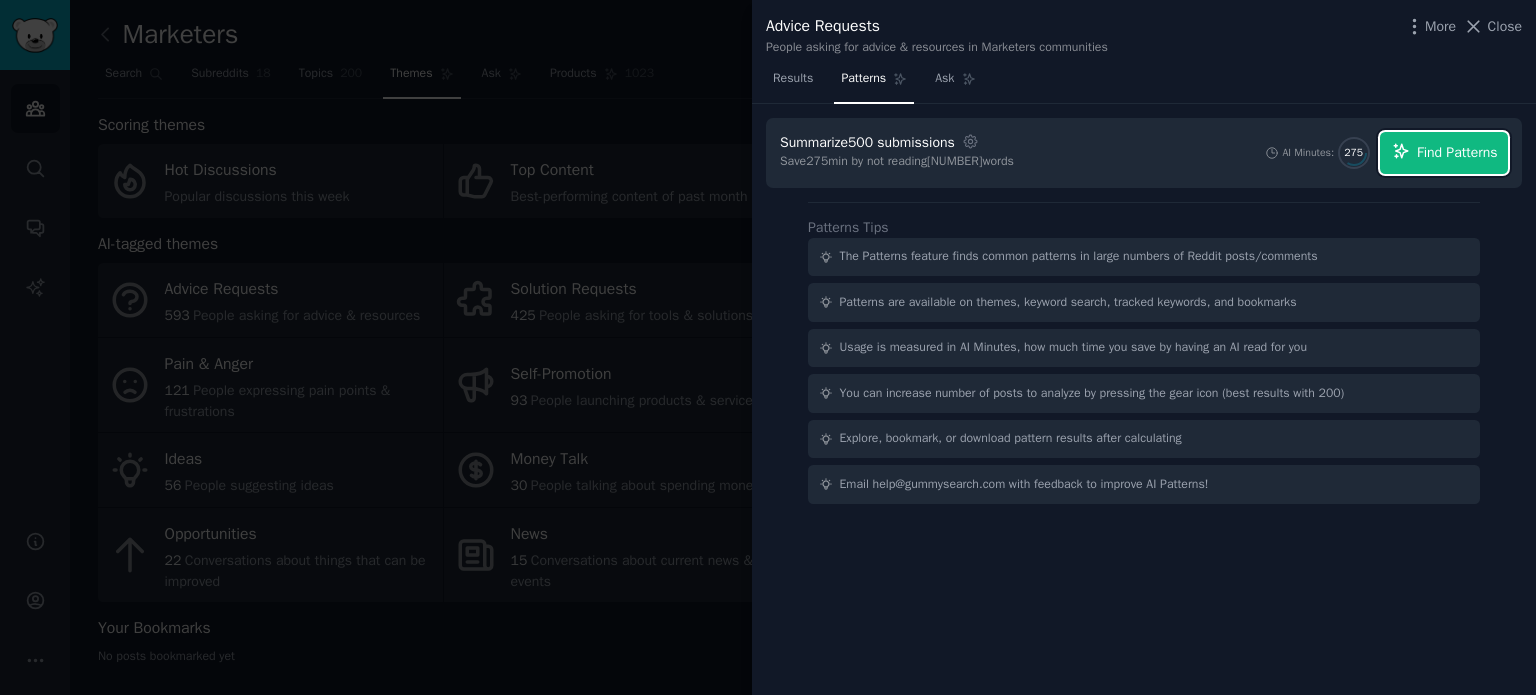 click on "Find Patterns" at bounding box center [1457, 152] 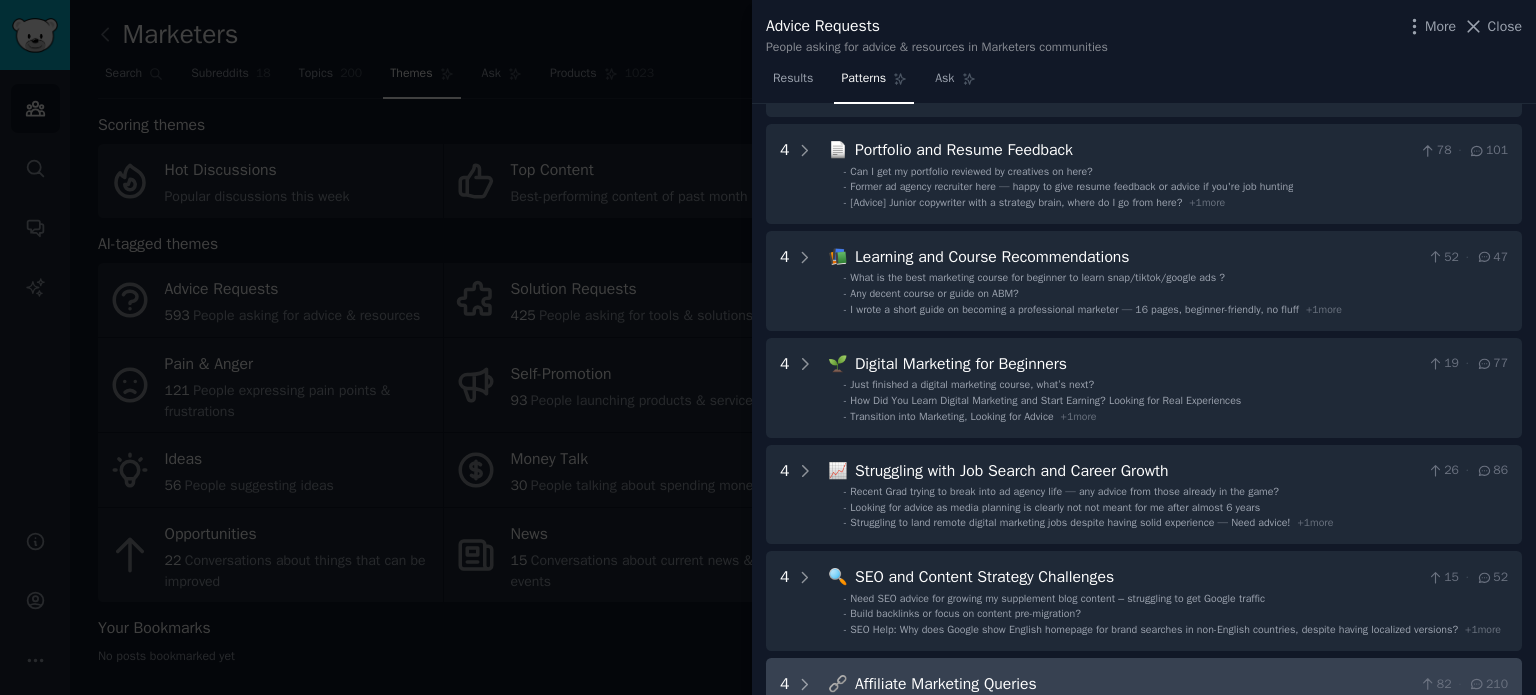 scroll, scrollTop: 0, scrollLeft: 0, axis: both 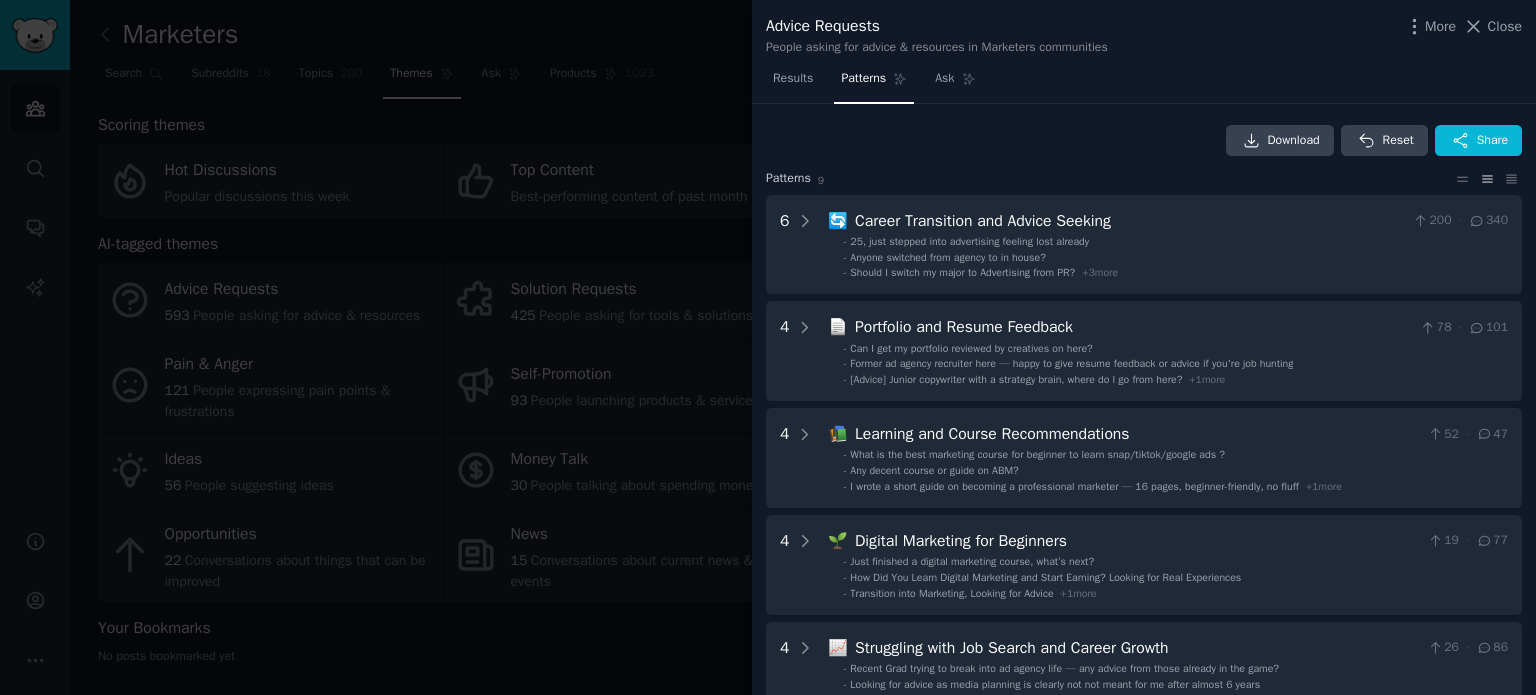 click on "More Close" at bounding box center (1463, 26) 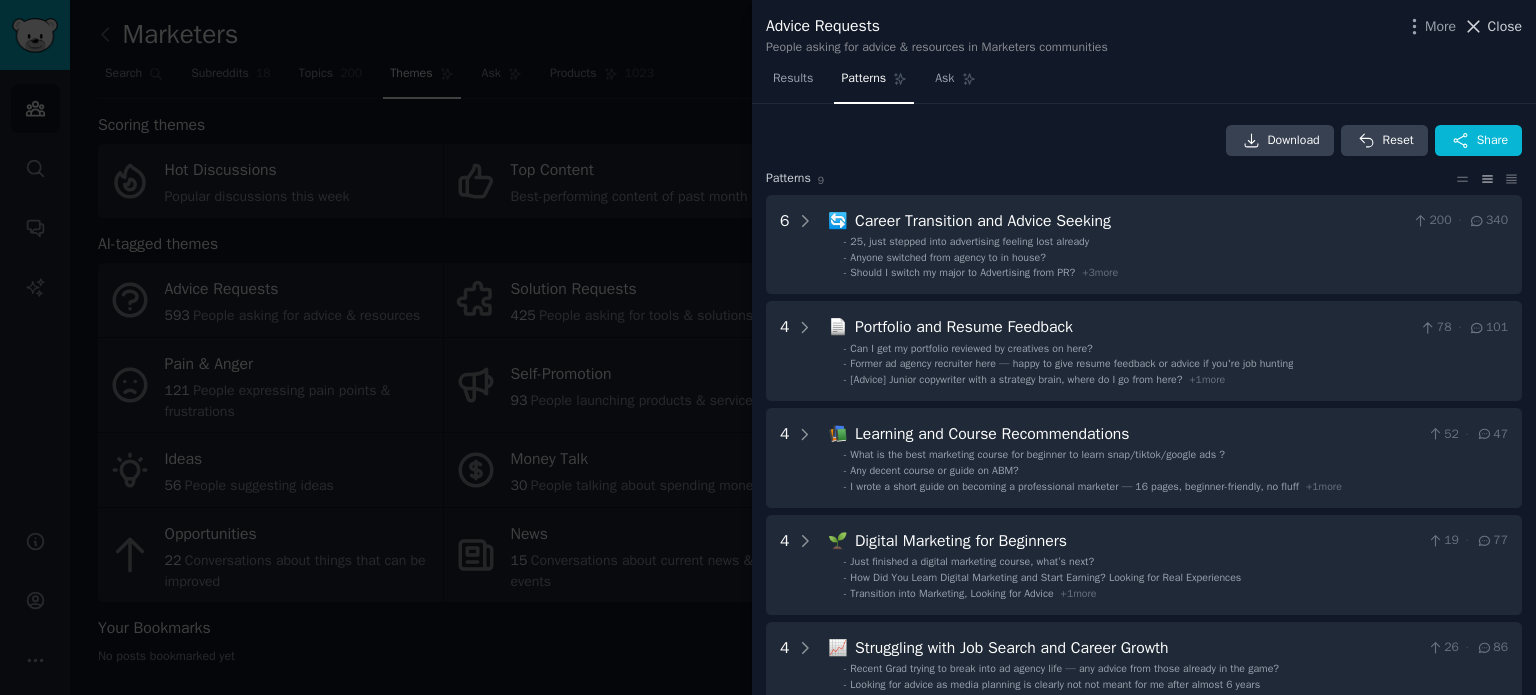 click 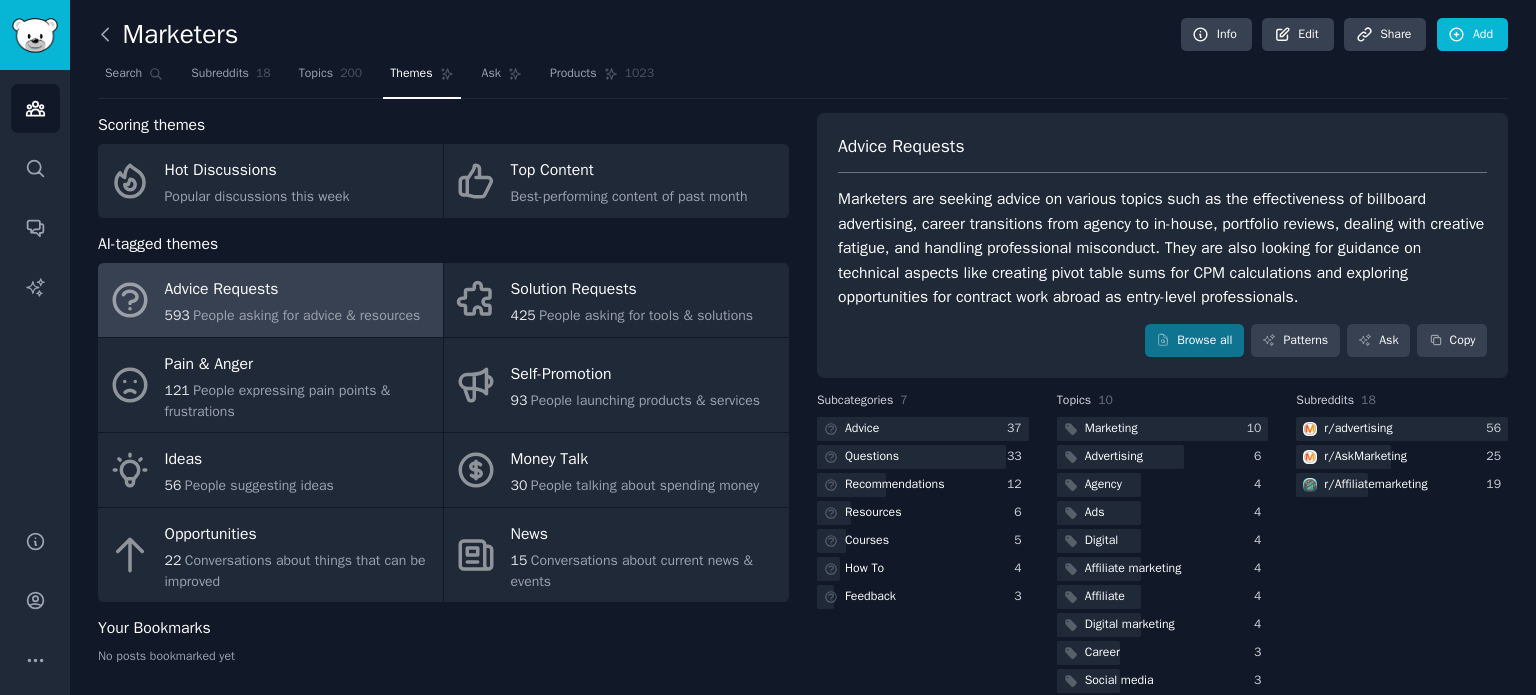 click 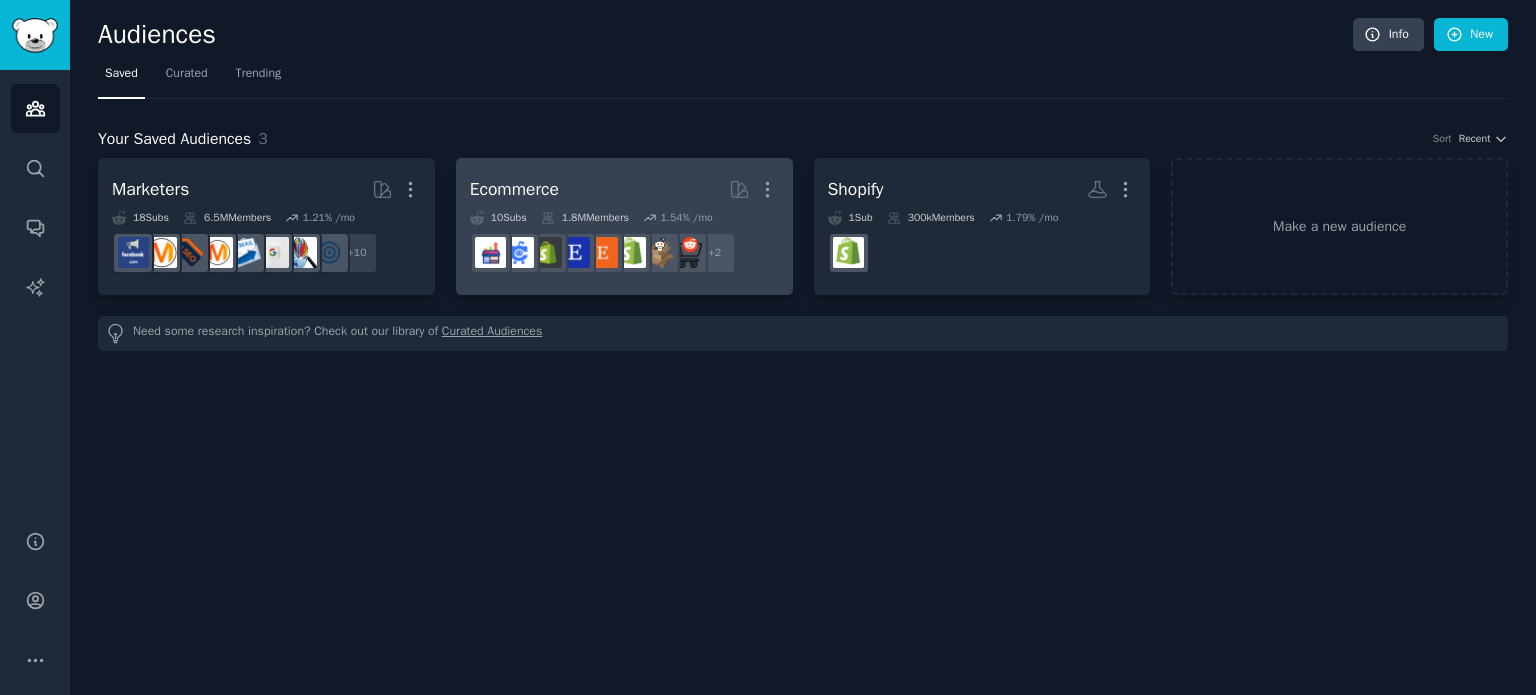 click on "Ecommerce More" at bounding box center [624, 189] 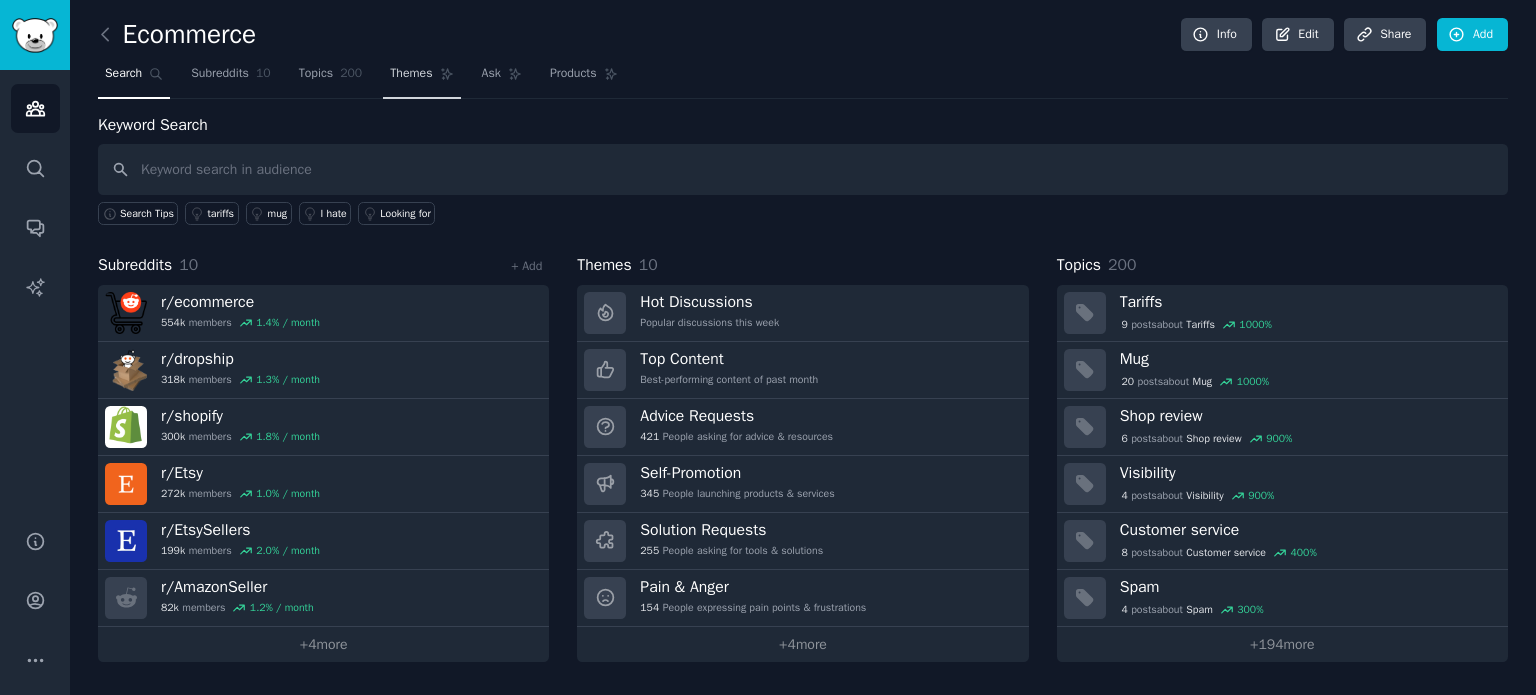 click on "Themes" at bounding box center (421, 78) 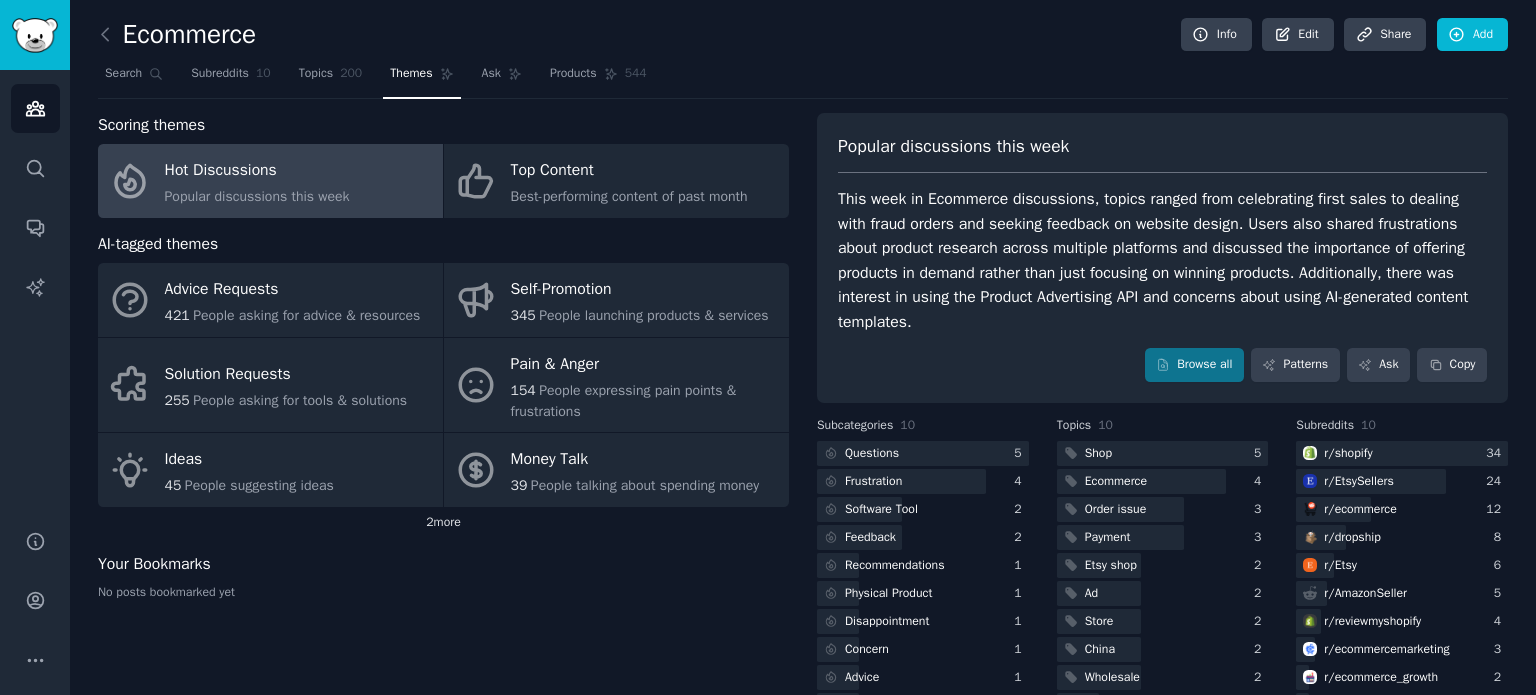 click on "2  more" 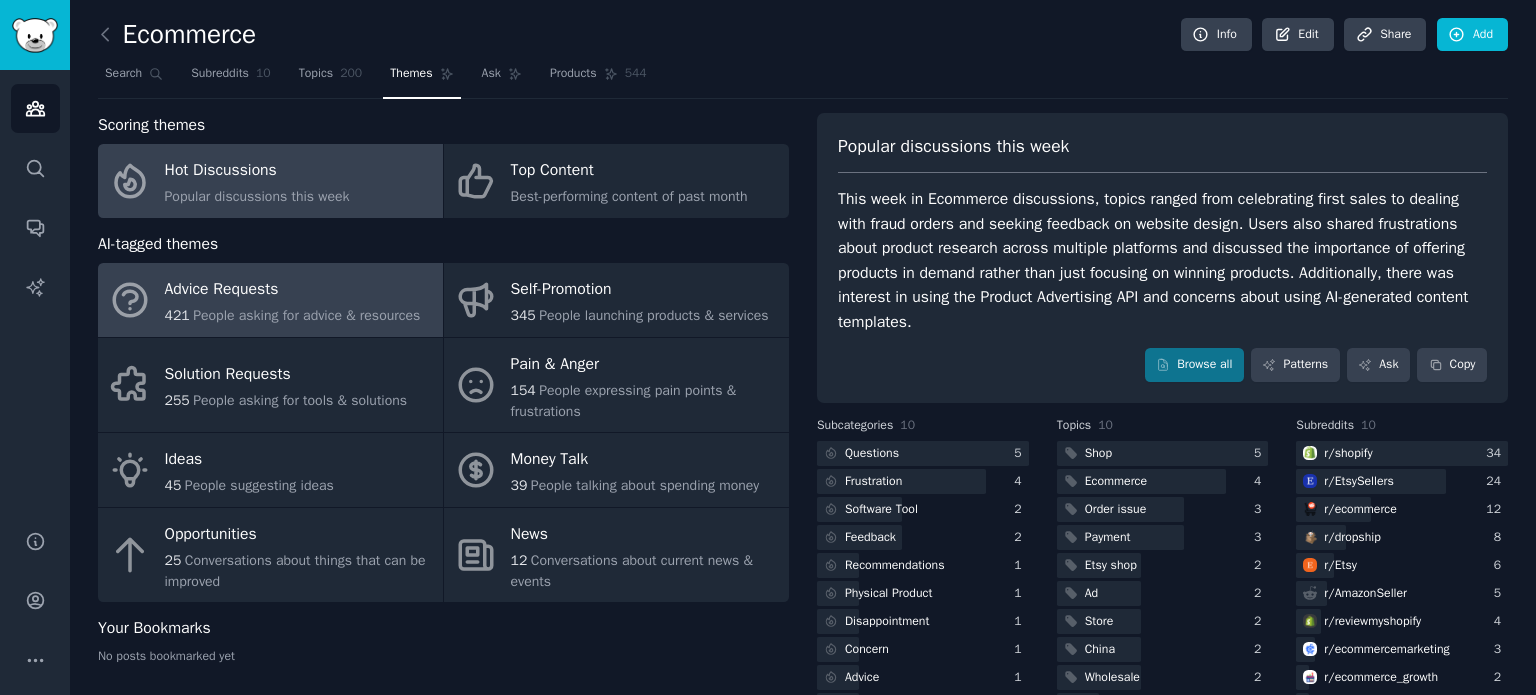 click on "People asking for advice & resources" at bounding box center (306, 315) 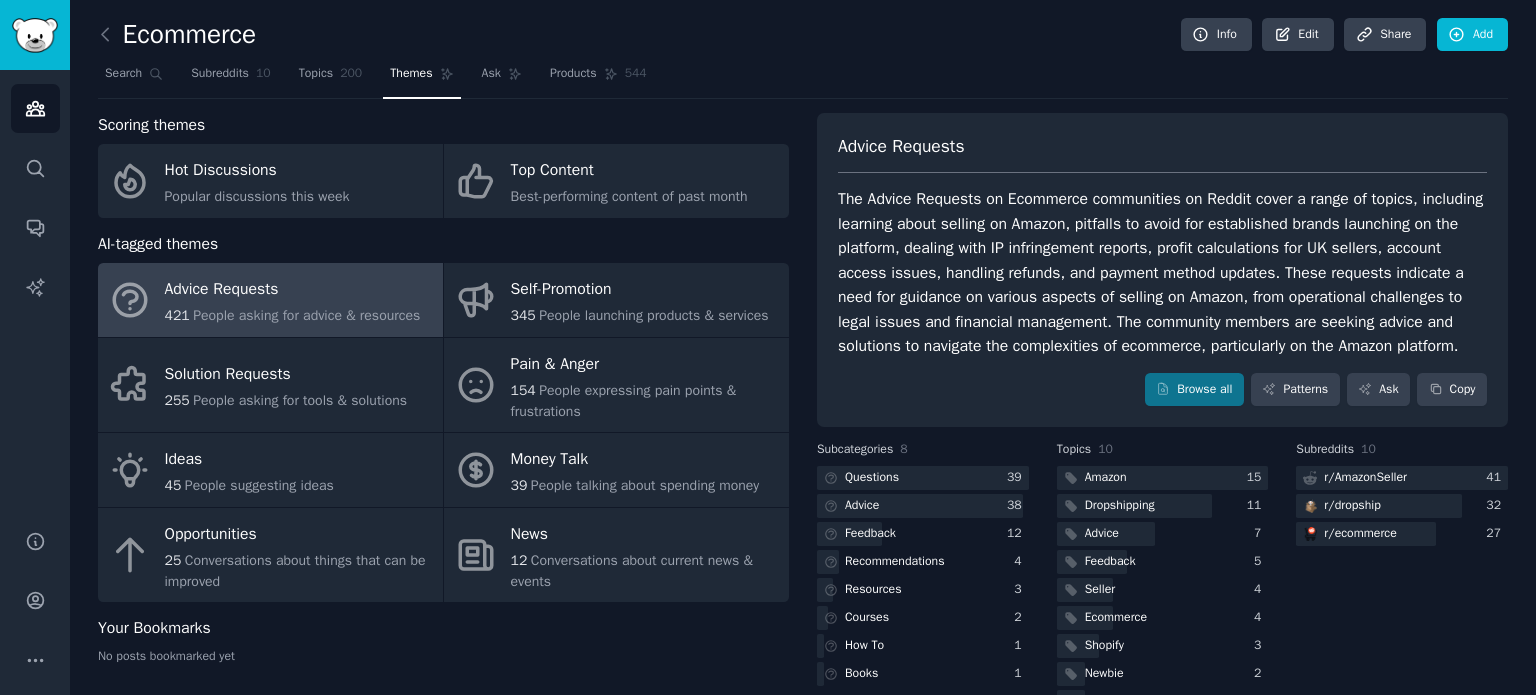 click on "Advice Requests The Advice Requests on Ecommerce communities on Reddit cover a range of topics, including learning about selling on Amazon, pitfalls to avoid for established brands launching on the platform, dealing with IP infringement reports, profit calculations for UK sellers, account access issues, handling refunds, and payment method updates. These requests indicate a need for guidance on various aspects of selling on Amazon, from operational challenges to legal issues and financial management. The community members are seeking advice and solutions to navigate the complexities of ecommerce, particularly on the Amazon platform. Browse all Patterns Ask Copy" at bounding box center [1162, 270] 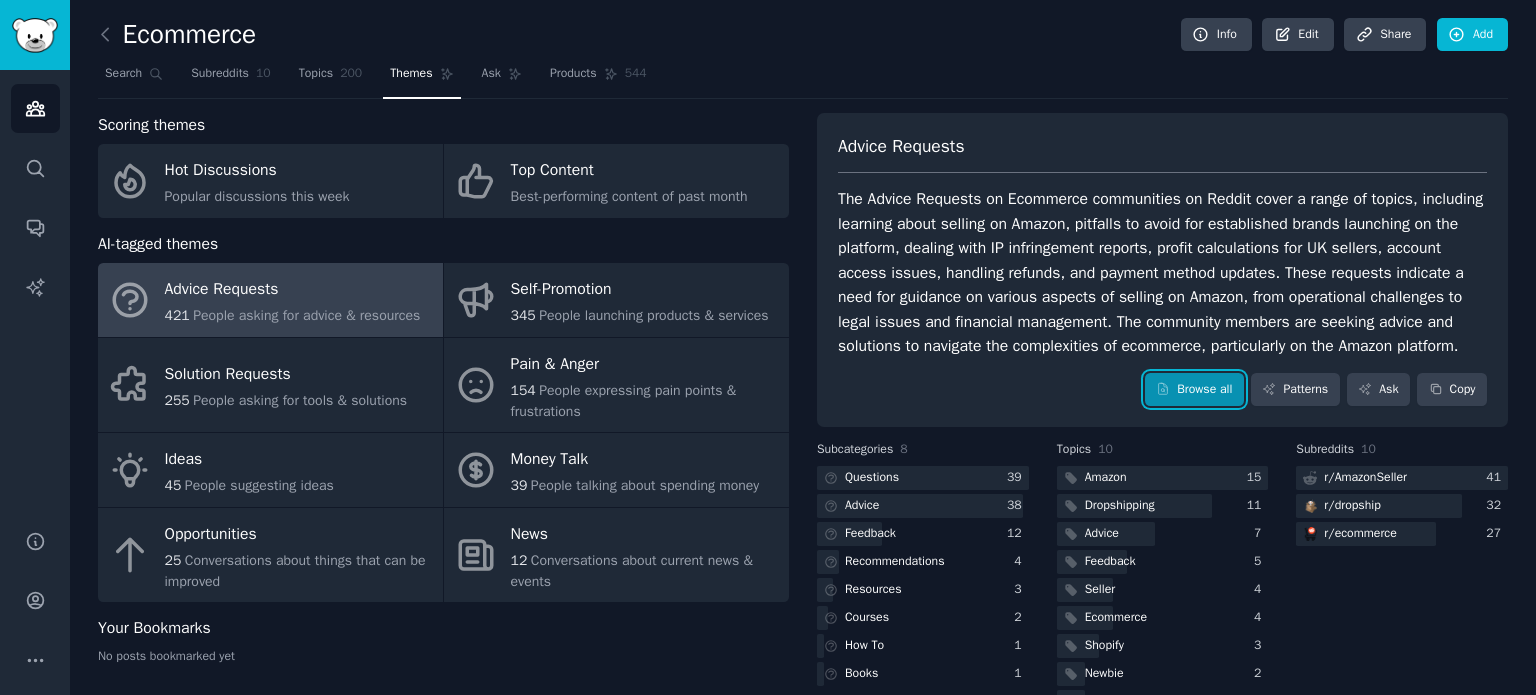 click on "Browse all" at bounding box center (1194, 390) 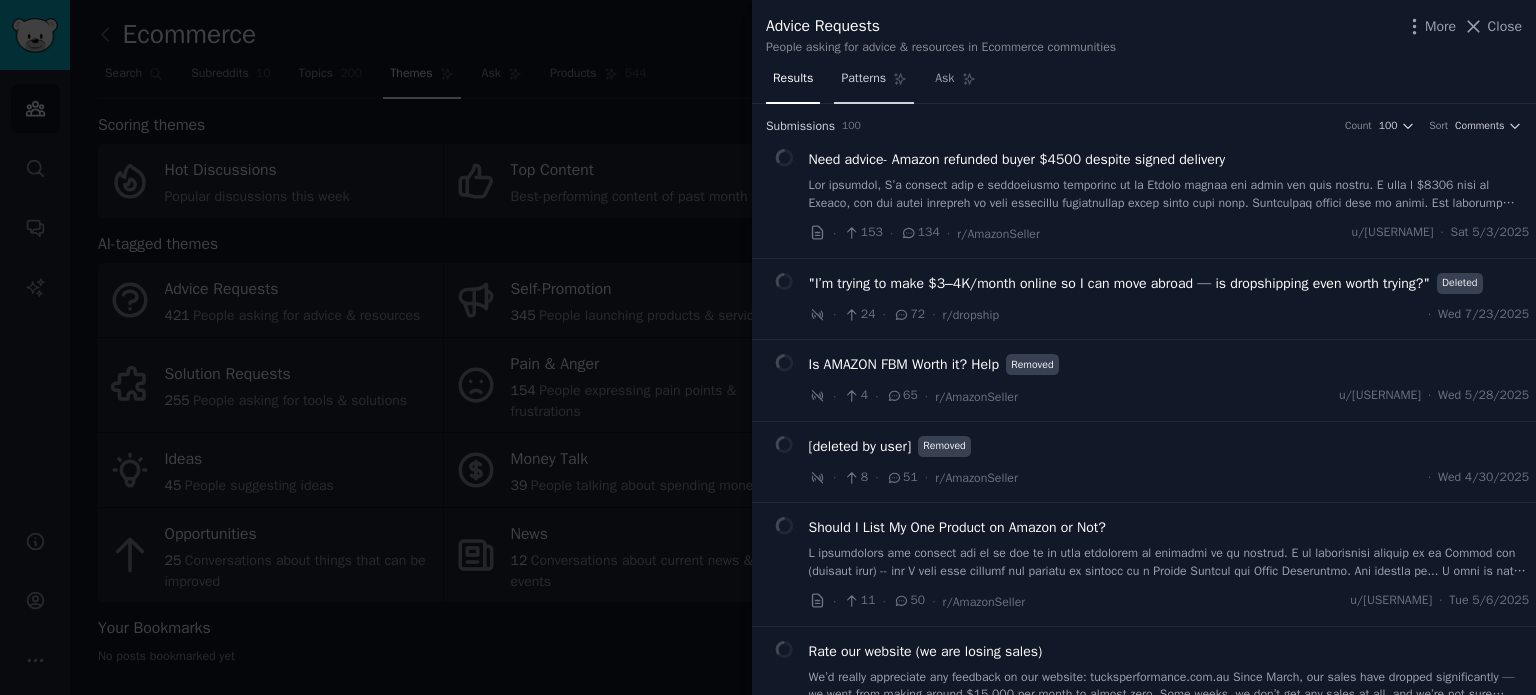 click on "Patterns" at bounding box center [874, 83] 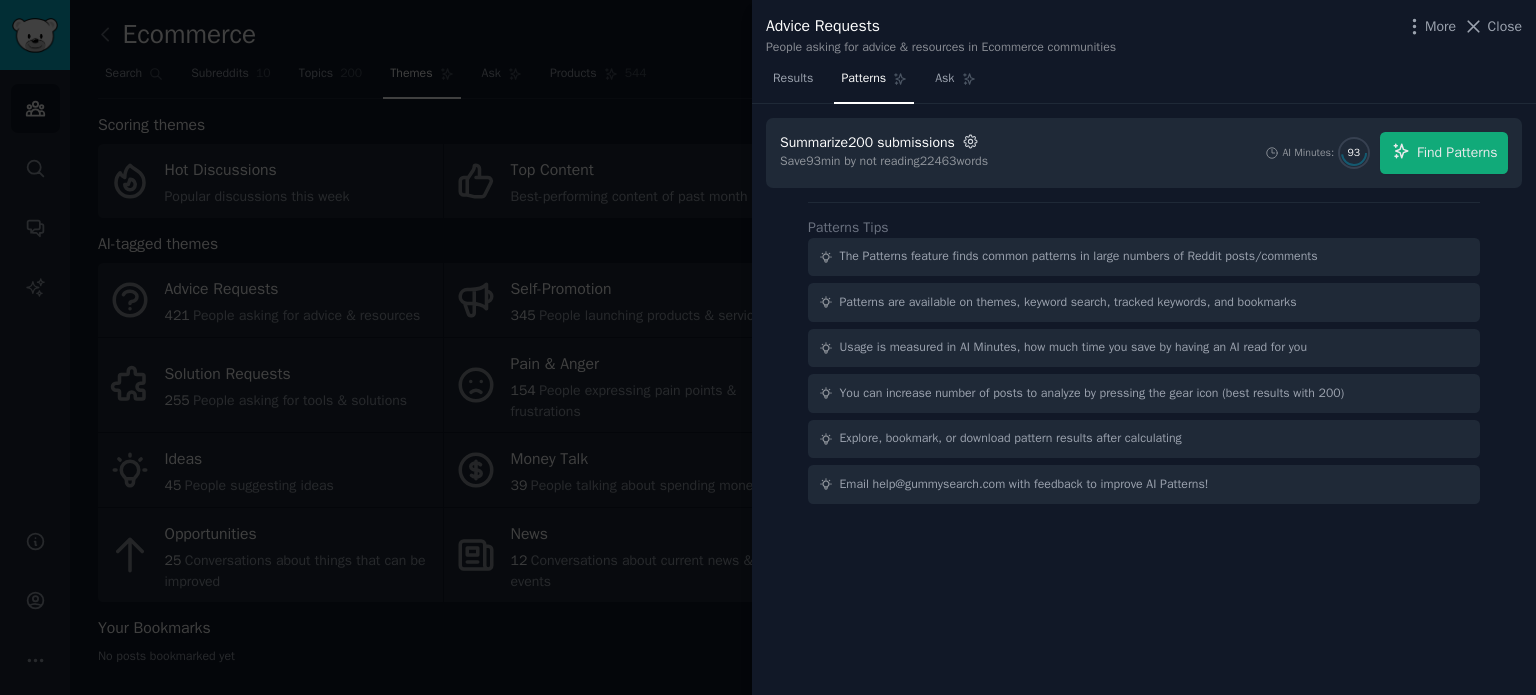 click 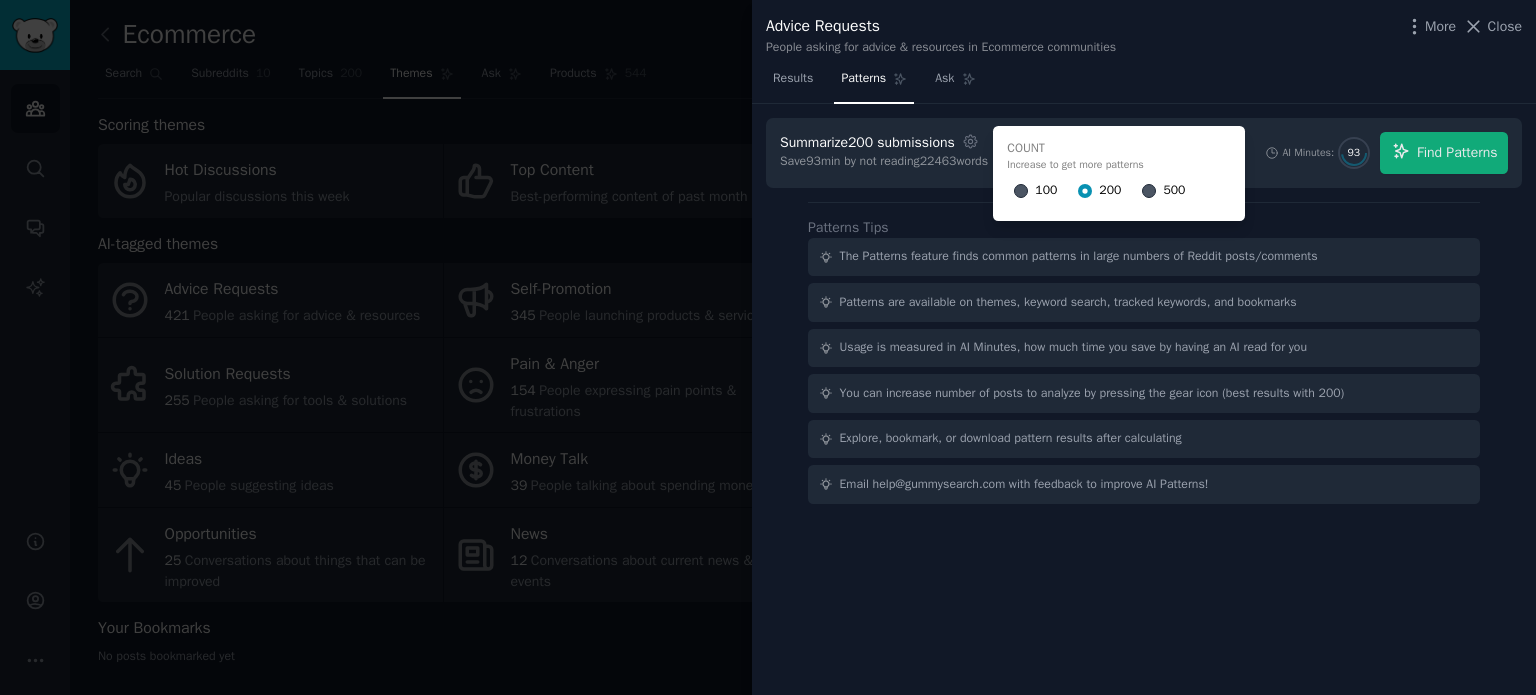 click on "500" at bounding box center (1163, 191) 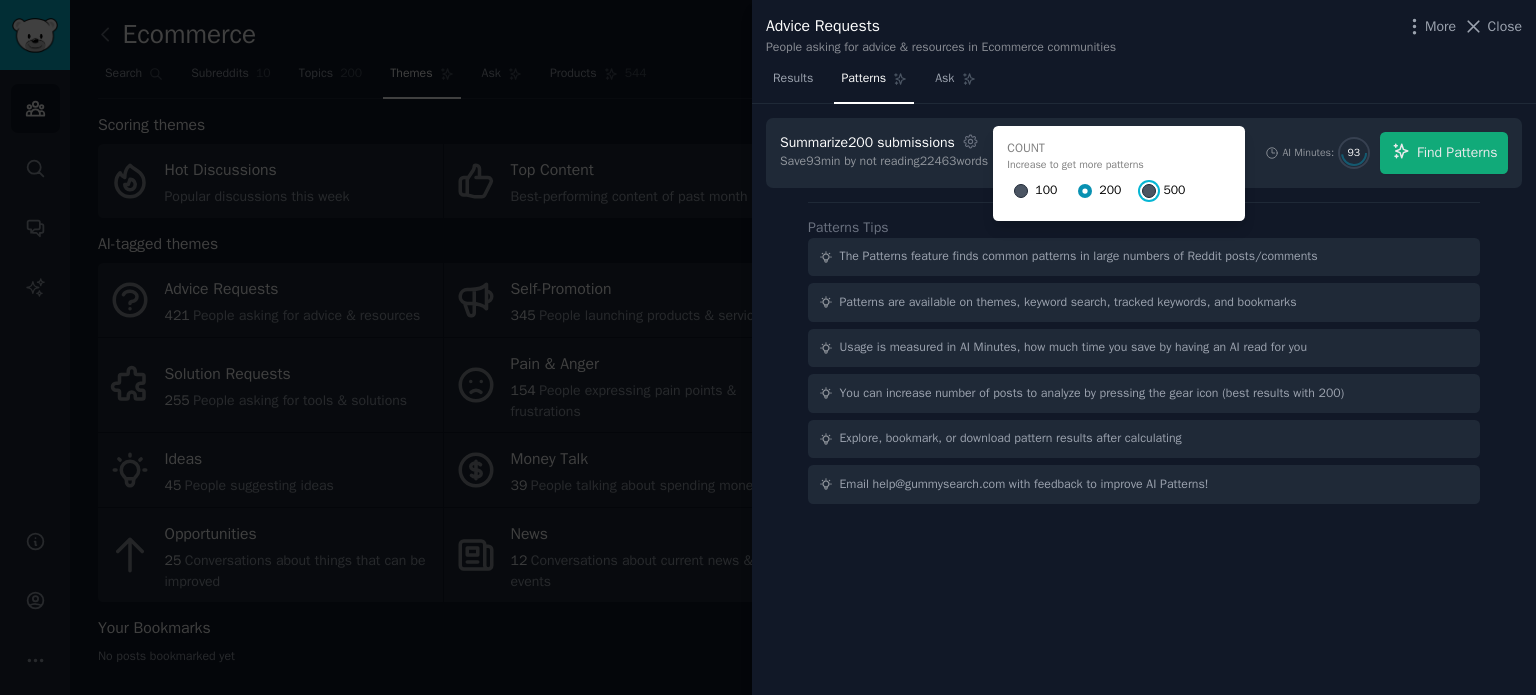 click on "500" at bounding box center [1149, 191] 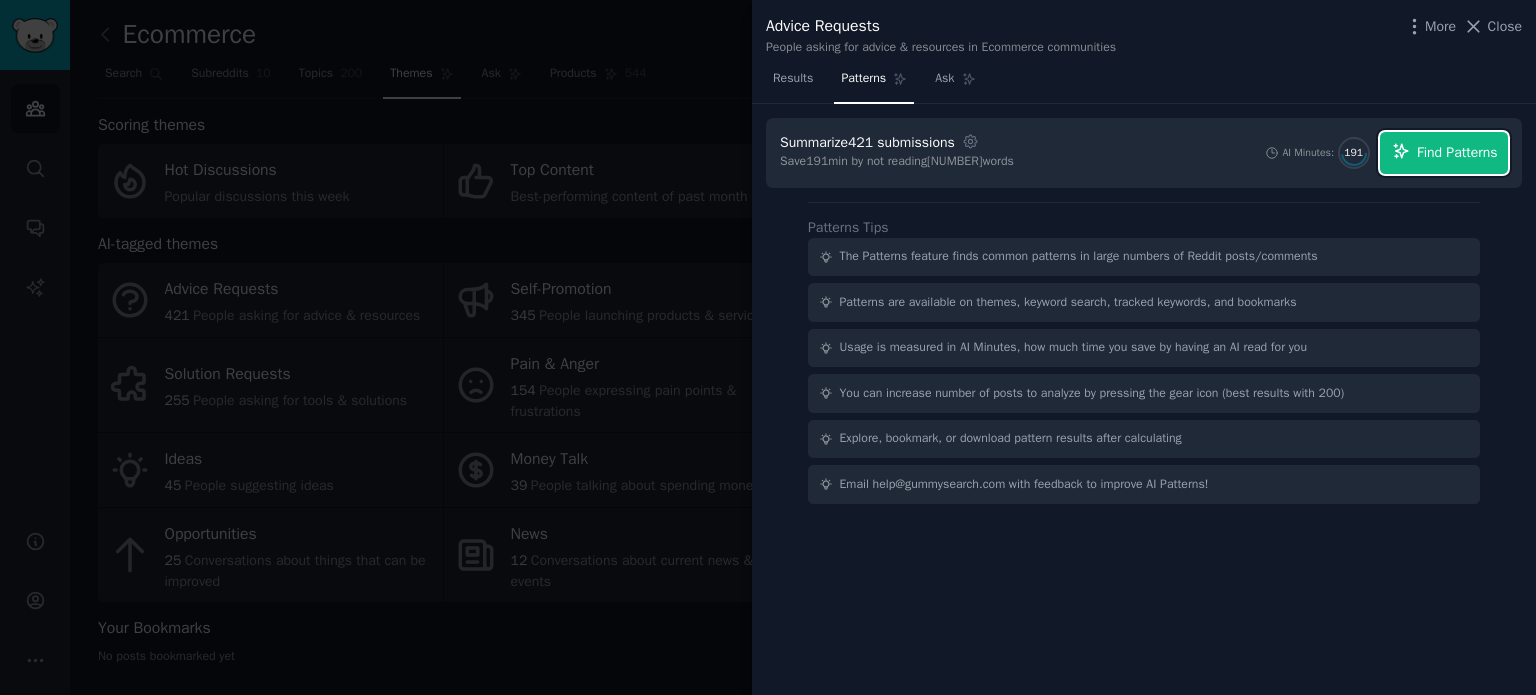 click on "Find Patterns" at bounding box center (1457, 152) 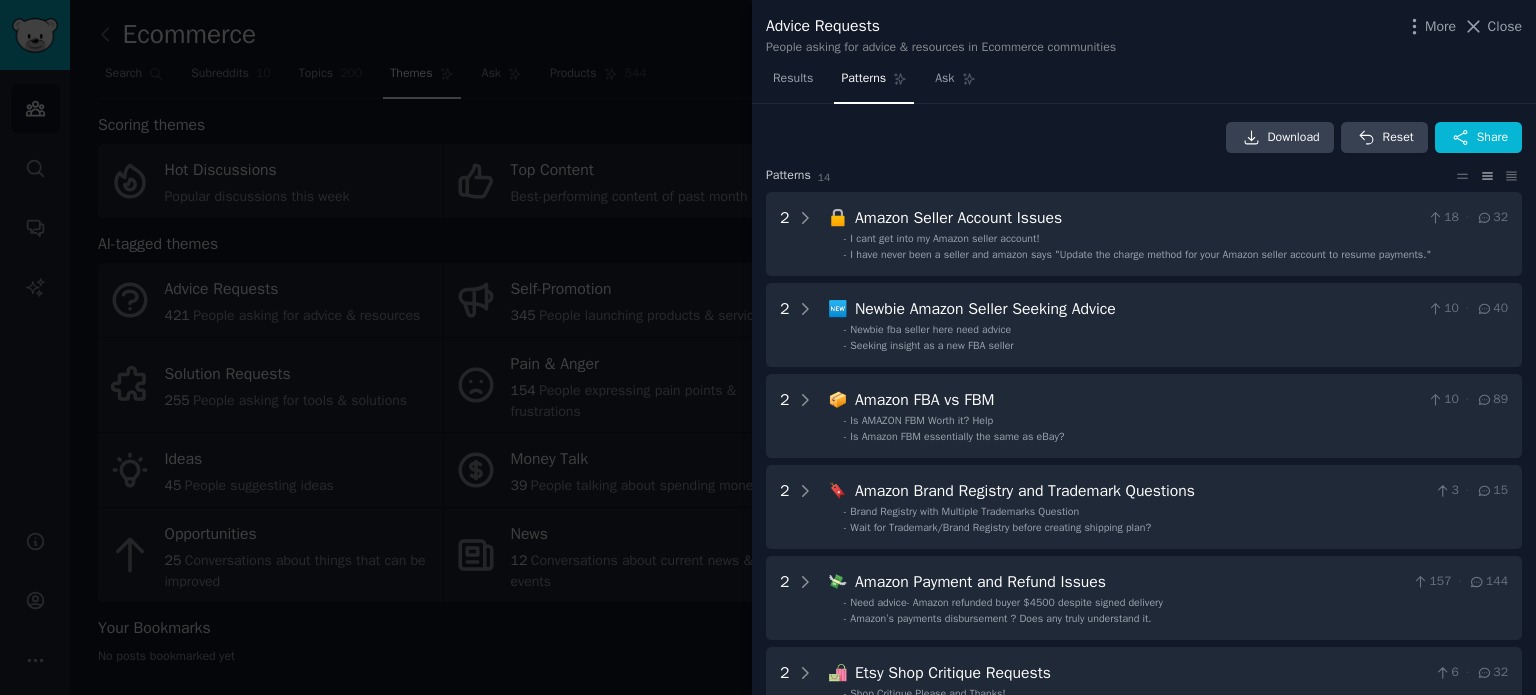 scroll, scrollTop: 0, scrollLeft: 0, axis: both 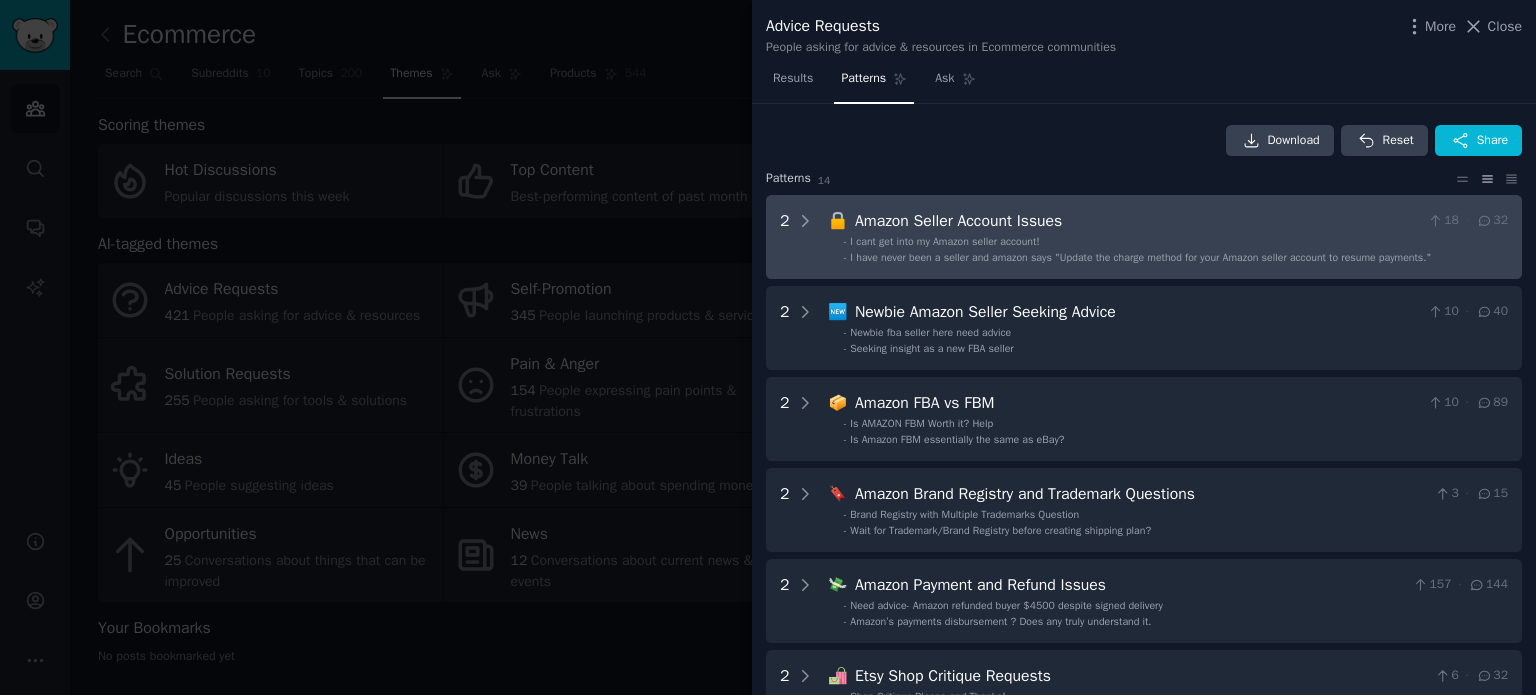 click on "I have never been a seller and amazon says "Update the charge method for your Amazon seller account to resume payments."" at bounding box center [1140, 257] 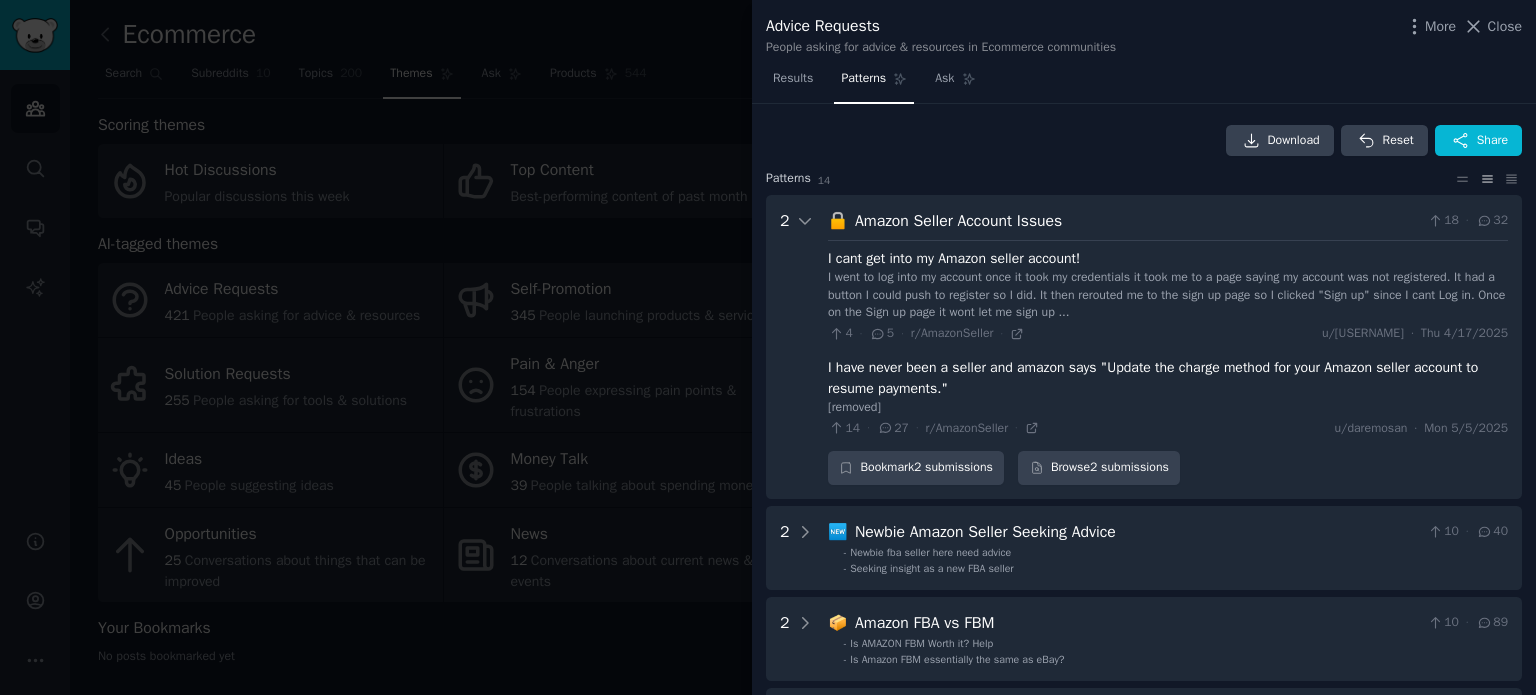 scroll, scrollTop: 91, scrollLeft: 0, axis: vertical 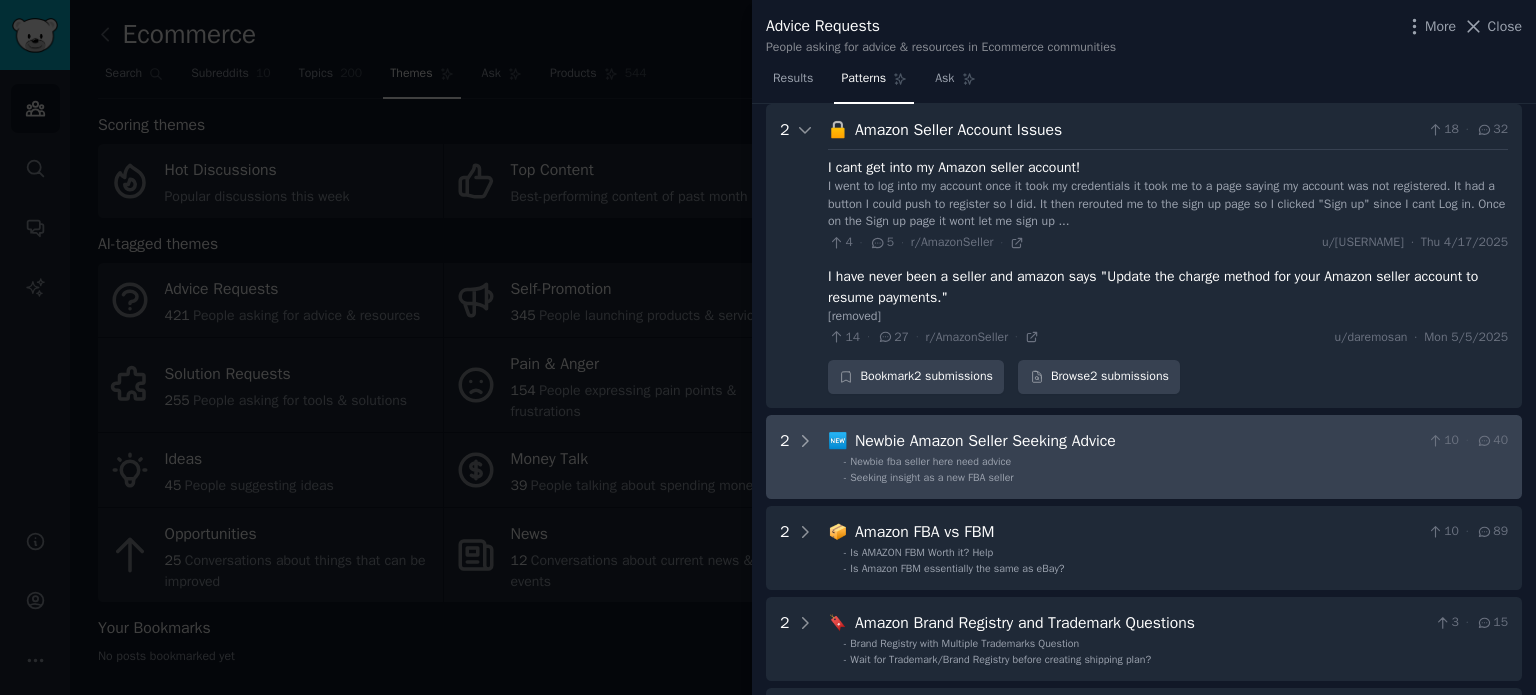 click on "- Seeking insight as a new FBA seller" at bounding box center (1176, 478) 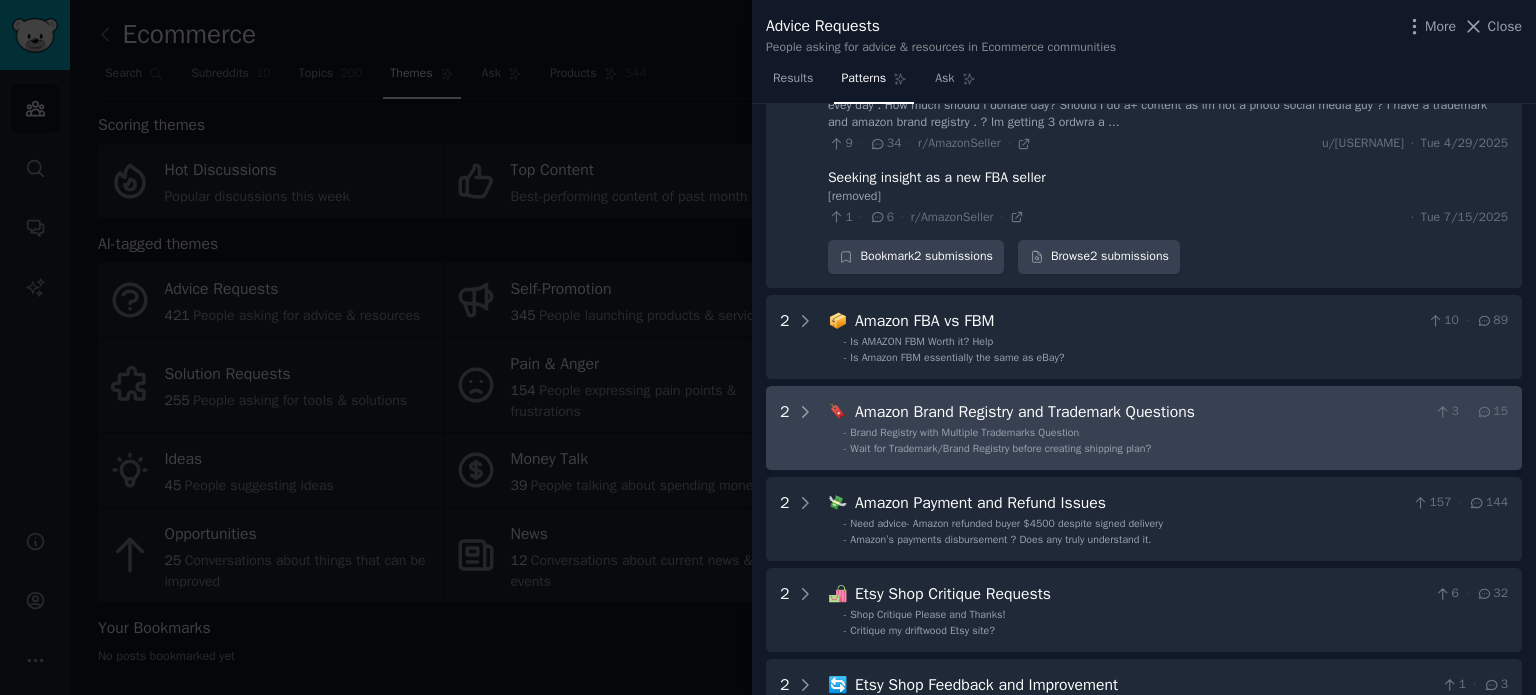 scroll, scrollTop: 601, scrollLeft: 0, axis: vertical 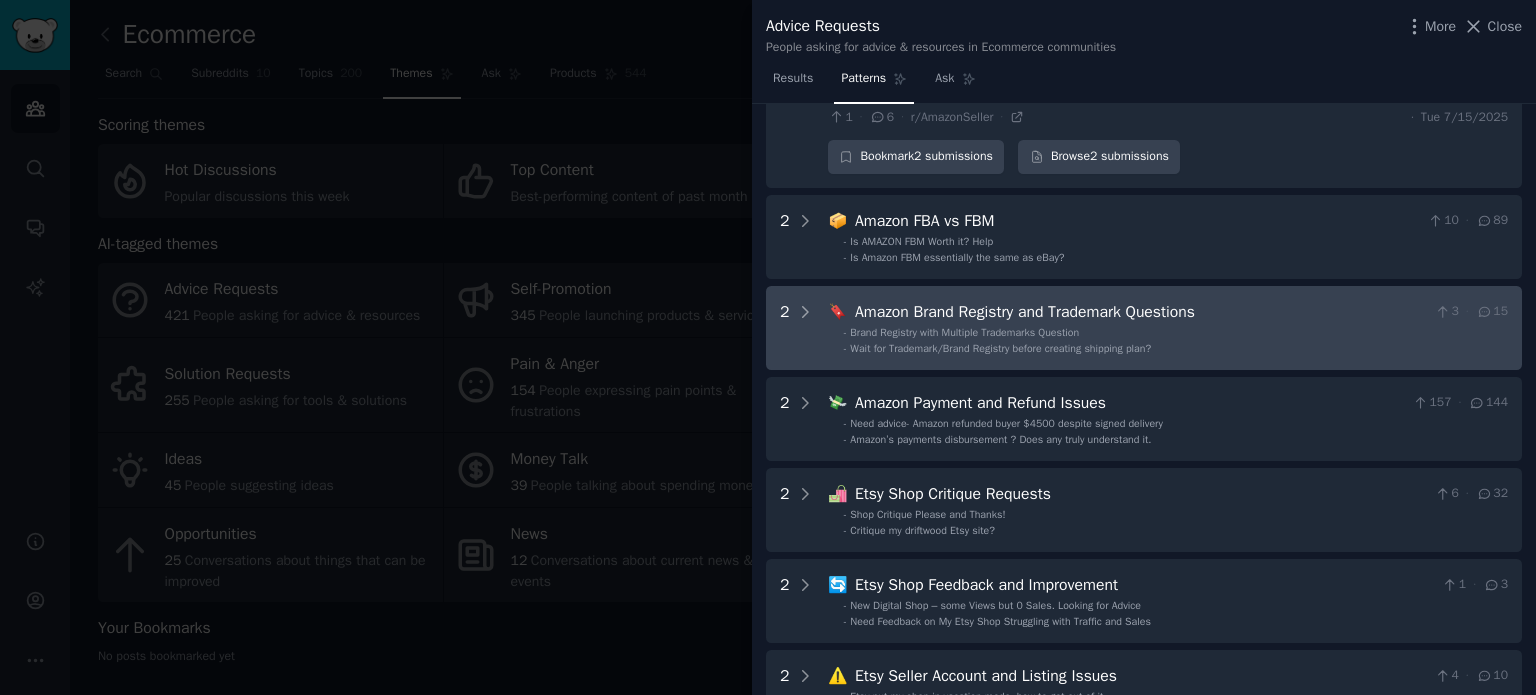 click on "- Shop Critique Please and Thanks!" at bounding box center (1176, 515) 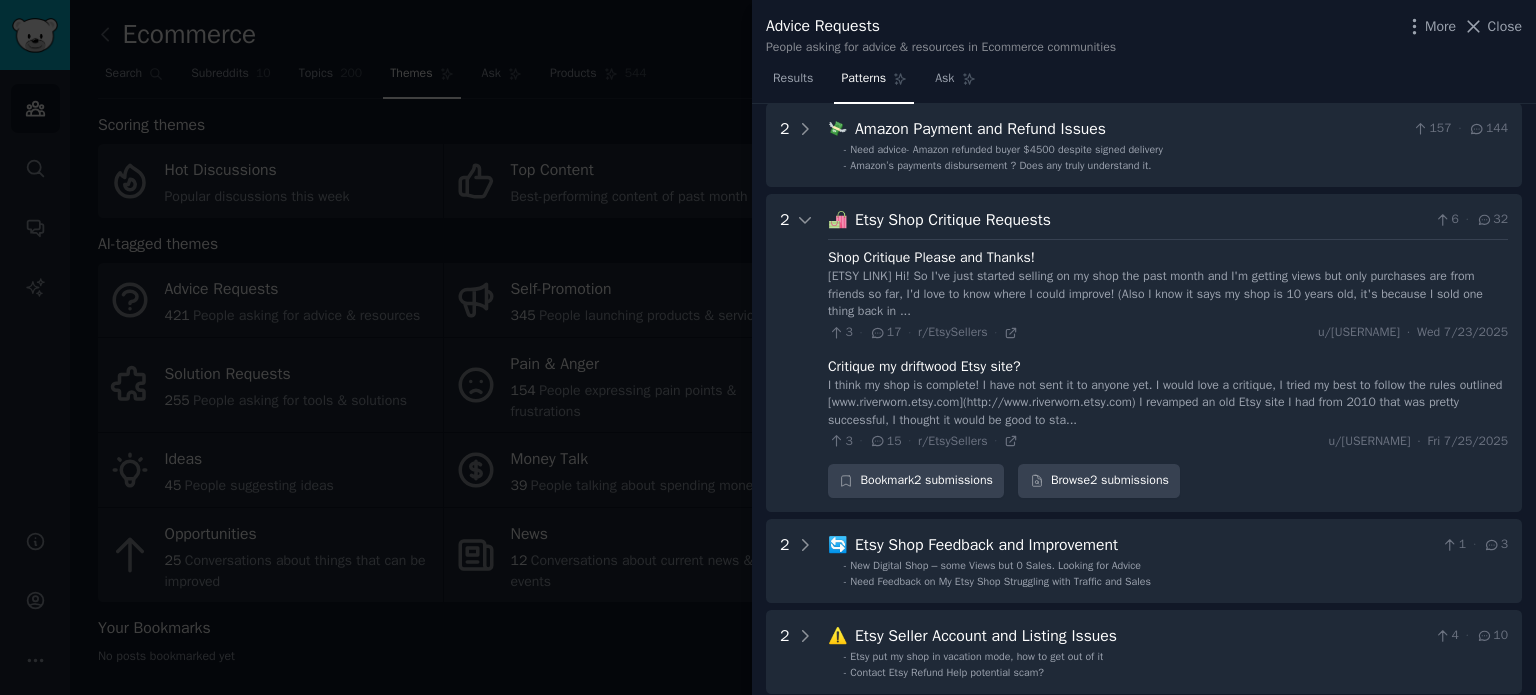 scroll, scrollTop: 964, scrollLeft: 0, axis: vertical 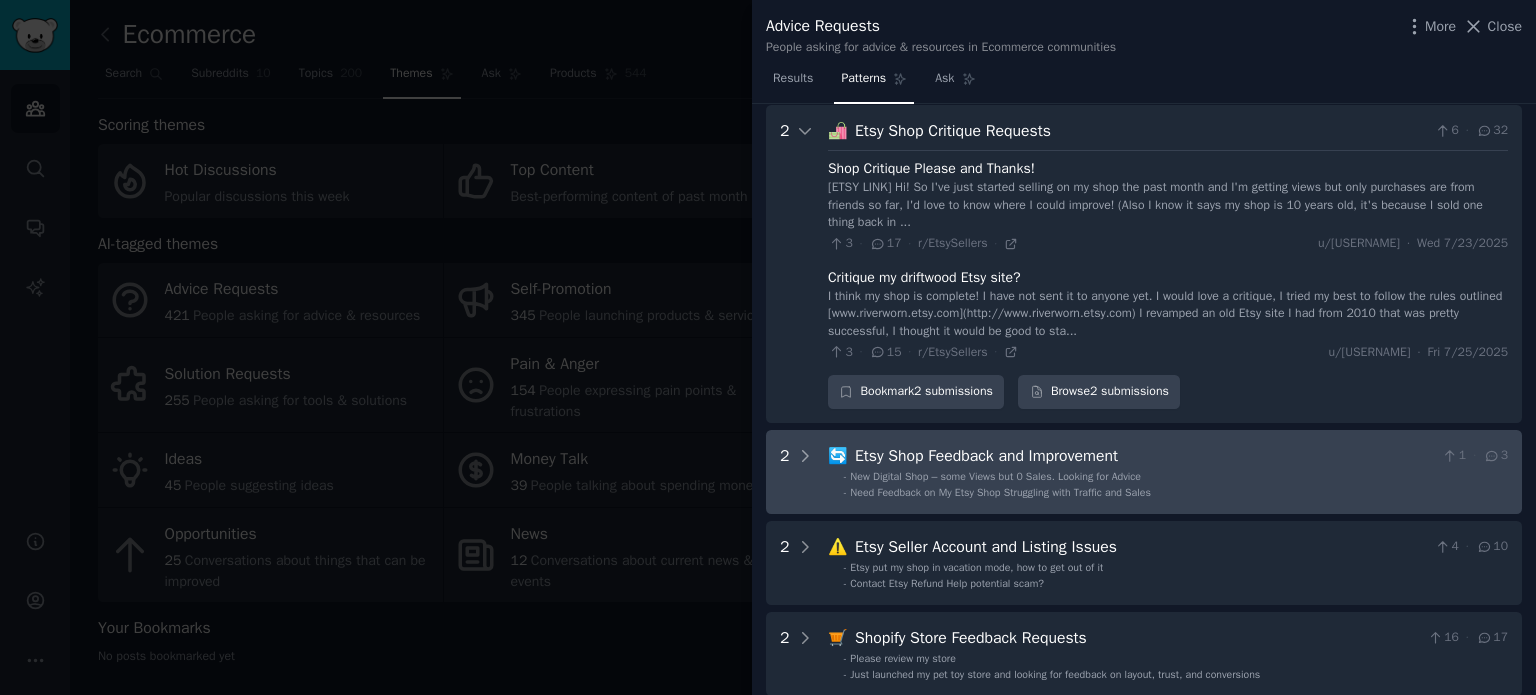 click on "New Digital Shop – some Views but 0 Sales. Looking for Advice" at bounding box center [995, 476] 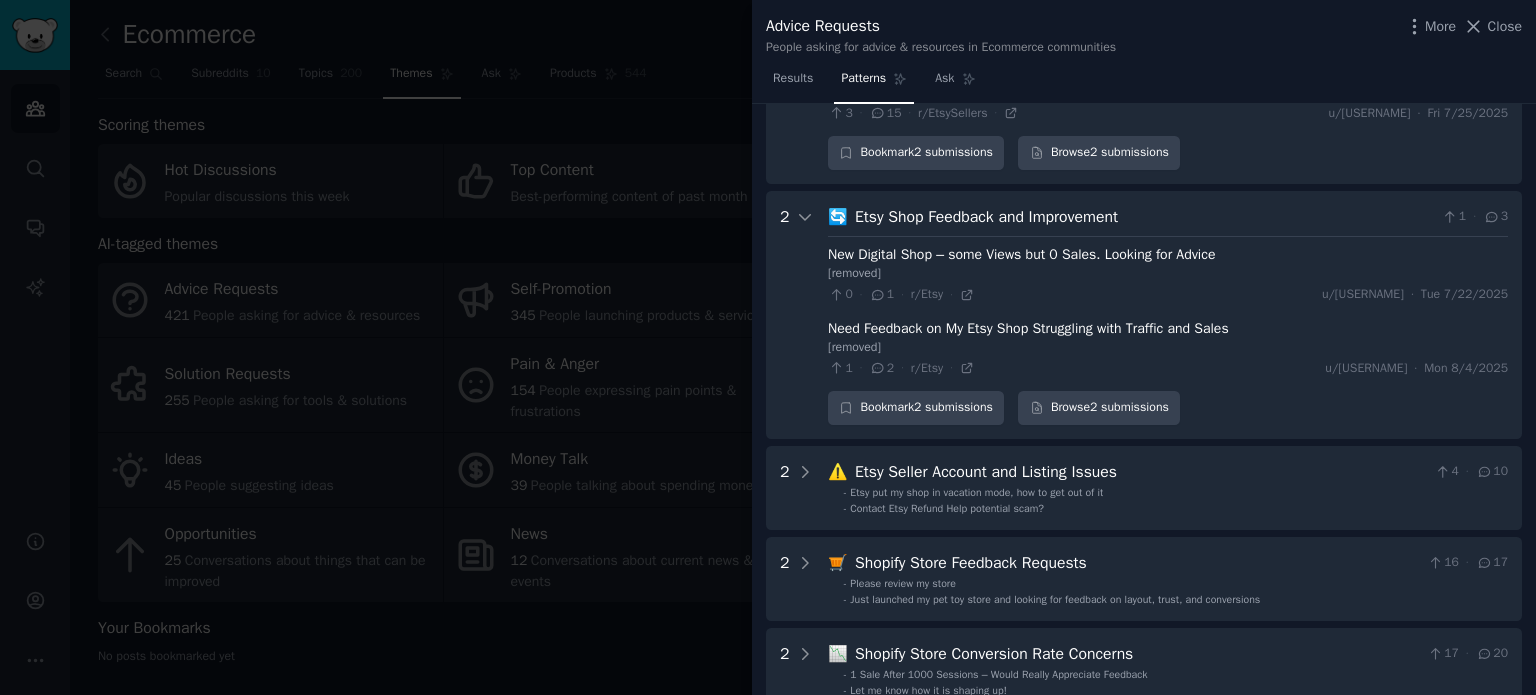 scroll, scrollTop: 1288, scrollLeft: 0, axis: vertical 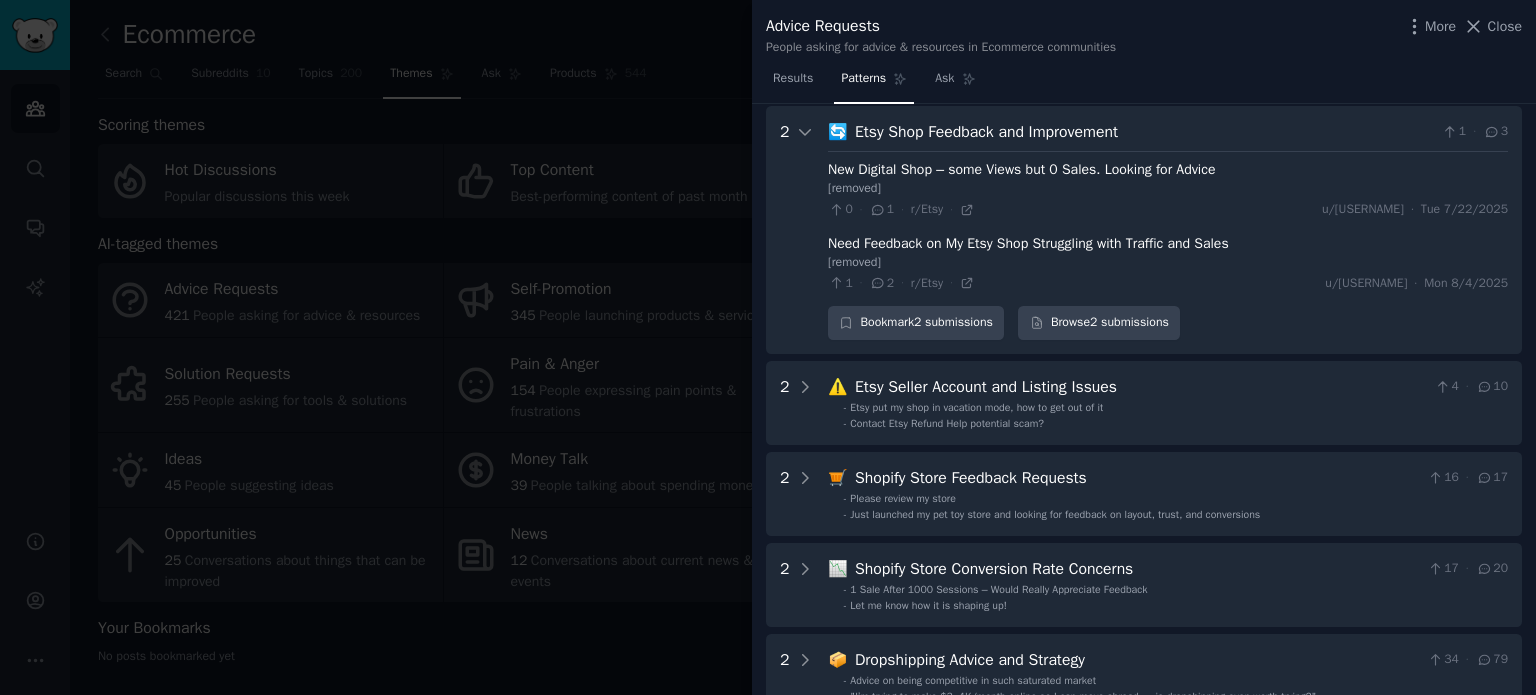 click on "Shopify Store Feedback Requests" at bounding box center [1137, 478] 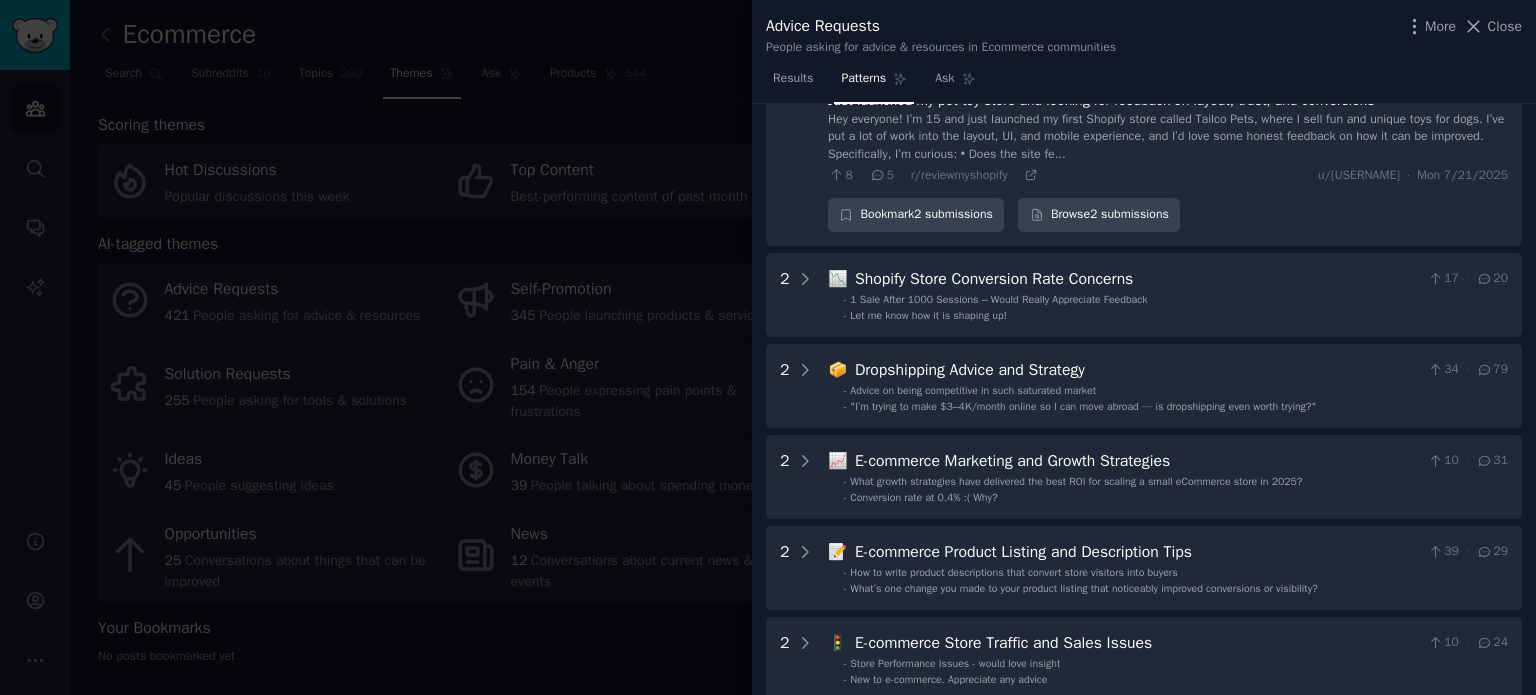 scroll, scrollTop: 1828, scrollLeft: 0, axis: vertical 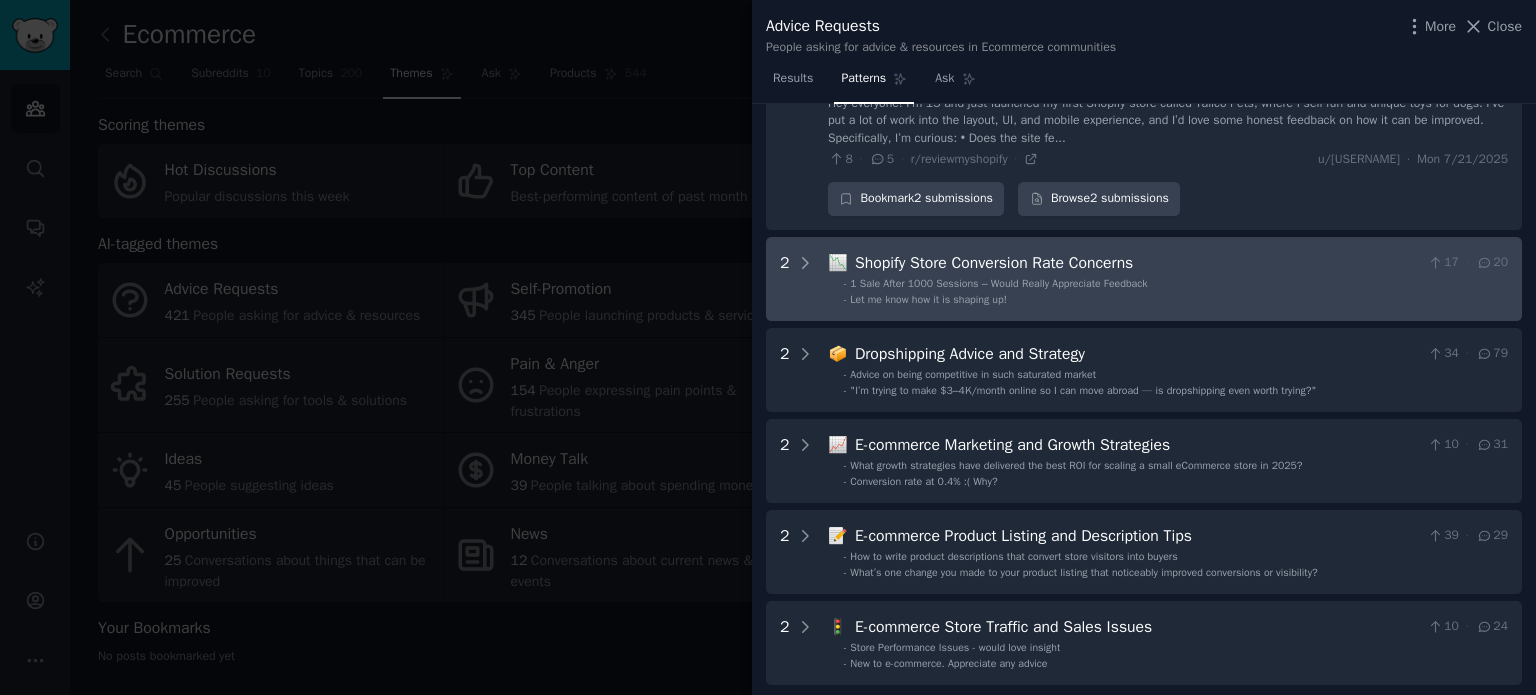 click on "2 📉 Shopify Store Conversion Rate Concerns 17 · 20 - 1 Sale After 1000 Sessions – Would Really Appreciate Feedback - Let me know how it is shaping up!" at bounding box center [1144, 279] 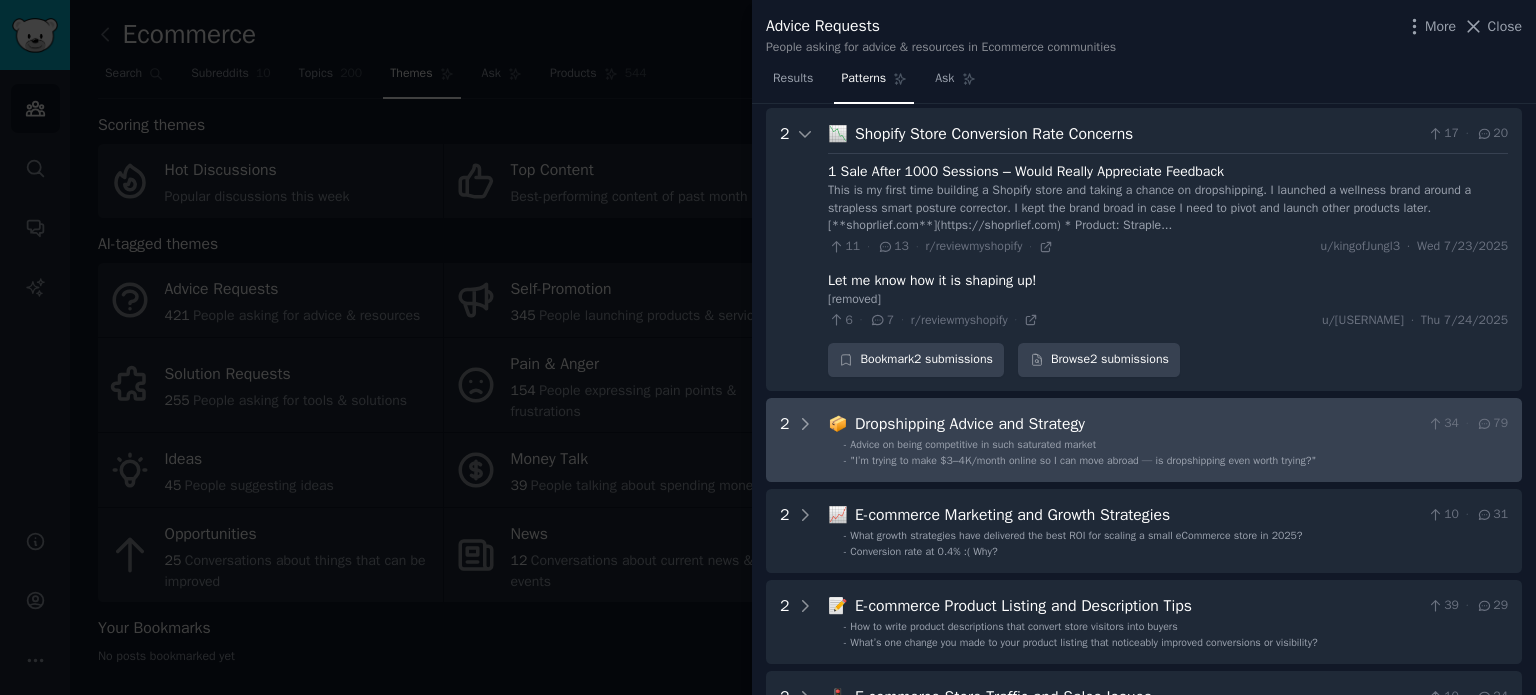scroll, scrollTop: 1958, scrollLeft: 0, axis: vertical 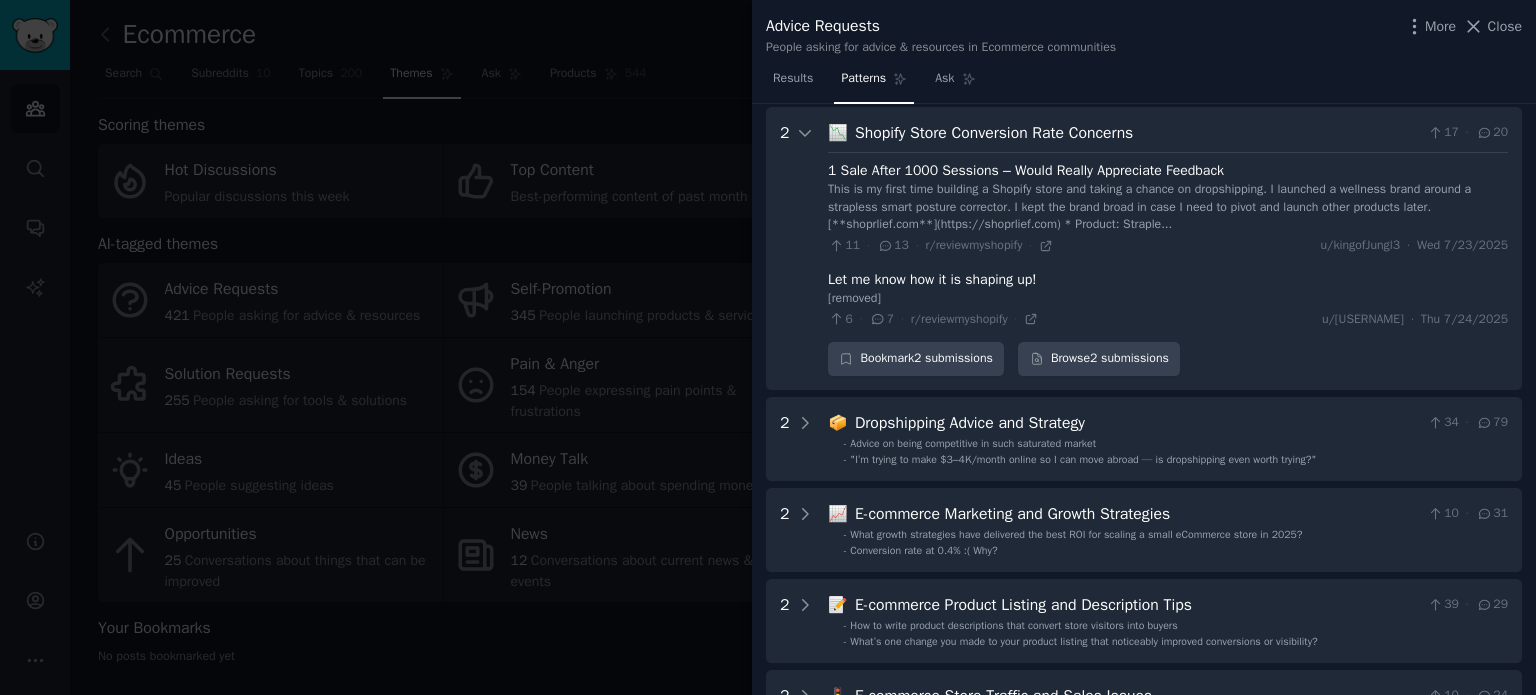 click on "1 Sale After 1000 Sessions – Would Really Appreciate Feedback This is my first time building a Shopify store and taking a chance on dropshipping. I launched a wellness brand around a strapless smart posture corrector. I kept the brand broad in case I need to pivot and launch other products later.
[WEBSITE]
* Product: Straple... [NUMBER] · [NUMBER] · r/reviewmyshopify · u/[USERNAME] · Wed [DATE] Let me know how it is shaping up! [removed] [NUMBER] · [NUMBER] · r/reviewmyshopify · u/[USERNAME] · Thu [DATE]" at bounding box center (1168, 240) 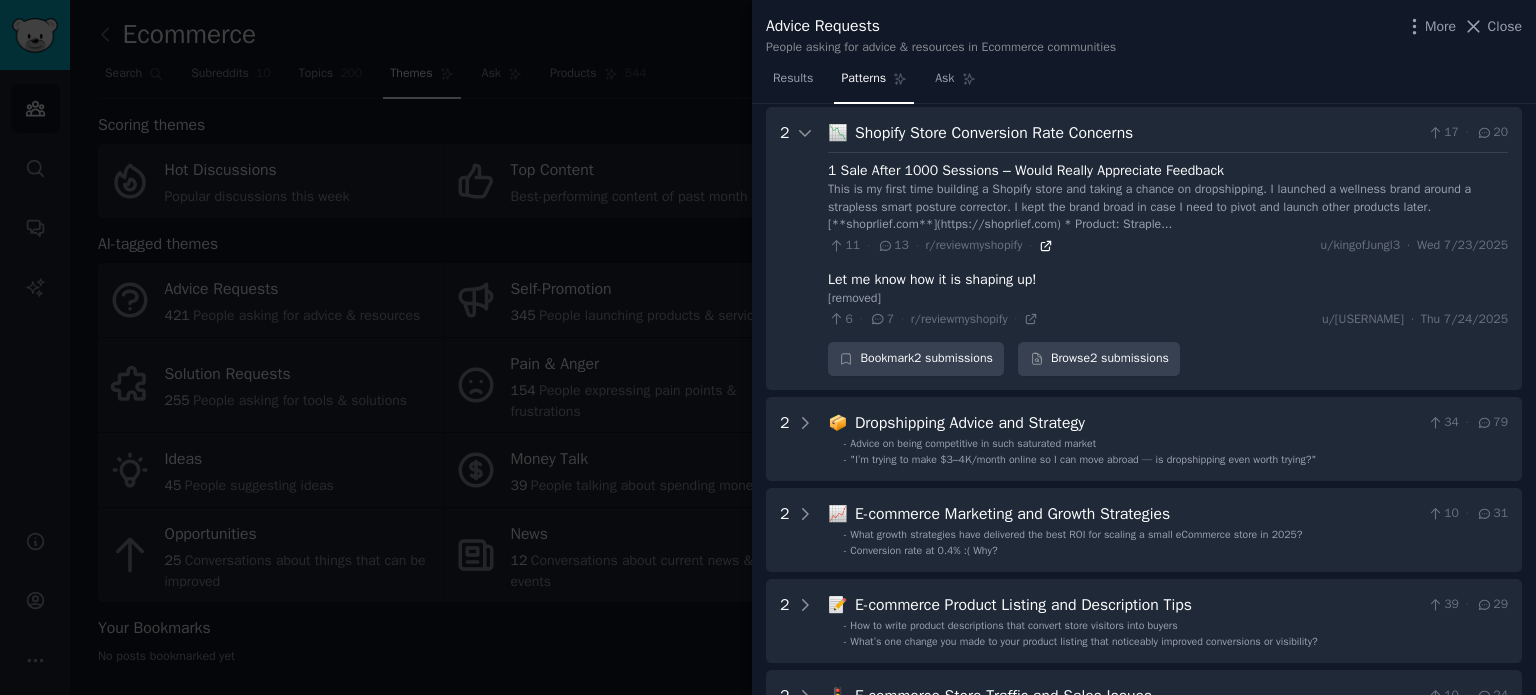 click 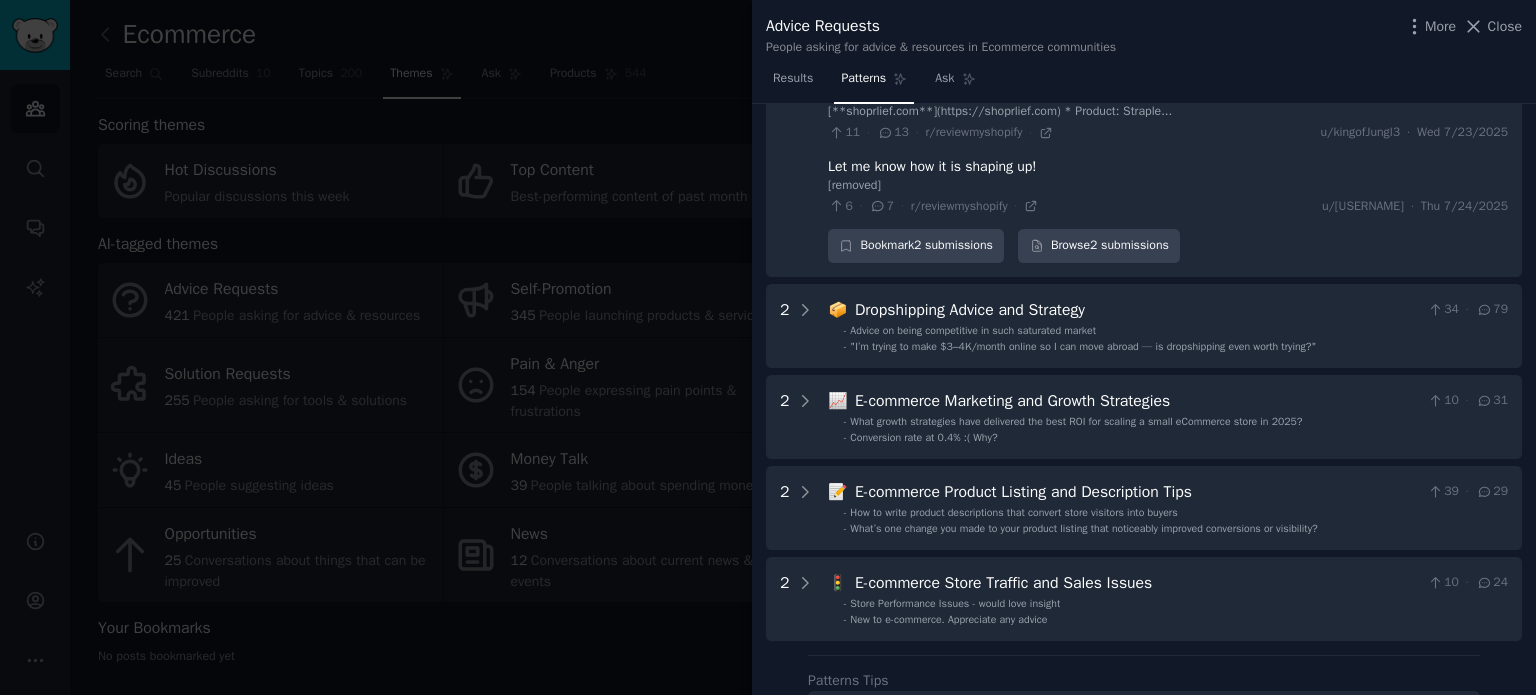 scroll, scrollTop: 2099, scrollLeft: 0, axis: vertical 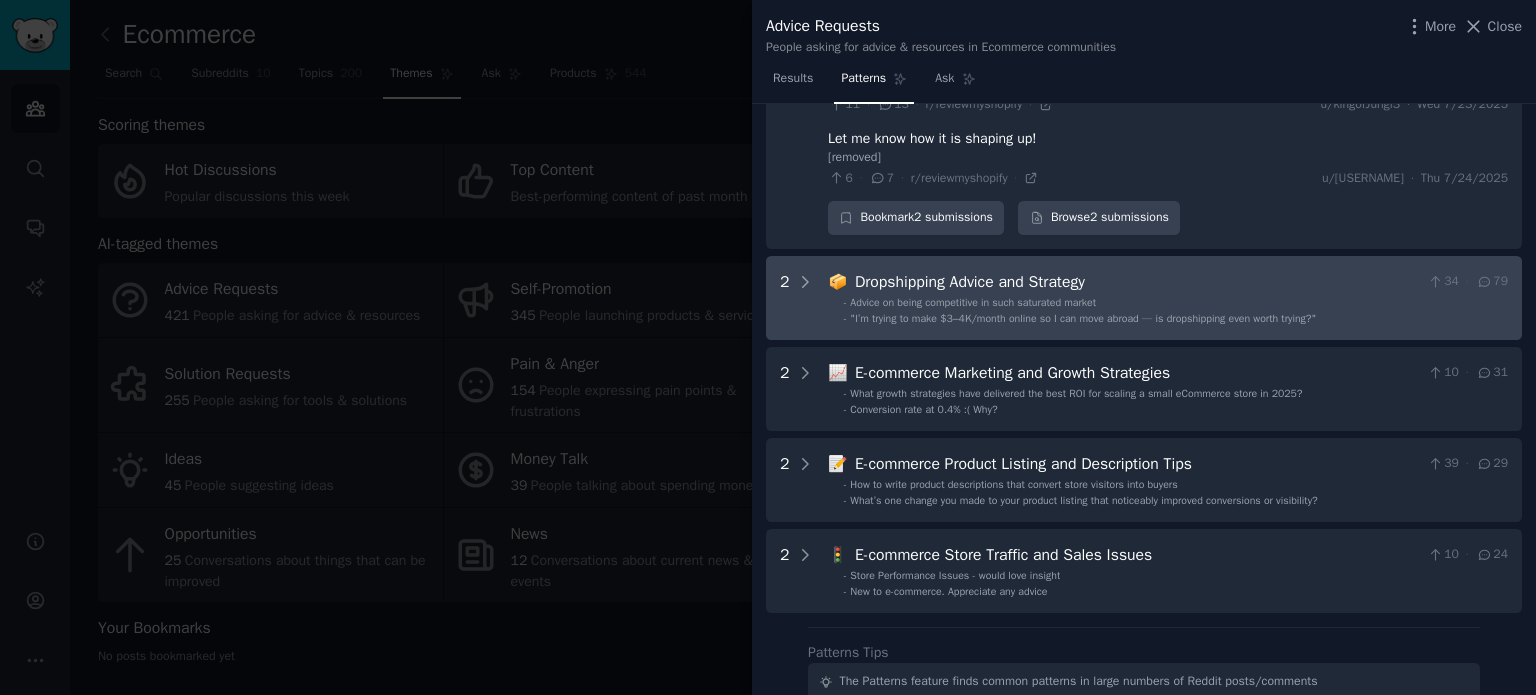 click on ""I’m trying to make $3–4K/month online so I can move abroad — is dropshipping even worth trying?"" at bounding box center (1083, 318) 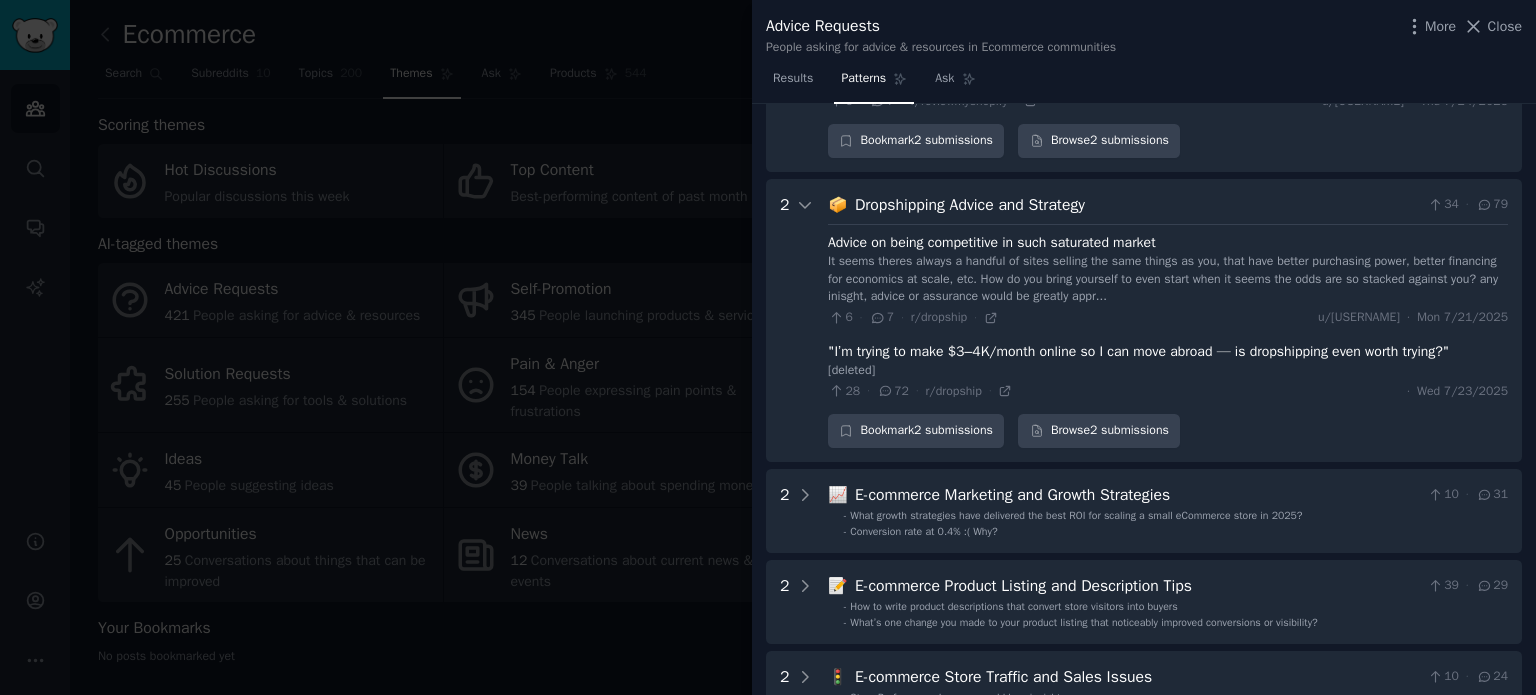 scroll, scrollTop: 2247, scrollLeft: 0, axis: vertical 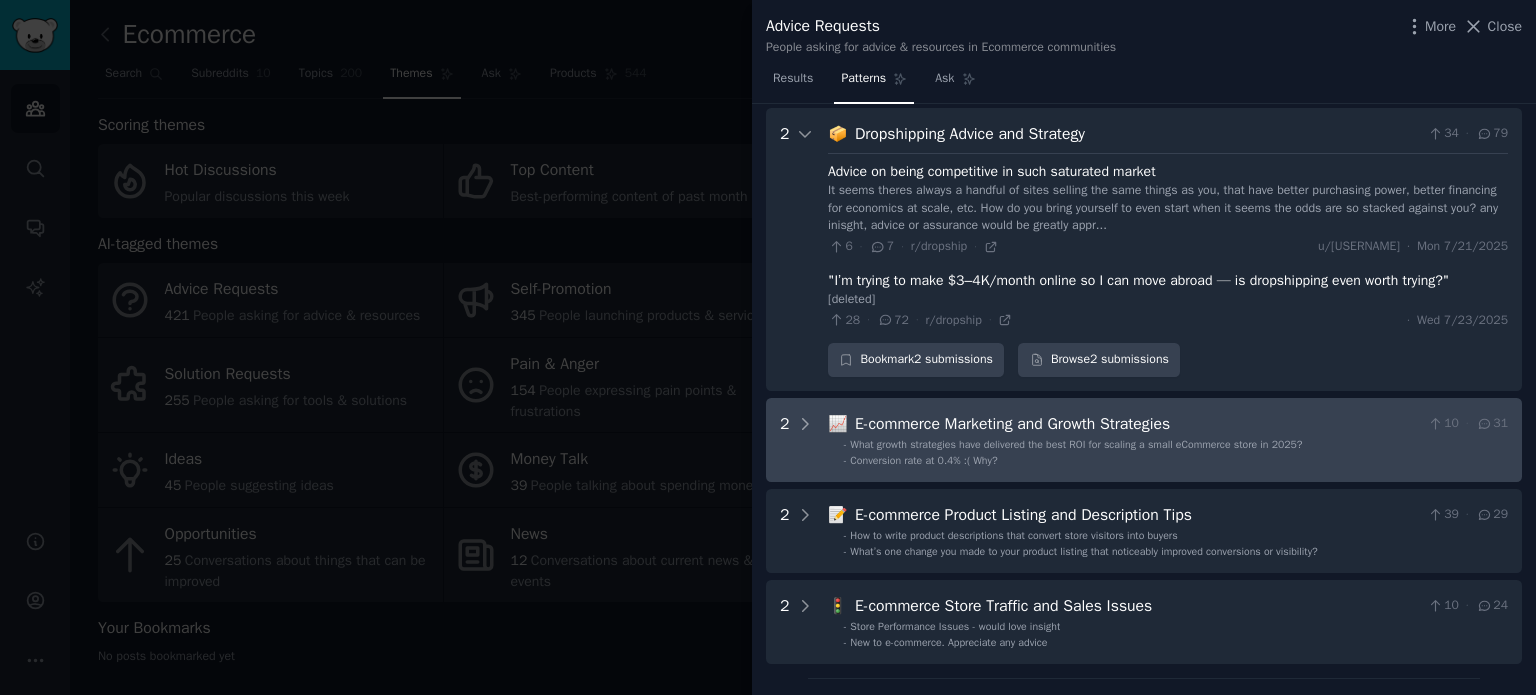 click on "- Conversion rate at 0.4% :( Why?" at bounding box center (1176, 461) 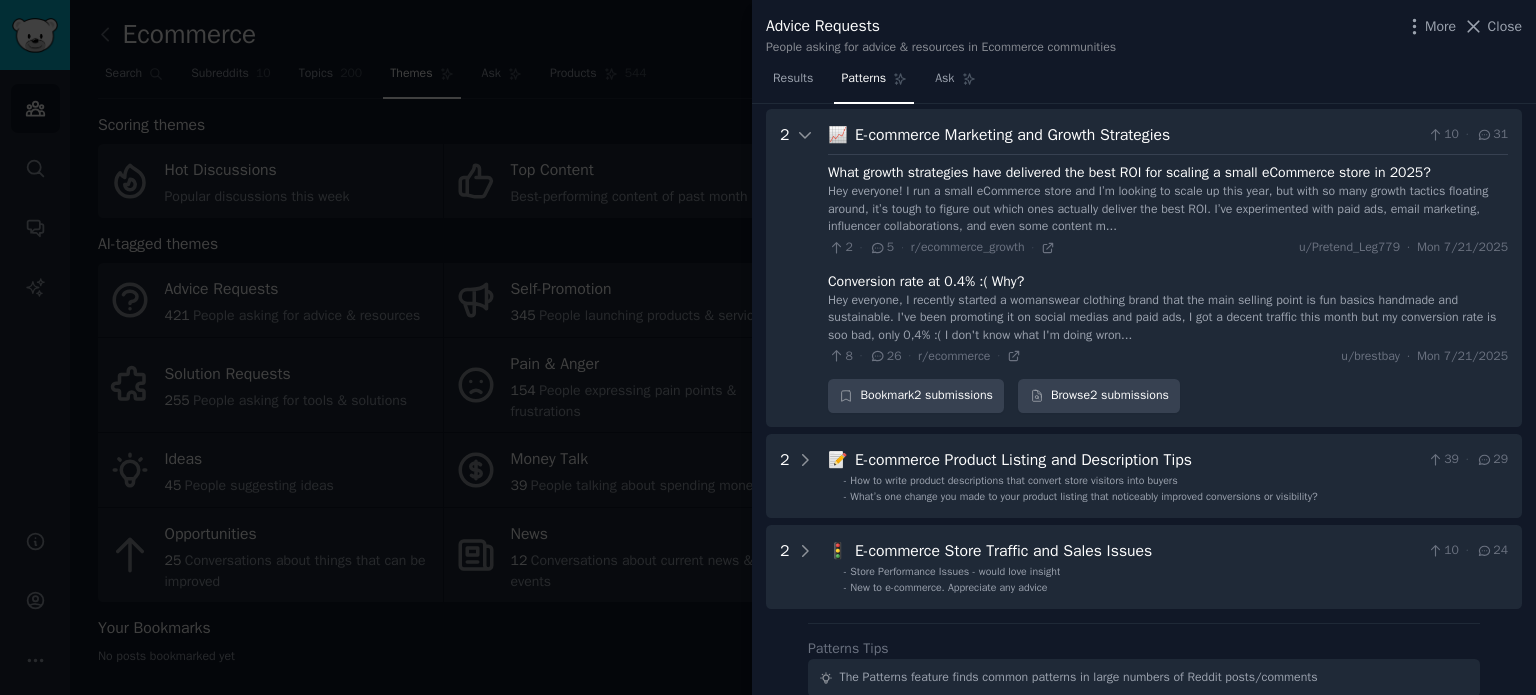scroll, scrollTop: 2564, scrollLeft: 0, axis: vertical 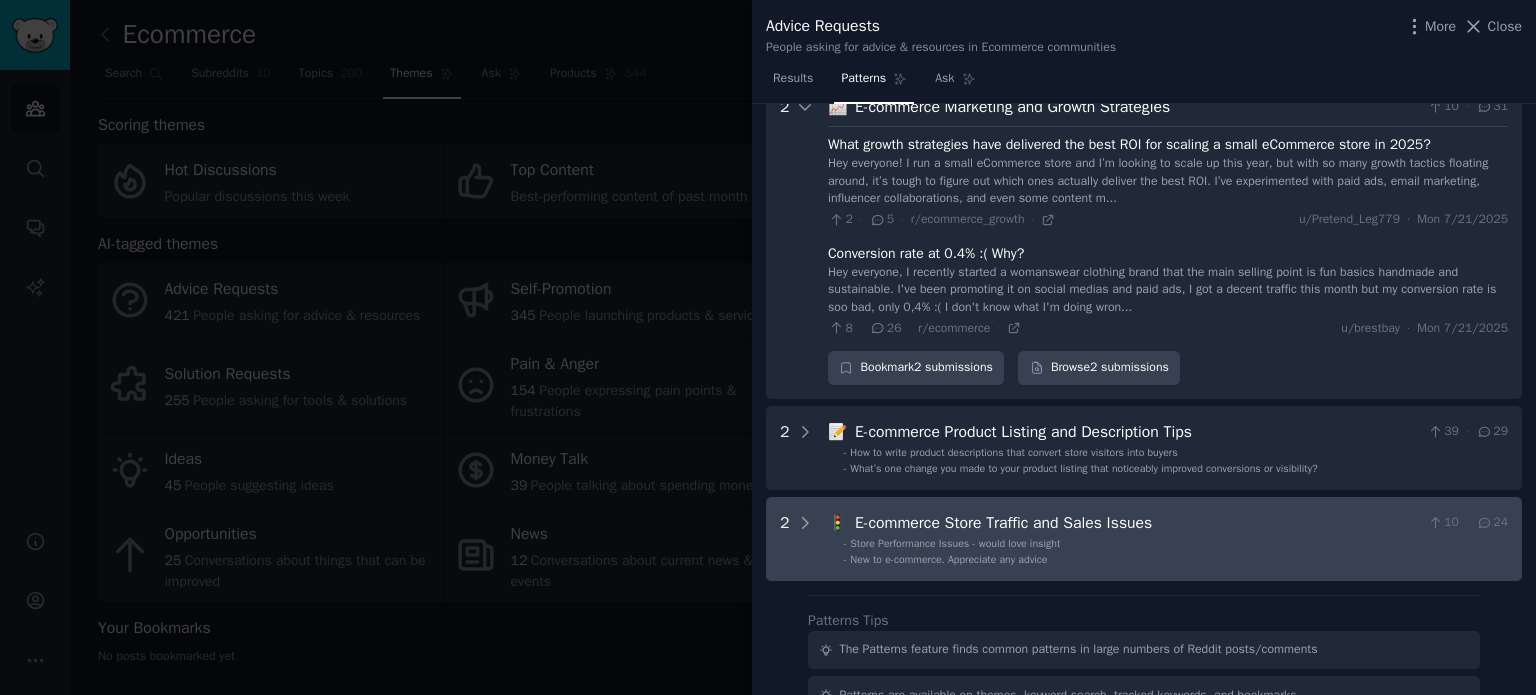 click on "E-commerce Store Traffic and Sales Issues" at bounding box center (1137, 523) 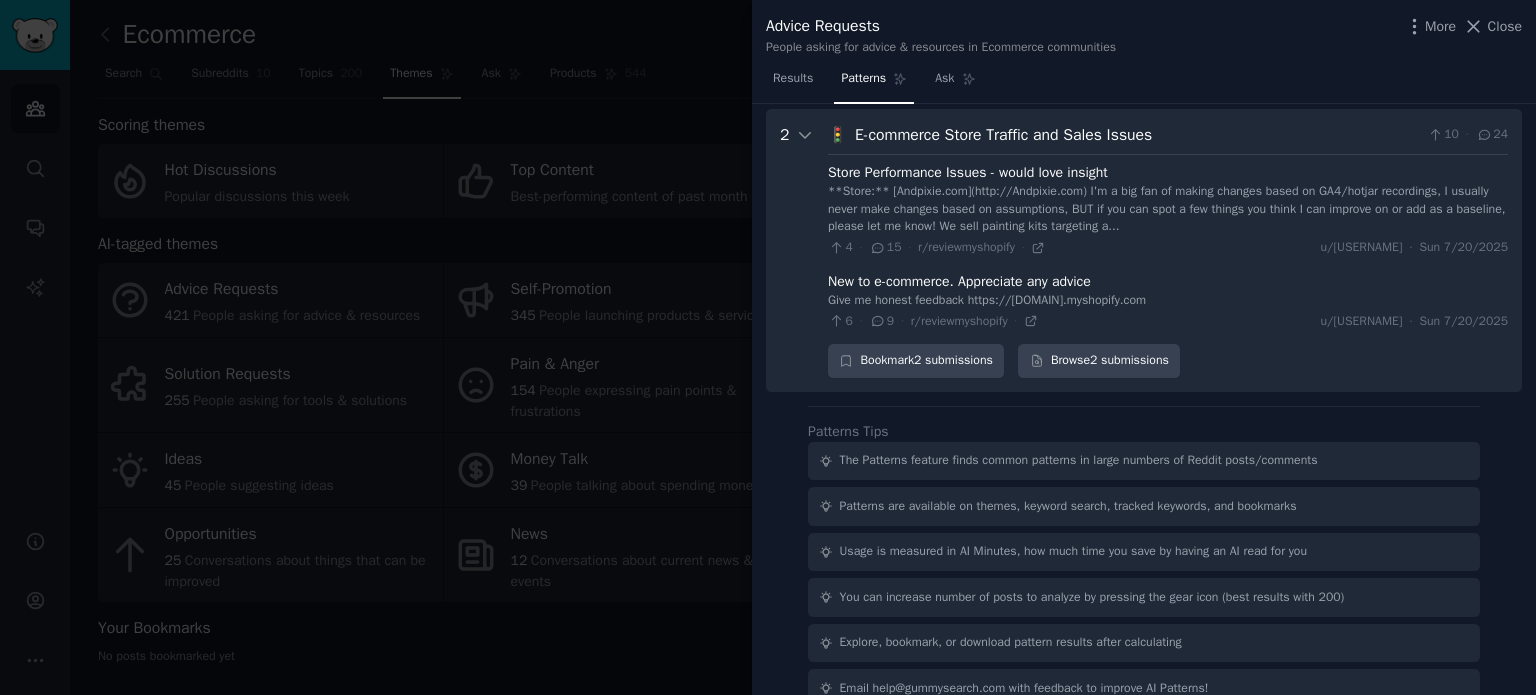 scroll, scrollTop: 2871, scrollLeft: 0, axis: vertical 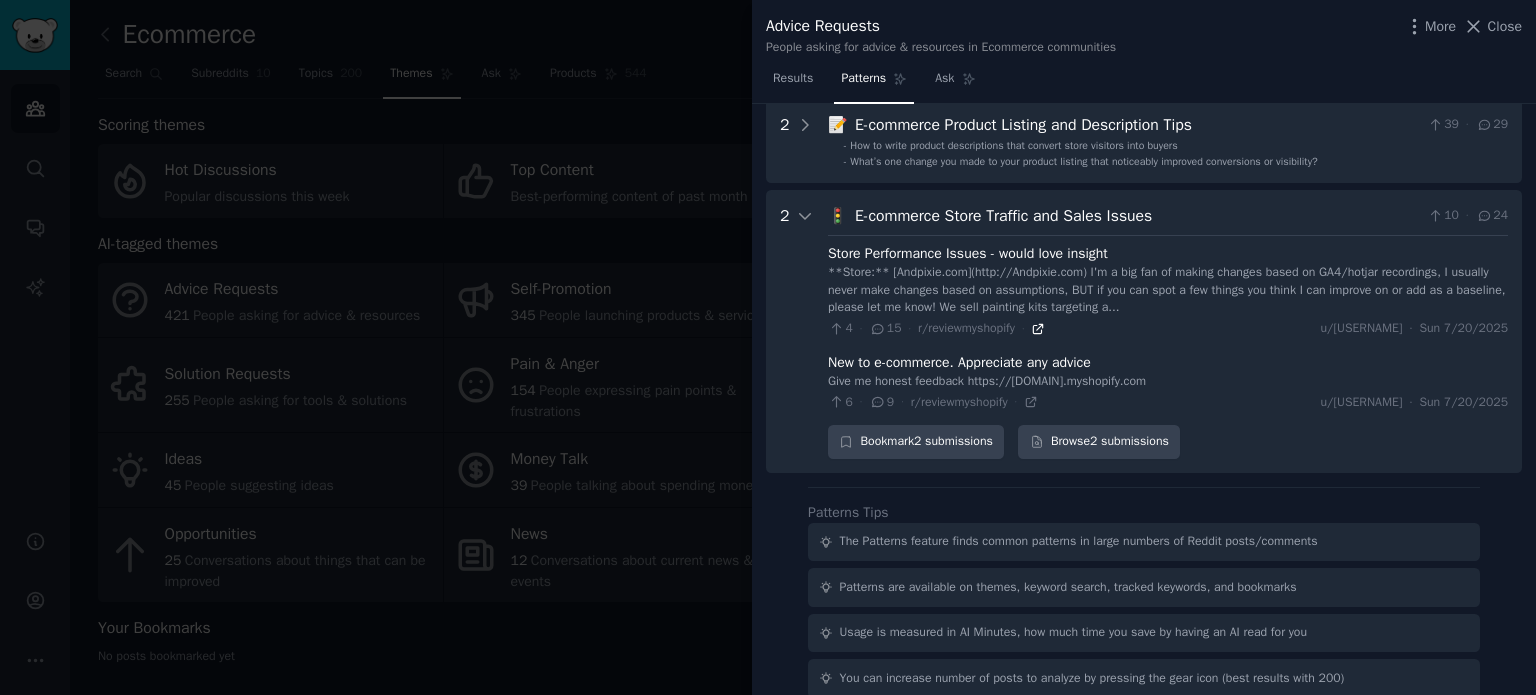 click 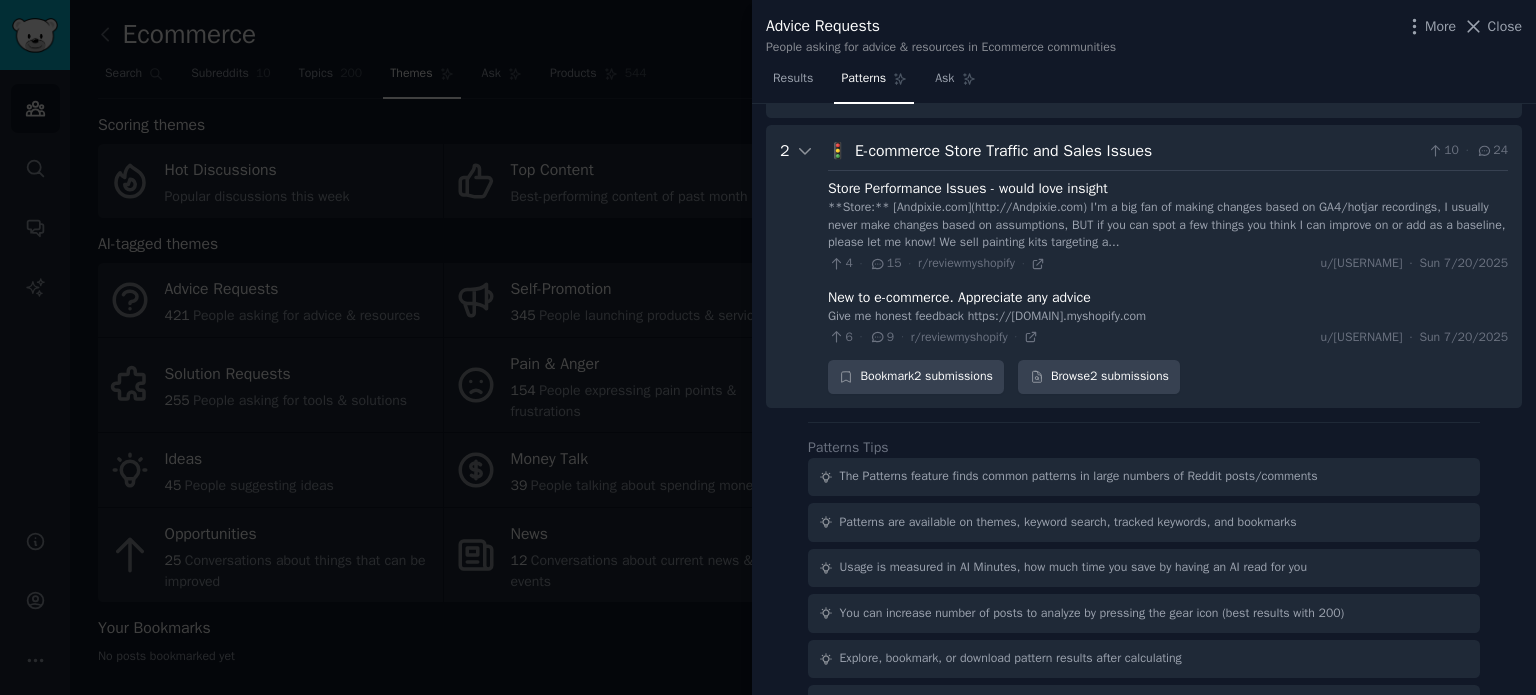 scroll, scrollTop: 2971, scrollLeft: 0, axis: vertical 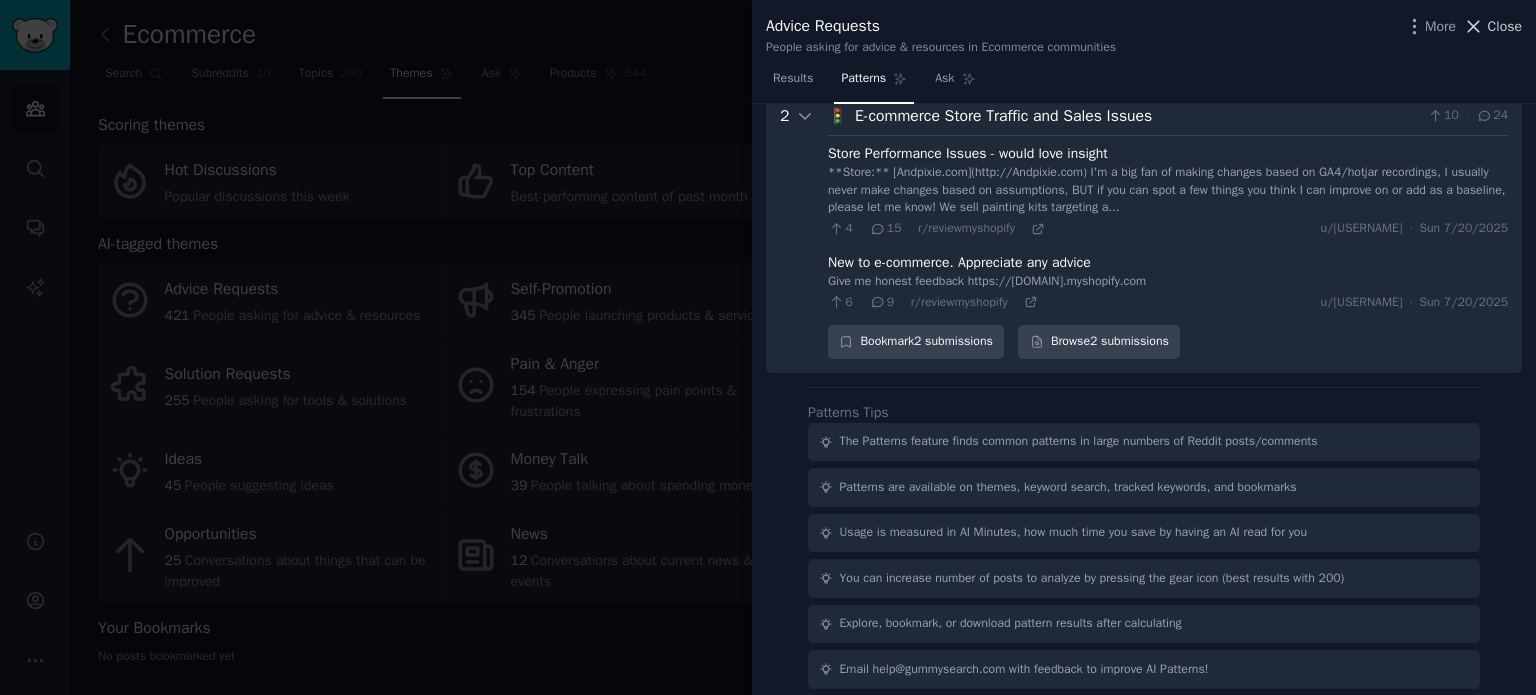 click 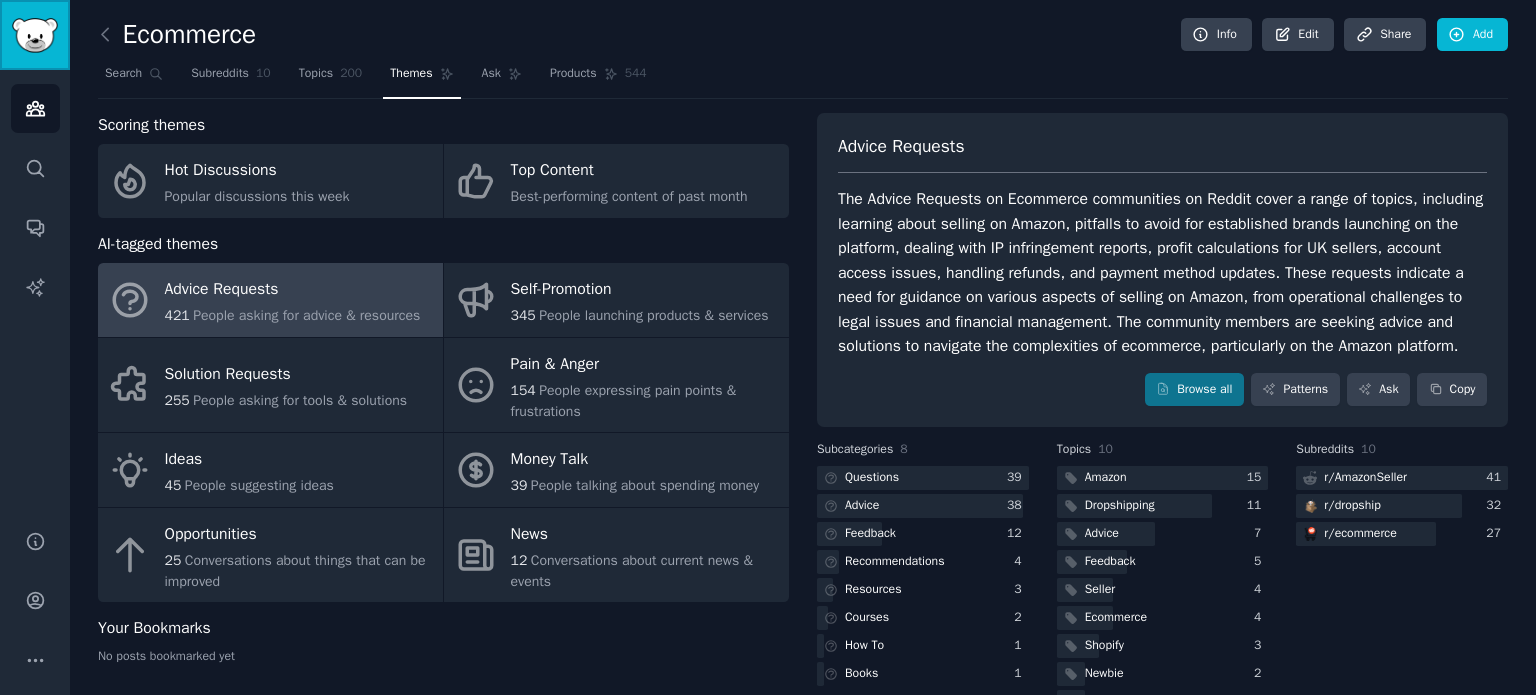 click at bounding box center (35, 35) 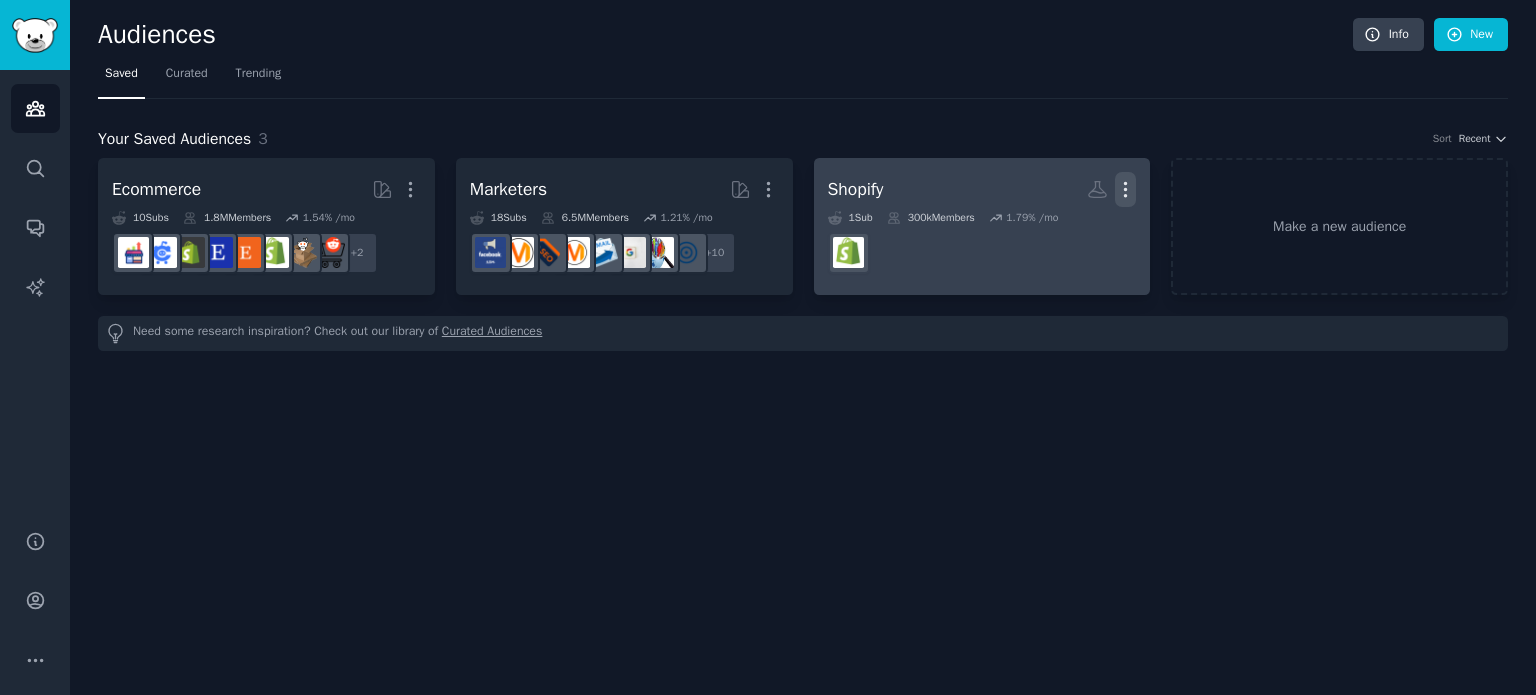 click 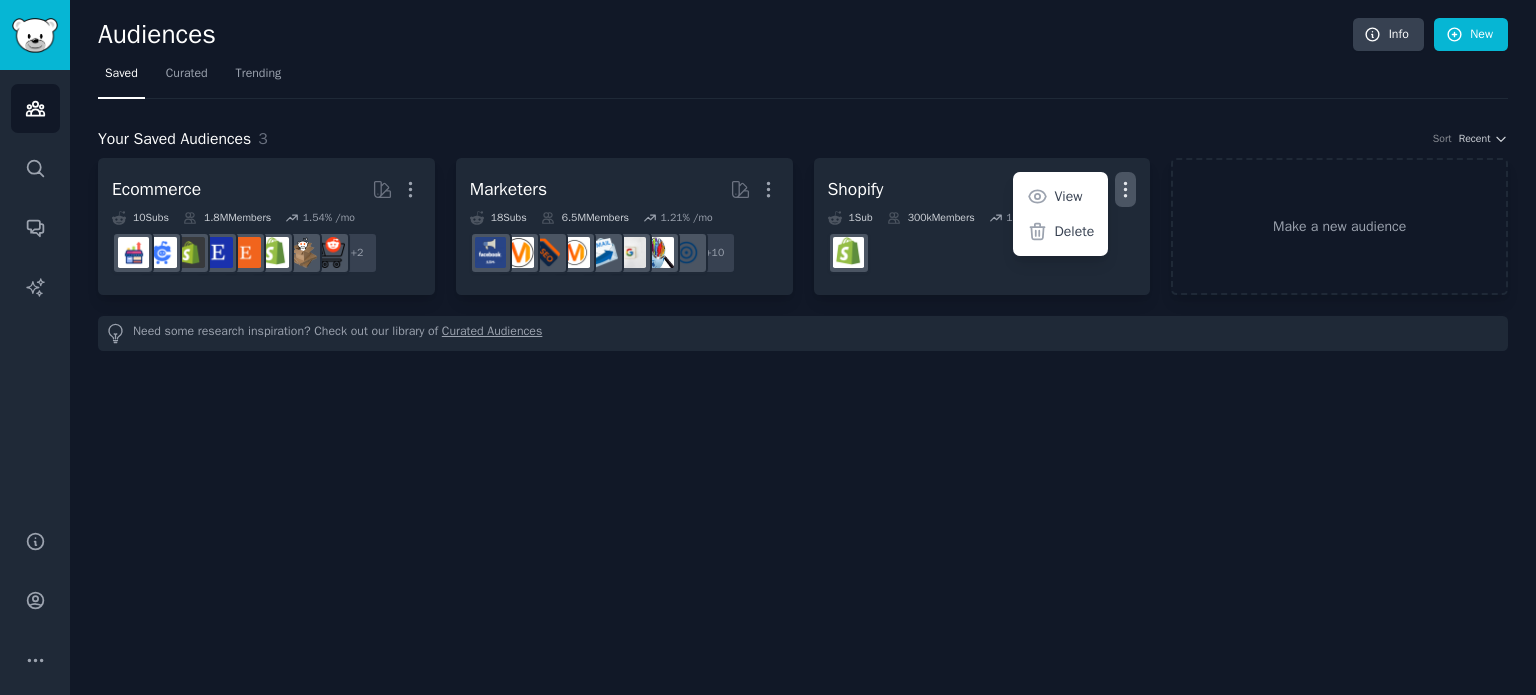 click on "Audiences Info New Saved Curated Trending Your Saved Audiences 3 Sort Recent Ecommerce More 10  Sub s 1.8M  Members 1.54 % /mo + 2 Marketers More 18  Sub s 6.5M  Members 1.21 % /mo r/AskMarketing + 10 Shopify Custom Audience More View Delete 1  Sub 300k  Members 1.79 % /mo Make a new audience Need some research inspiration? Check out our library of  Curated Audiences" 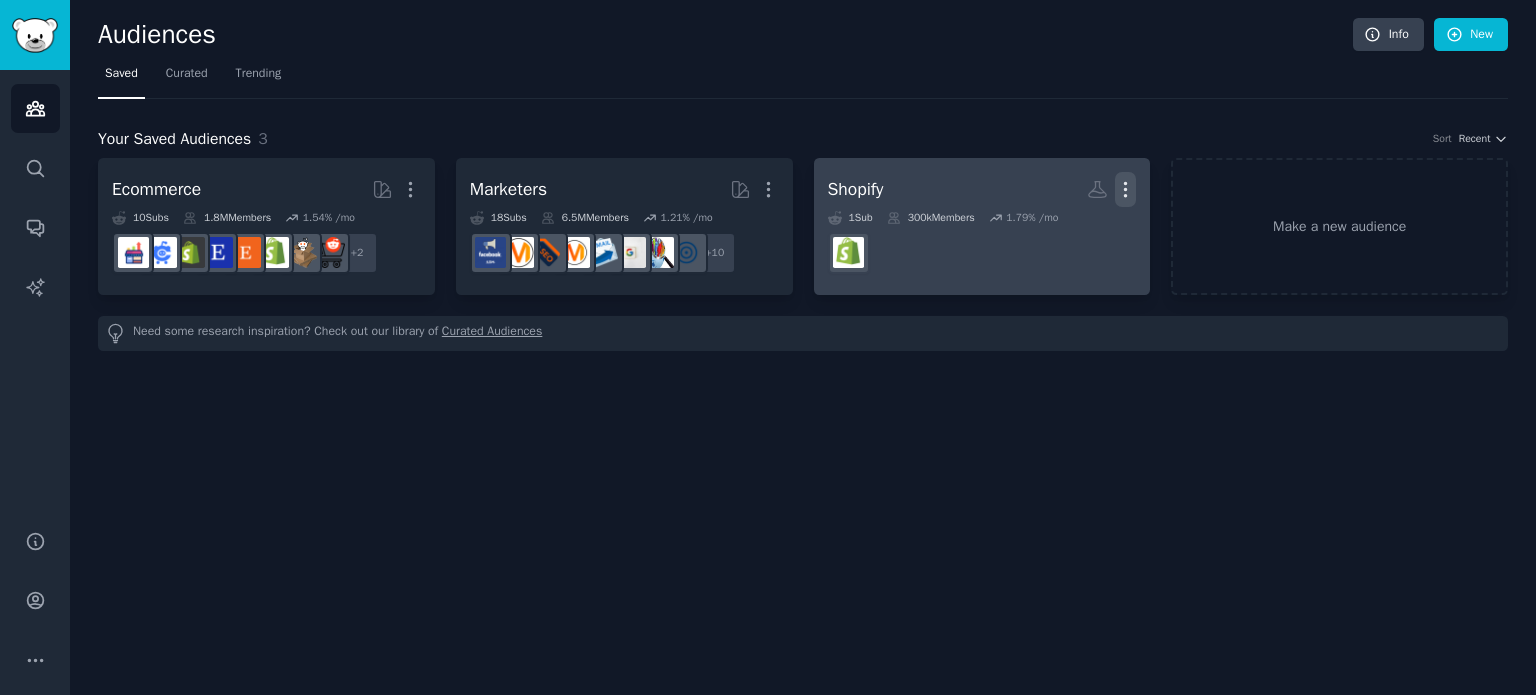 click 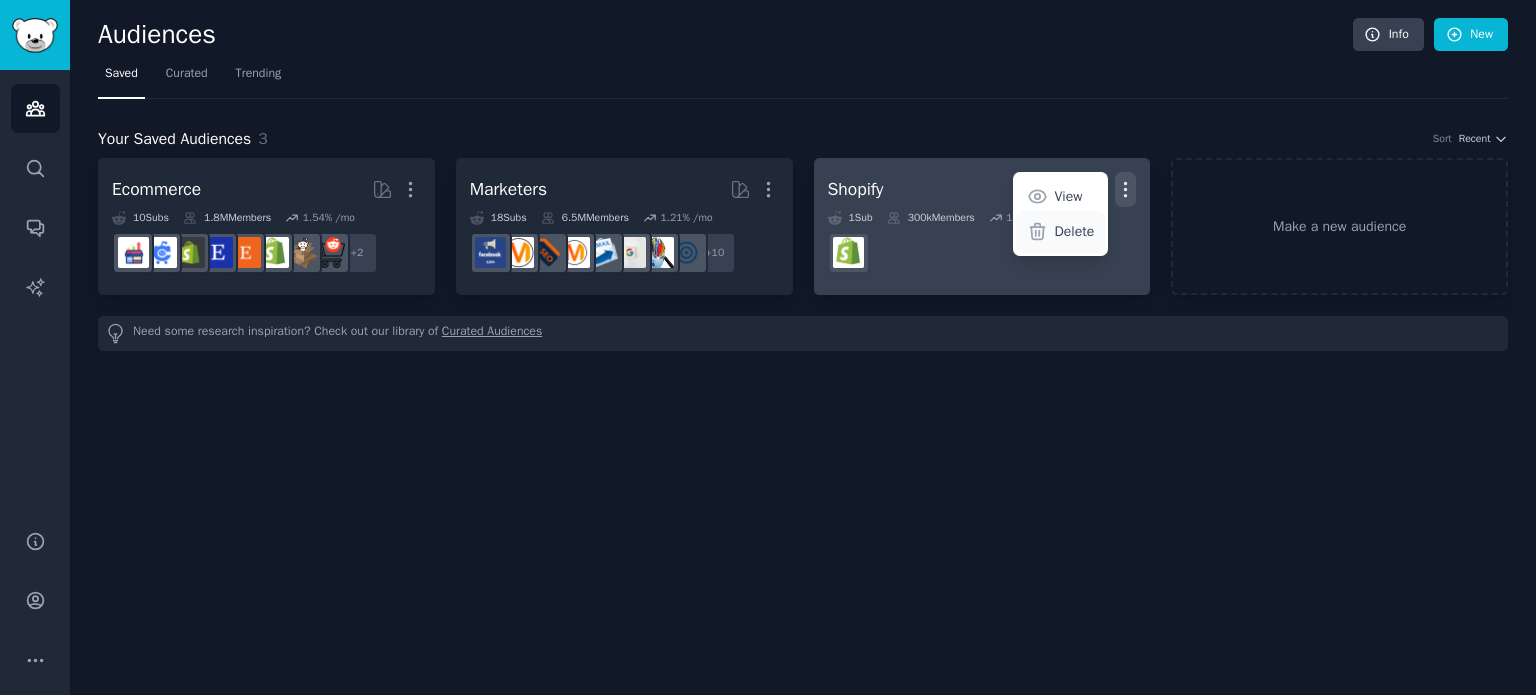 click on "Delete" at bounding box center [1075, 231] 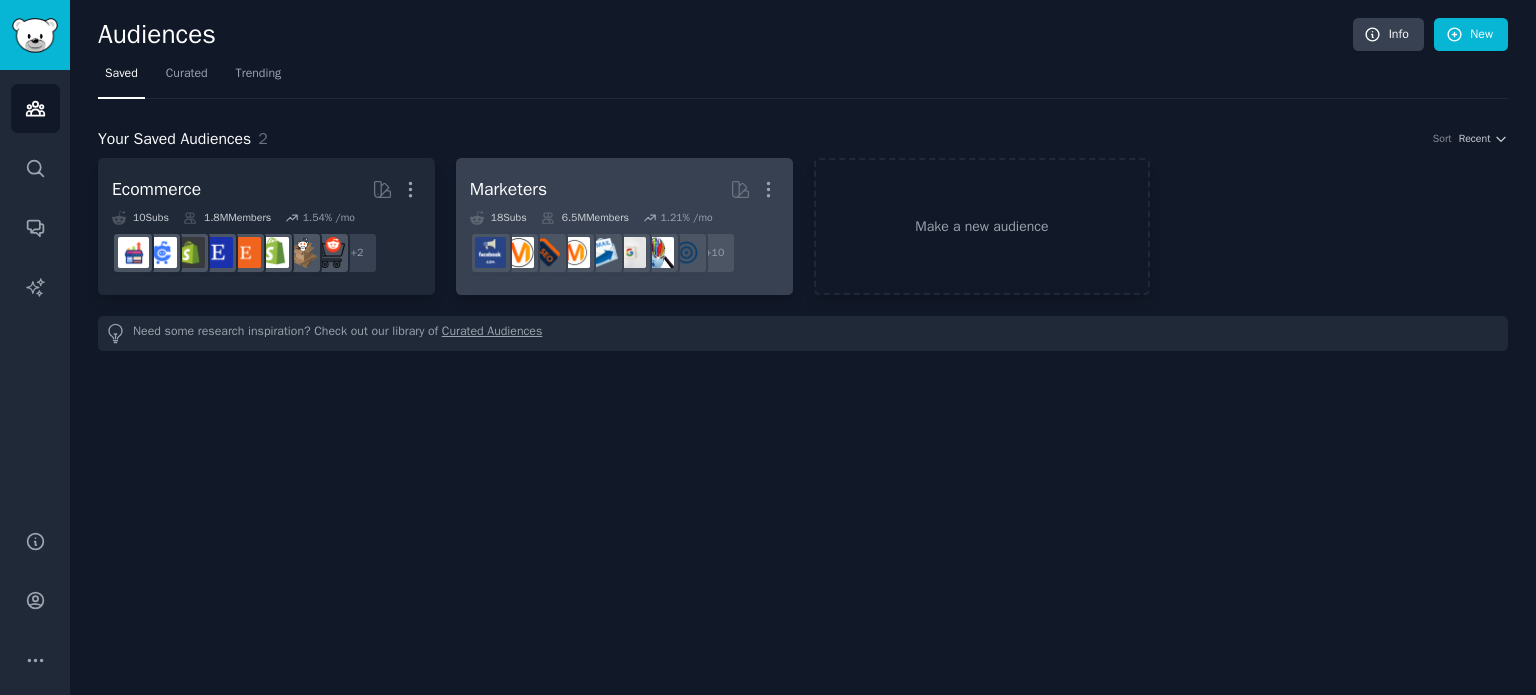 click on "Marketers Curated by GummySearch More" at bounding box center [624, 189] 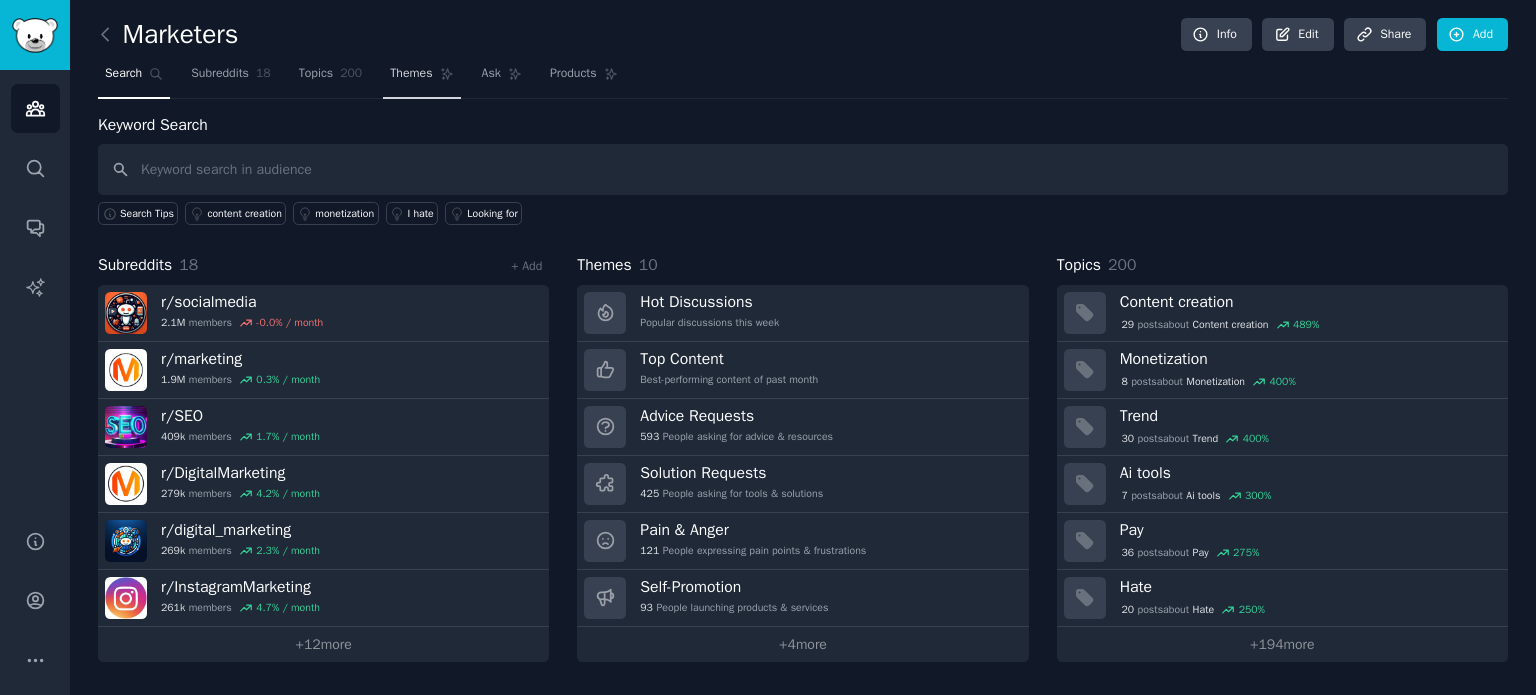 click on "Themes" at bounding box center (411, 74) 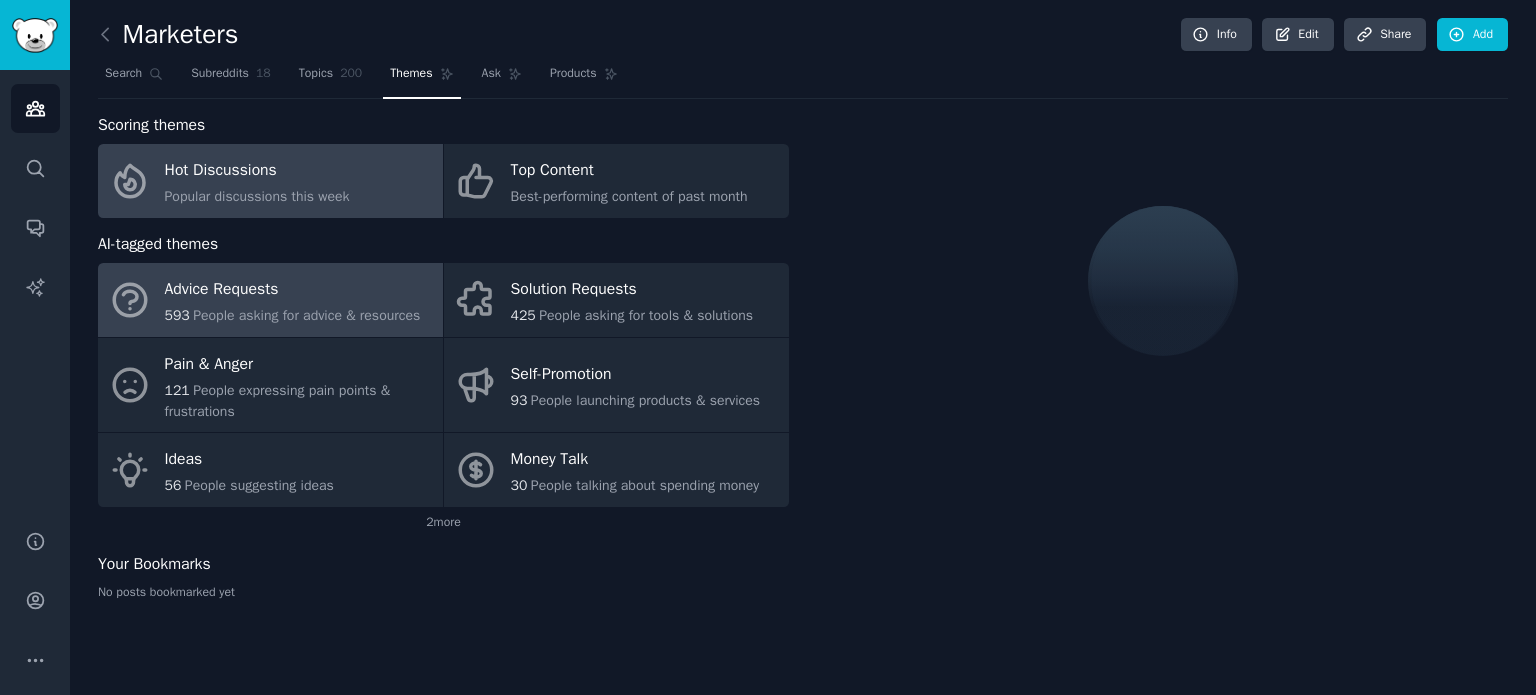 click on "593 People asking for advice & resources" at bounding box center [293, 315] 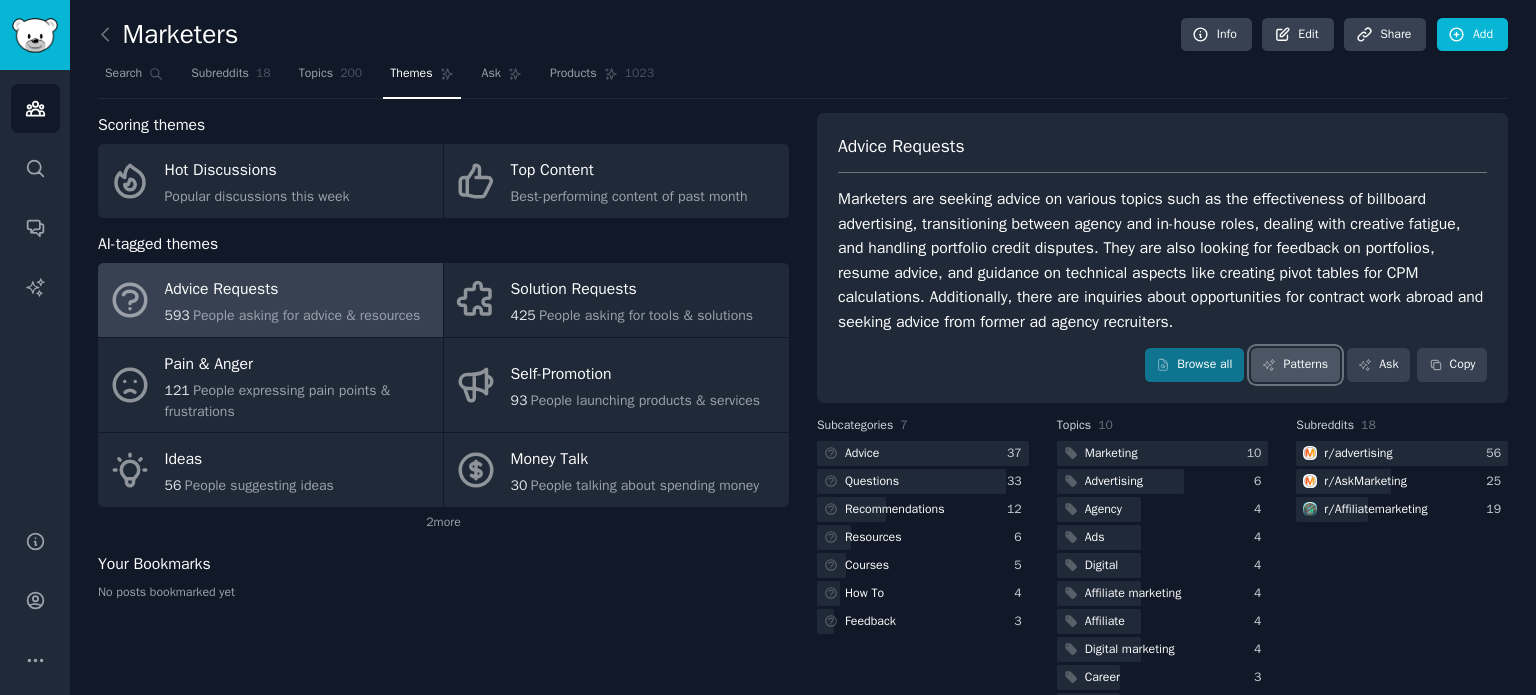 click on "Patterns" at bounding box center [1295, 365] 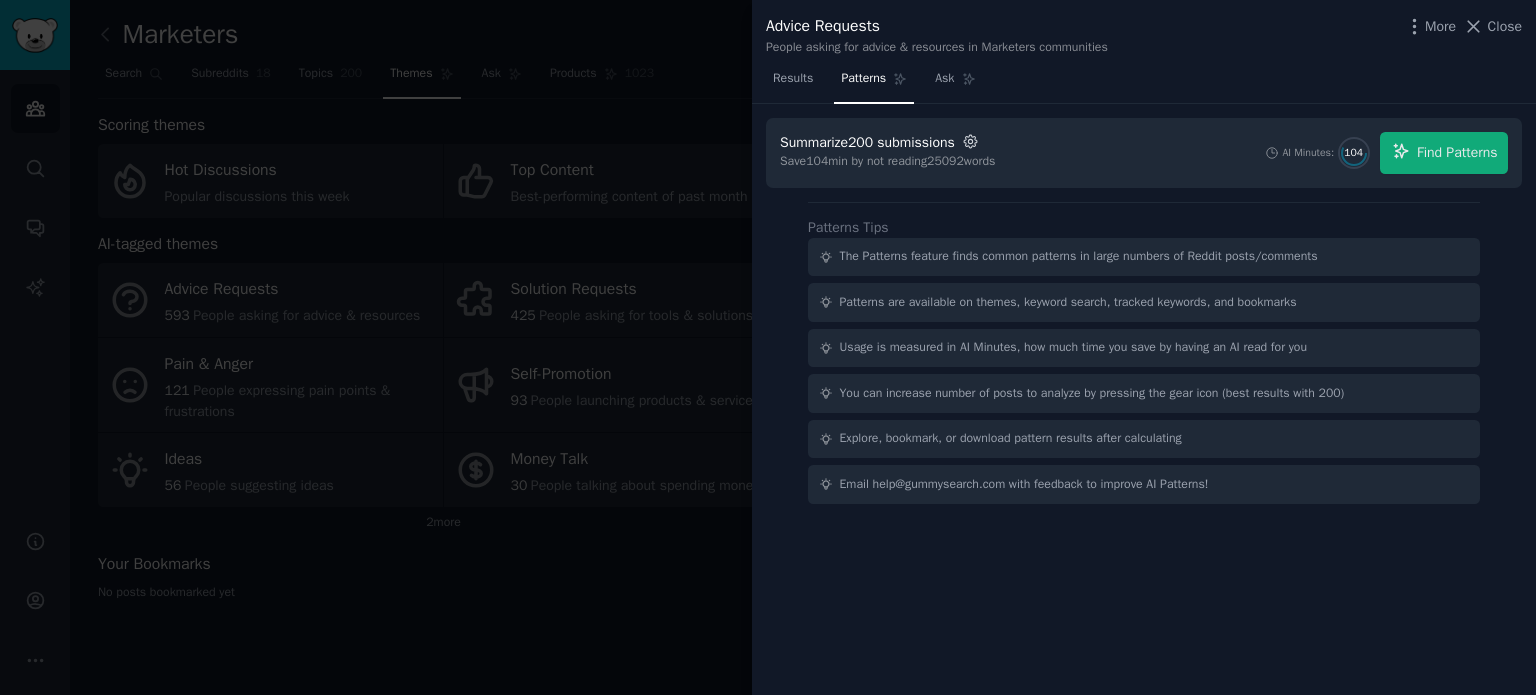 click 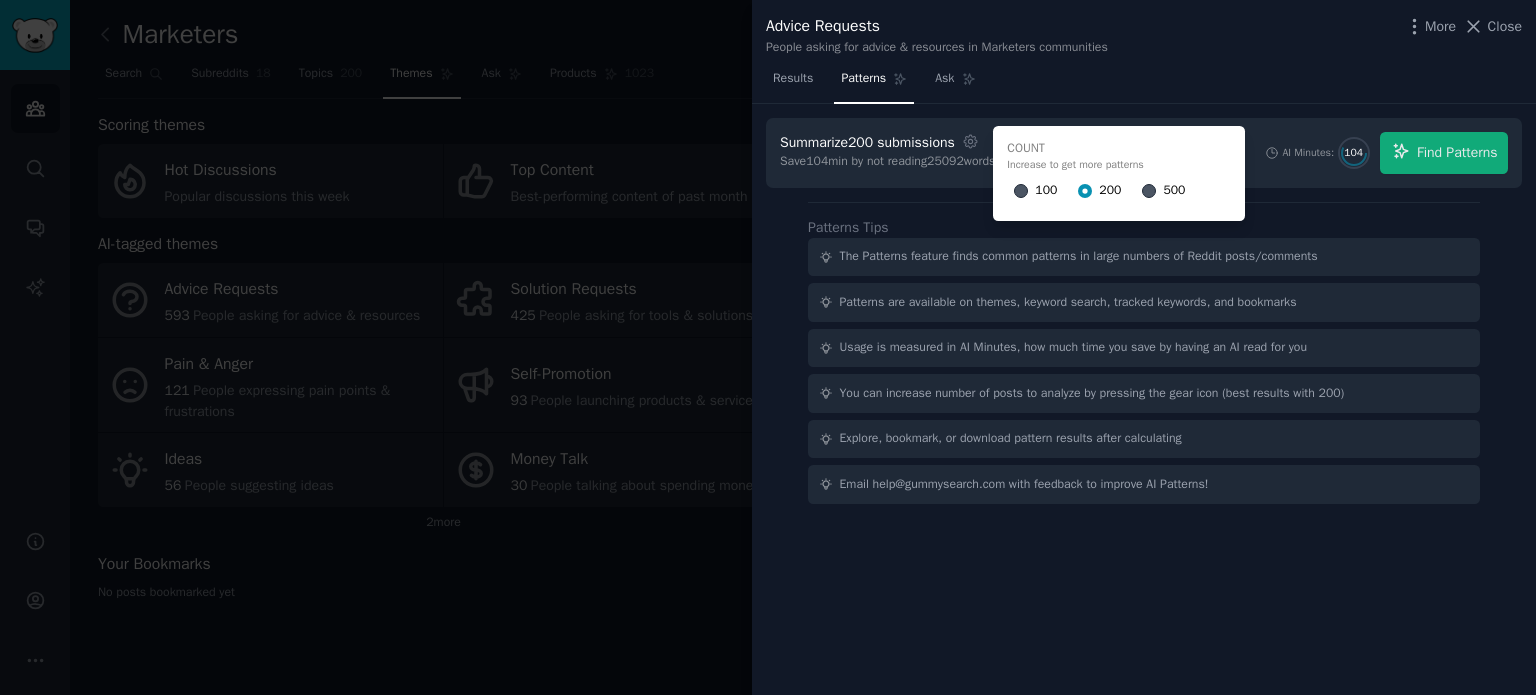click at bounding box center (1149, 191) 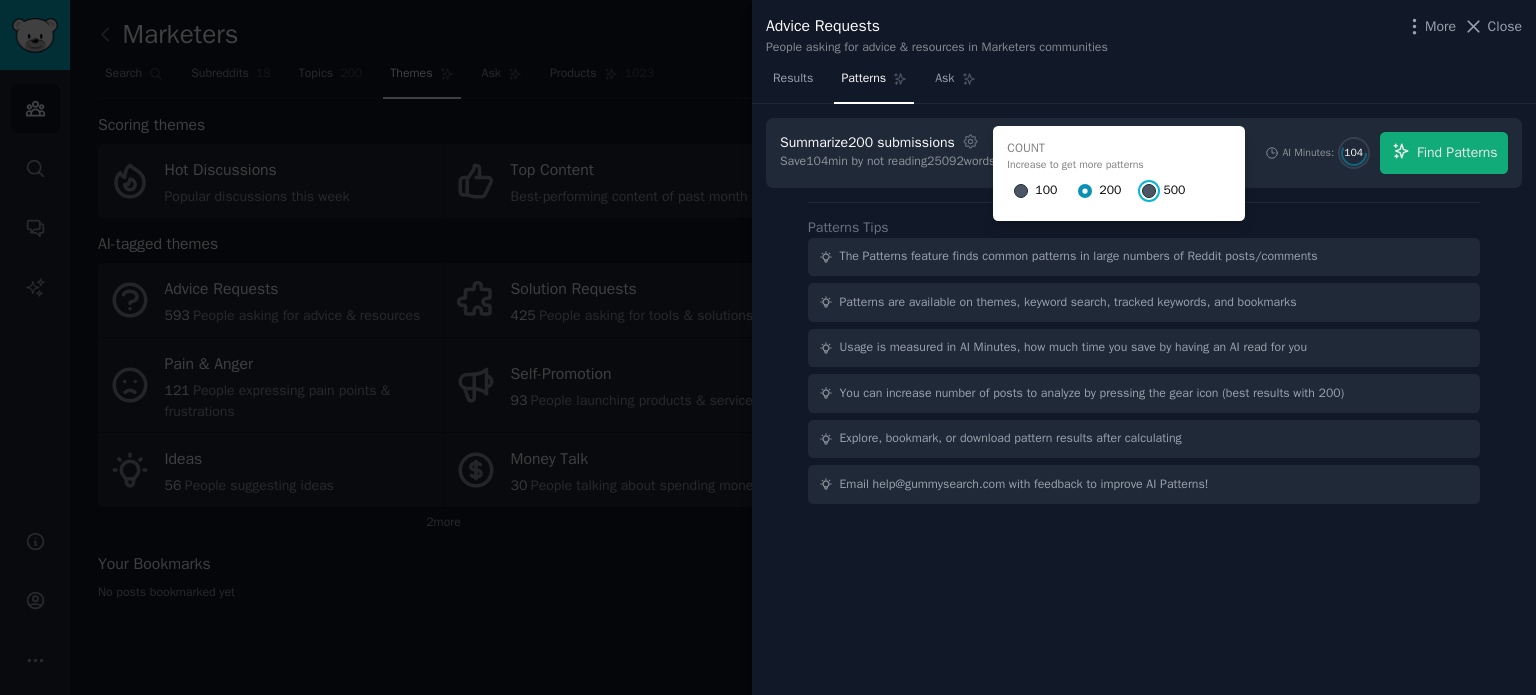 click on "500" at bounding box center (1149, 191) 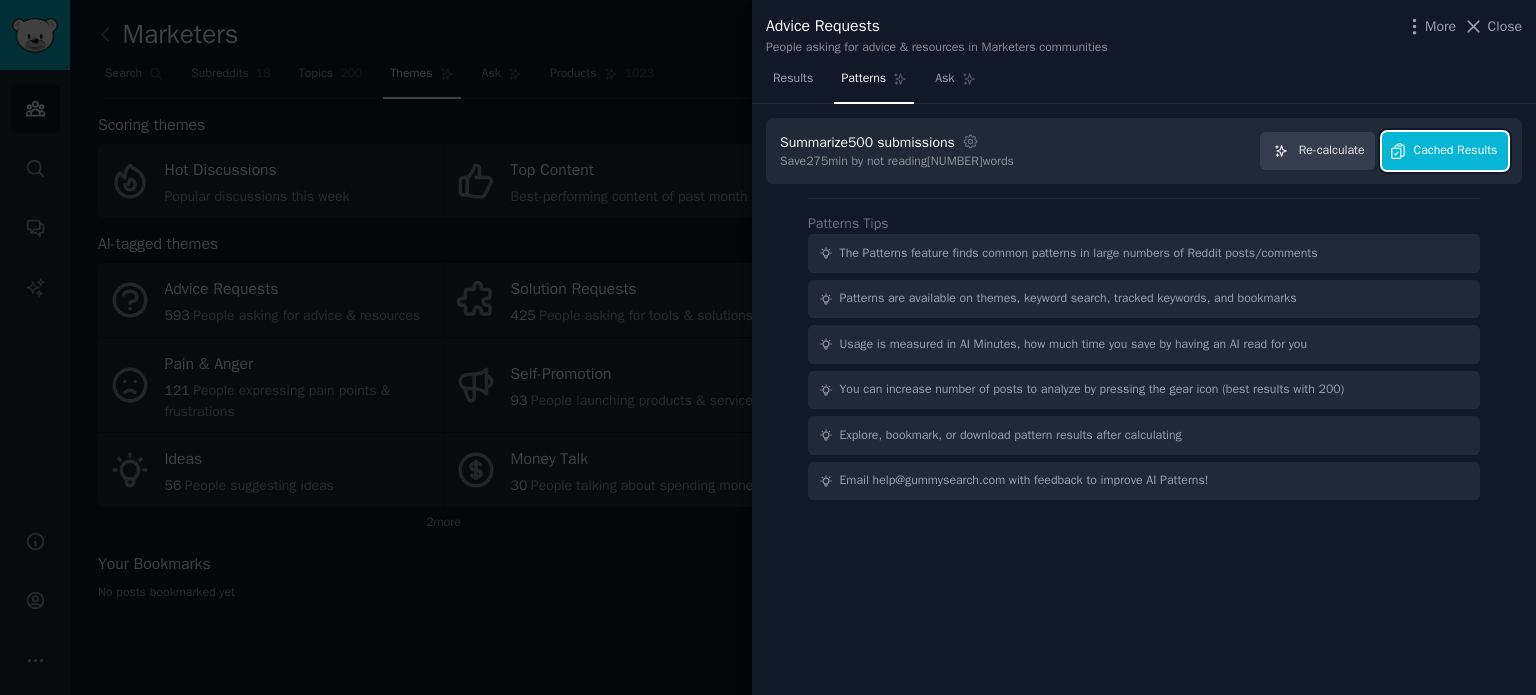 click on "Cached Results" at bounding box center [1456, 151] 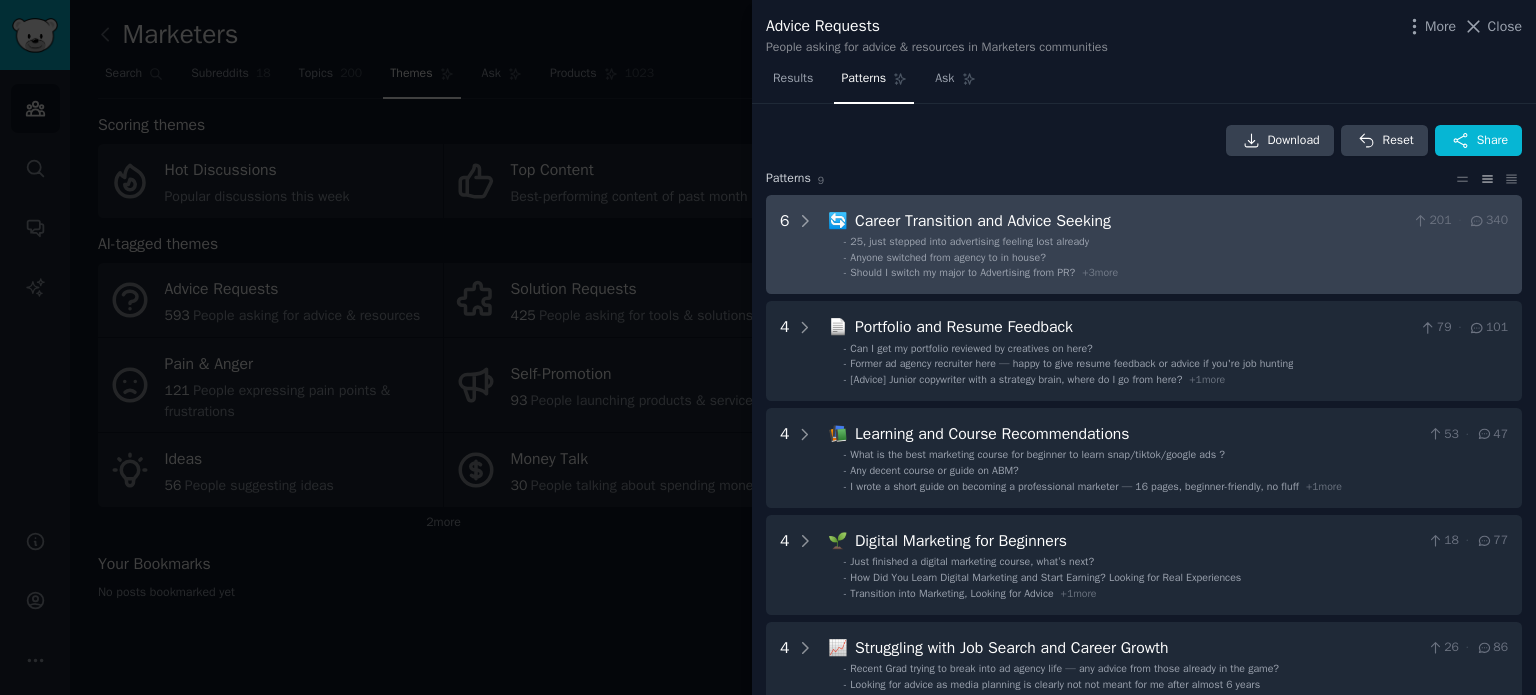 click on "Anyone switched from agency to in house?" at bounding box center (947, 257) 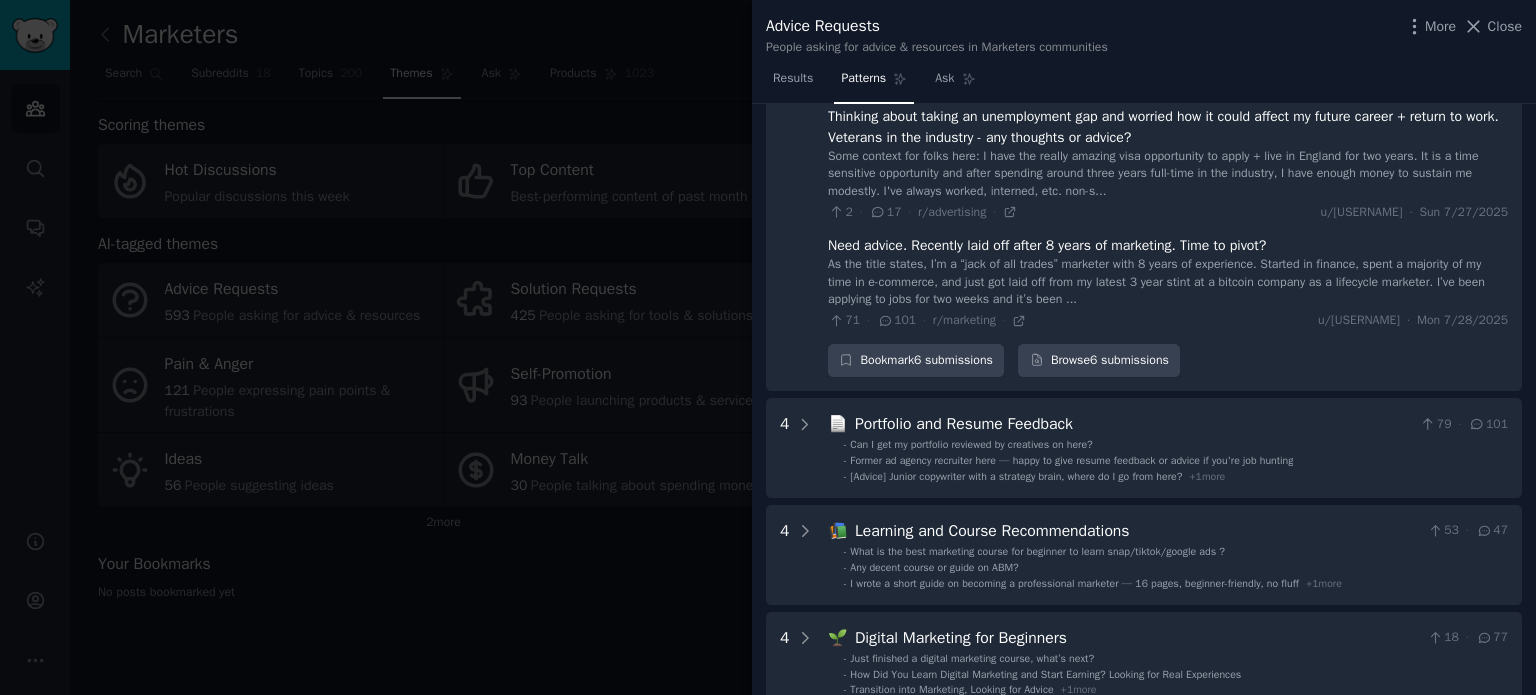 scroll, scrollTop: 543, scrollLeft: 0, axis: vertical 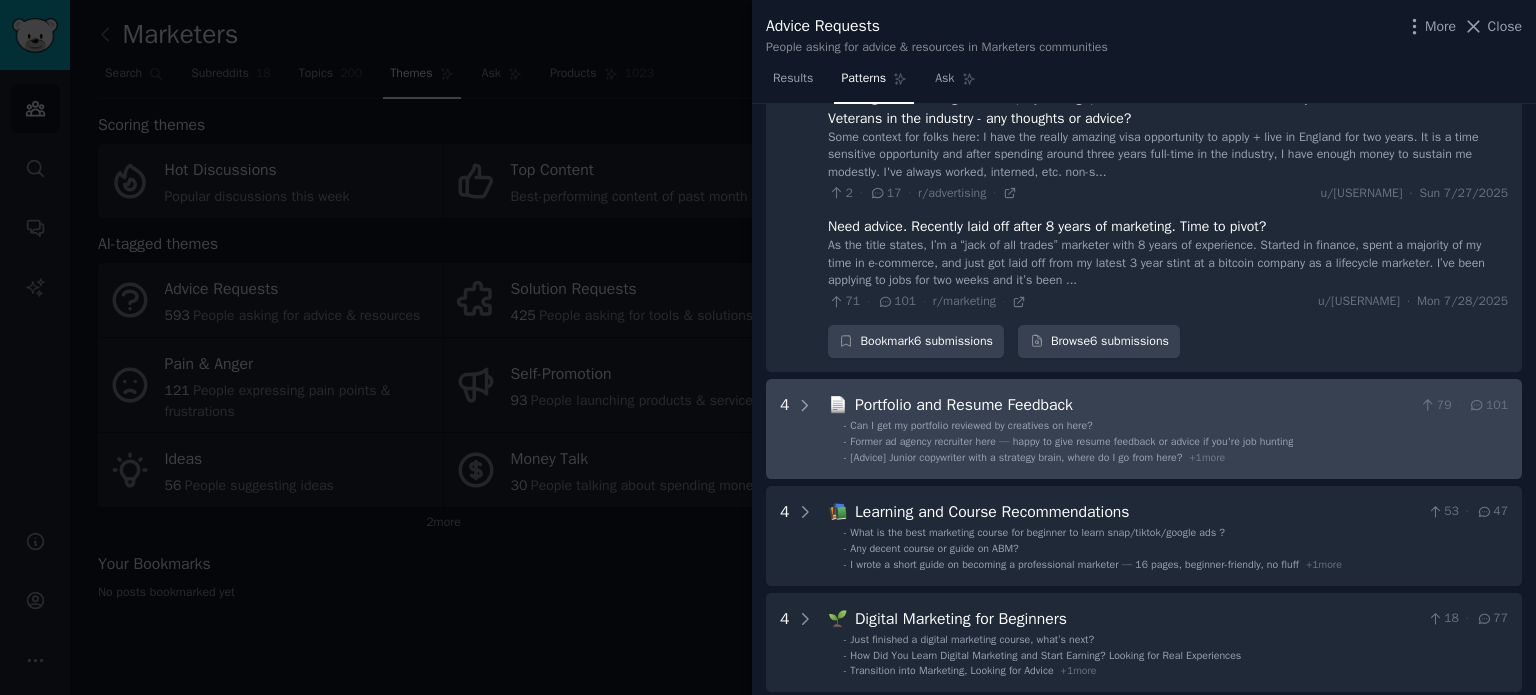 click on "Former ad agency recruiter here — happy to give resume feedback or advice if you're job hunting" at bounding box center [1071, 441] 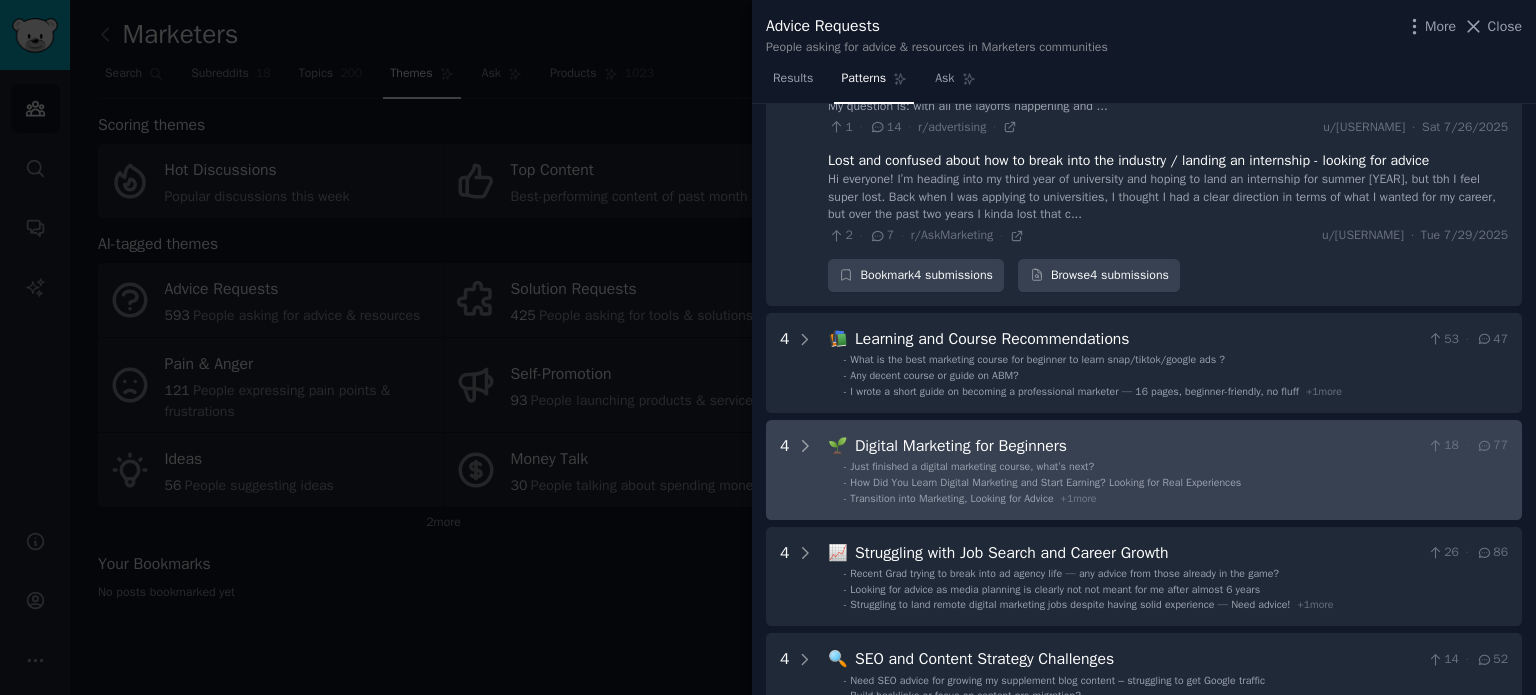 scroll, scrollTop: 1117, scrollLeft: 0, axis: vertical 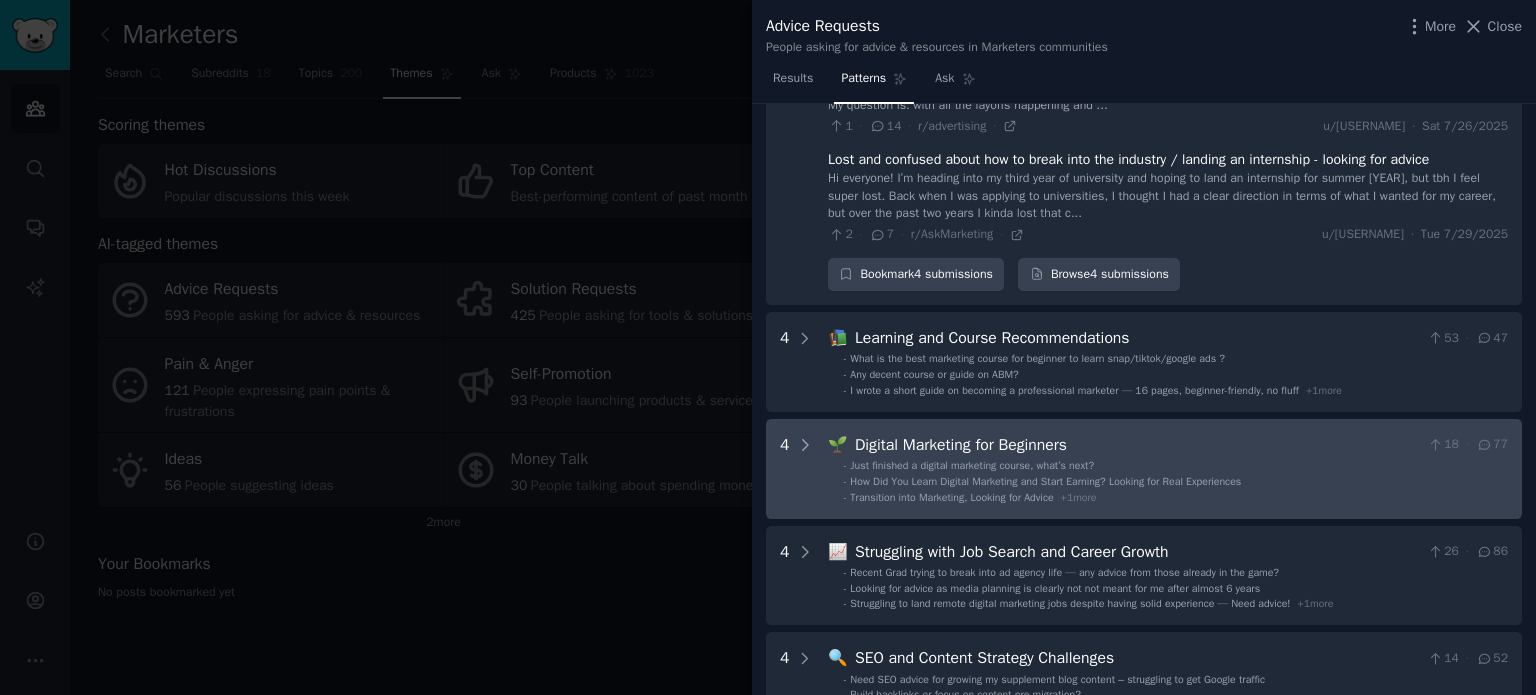 click on "How Did You Learn Digital Marketing and Start Earning? Looking for Real Experiences" at bounding box center [1045, 481] 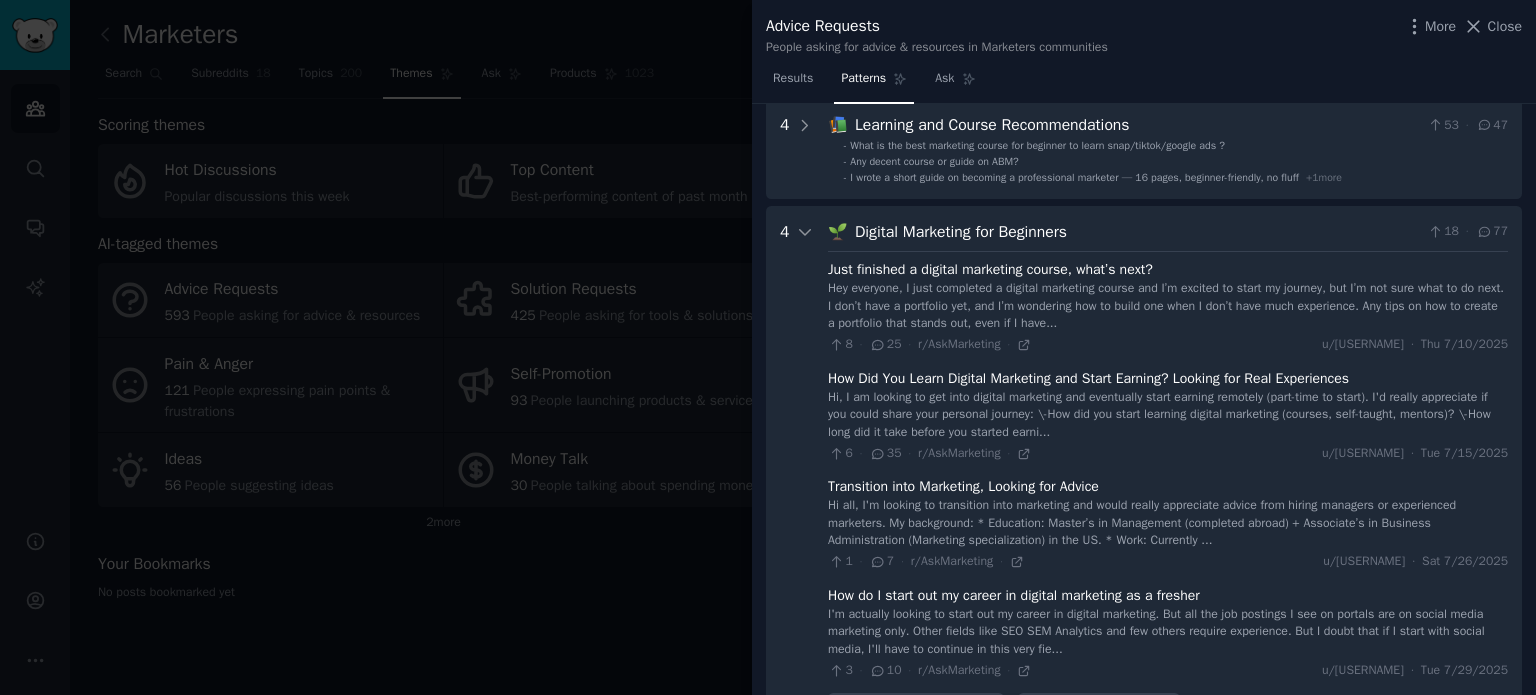 scroll, scrollTop: 1231, scrollLeft: 0, axis: vertical 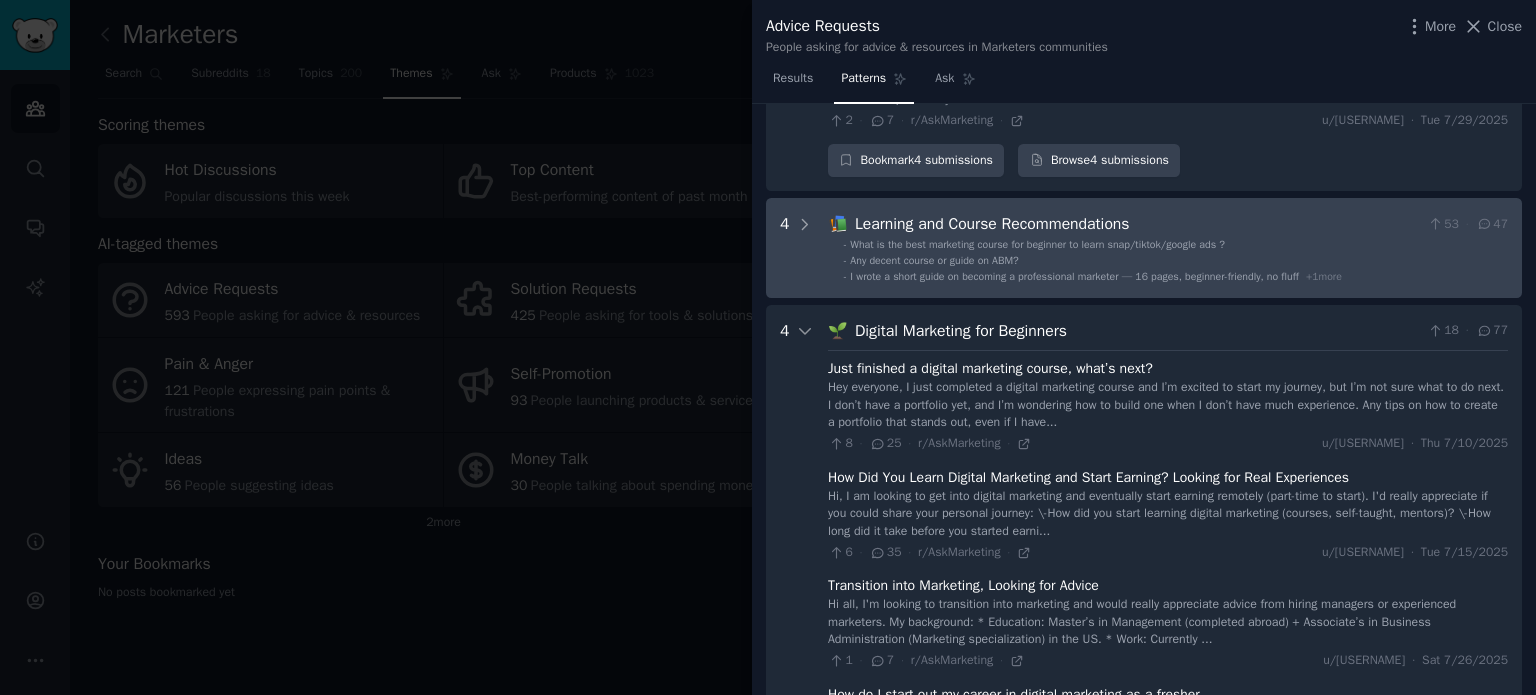 click on "What is the best marketing course for beginner to learn snap/tiktok/google ads ?" at bounding box center (1037, 244) 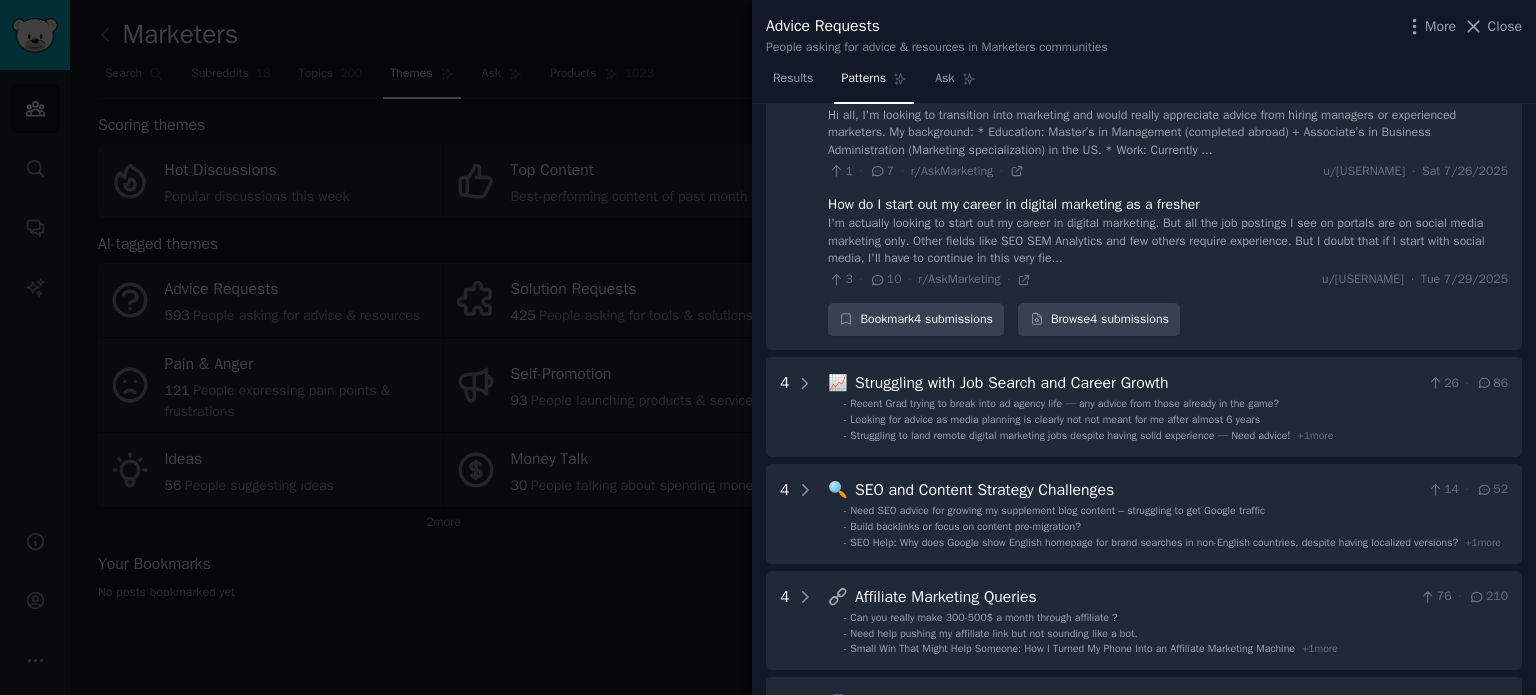 scroll, scrollTop: 2124, scrollLeft: 0, axis: vertical 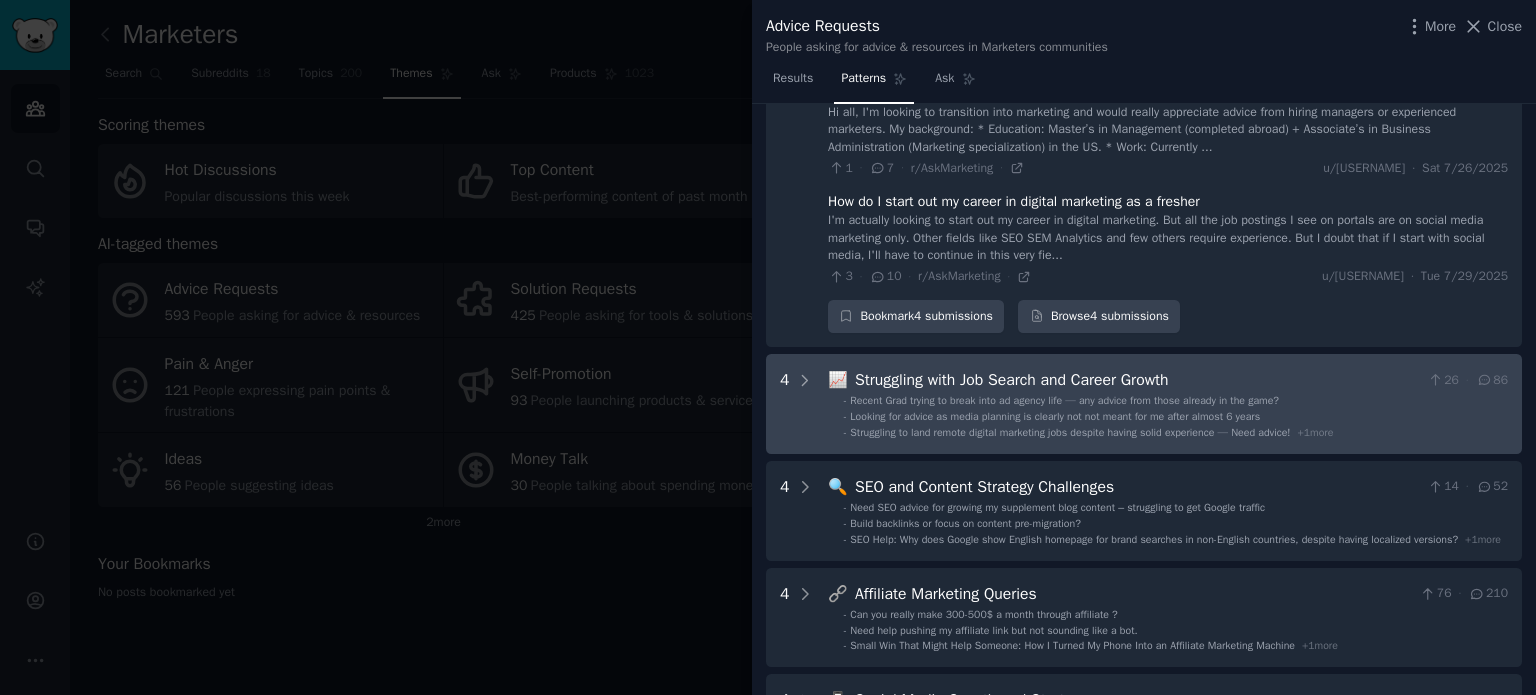 click on "[NUMBER] 📈 Struggling with Job Search and Career Growth [NUMBER] · [NUMBER] - Recent Grad trying to break into ad agency life — any advice from those already in the game? - Looking for advice as media planning is clearly not not meant for me after almost 6 years - Struggling to land remote digital marketing jobs despite having solid experience — Need advice! + 1 more" at bounding box center (1144, 404) 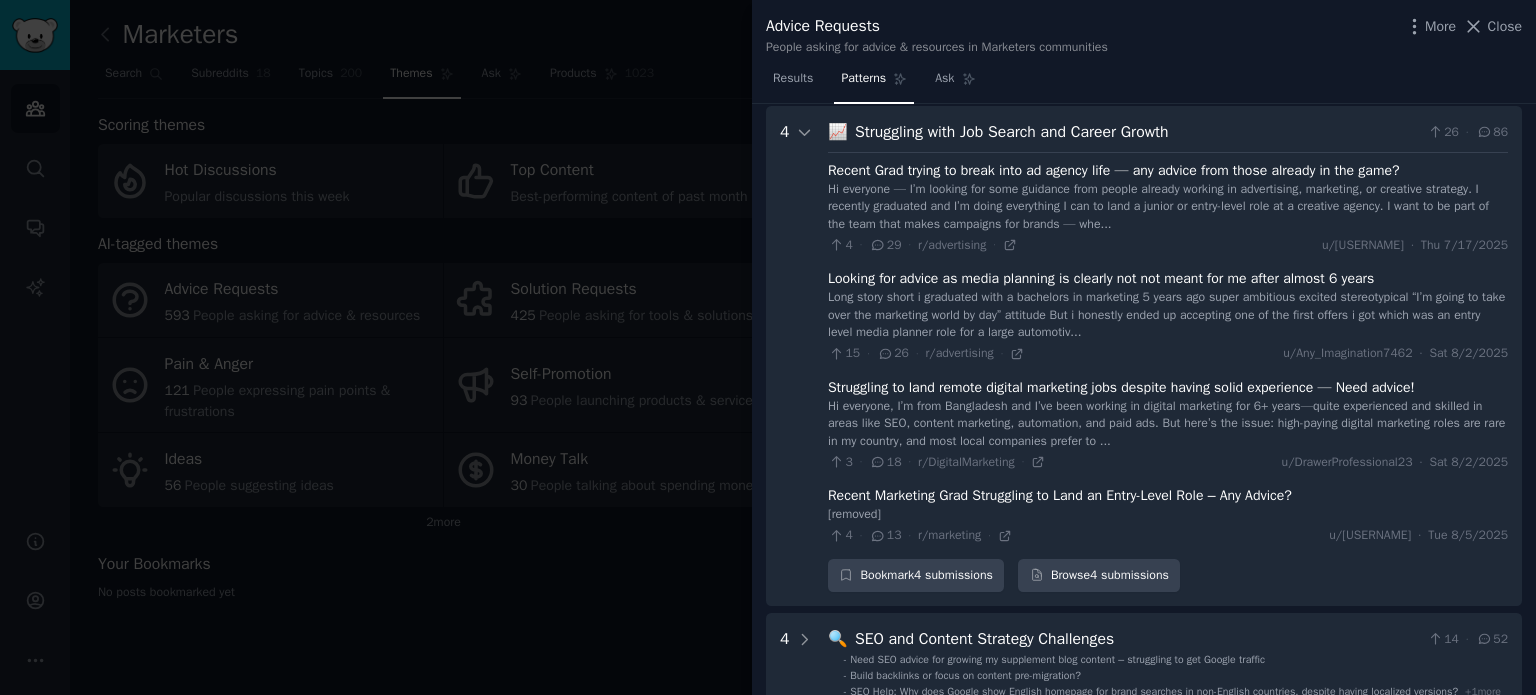 scroll, scrollTop: 2672, scrollLeft: 0, axis: vertical 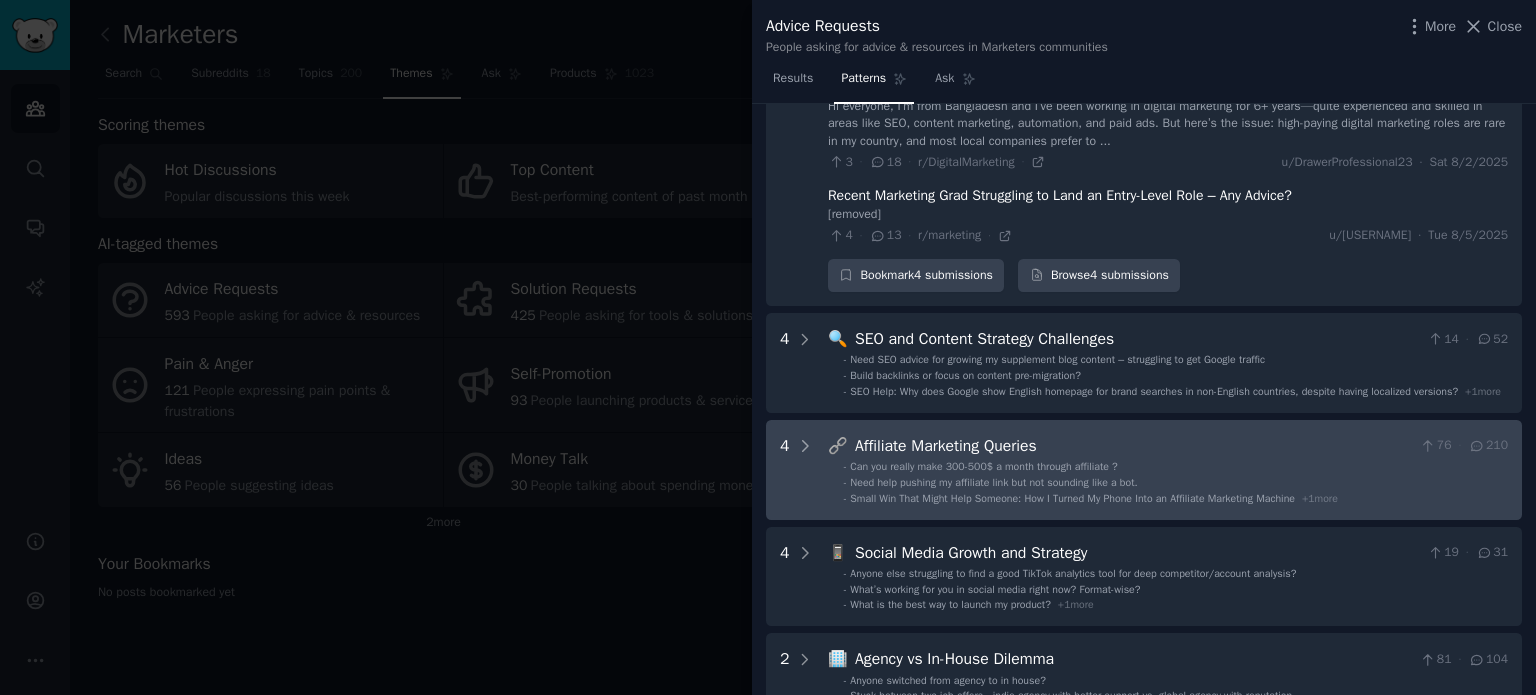 click on "Affiliate Marketing Queries" at bounding box center (1133, 446) 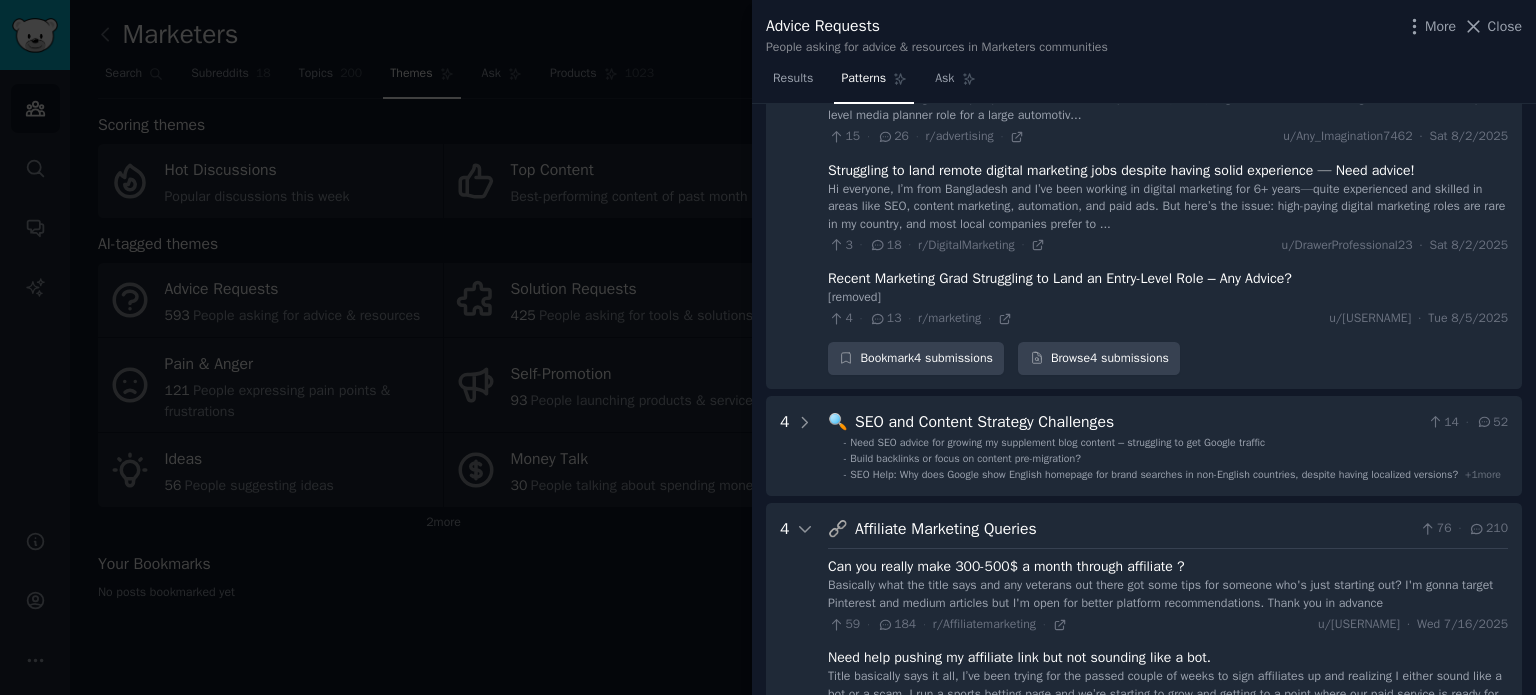 scroll, scrollTop: 2585, scrollLeft: 0, axis: vertical 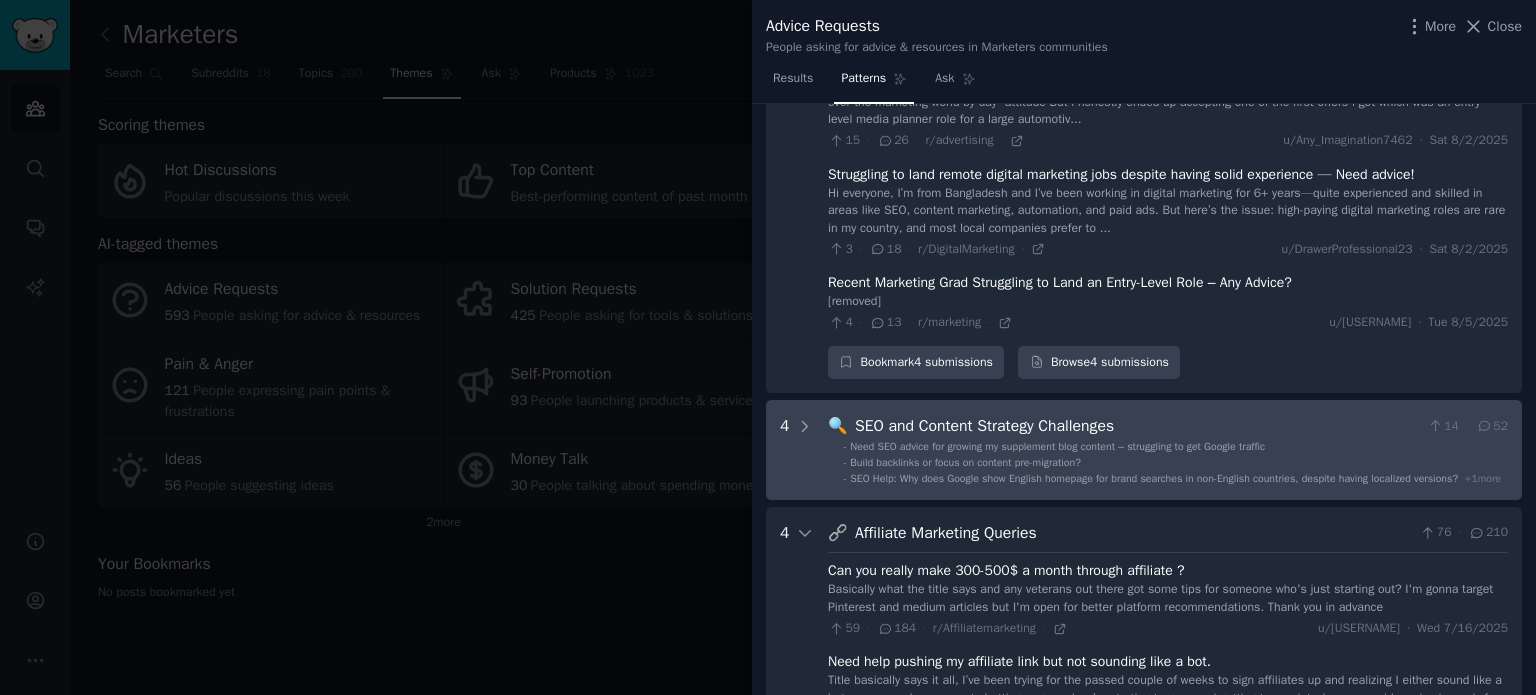 click on "SEO and Content Strategy Challenges" at bounding box center [1137, 426] 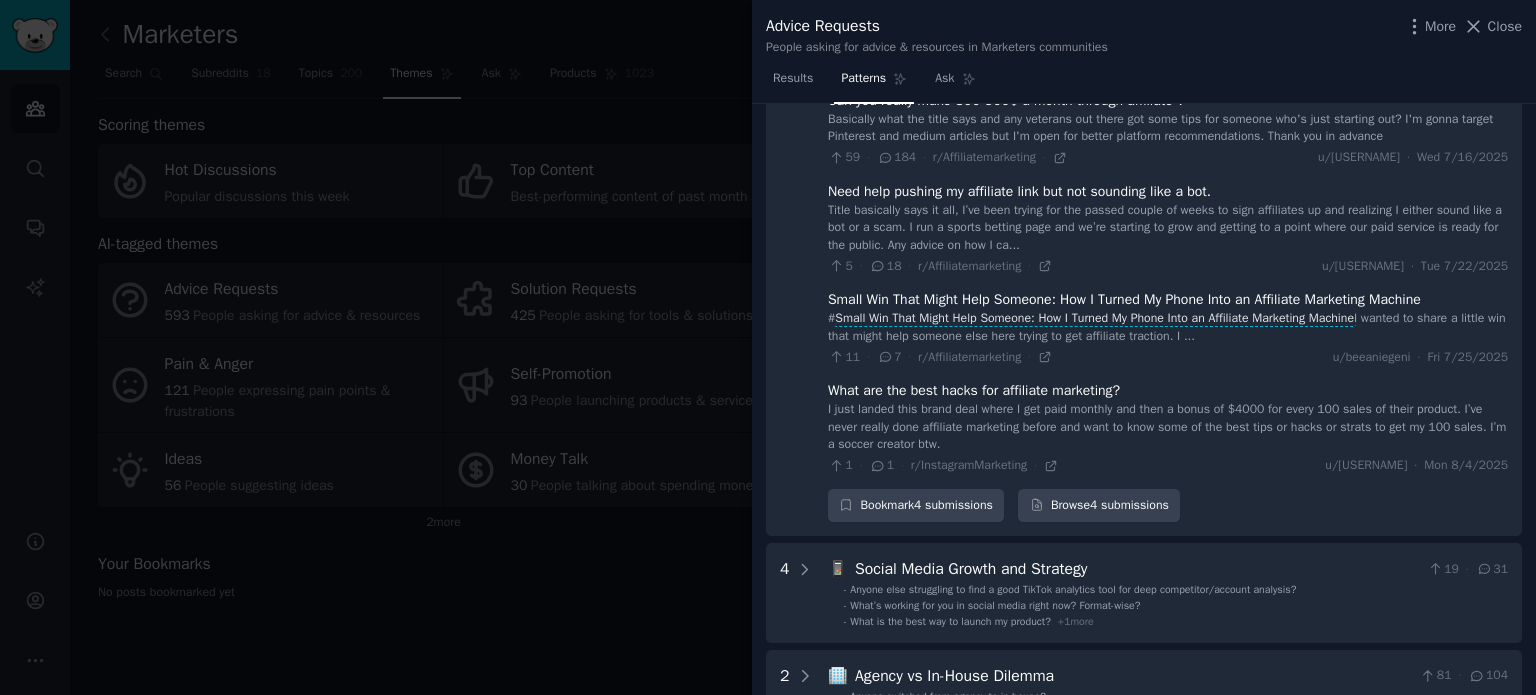 scroll, scrollTop: 3778, scrollLeft: 0, axis: vertical 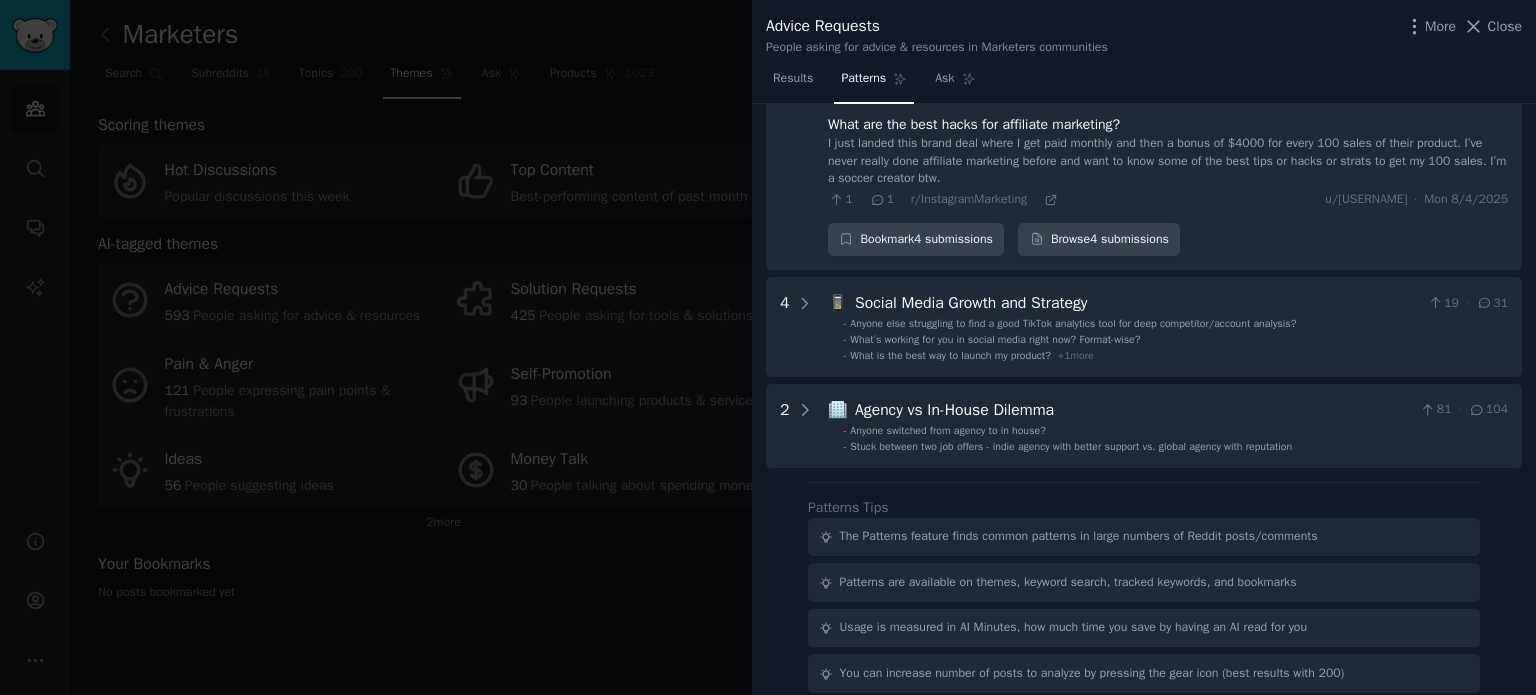 click on "Agency vs In-House Dilemma" at bounding box center (1133, 410) 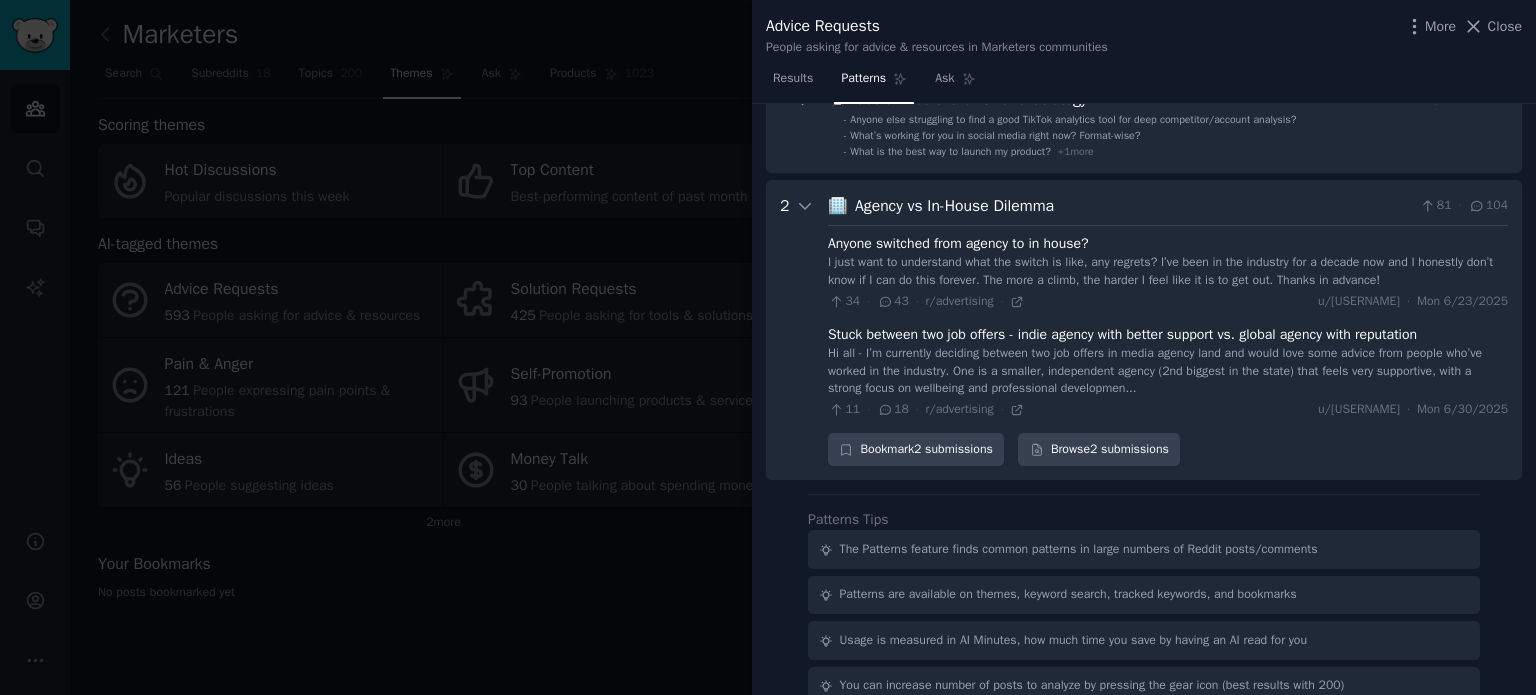 scroll, scrollTop: 4054, scrollLeft: 0, axis: vertical 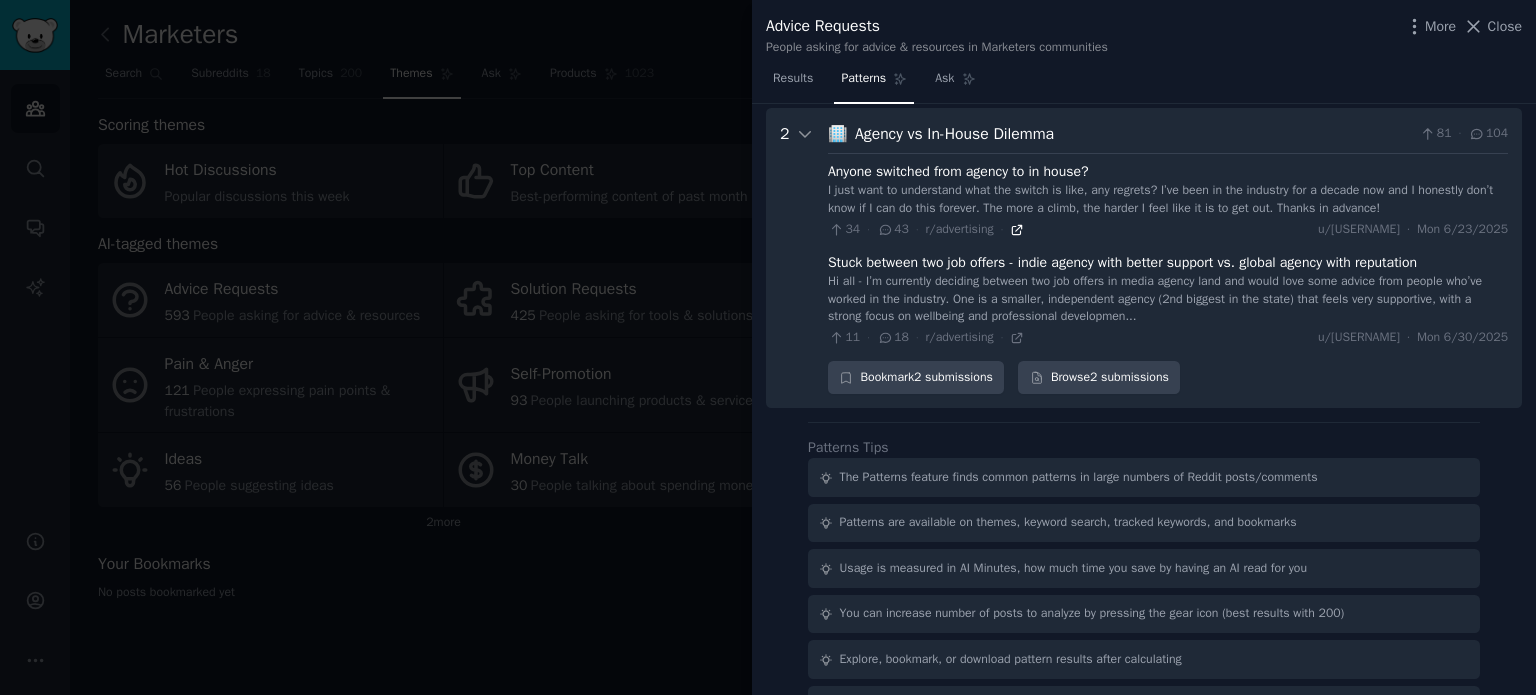 click 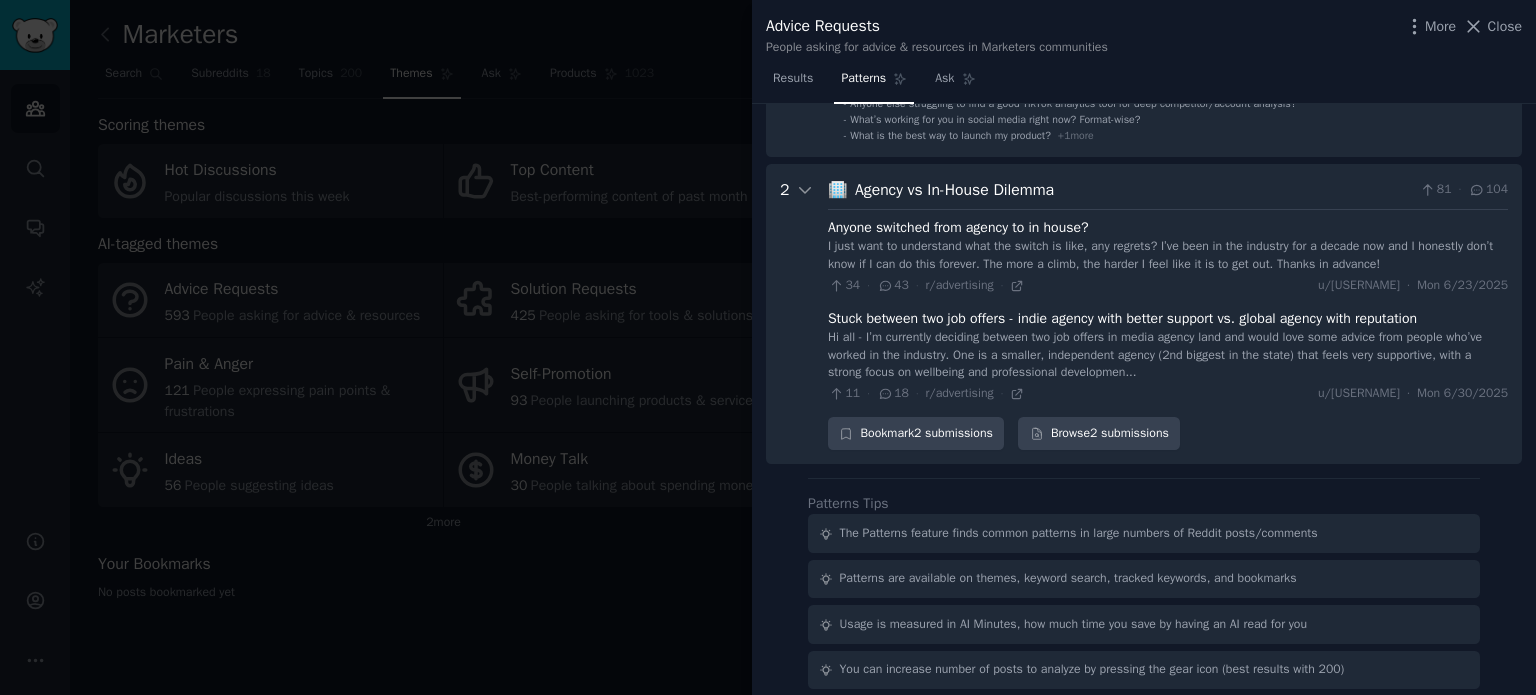 scroll, scrollTop: 3854, scrollLeft: 0, axis: vertical 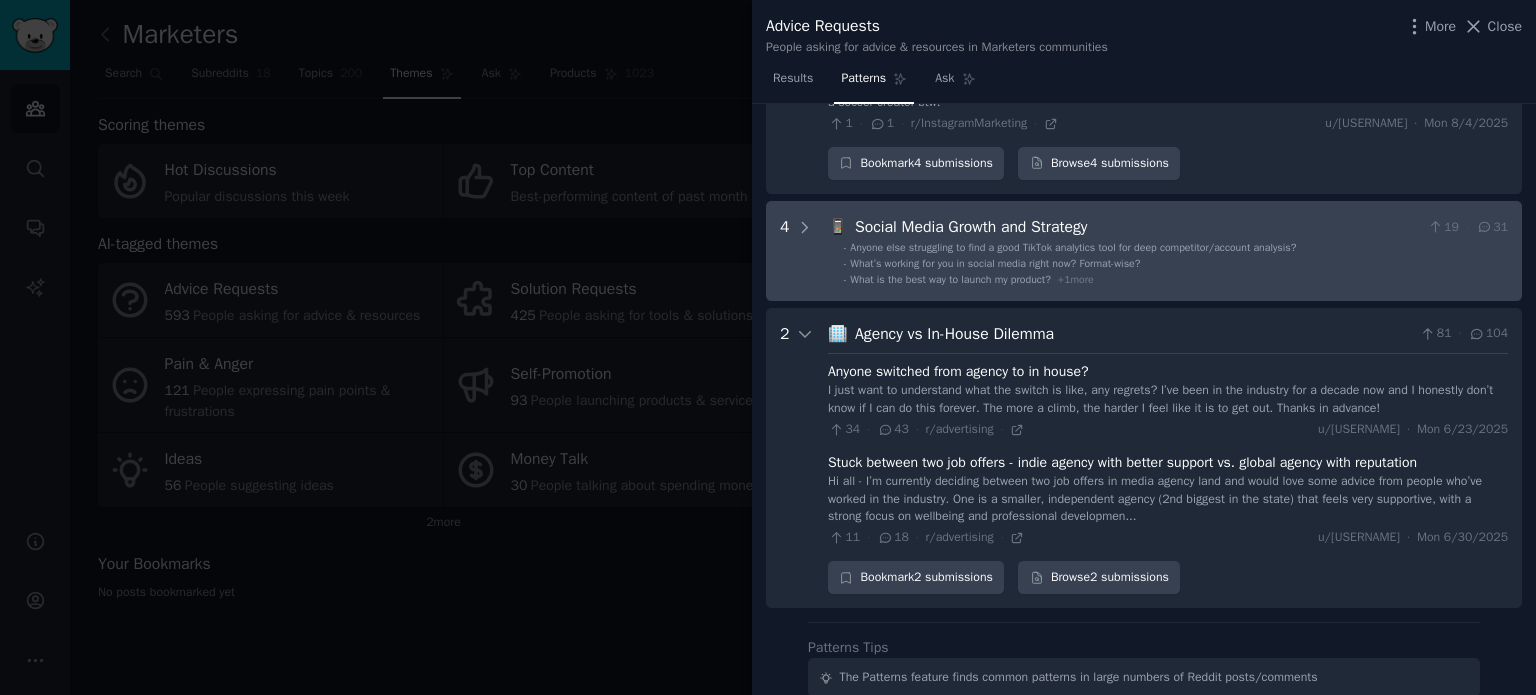 click on "- What is the best way to launch my product? +  1  more" at bounding box center (1176, 280) 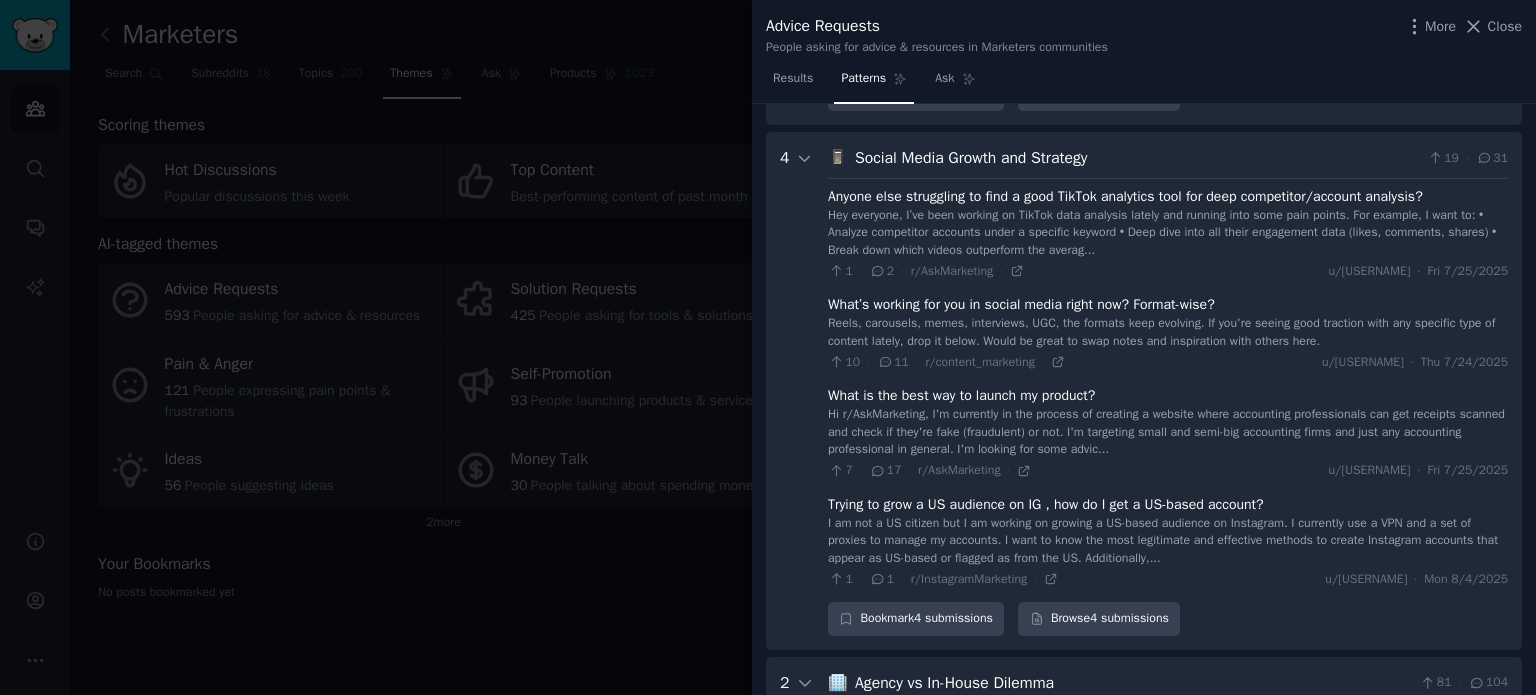 scroll, scrollTop: 3947, scrollLeft: 0, axis: vertical 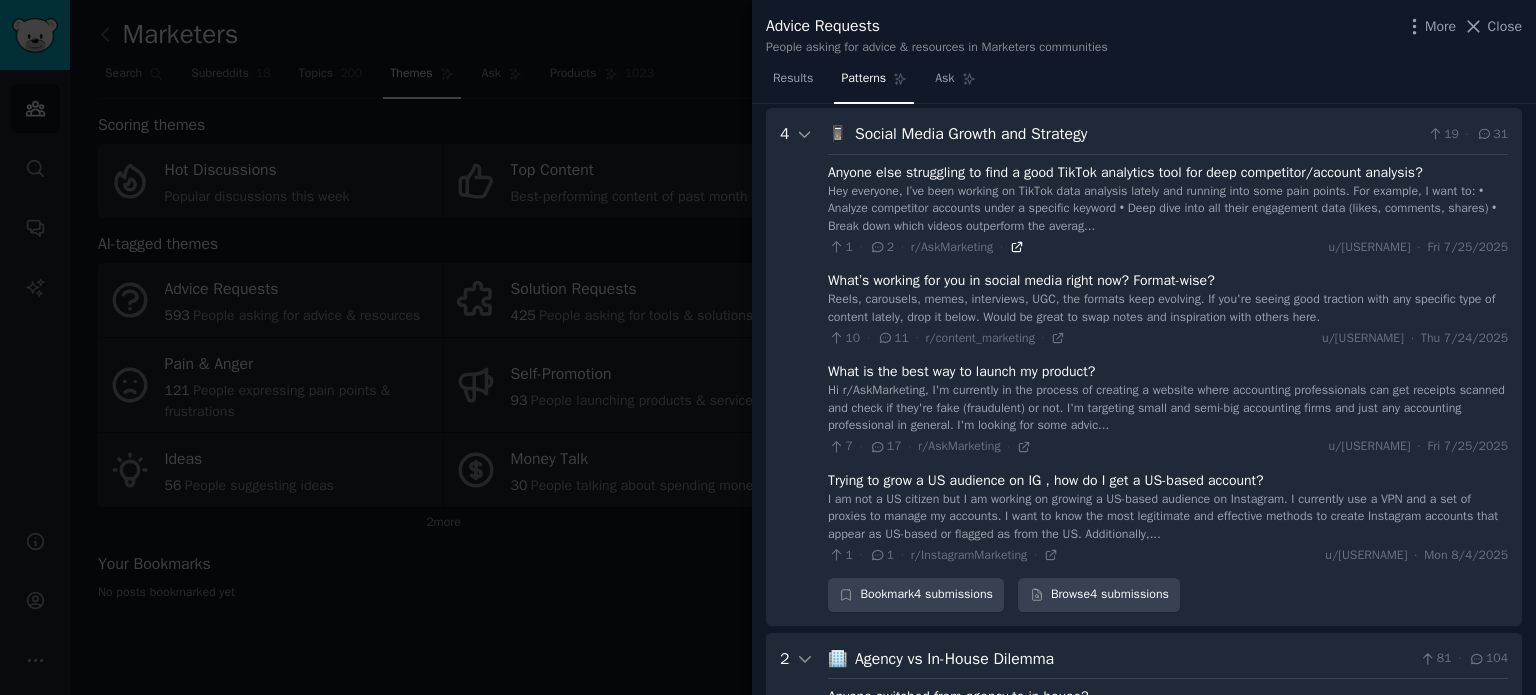 click 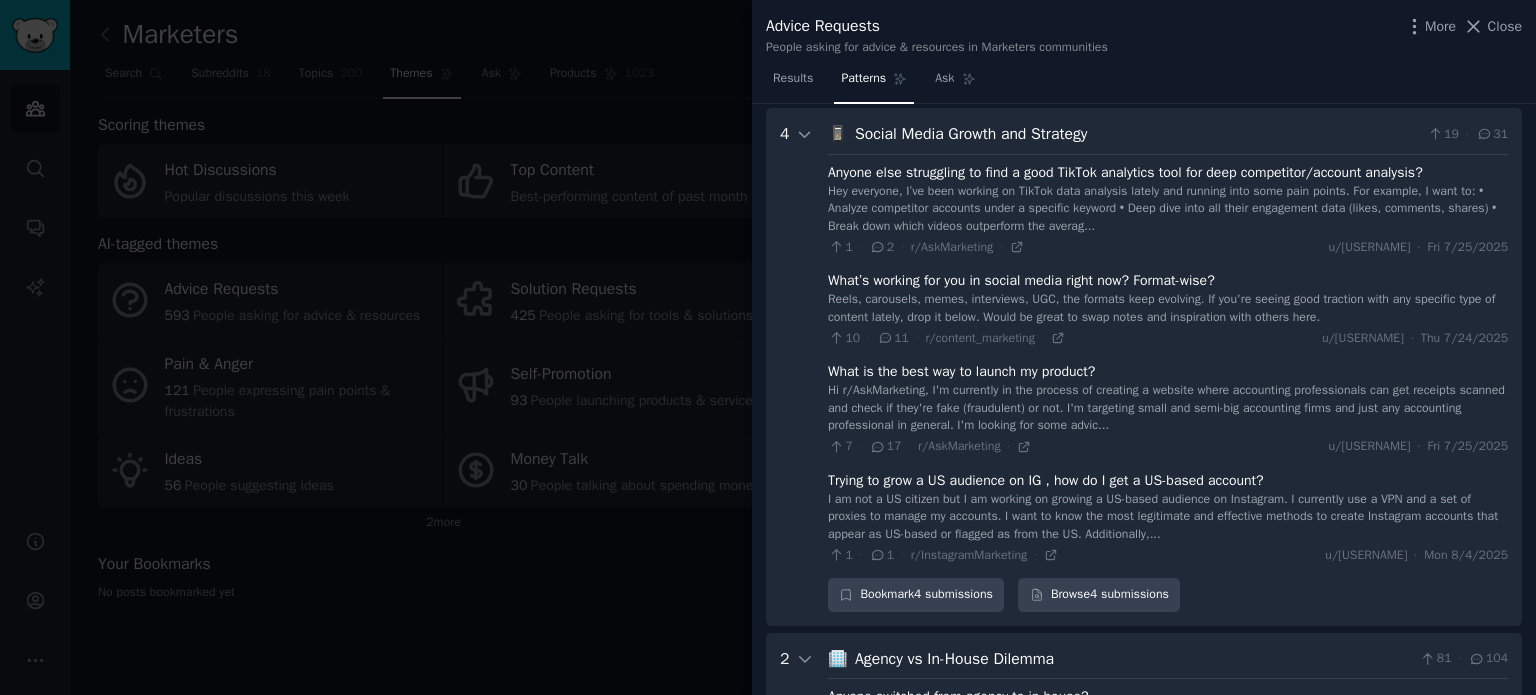 click at bounding box center (768, 347) 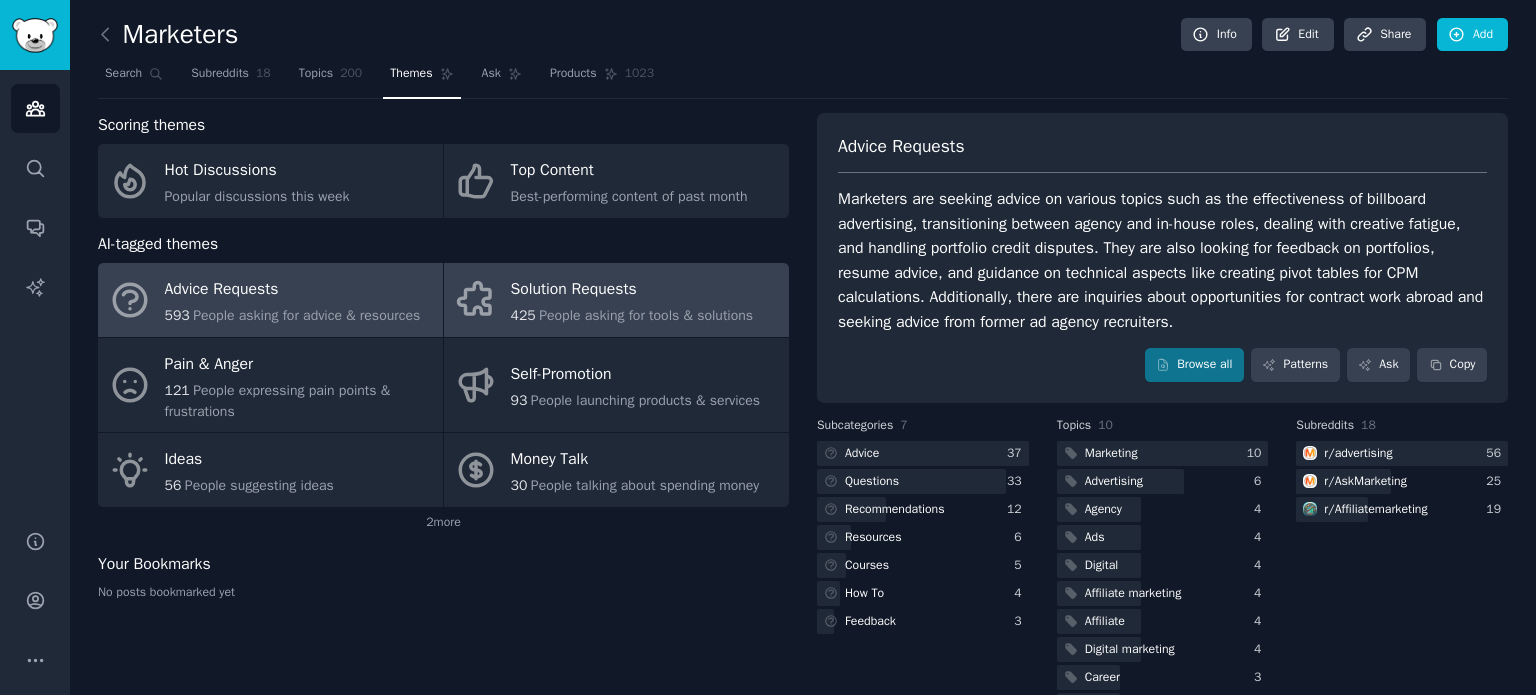 click on "People asking for tools & solutions" at bounding box center (646, 315) 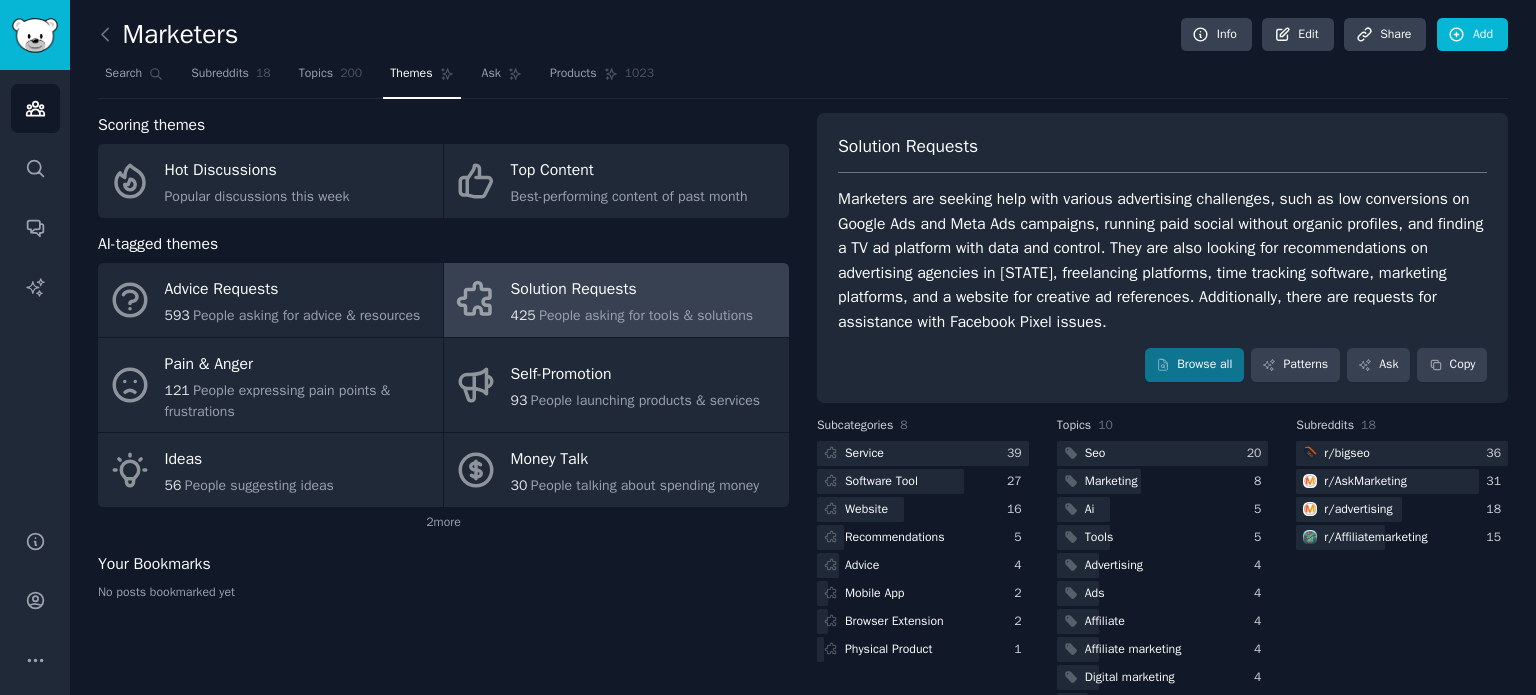 click on "Solution Requests Marketers are seeking help with various advertising challenges, such as low conversions on Google Ads and Meta Ads campaigns, running paid social without organic profiles, and finding a TV ad platform with data and control. They are also looking for recommendations on advertising agencies in Florida, freelancing platforms, time tracking software, marketing platforms, and a website for creative ad references. Additionally, there are requests for assistance with Facebook Pixel issues. Browse all Patterns Ask Copy" at bounding box center [1162, 258] 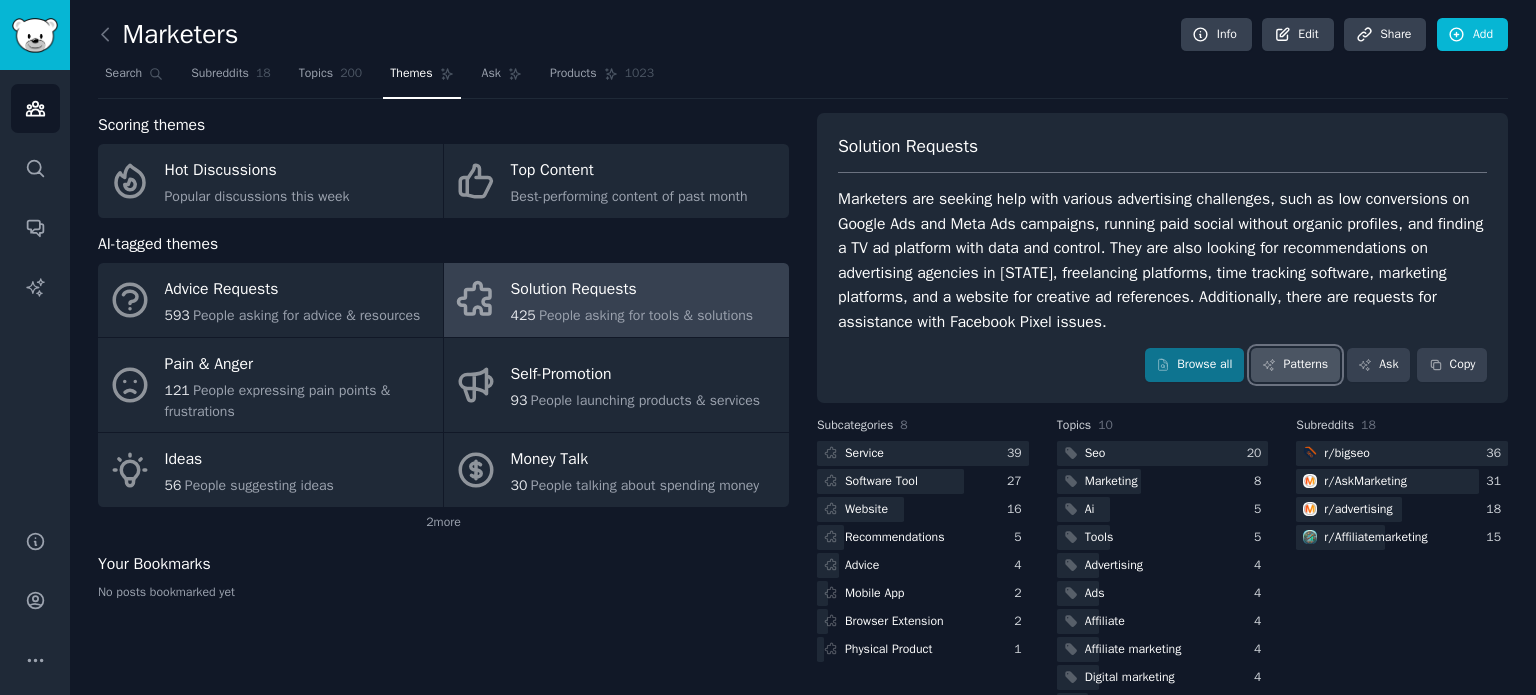 click on "Patterns" at bounding box center [1295, 365] 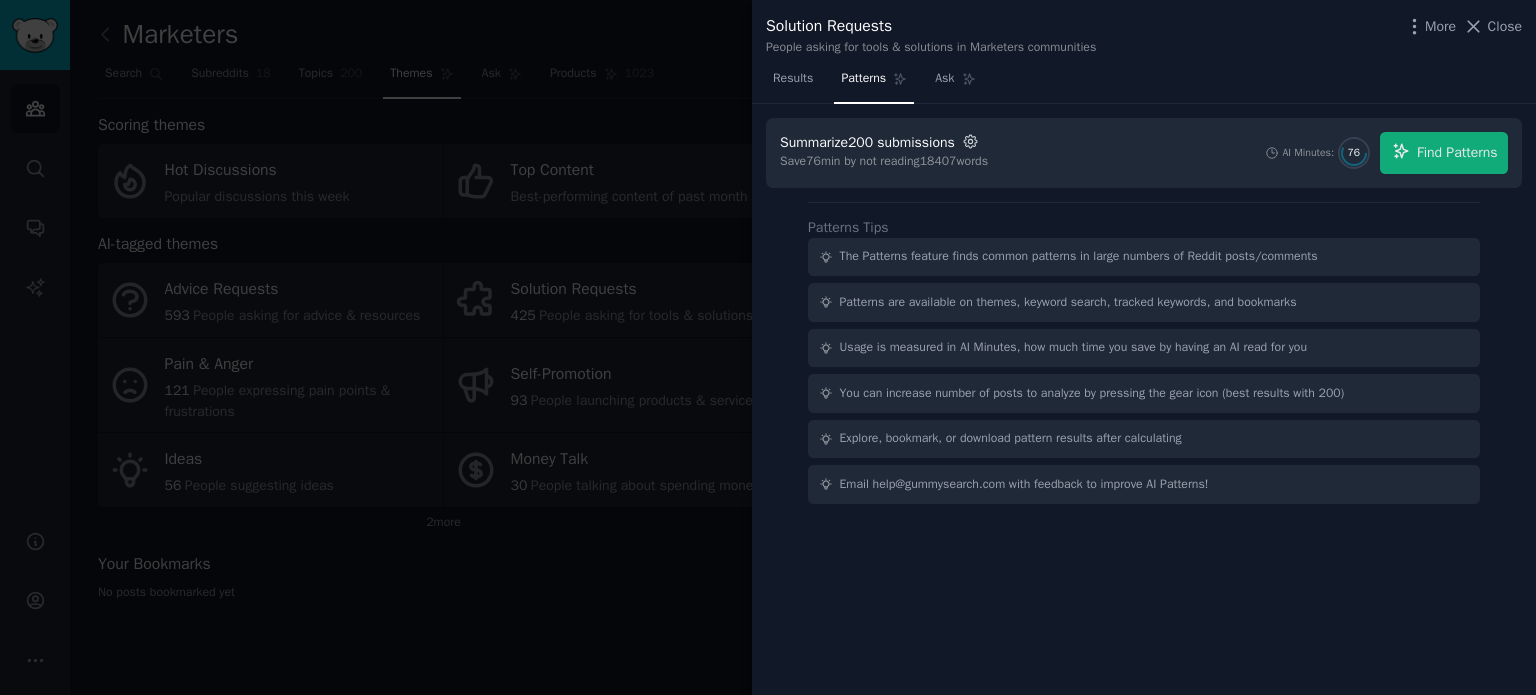 click 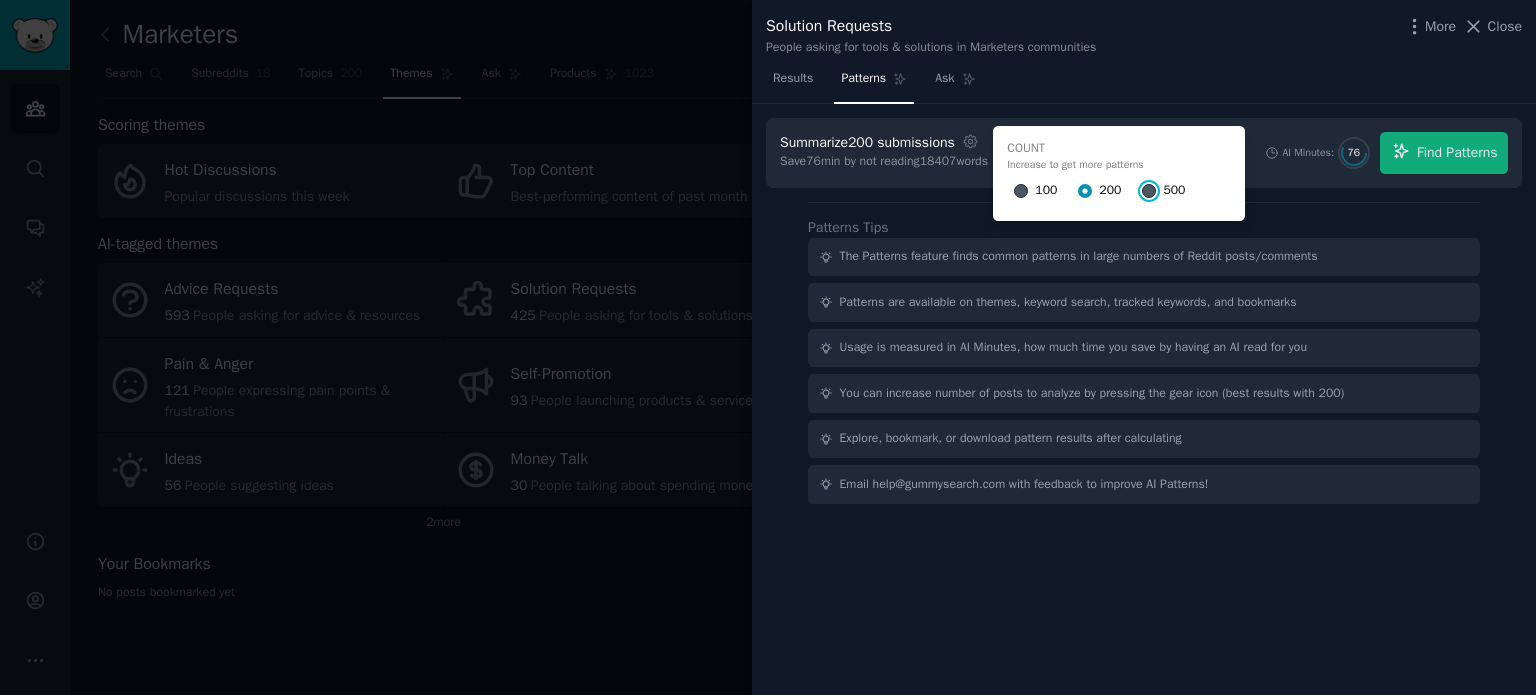 click on "500" at bounding box center (1149, 191) 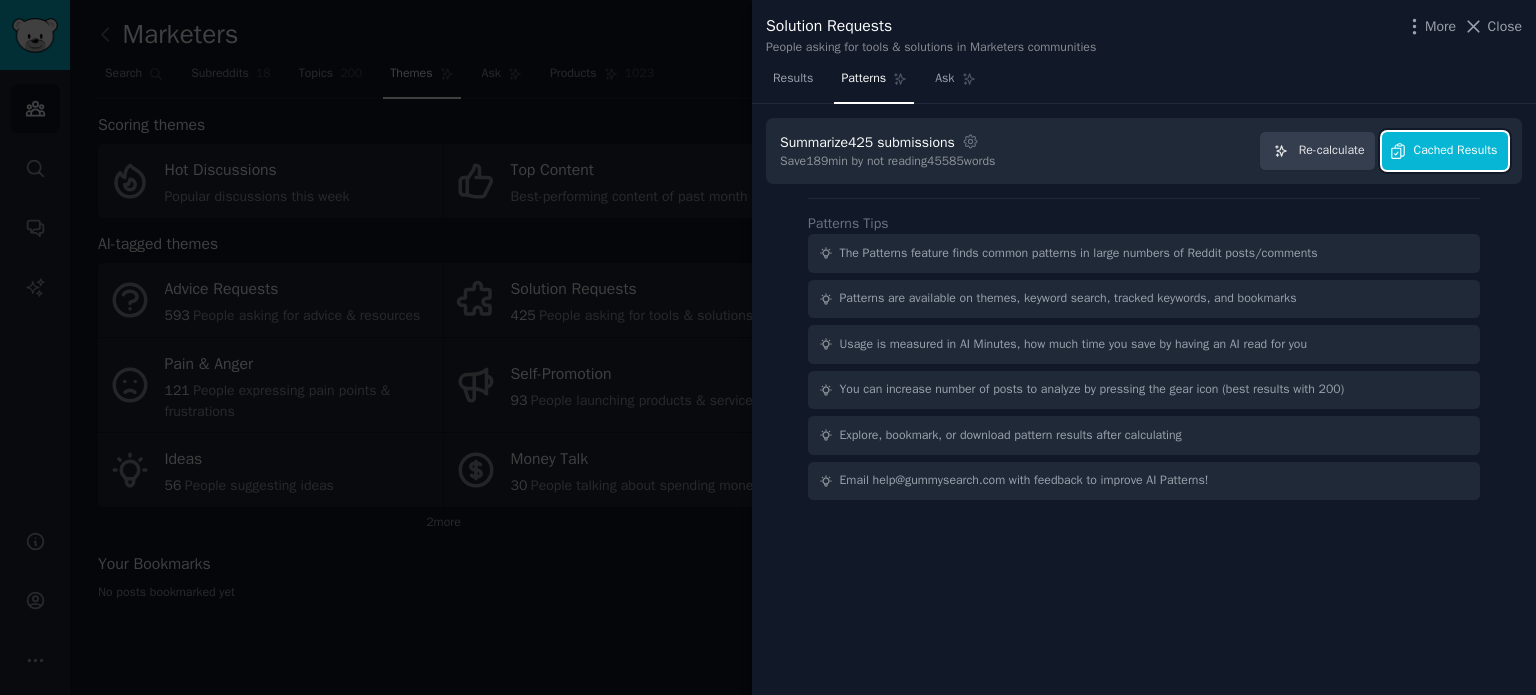 click on "Cached Results" at bounding box center (1445, 151) 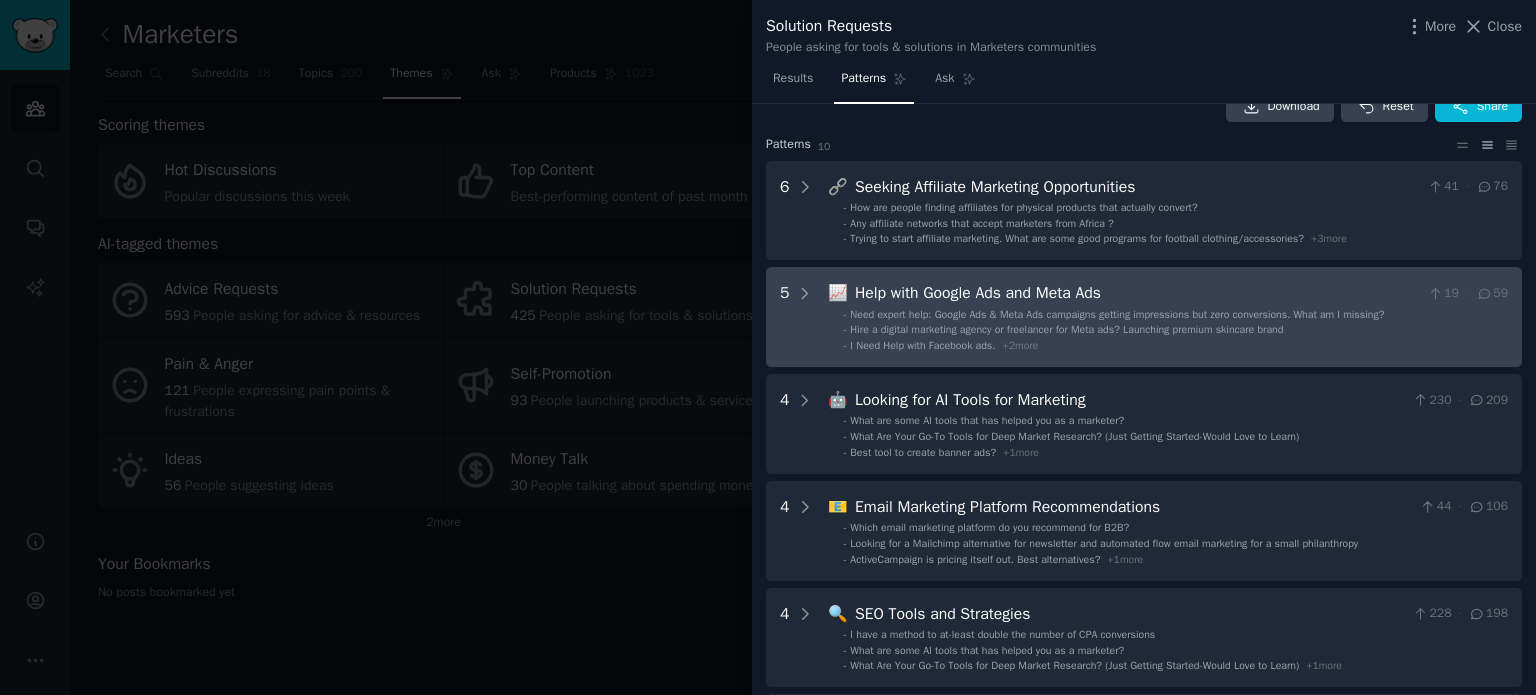 scroll, scrollTop: 0, scrollLeft: 0, axis: both 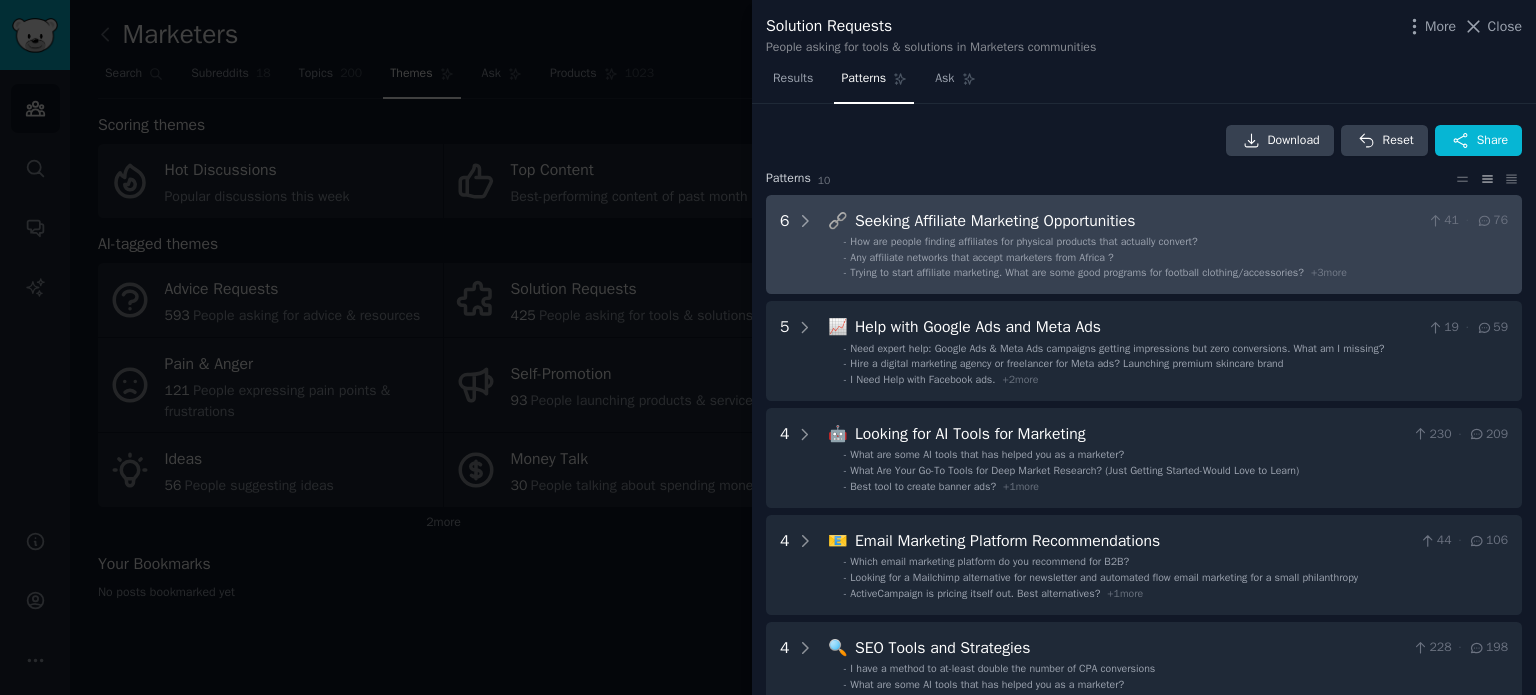 click on "6 🔗 Seeking Affiliate Marketing Opportunities 41 · 76 - How are people finding affiliates for physical products that actually convert? - Any affiliate networks that accept marketers from Africa ? - Trying to start affiliate marketing. What are some good programs for football clothing/accessories? +  3  more" at bounding box center [1144, 245] 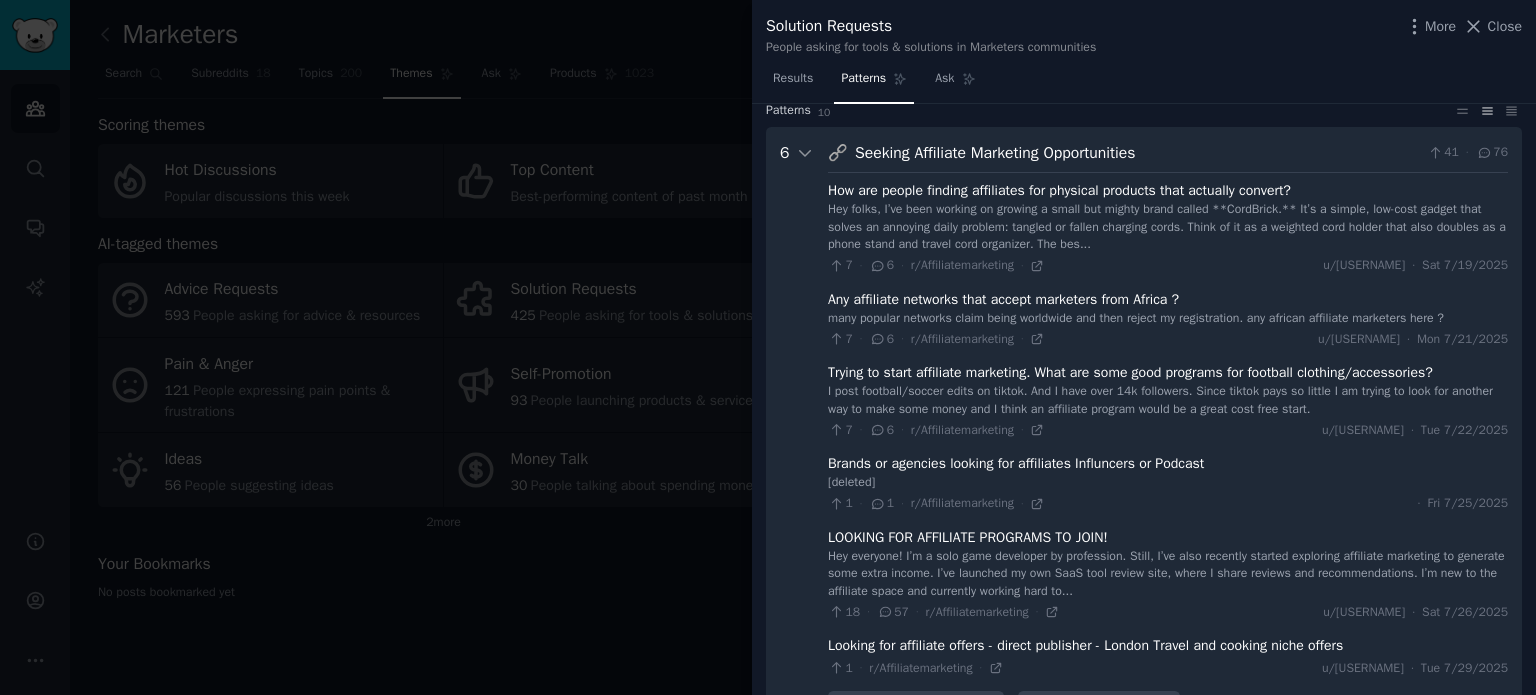 scroll, scrollTop: 91, scrollLeft: 0, axis: vertical 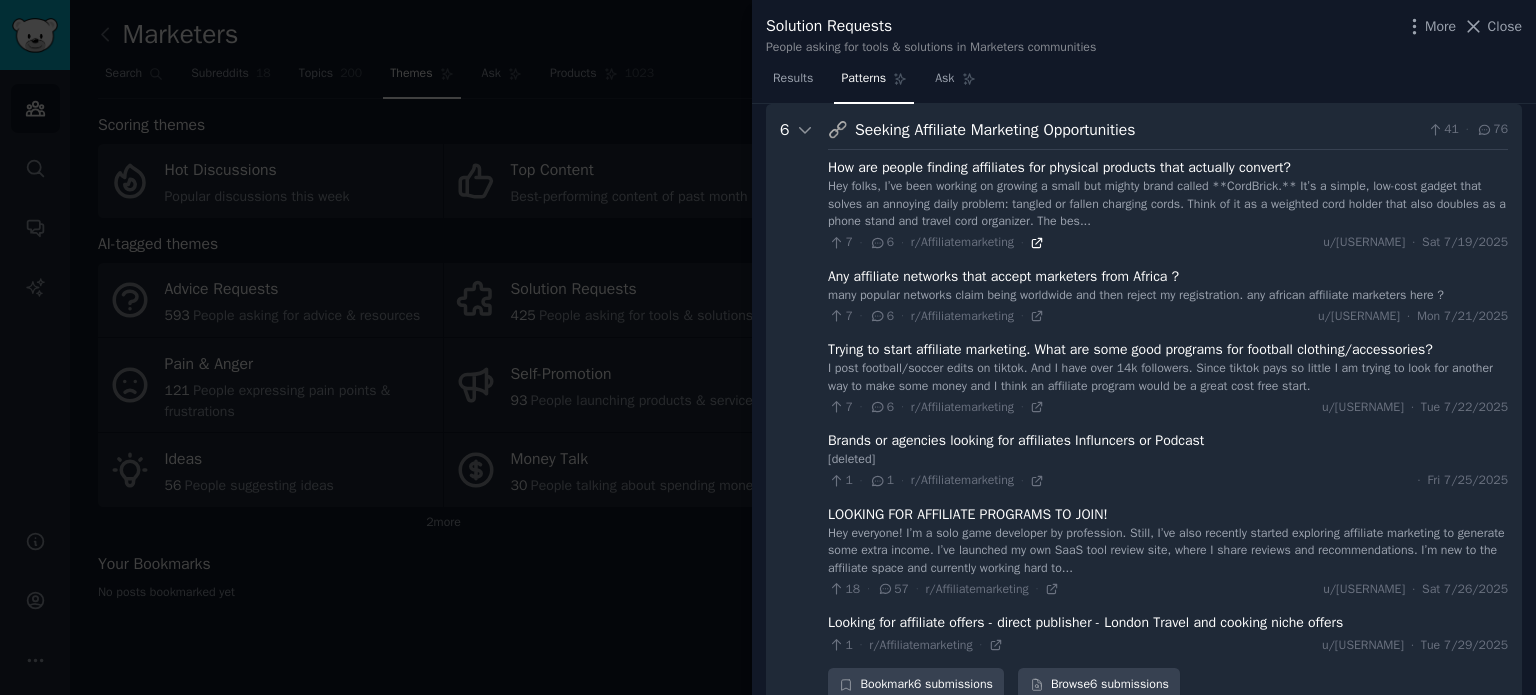click 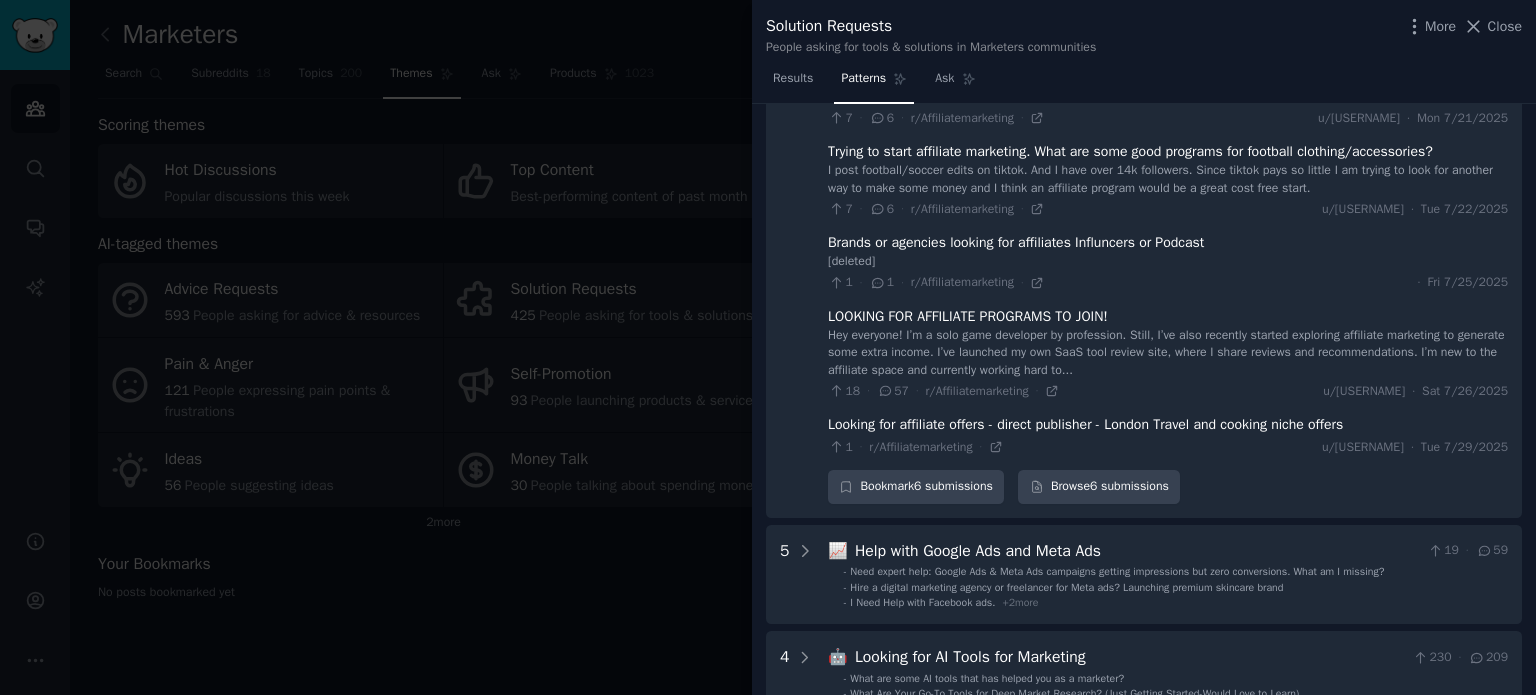 scroll, scrollTop: 291, scrollLeft: 0, axis: vertical 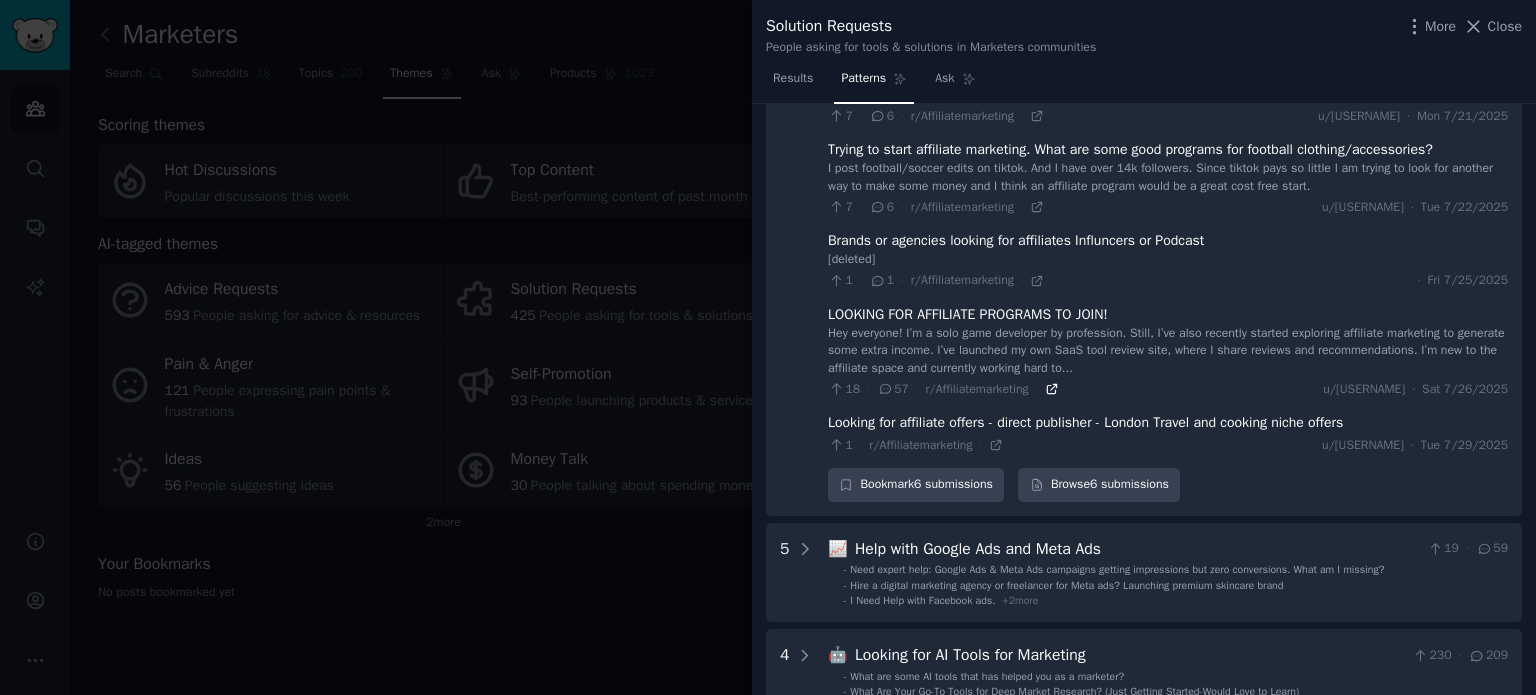 click 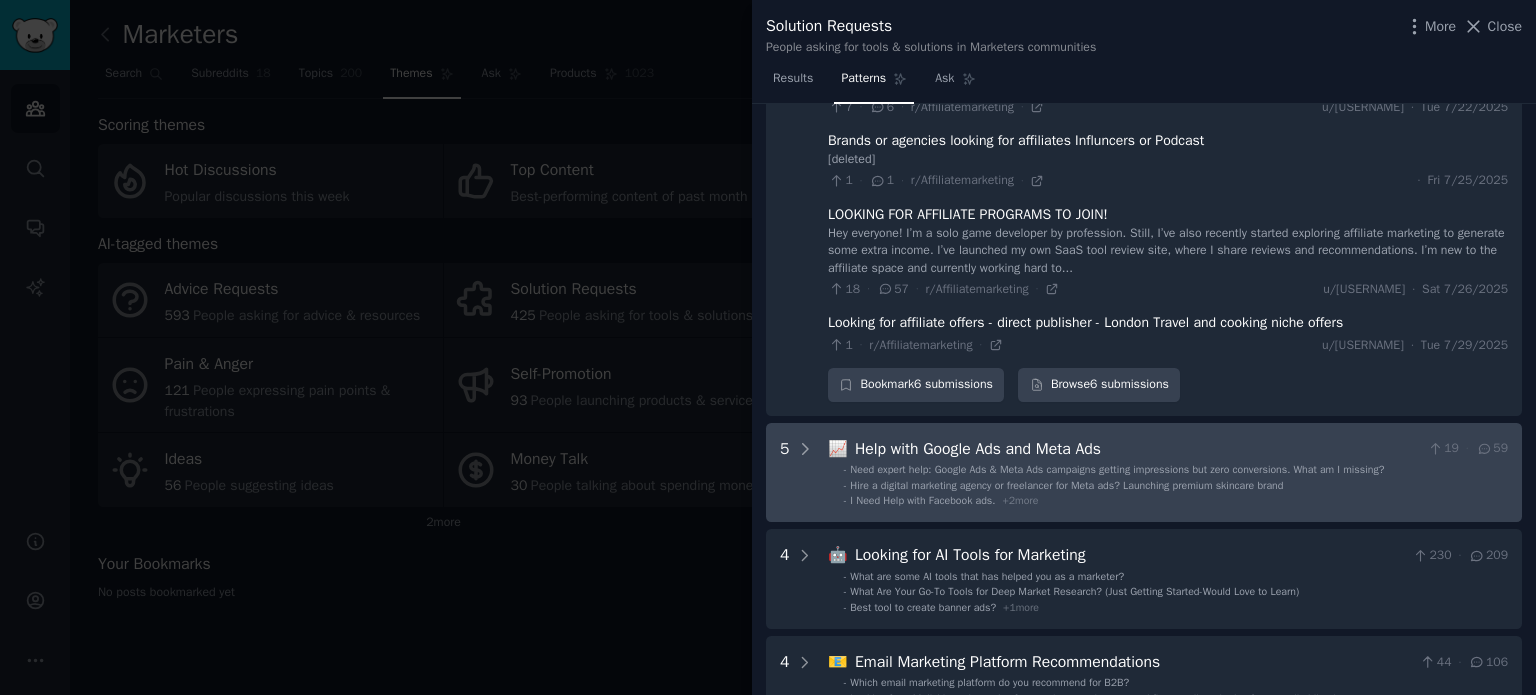 click on "Hire a digital marketing agency or freelancer for Meta ads? Launching premium skincare brand" at bounding box center [1066, 485] 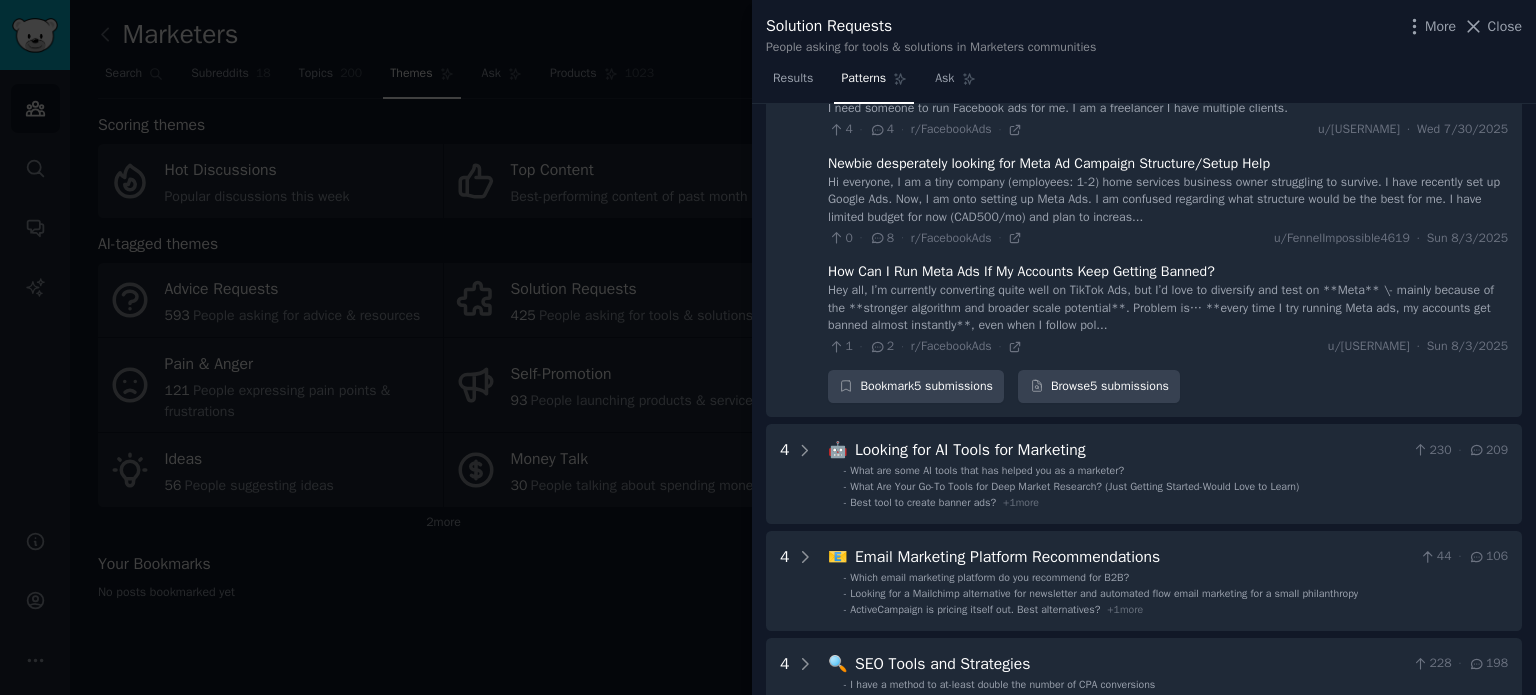 scroll, scrollTop: 1109, scrollLeft: 0, axis: vertical 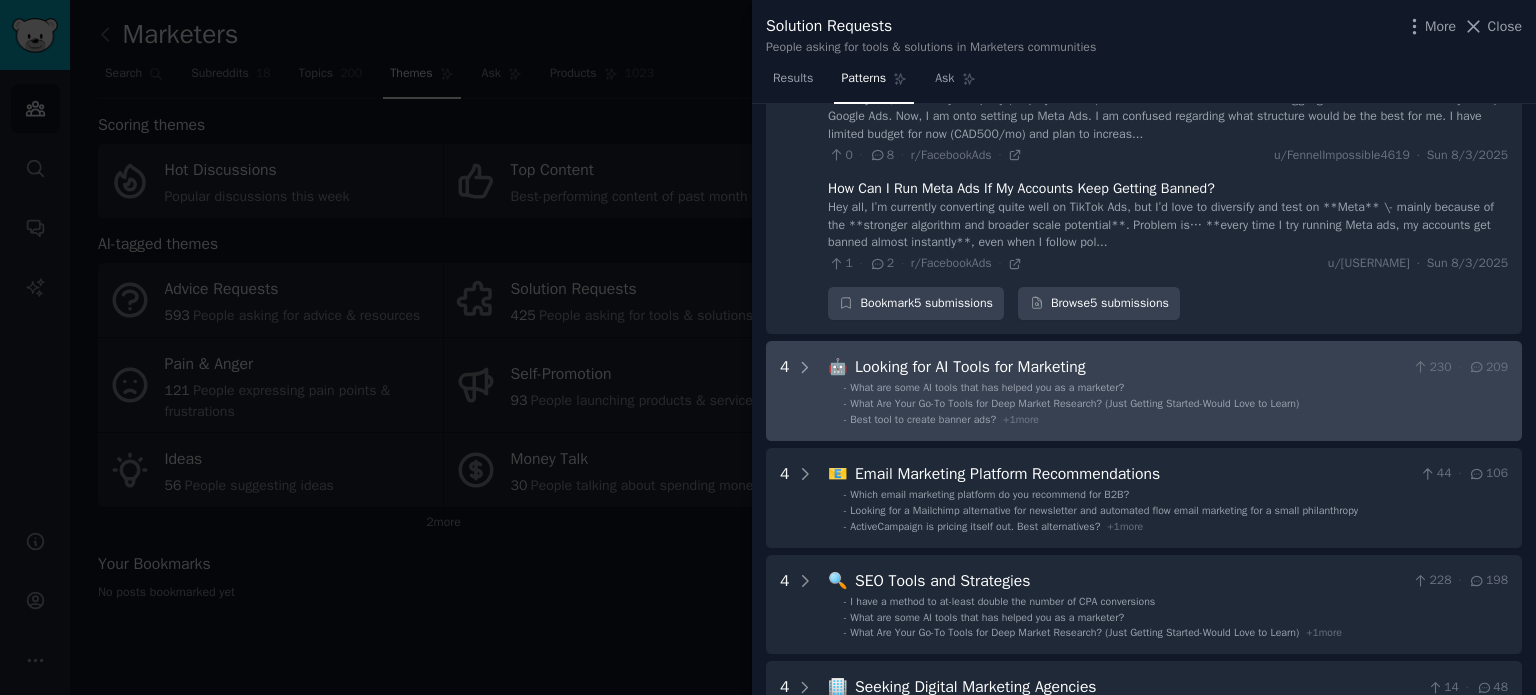 click on "- What are some AI tools that has helped you as a marketer? - What Are Your Go-To Tools for Deep Market Research? (Just Getting Started-Would Love to Learn) - Best tool to create banner ads? +  1  more" at bounding box center [1169, 404] 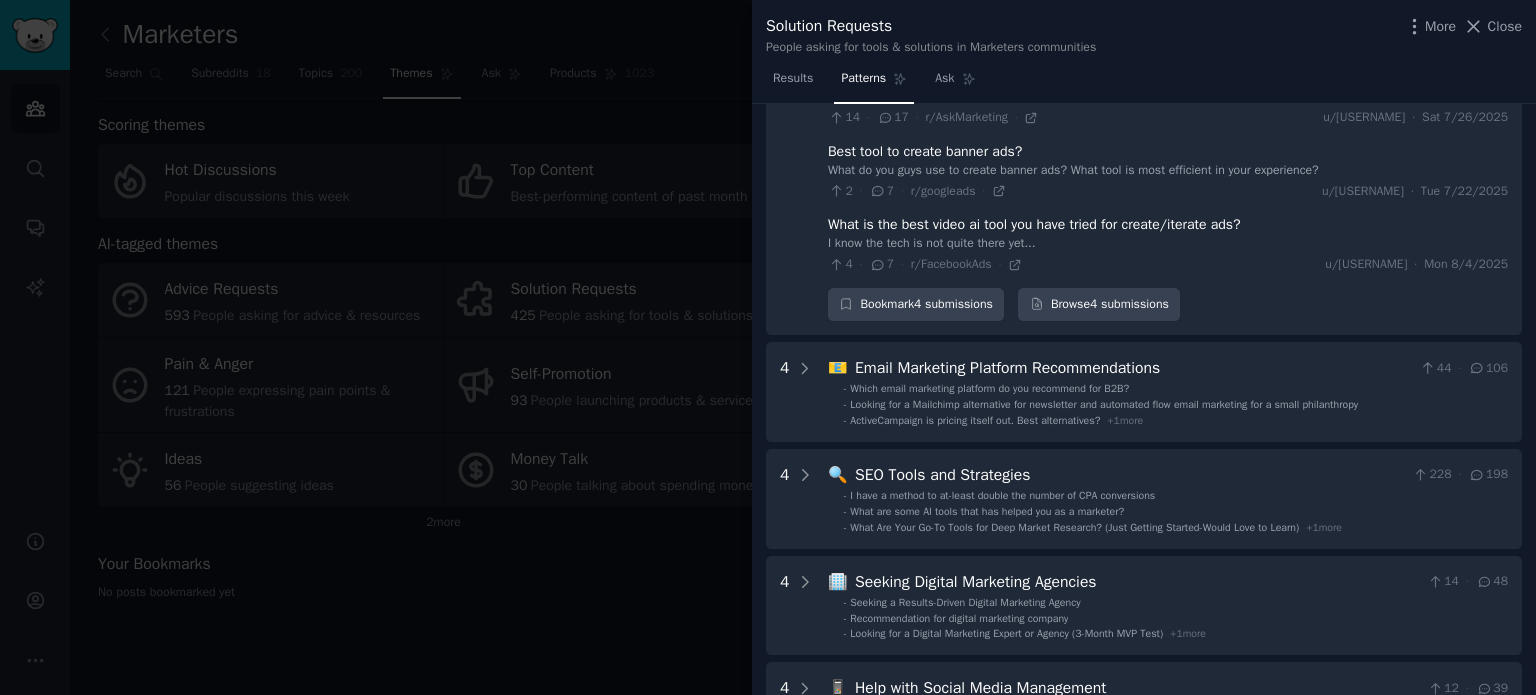 scroll, scrollTop: 1645, scrollLeft: 0, axis: vertical 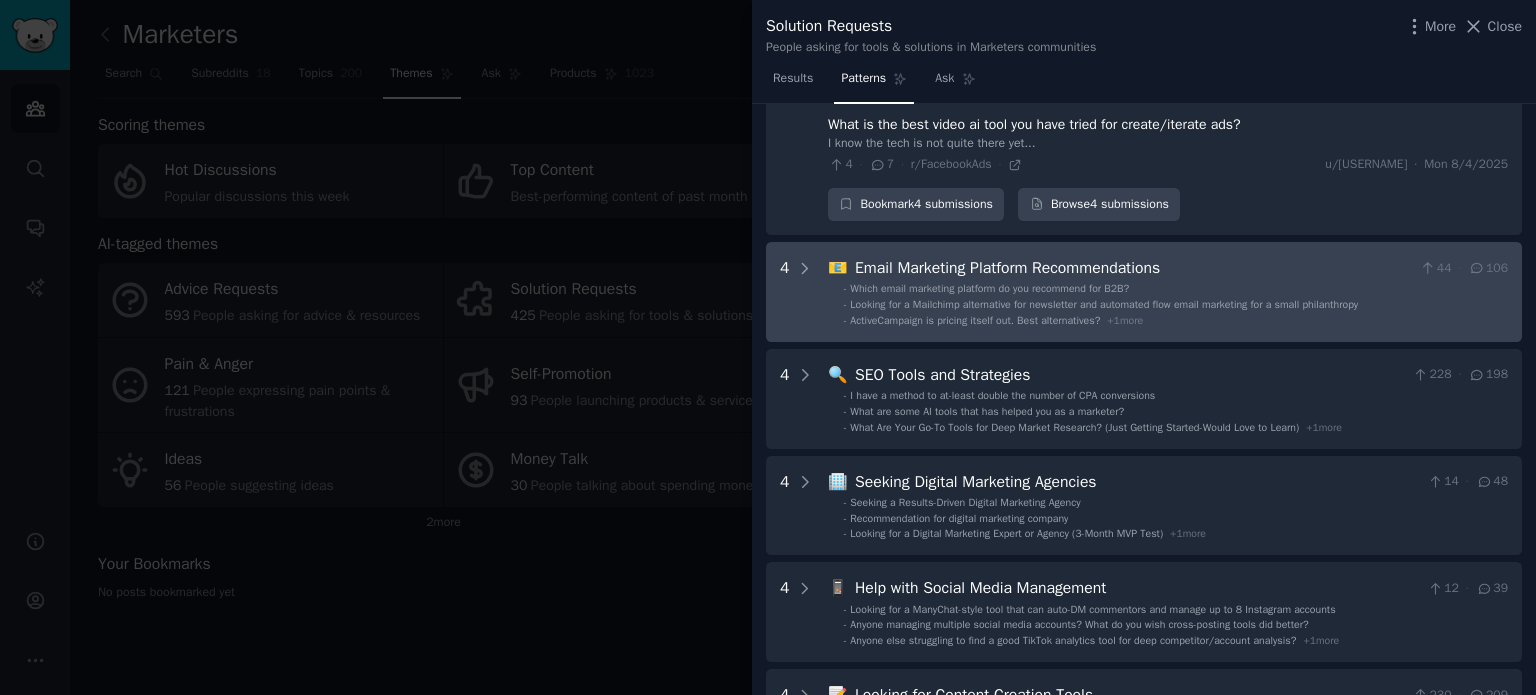 click on "+  1  more" at bounding box center (1125, 320) 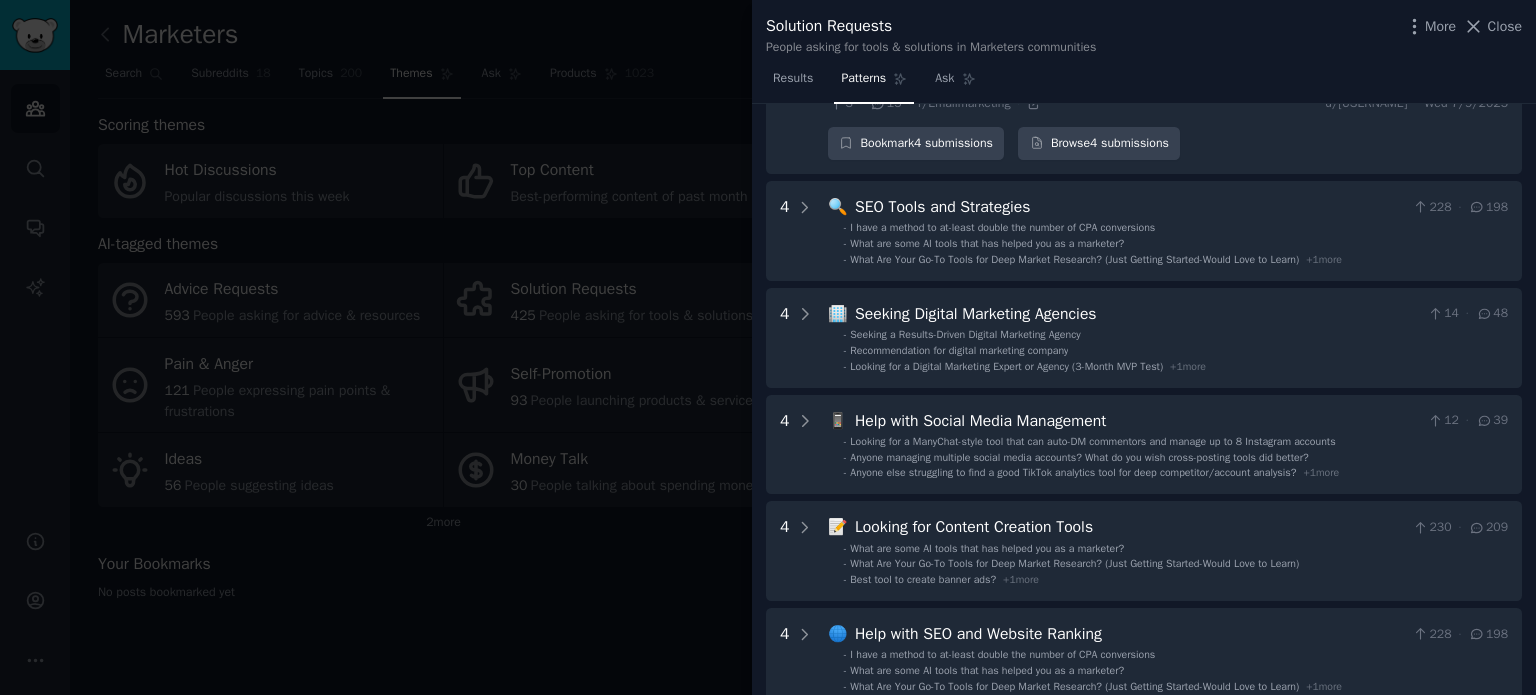 scroll, scrollTop: 2256, scrollLeft: 0, axis: vertical 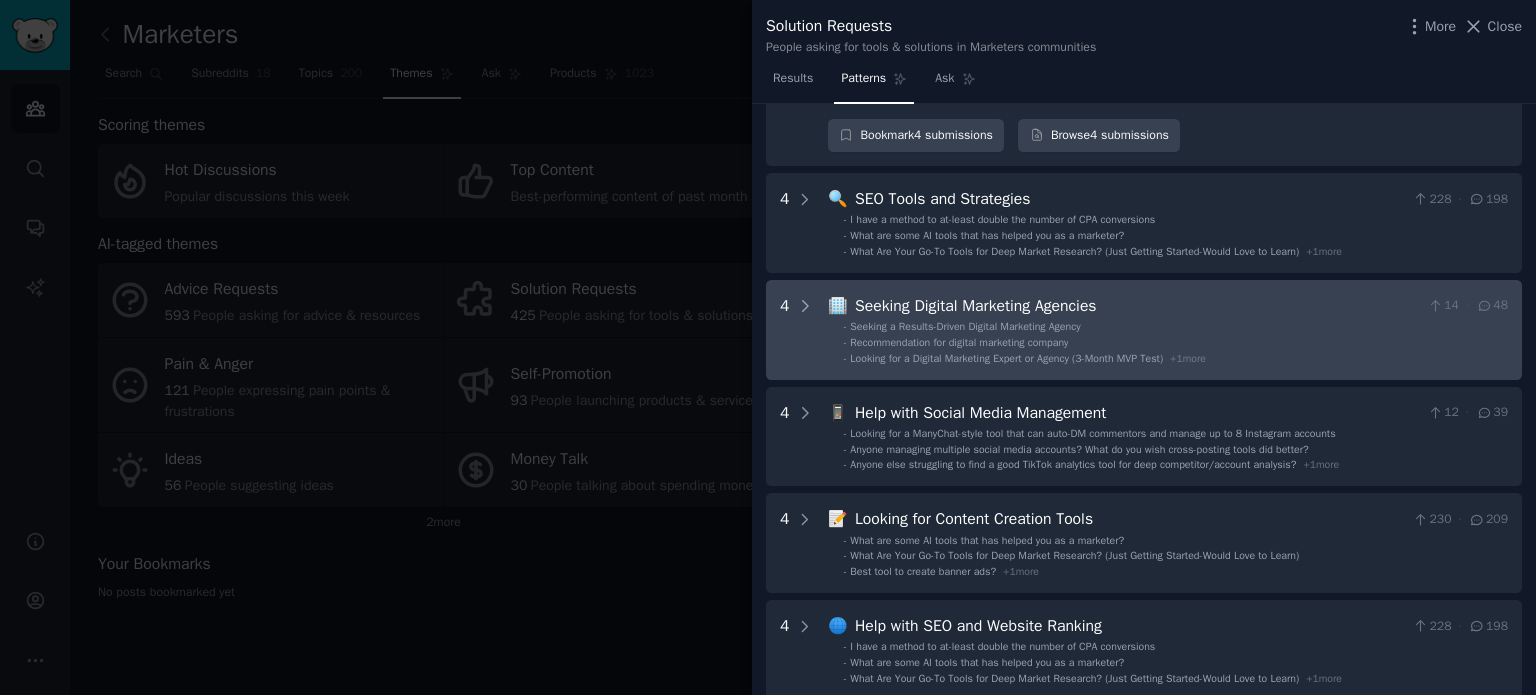click on "Seeking Digital Marketing Agencies" at bounding box center (1137, 306) 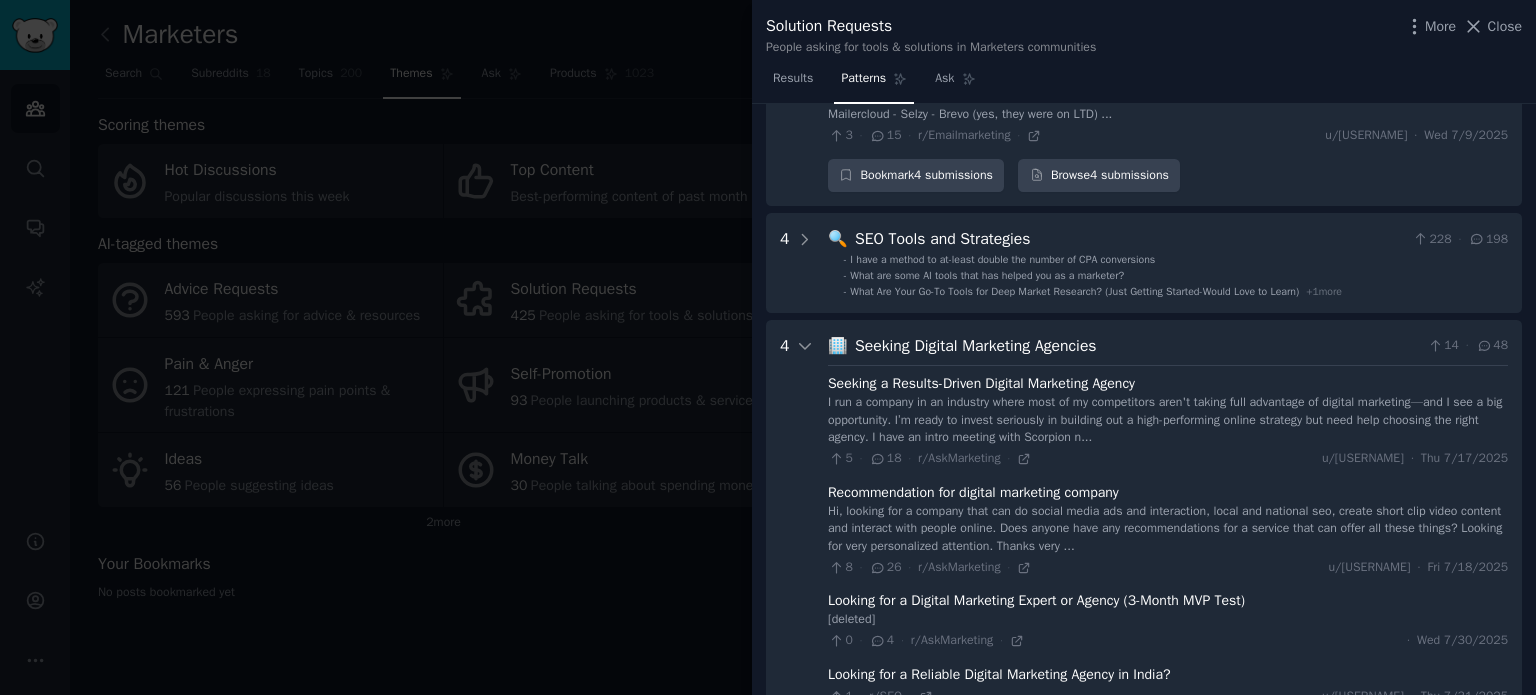 scroll, scrollTop: 2214, scrollLeft: 0, axis: vertical 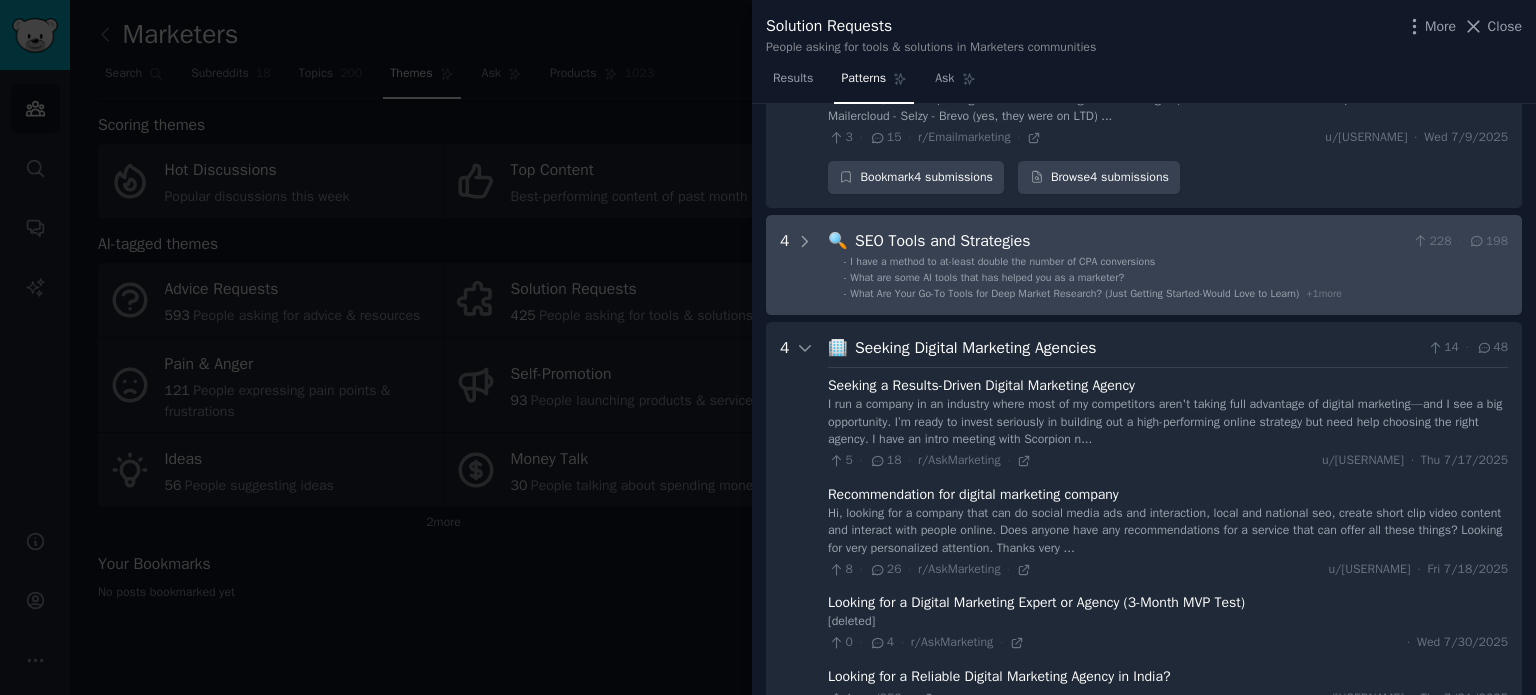 click on "- I have a method to at-least double the number of CPA conversions - What are some AI tools that has helped you as a marketer? - What Are Your Go-To Tools for Deep Market Research? (Just Getting Started-Would Love to Learn) +  1  more" at bounding box center [1169, 278] 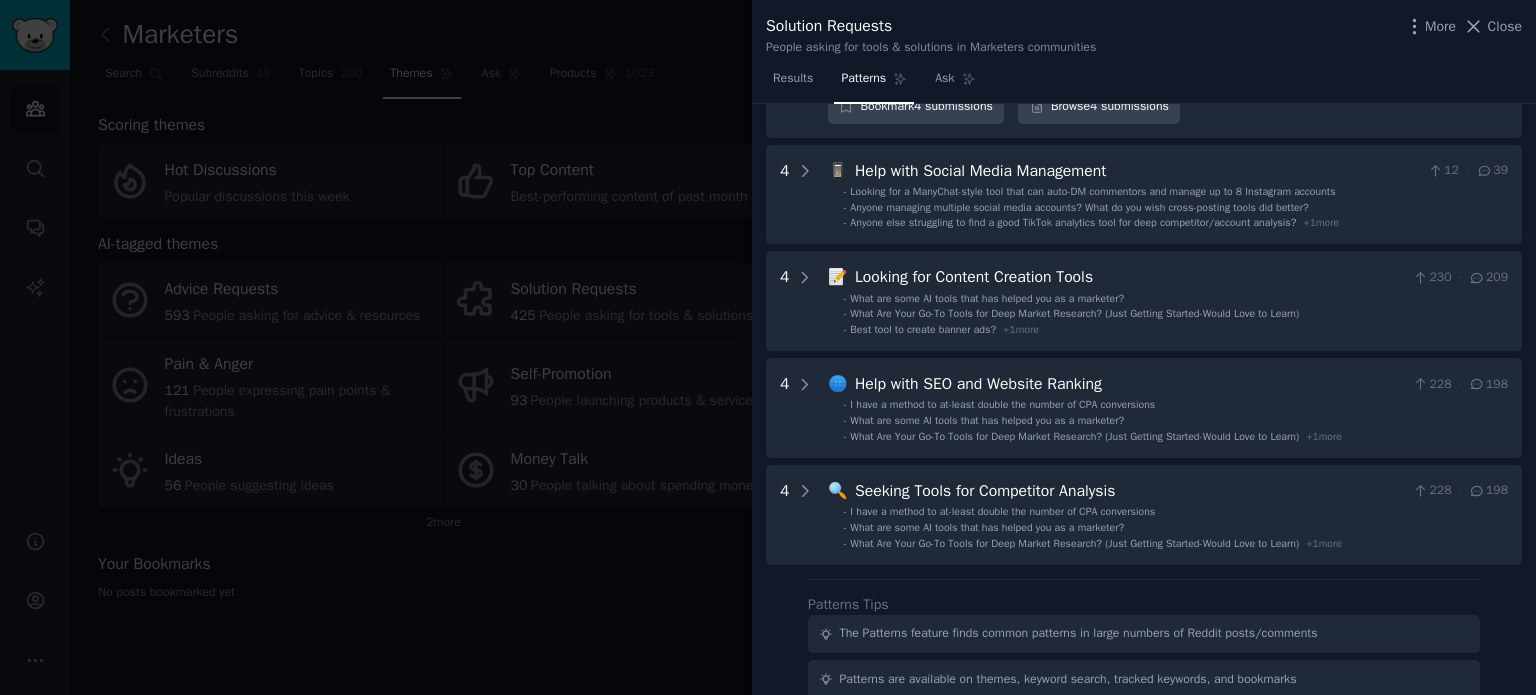 scroll, scrollTop: 3210, scrollLeft: 0, axis: vertical 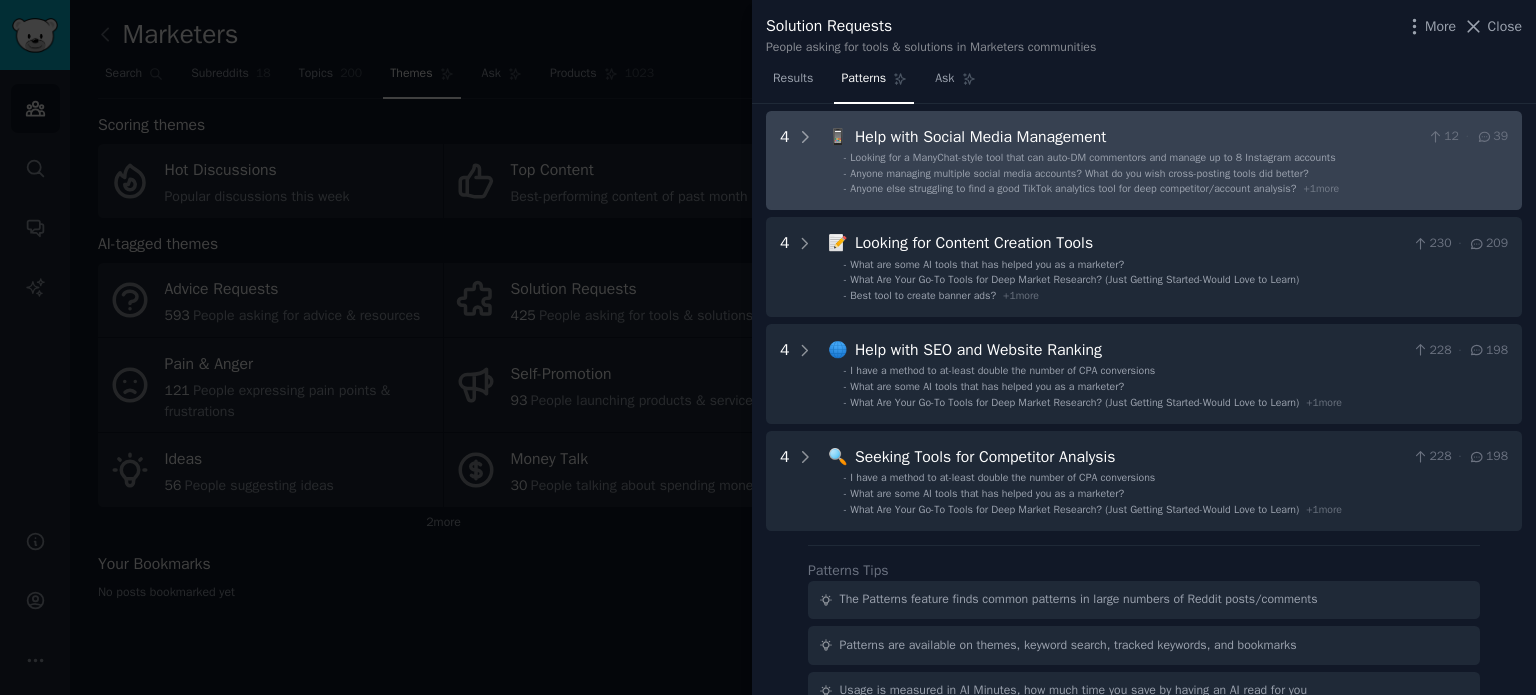 click on "4 📱 Help with Social Media Management 12 · 39 - Looking for a ManyChat-style tool that can auto-DM commentors and manage up to 8 Instagram accounts - Anyone managing multiple social media accounts? What do you wish cross-posting tools did better? - Anyone else struggling to find a good TikTok analytics tool for deep competitor/account analysis? +  1  more" at bounding box center [1144, 161] 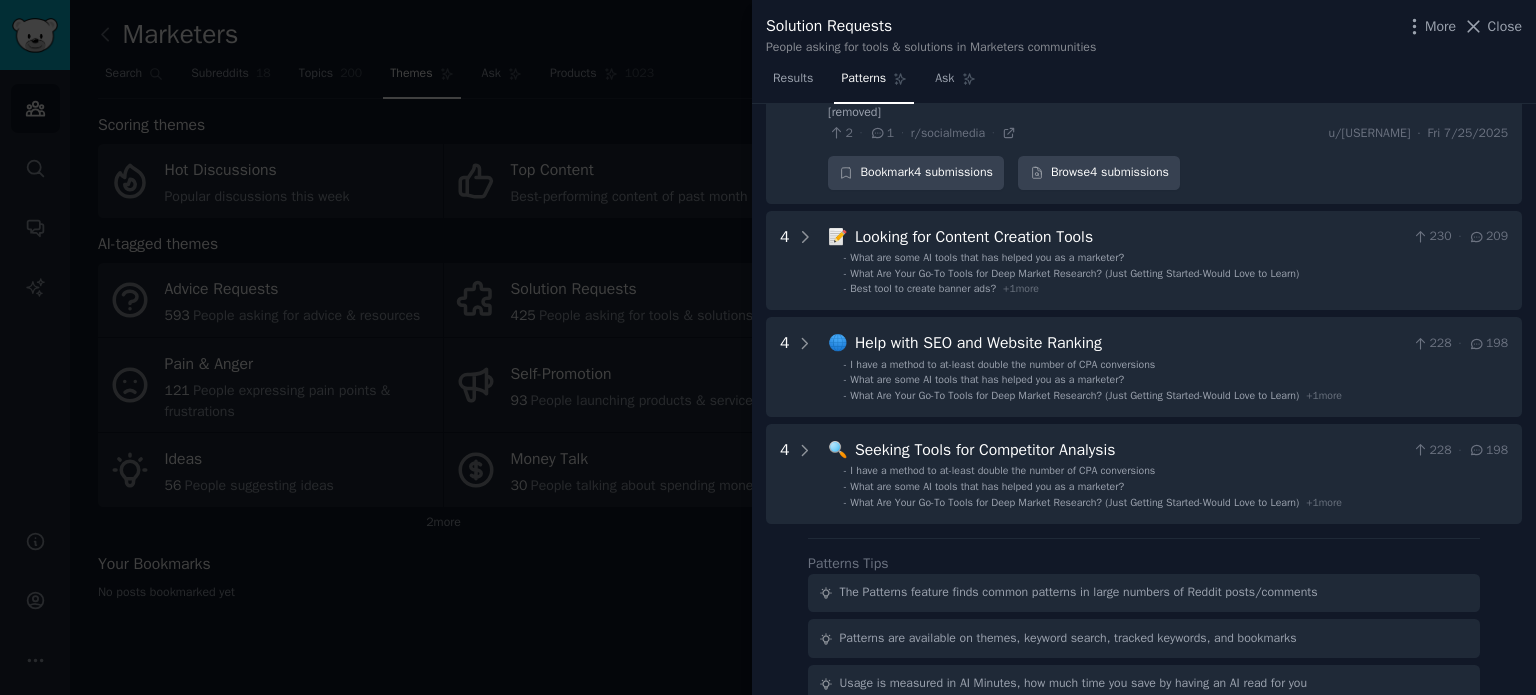scroll, scrollTop: 3618, scrollLeft: 0, axis: vertical 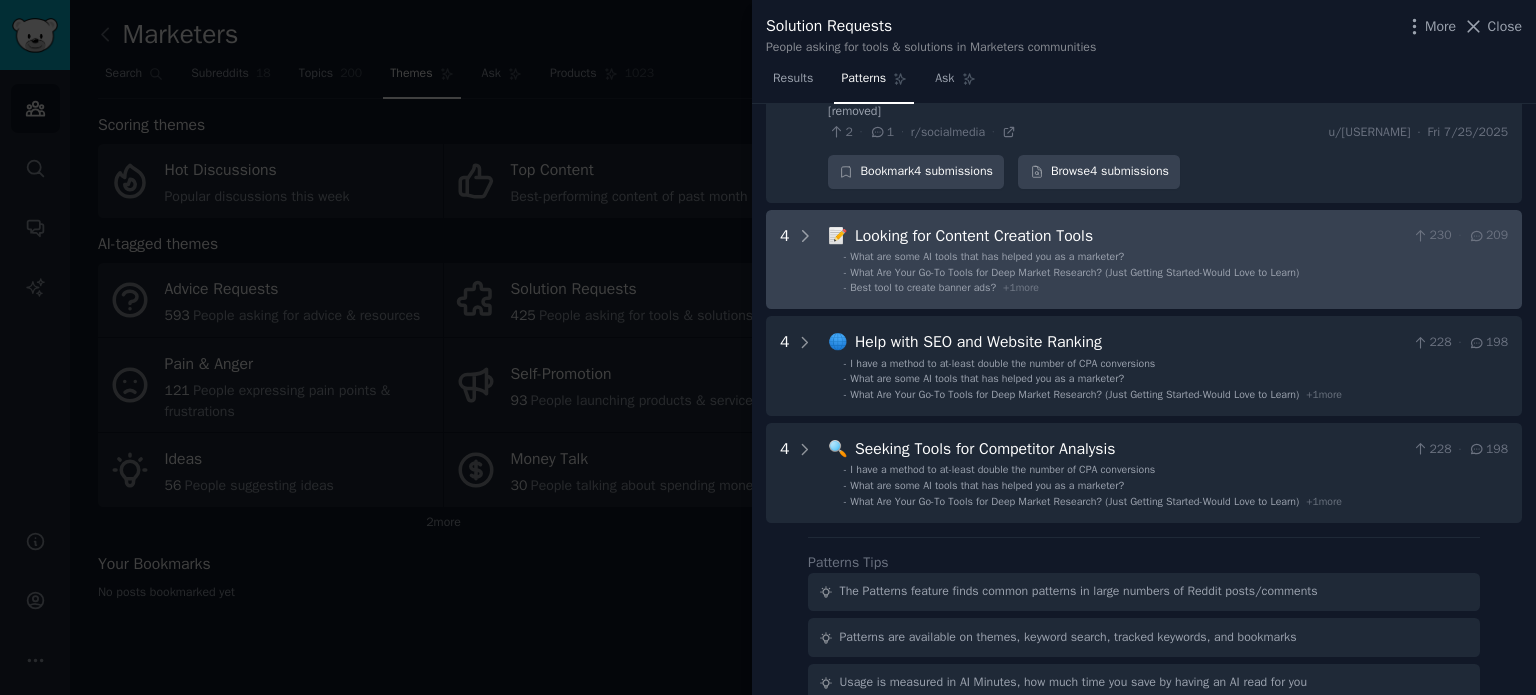 click on "What Are Your Go-To Tools for Deep Market Research? (Just Getting Started-Would Love to Learn)" at bounding box center [1074, 272] 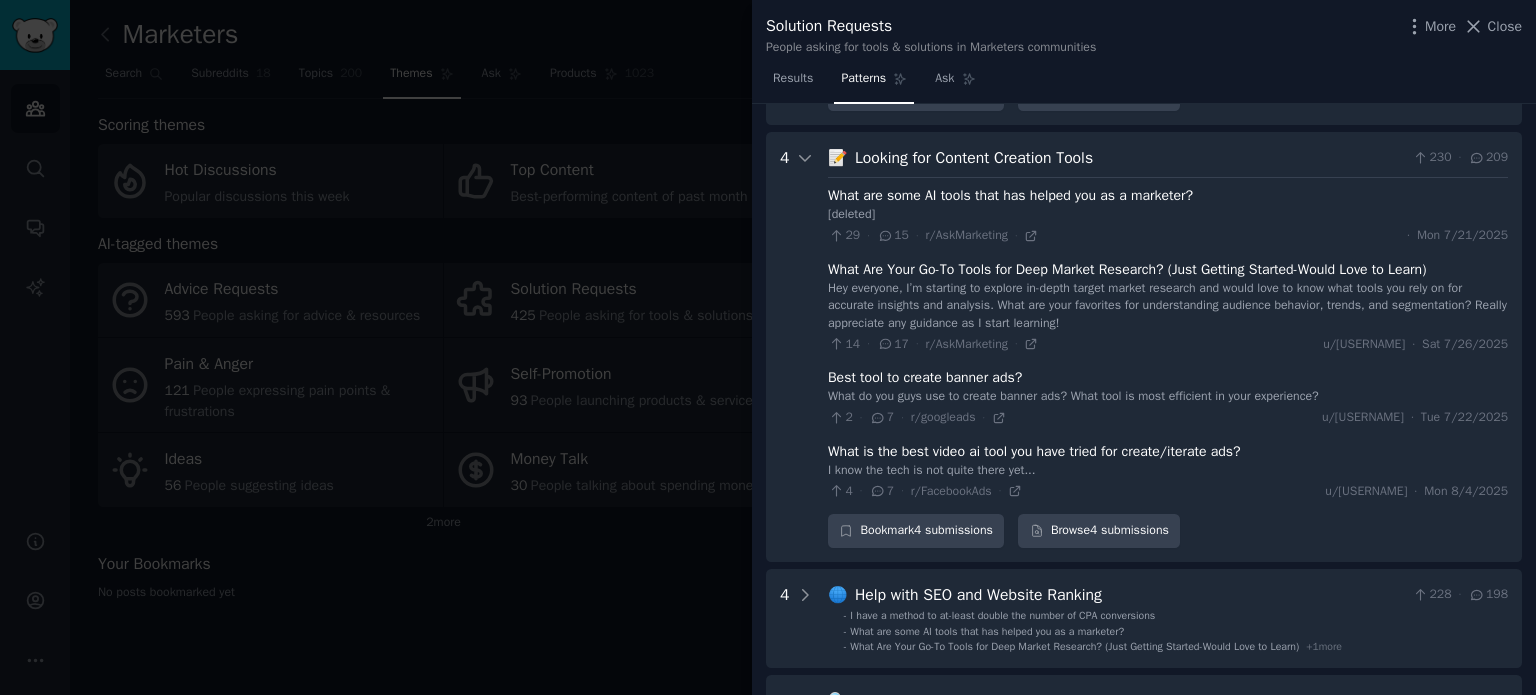 scroll, scrollTop: 3761, scrollLeft: 0, axis: vertical 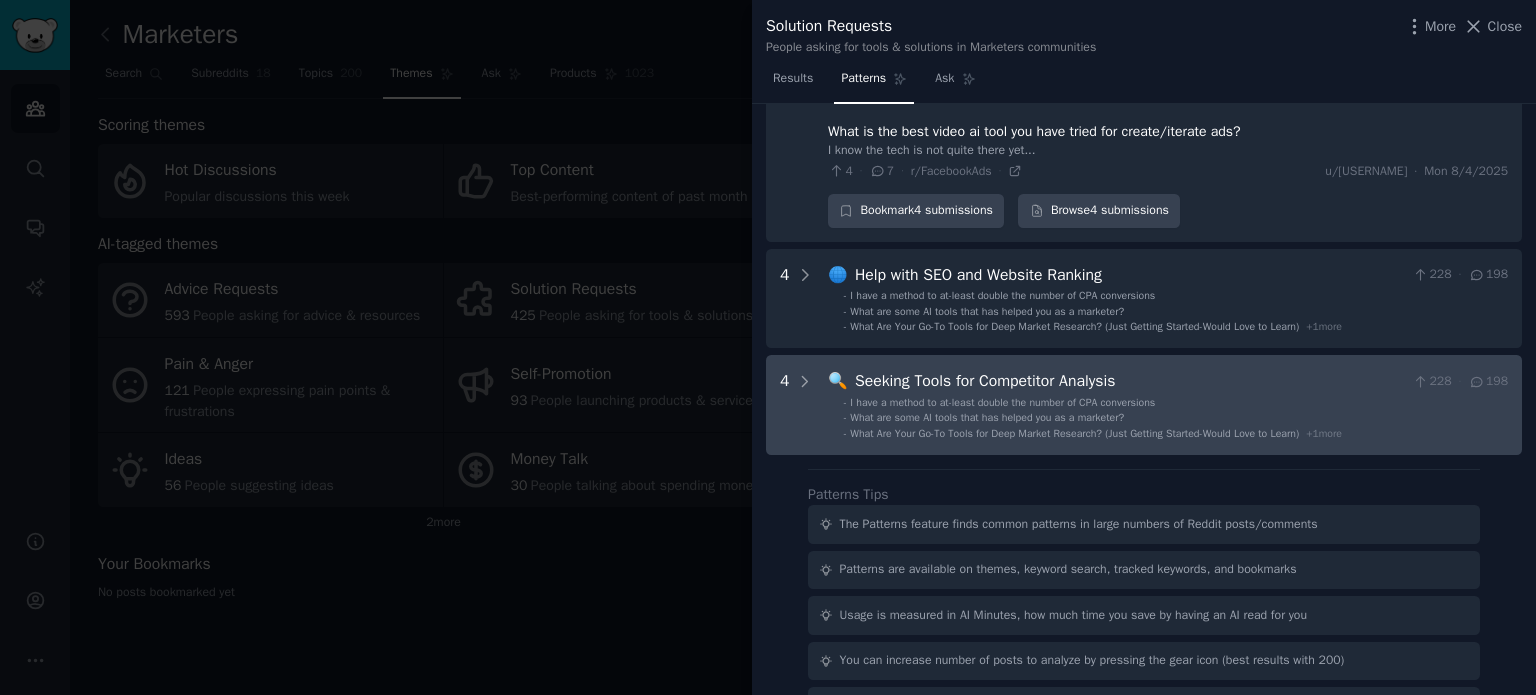 click on "Seeking Tools for Competitor Analysis" at bounding box center [1130, 381] 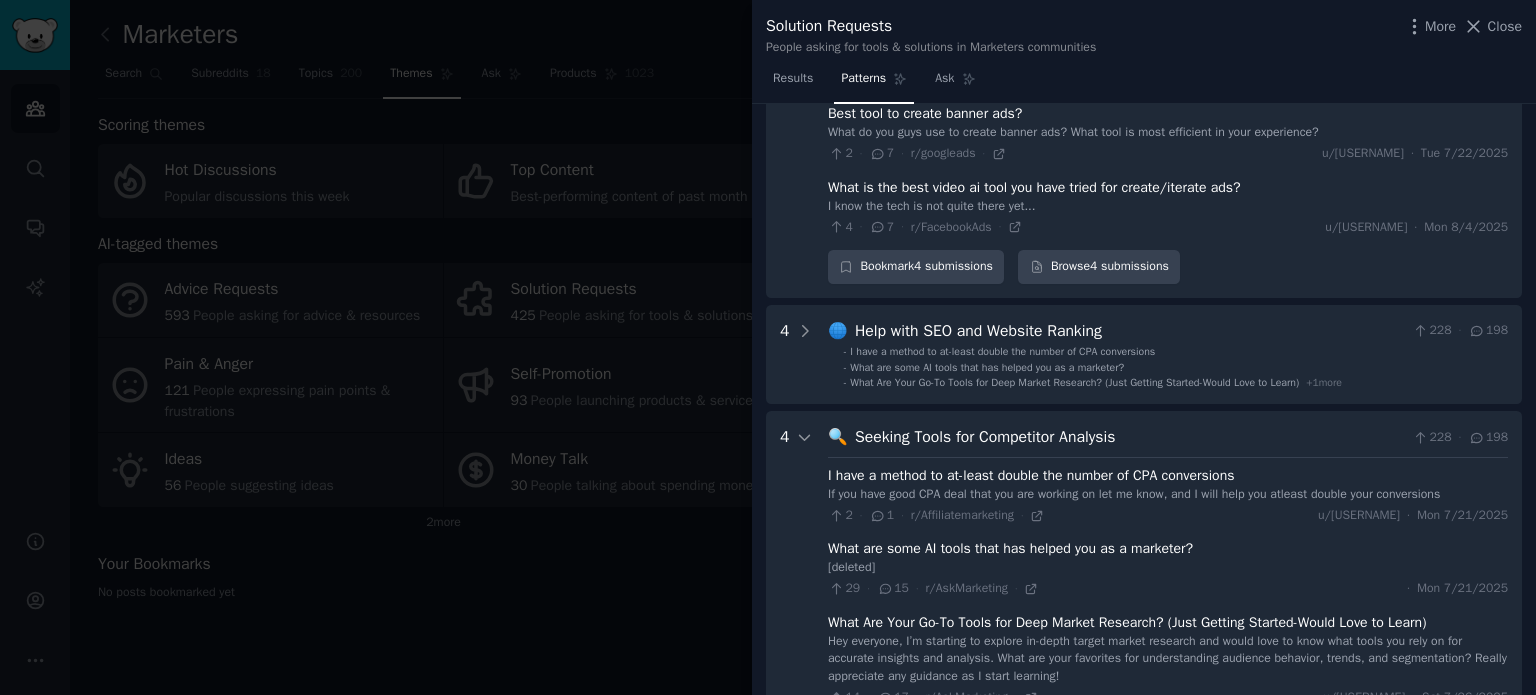 scroll, scrollTop: 3960, scrollLeft: 0, axis: vertical 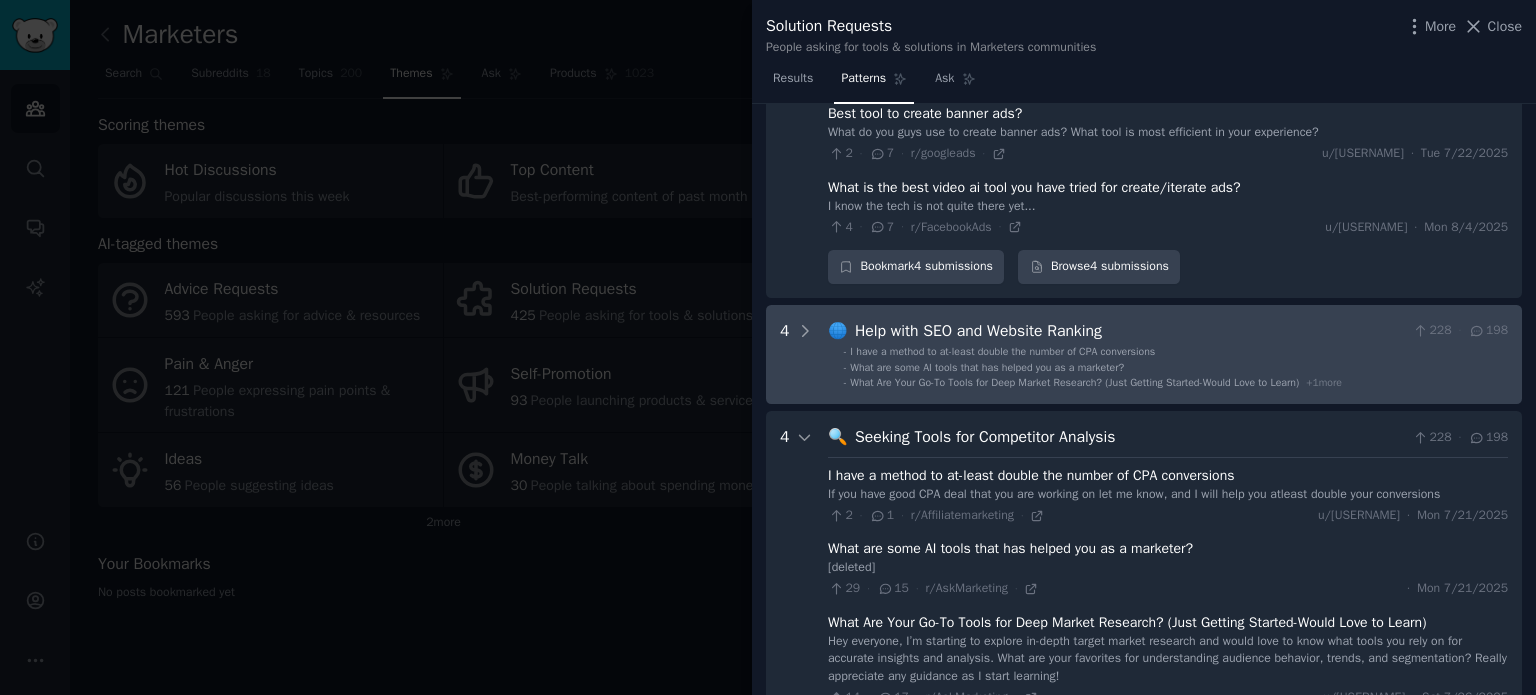 click on "What are some AI tools that has helped you as a marketer?" at bounding box center [987, 367] 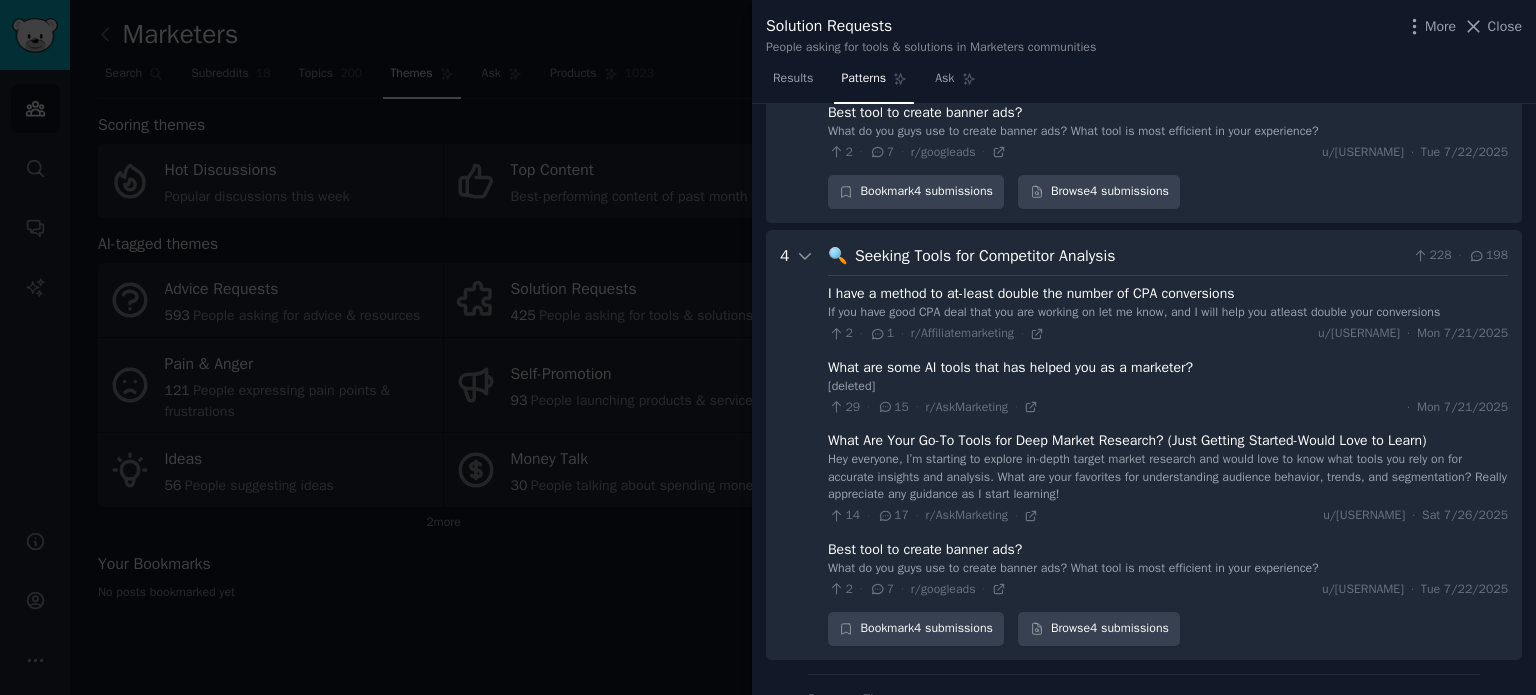 scroll, scrollTop: 4808, scrollLeft: 0, axis: vertical 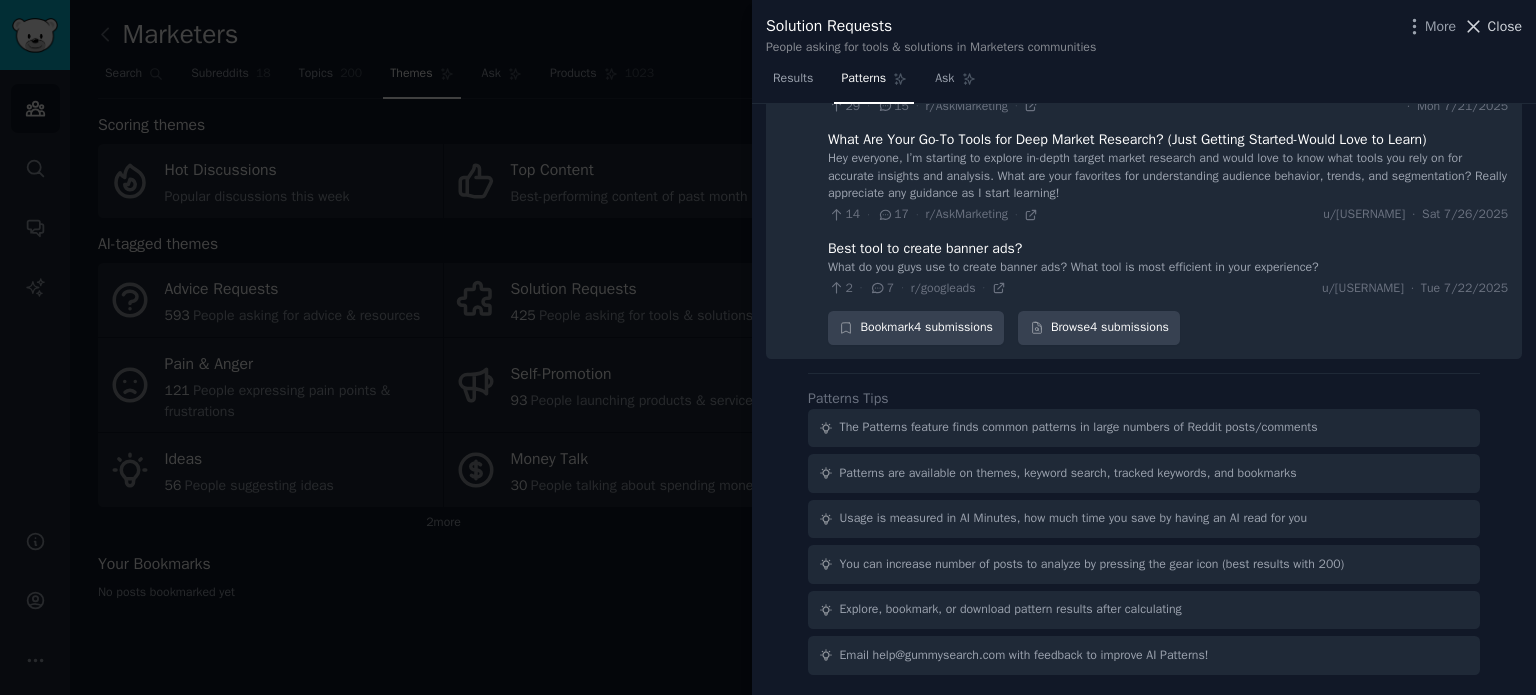 click on "Close" at bounding box center (1505, 26) 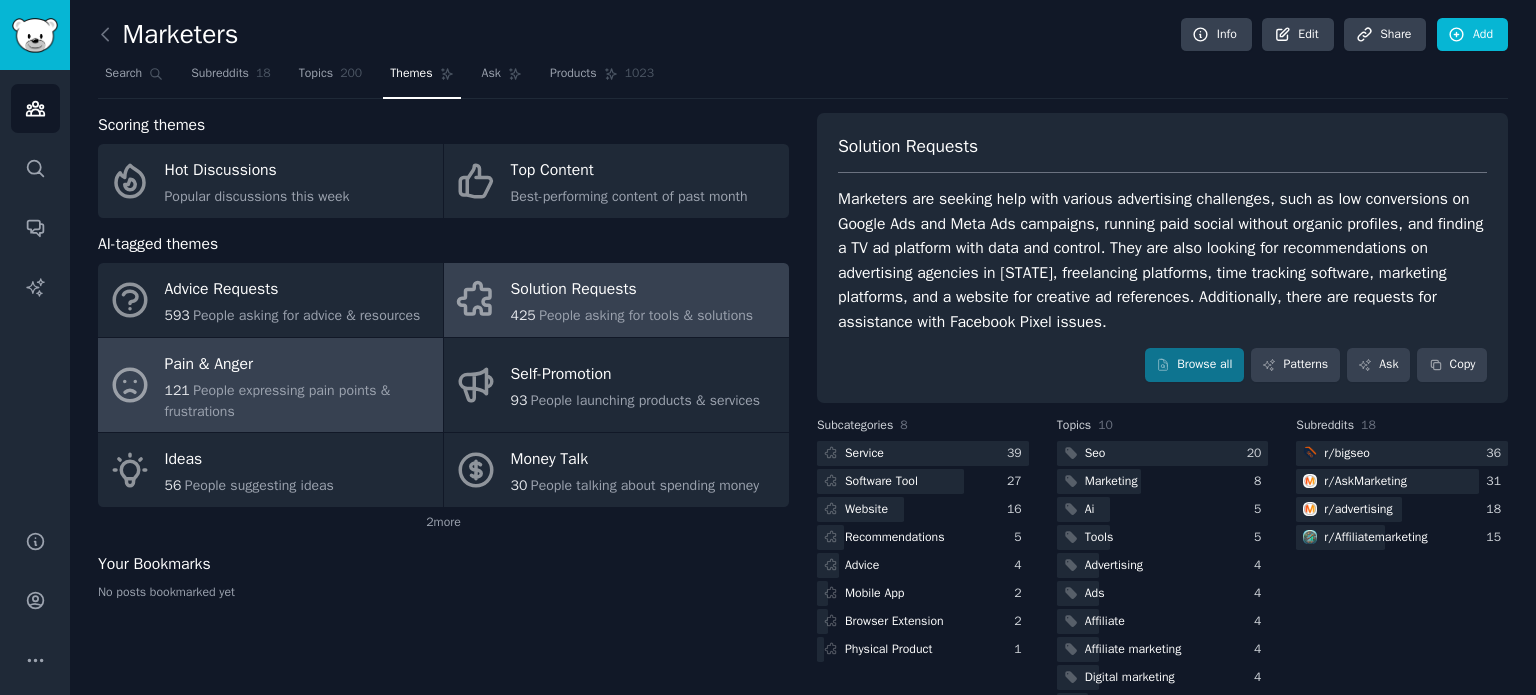 click on "121 People expressing pain points & frustrations" at bounding box center (299, 401) 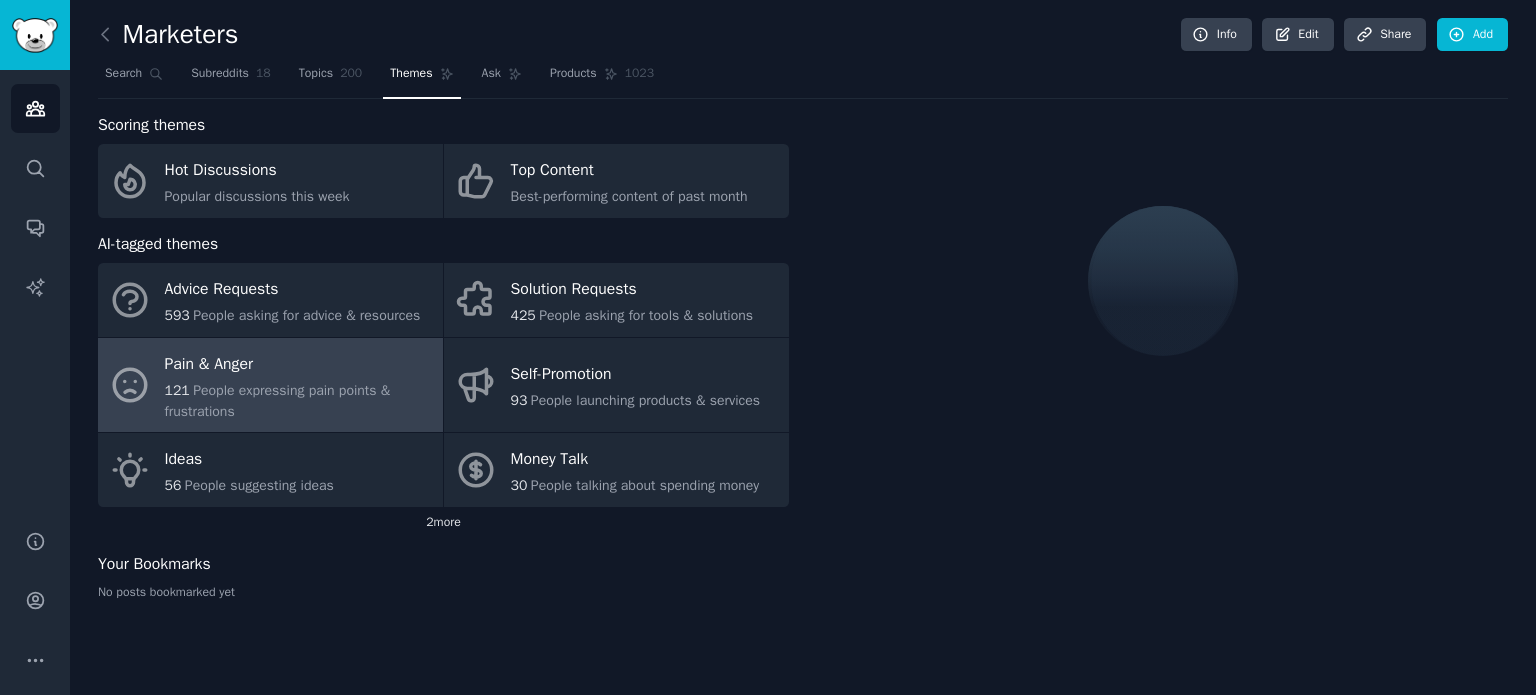 click on "2  more" 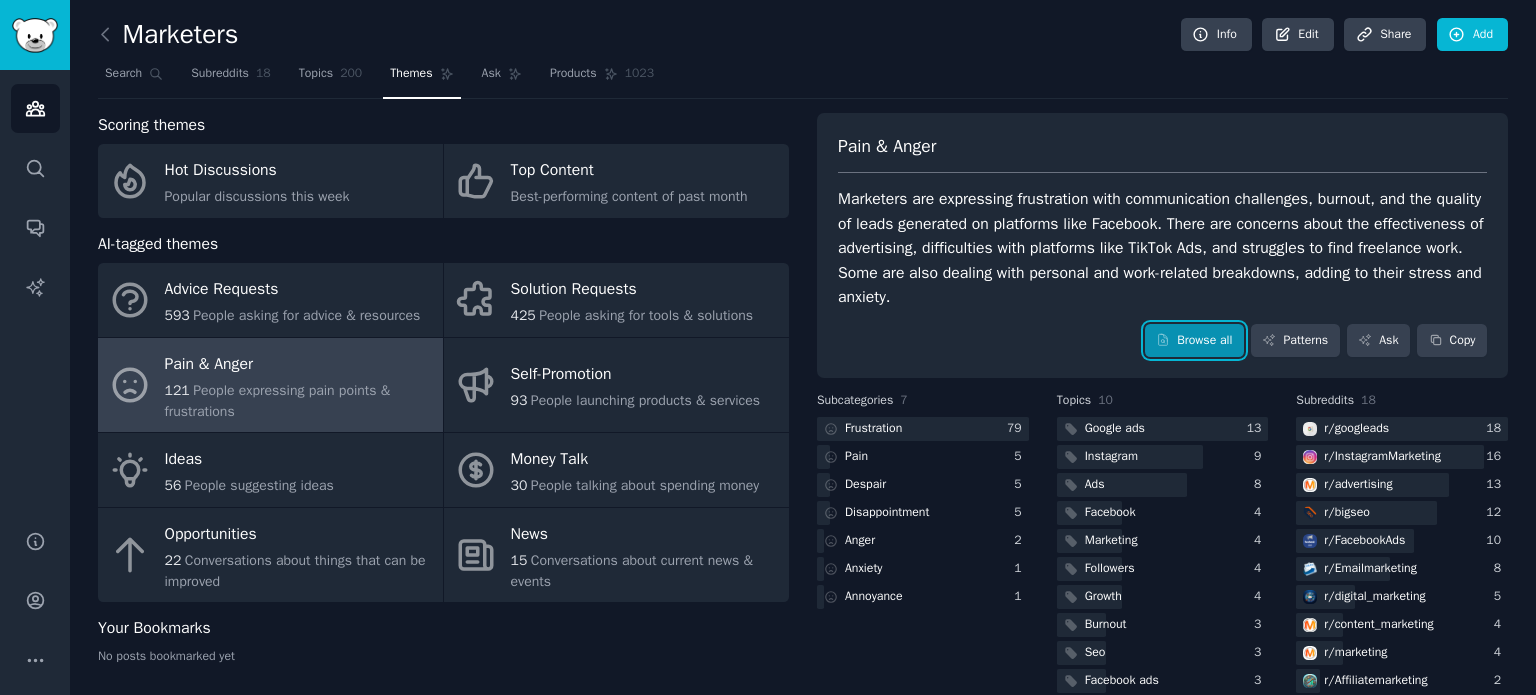 click on "Browse all" at bounding box center (1194, 341) 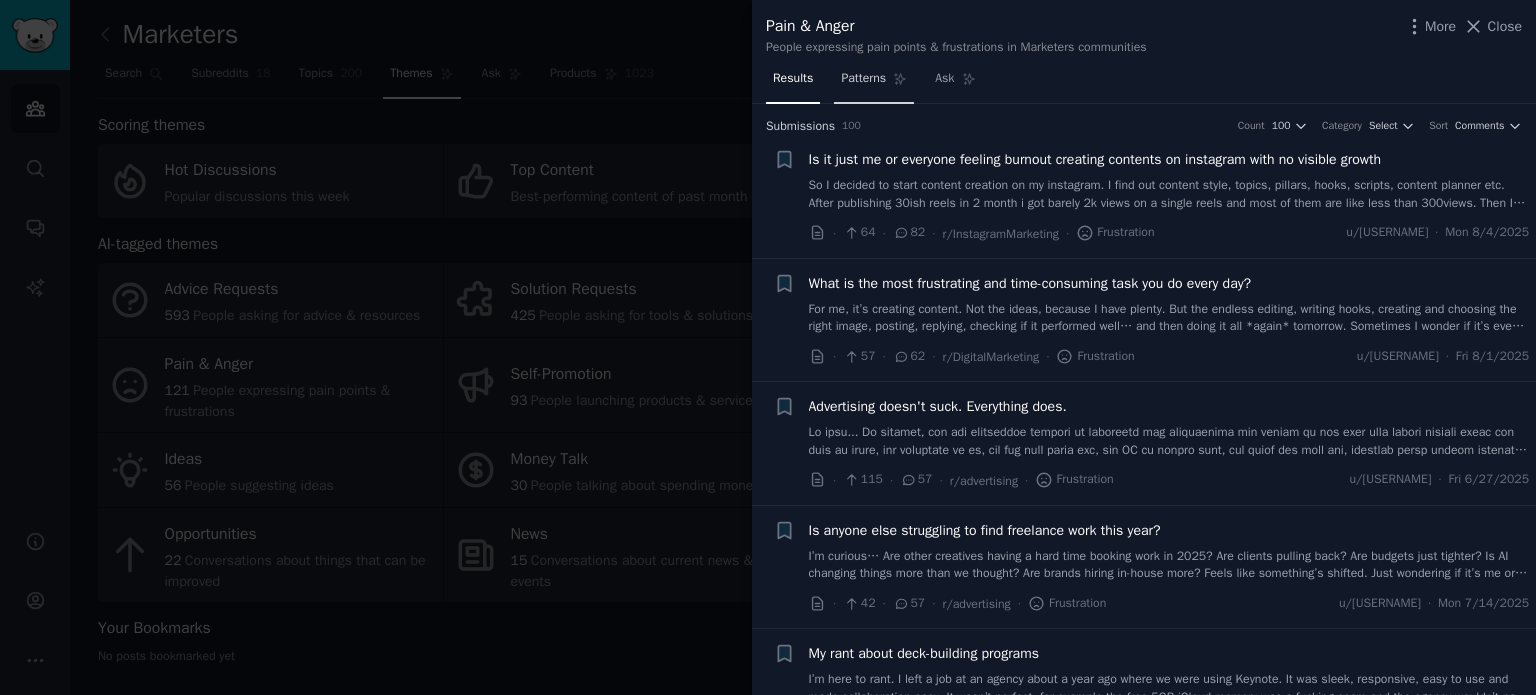 click on "Patterns" at bounding box center [874, 83] 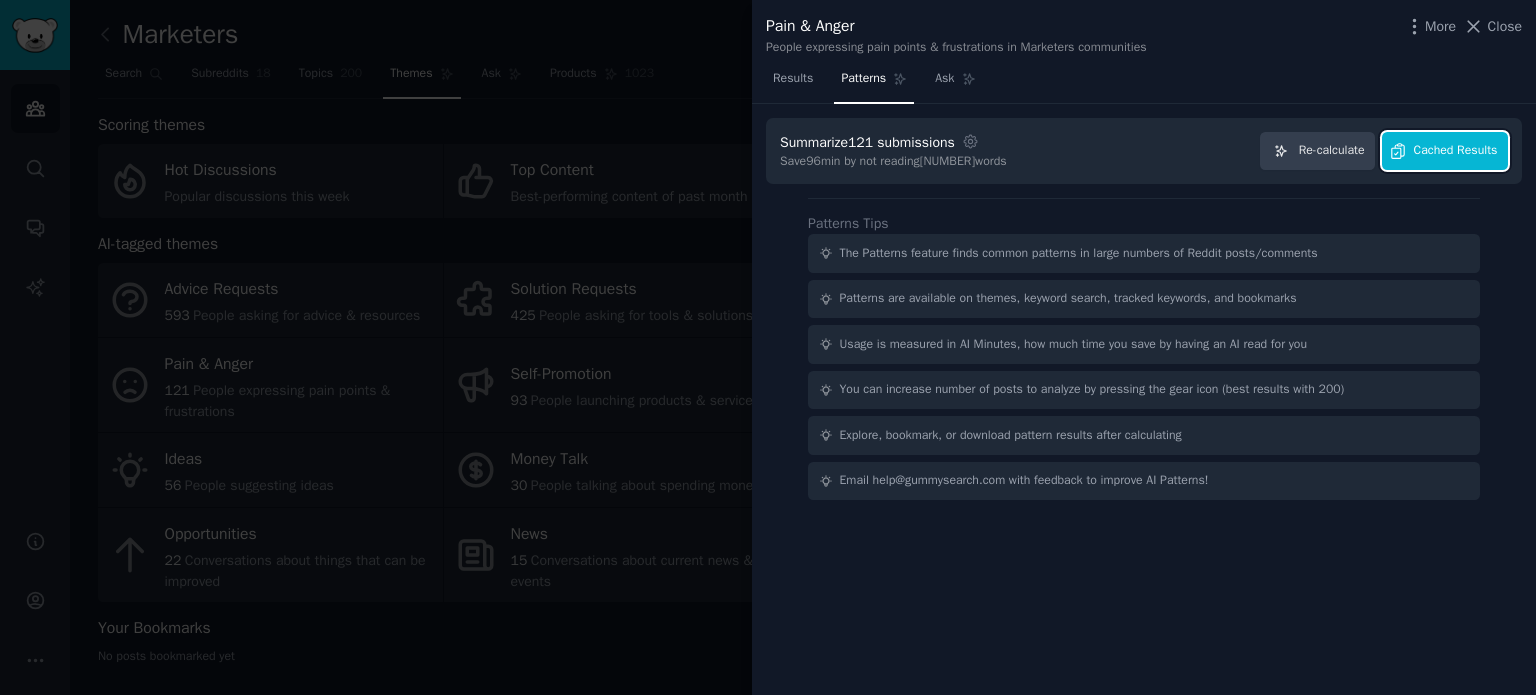click on "Cached Results" at bounding box center (1456, 151) 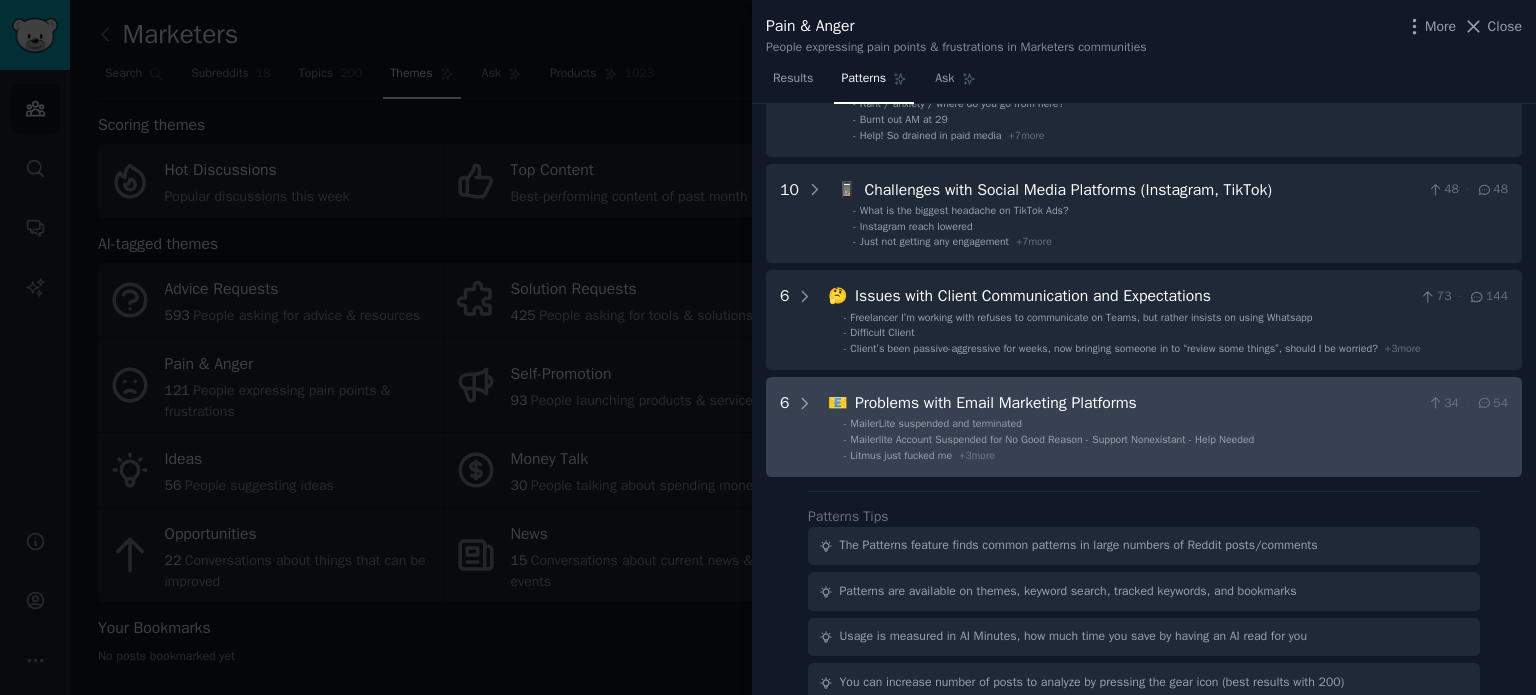 scroll, scrollTop: 0, scrollLeft: 0, axis: both 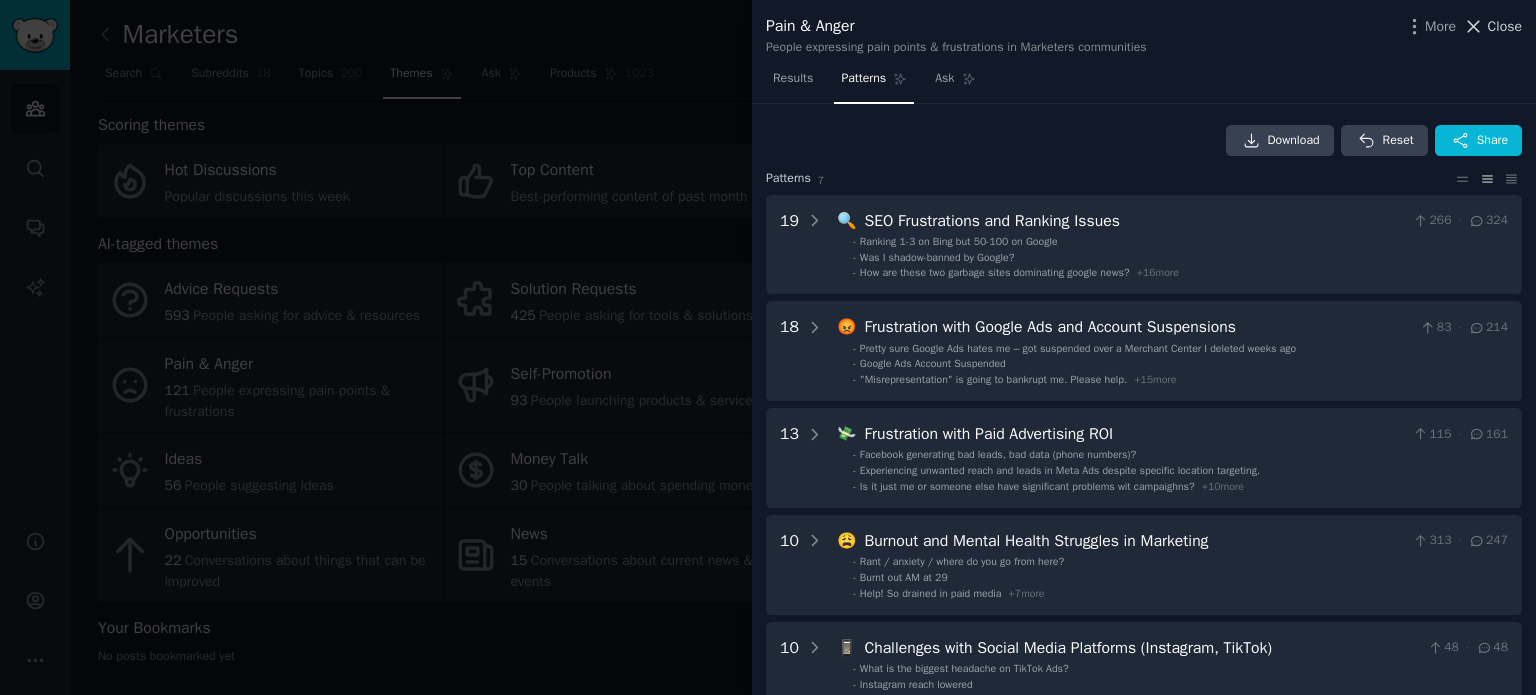 click on "Close" at bounding box center (1505, 26) 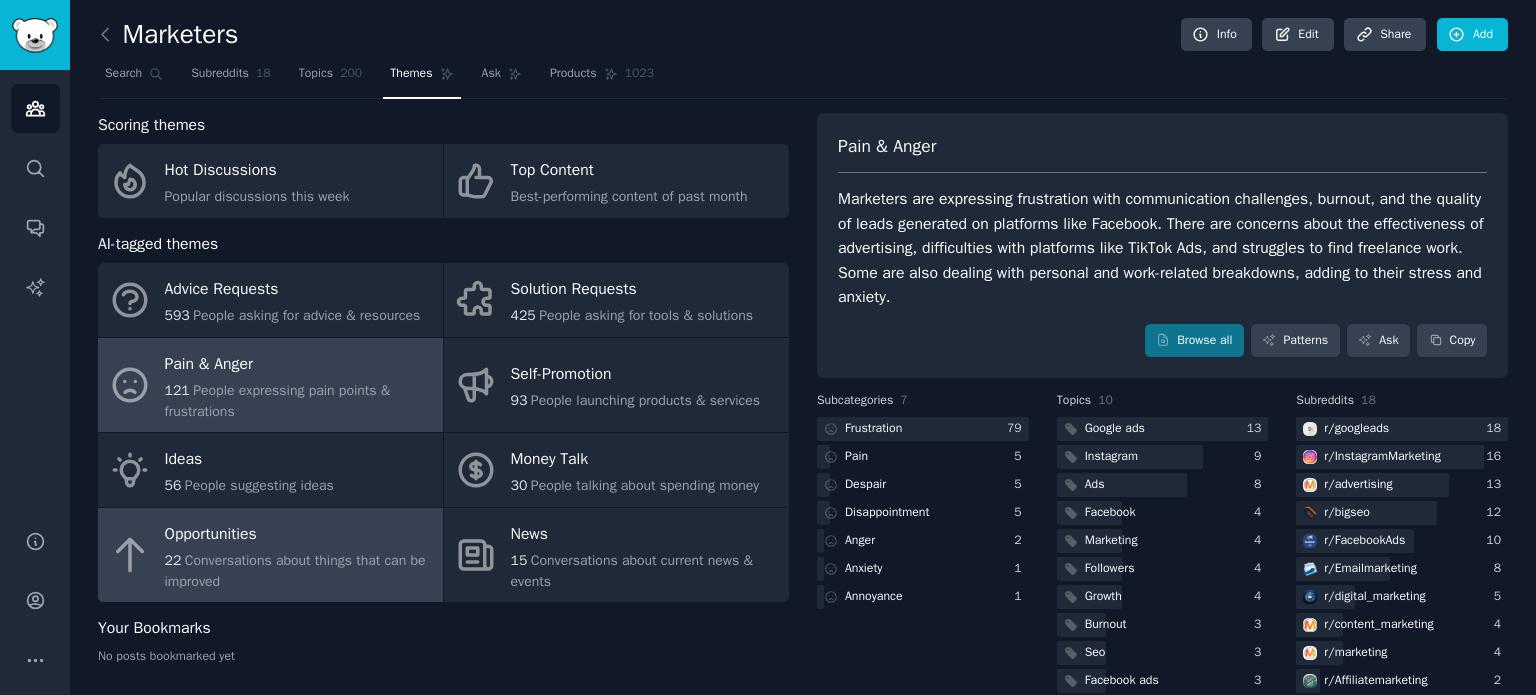click on "Opportunities" at bounding box center [299, 534] 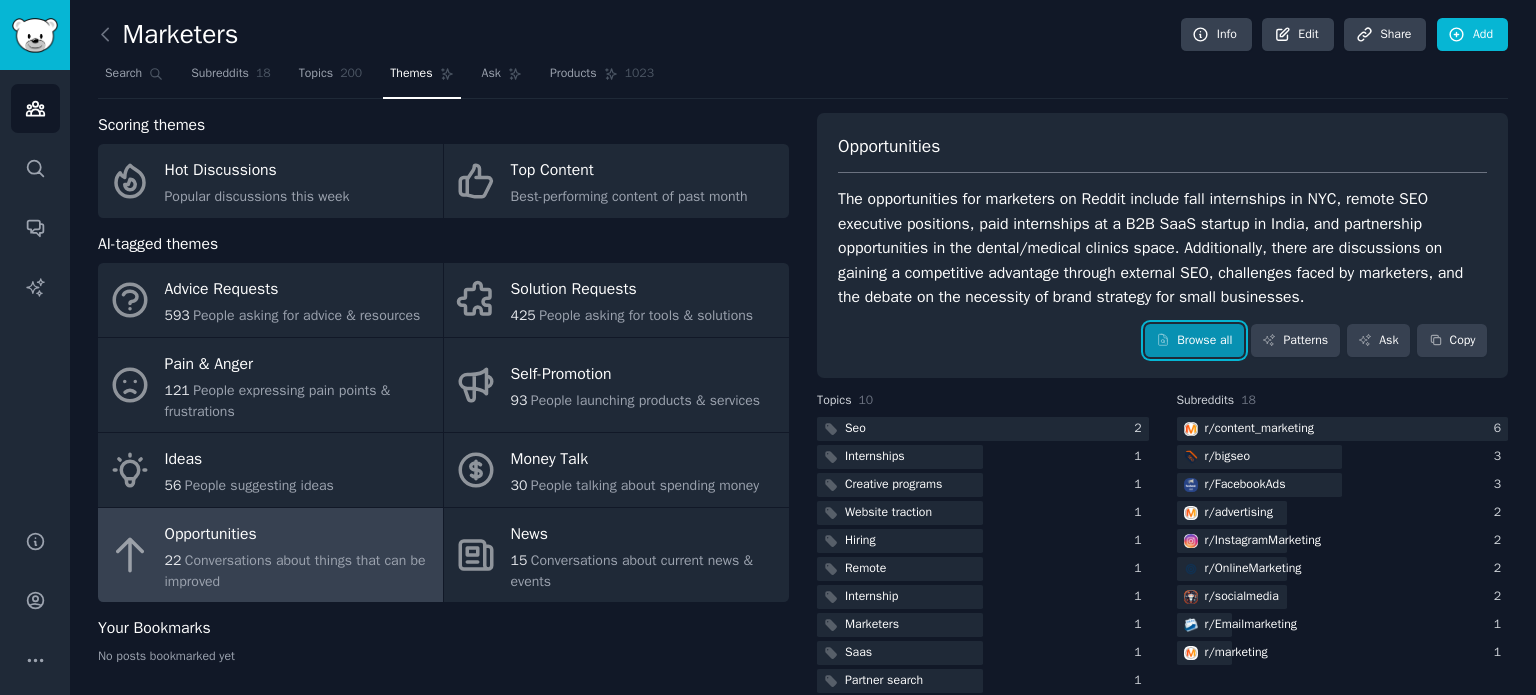 click on "Browse all" at bounding box center (1194, 341) 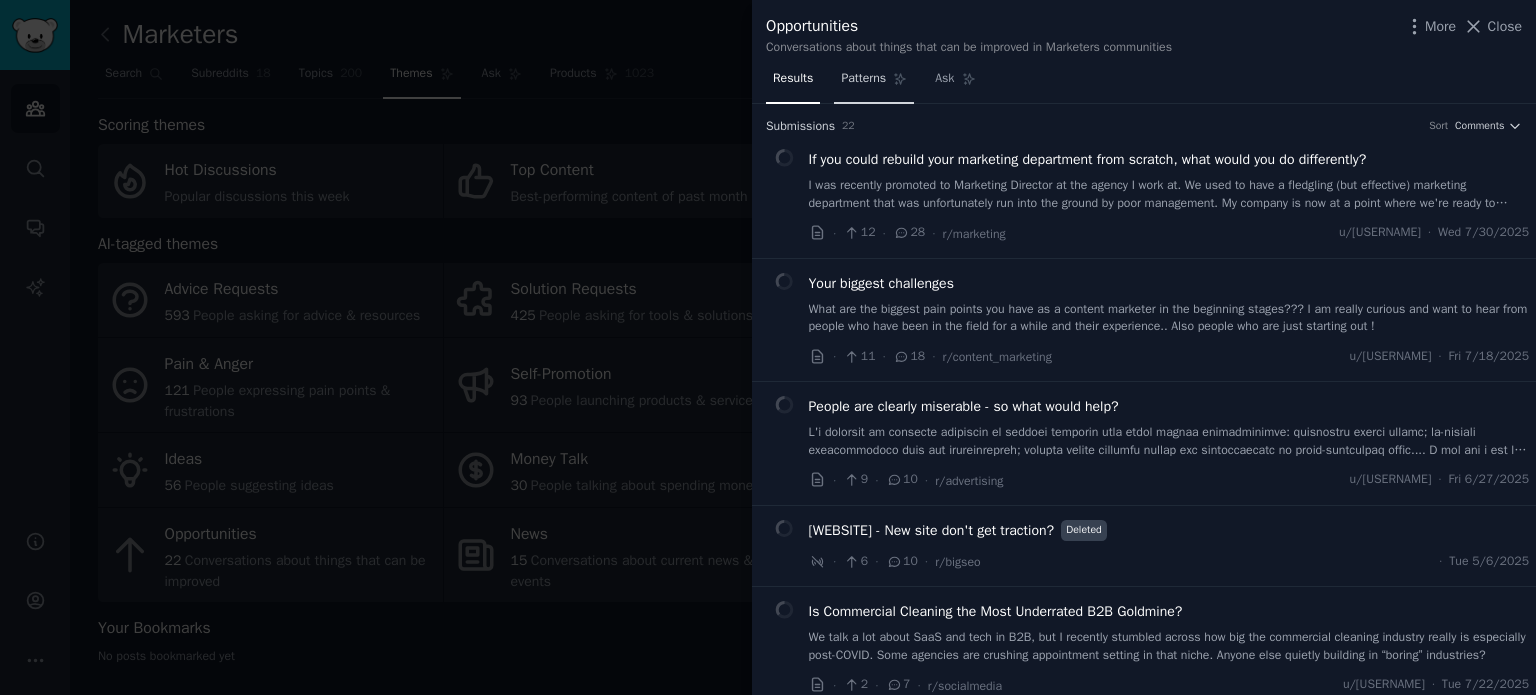 click on "Patterns" at bounding box center [863, 79] 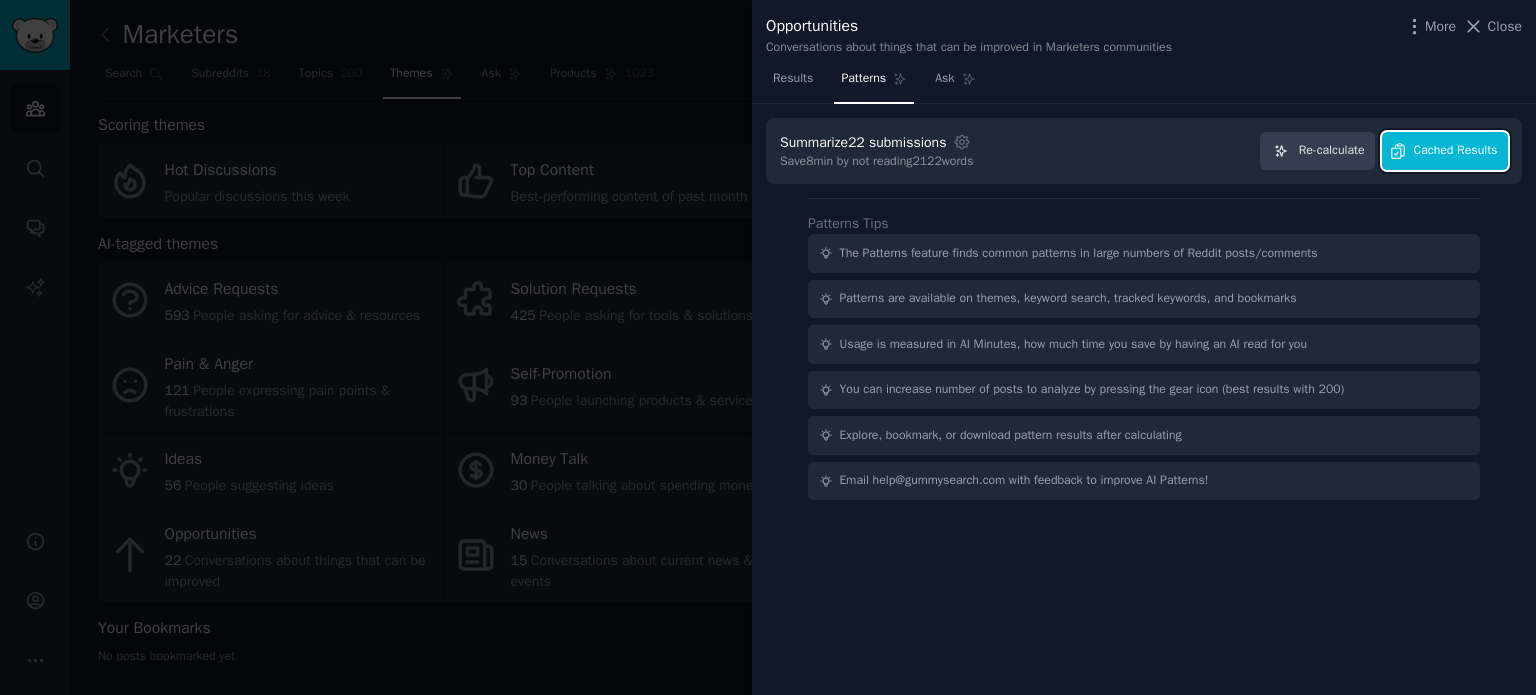 click on "Cached Results" at bounding box center [1445, 151] 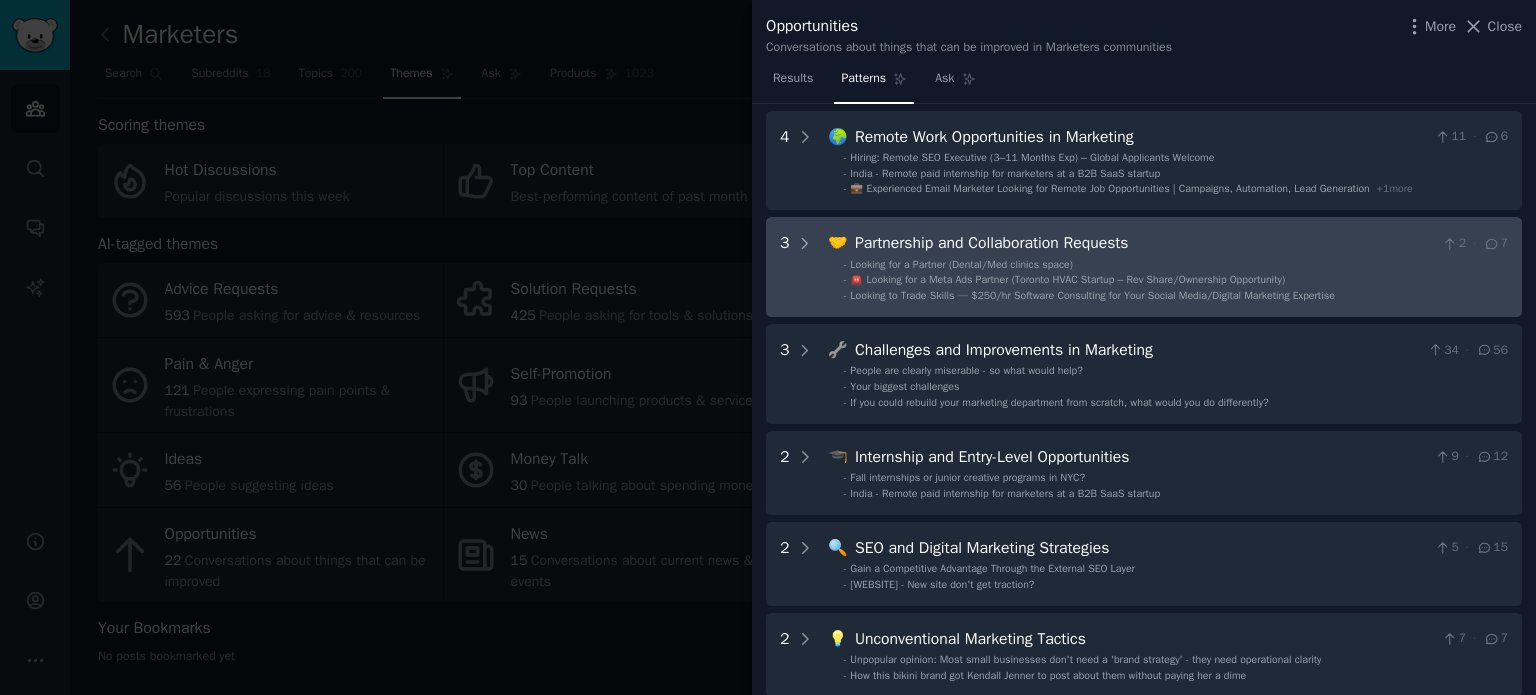 scroll, scrollTop: 200, scrollLeft: 0, axis: vertical 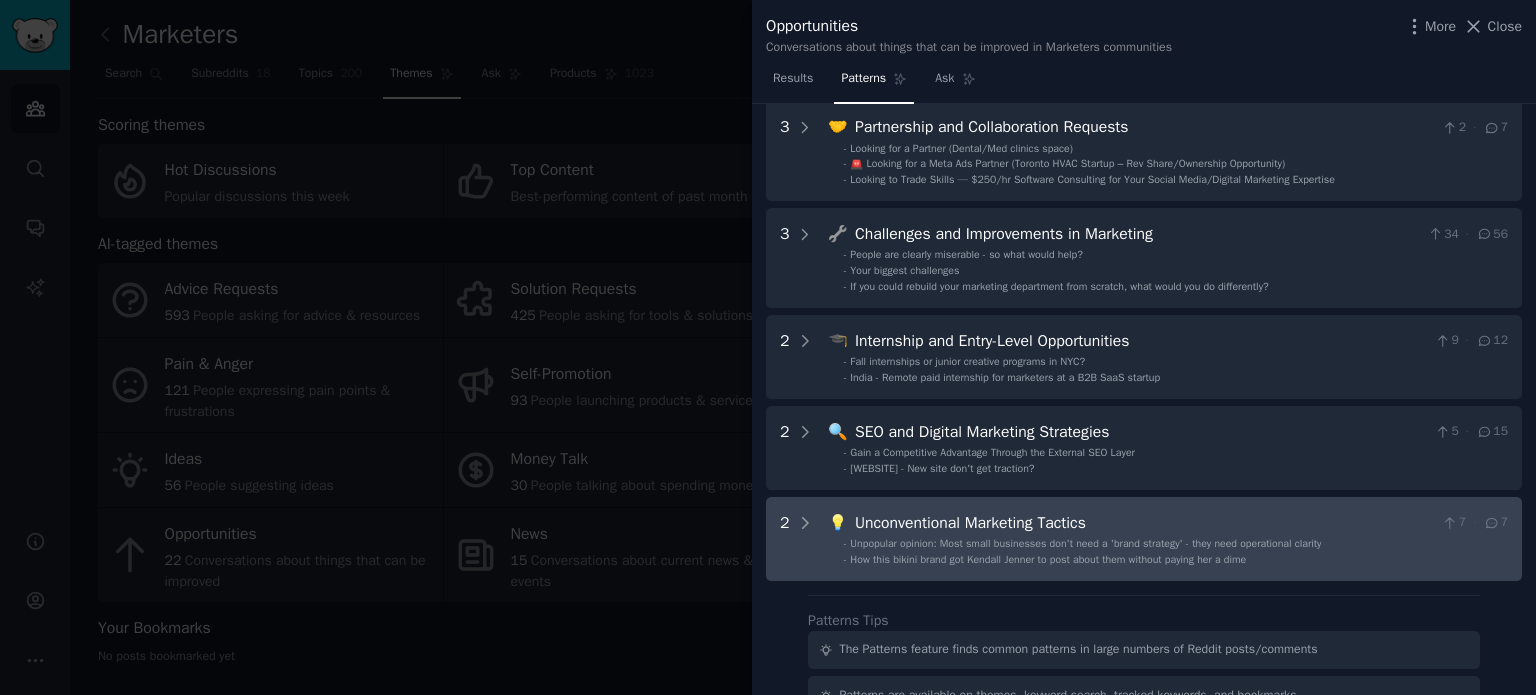 click on "2 💡 Unconventional Marketing Tactics 7 · 7 - Unpopular opinion: Most small businesses don't need a 'brand strategy' - they need operational clarity - How this bikini brand got Kendall Jenner to post about them without paying her a dime" at bounding box center (1144, 539) 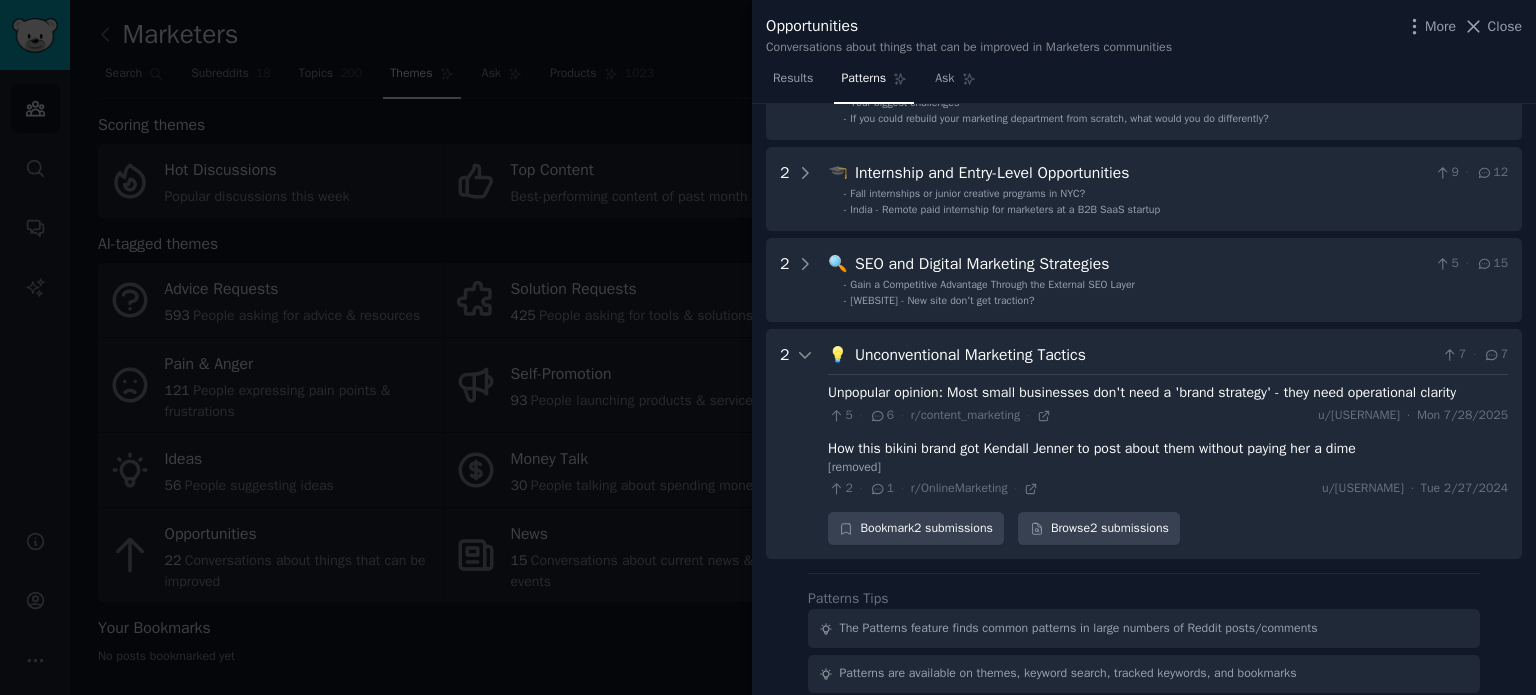 scroll, scrollTop: 268, scrollLeft: 0, axis: vertical 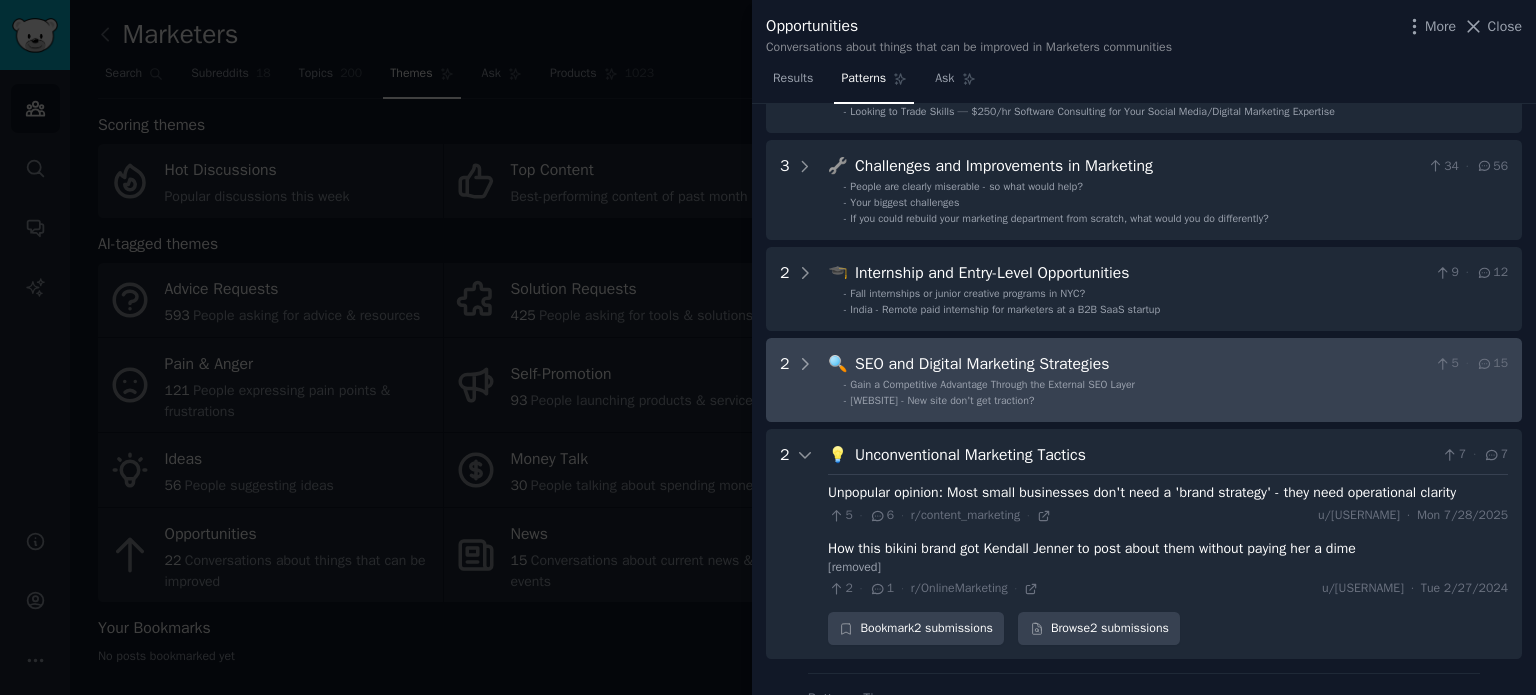 click on "- [WEBSITE] - New site don't get traction?" at bounding box center (1176, 401) 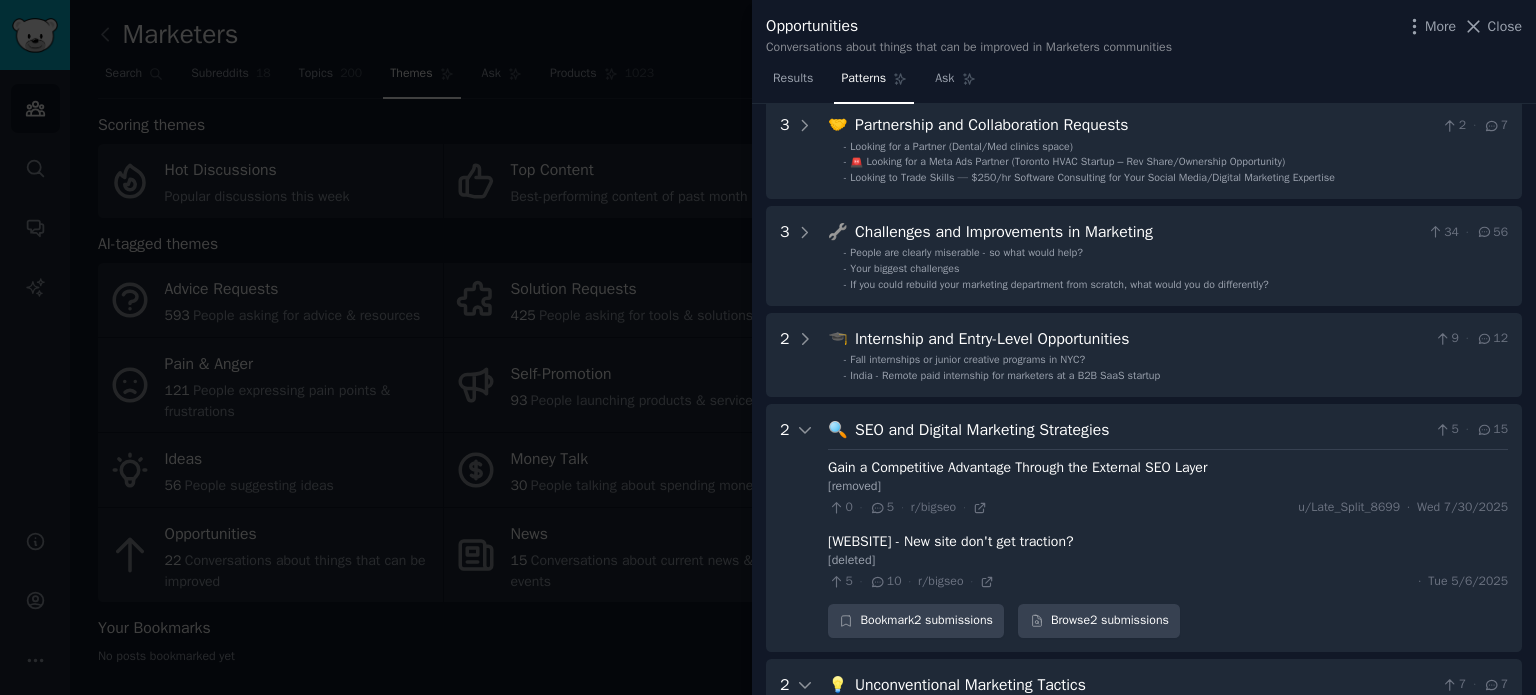 scroll, scrollTop: 176, scrollLeft: 0, axis: vertical 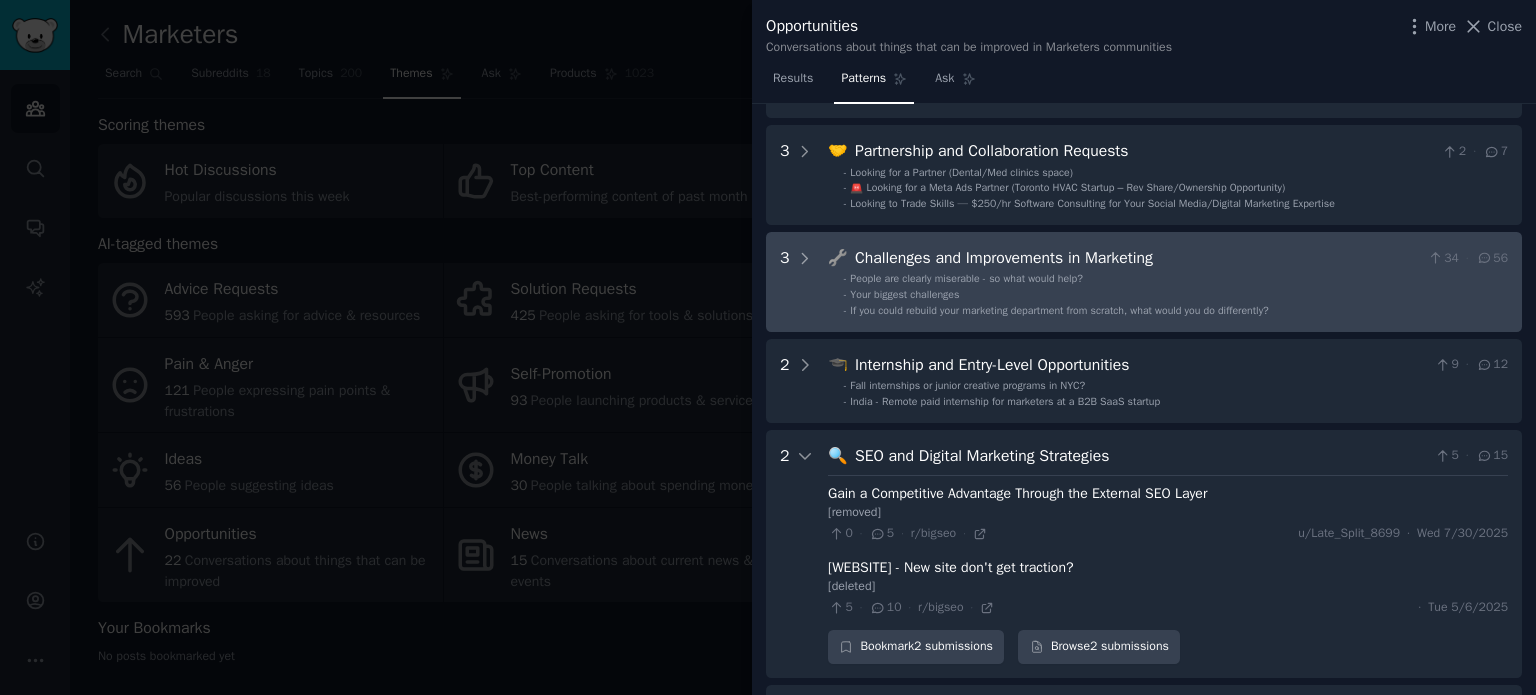 click on "3 🔧 Challenges and Improvements in Marketing 34 · 56 - People are clearly miserable - so what would help? - Your biggest challenges - If you could rebuild your marketing department from scratch, what would you do differently?" at bounding box center (1144, 282) 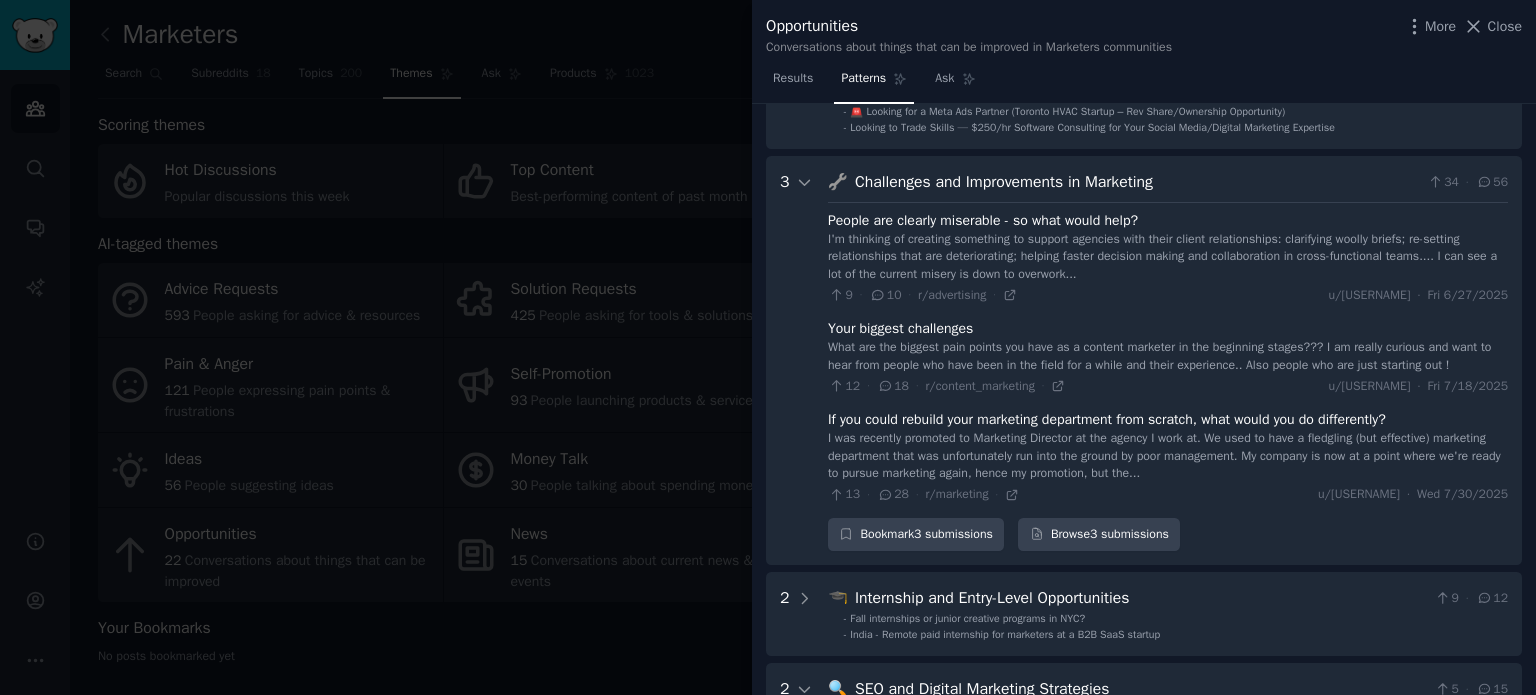 scroll, scrollTop: 304, scrollLeft: 0, axis: vertical 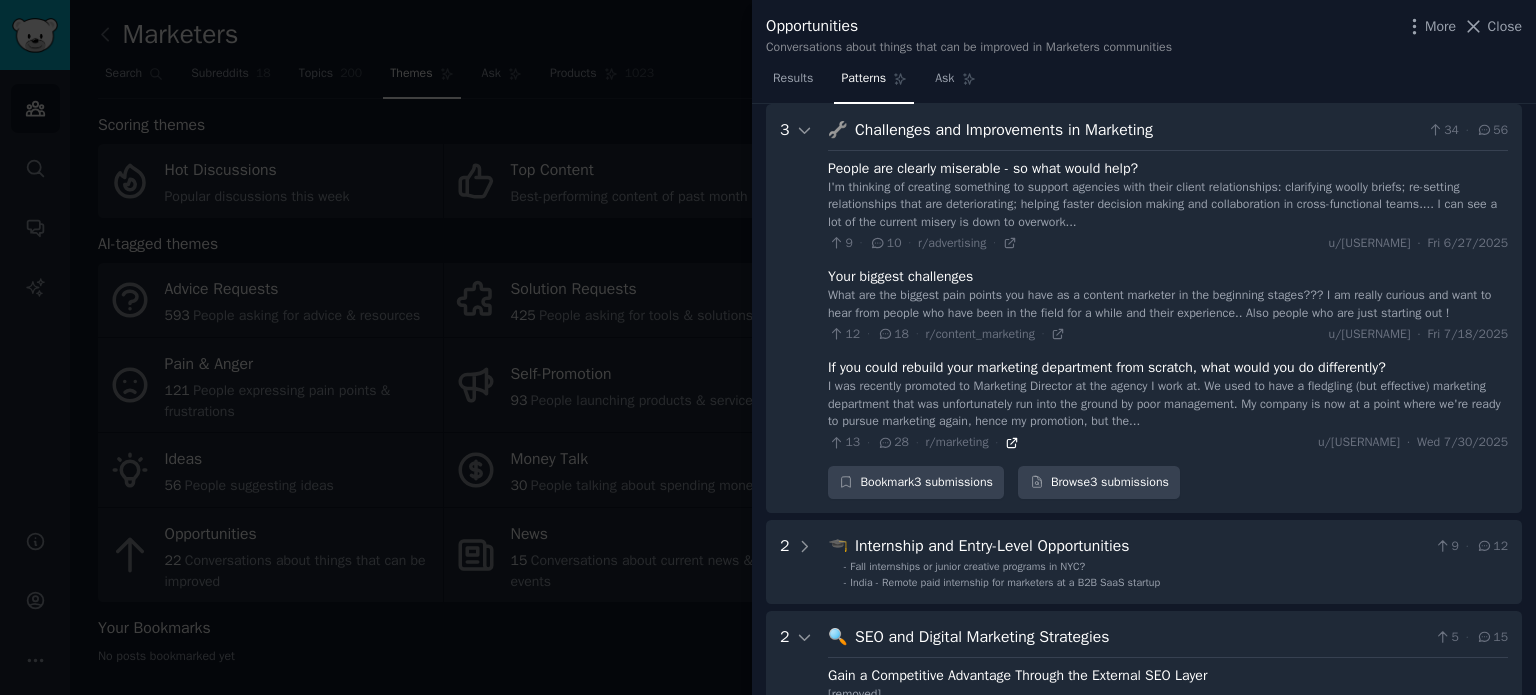 click 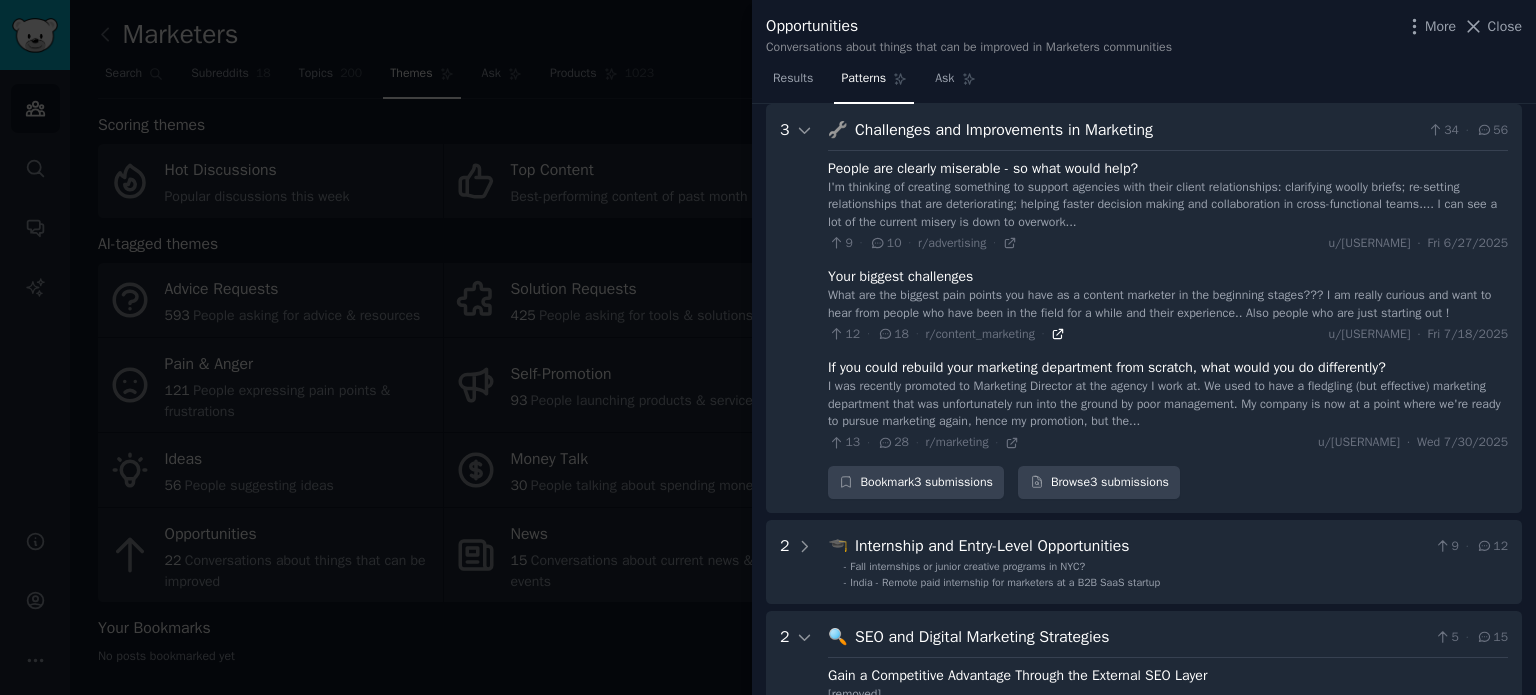 click 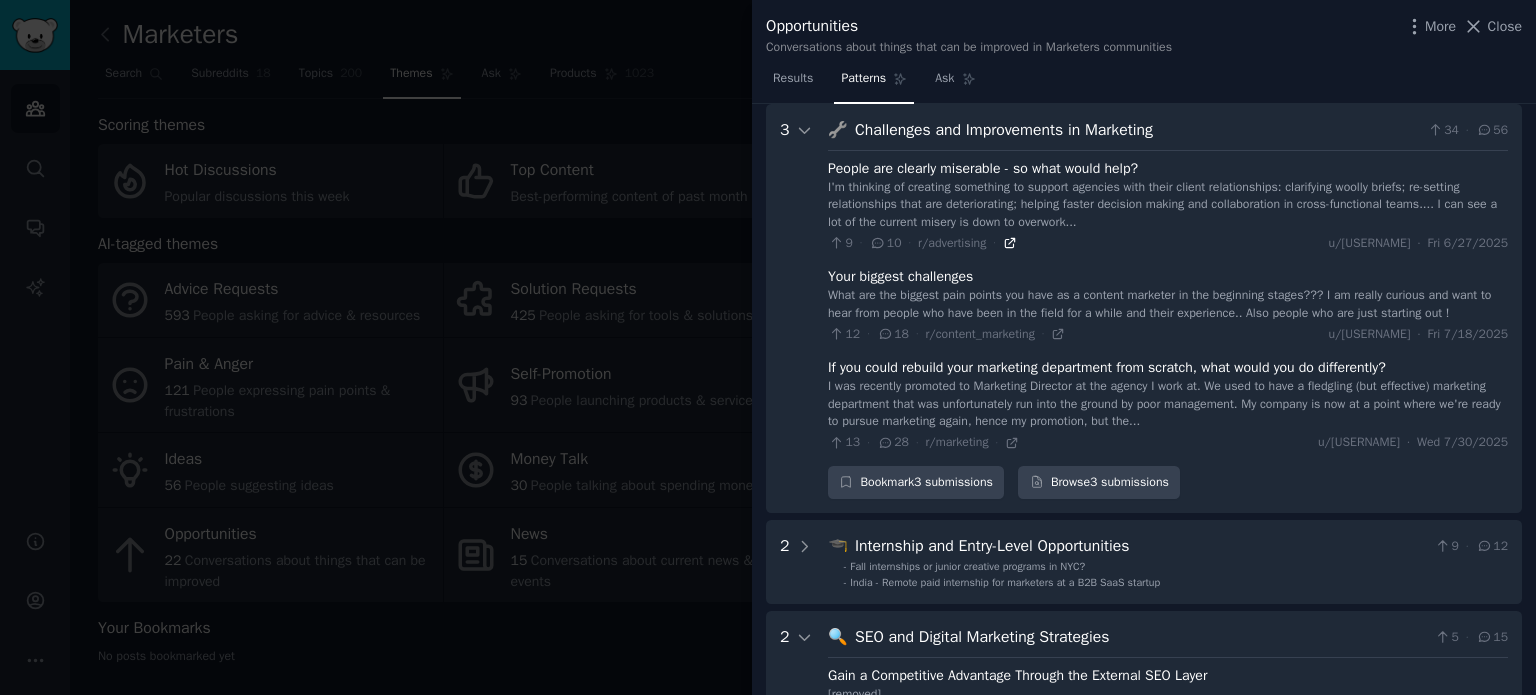 click 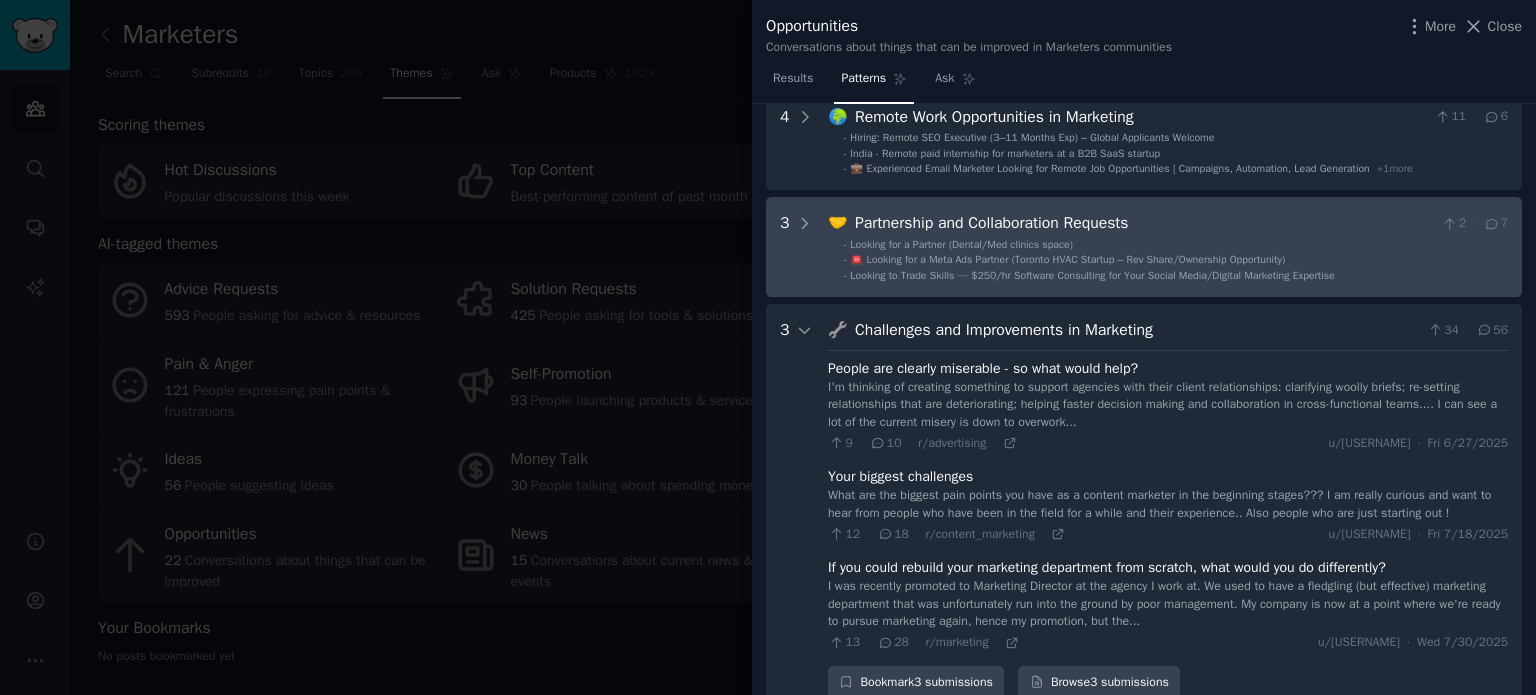 scroll, scrollTop: 0, scrollLeft: 0, axis: both 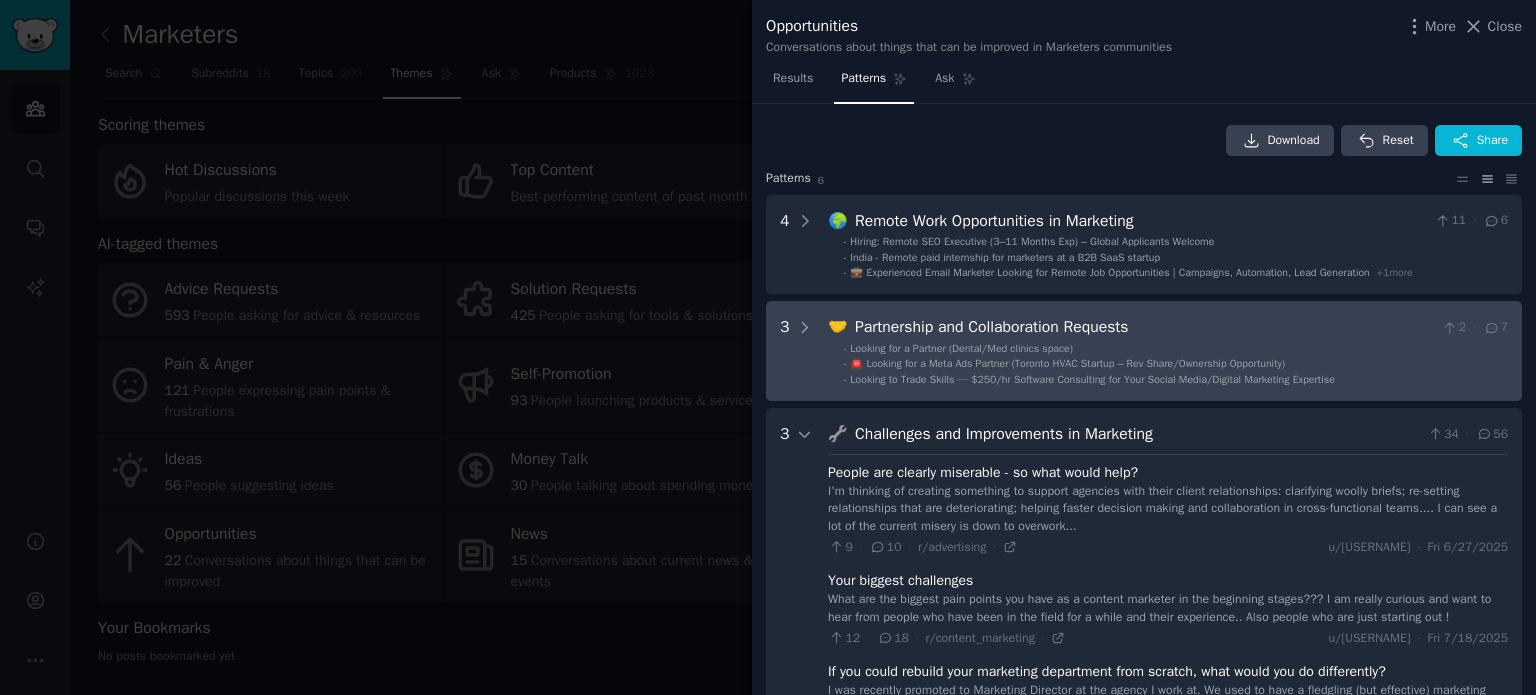click on "🚨 Looking for a Meta Ads Partner (Toronto HVAC Startup – Rev Share/Ownership Opportunity)" at bounding box center (1067, 363) 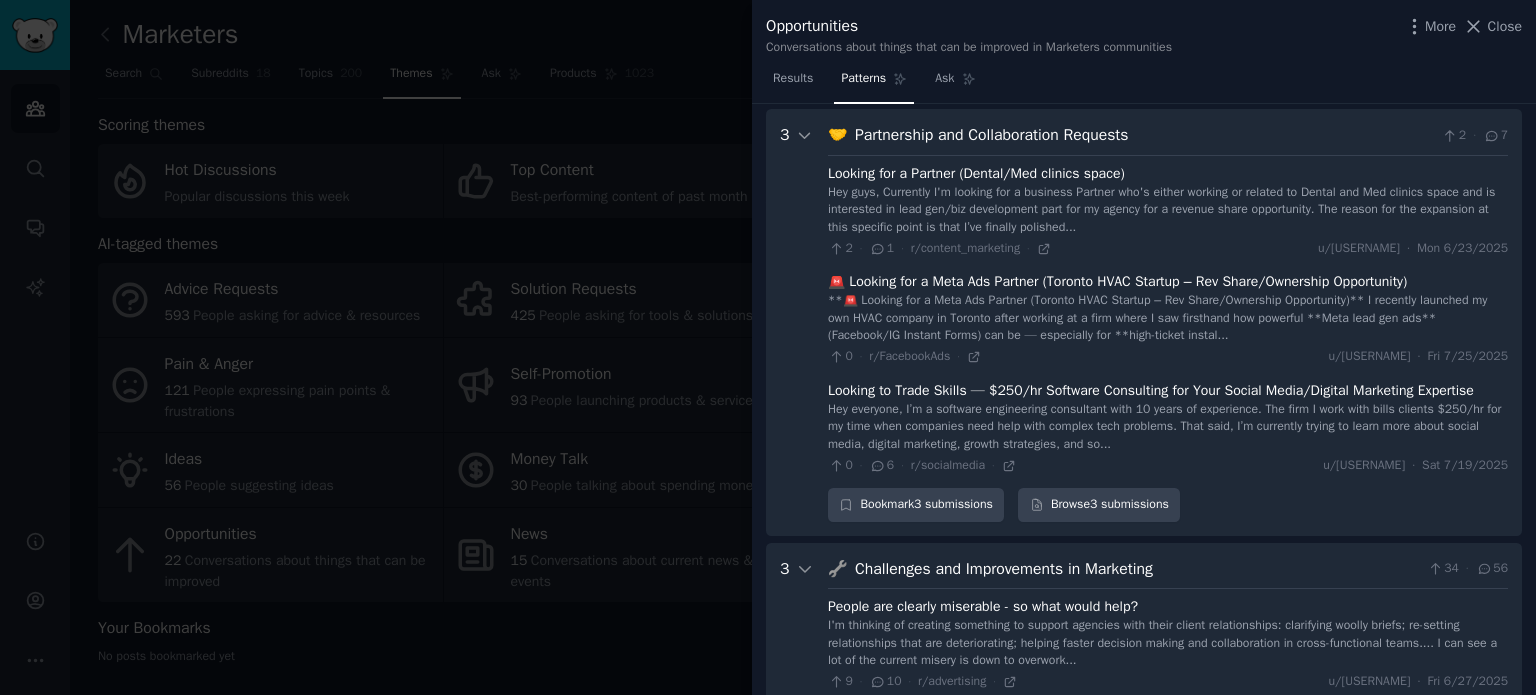 scroll, scrollTop: 197, scrollLeft: 0, axis: vertical 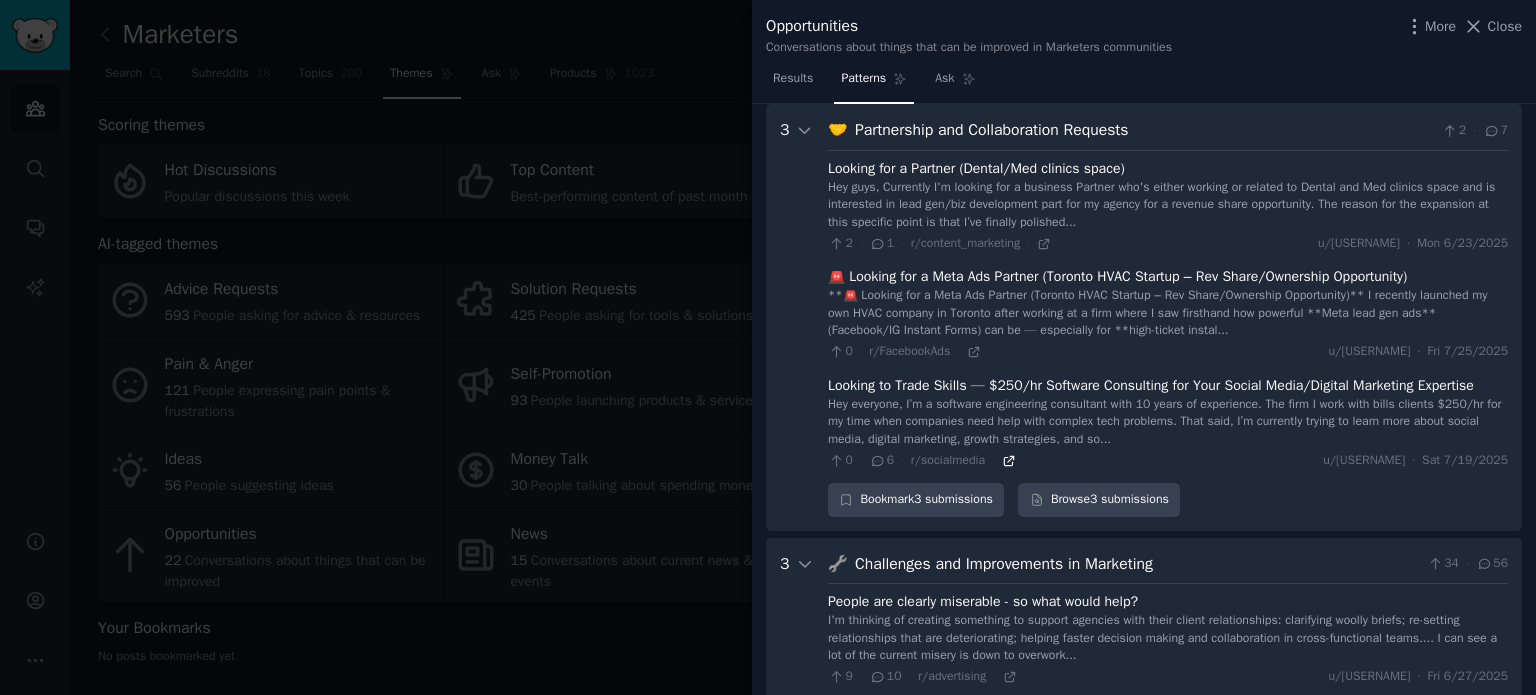 click 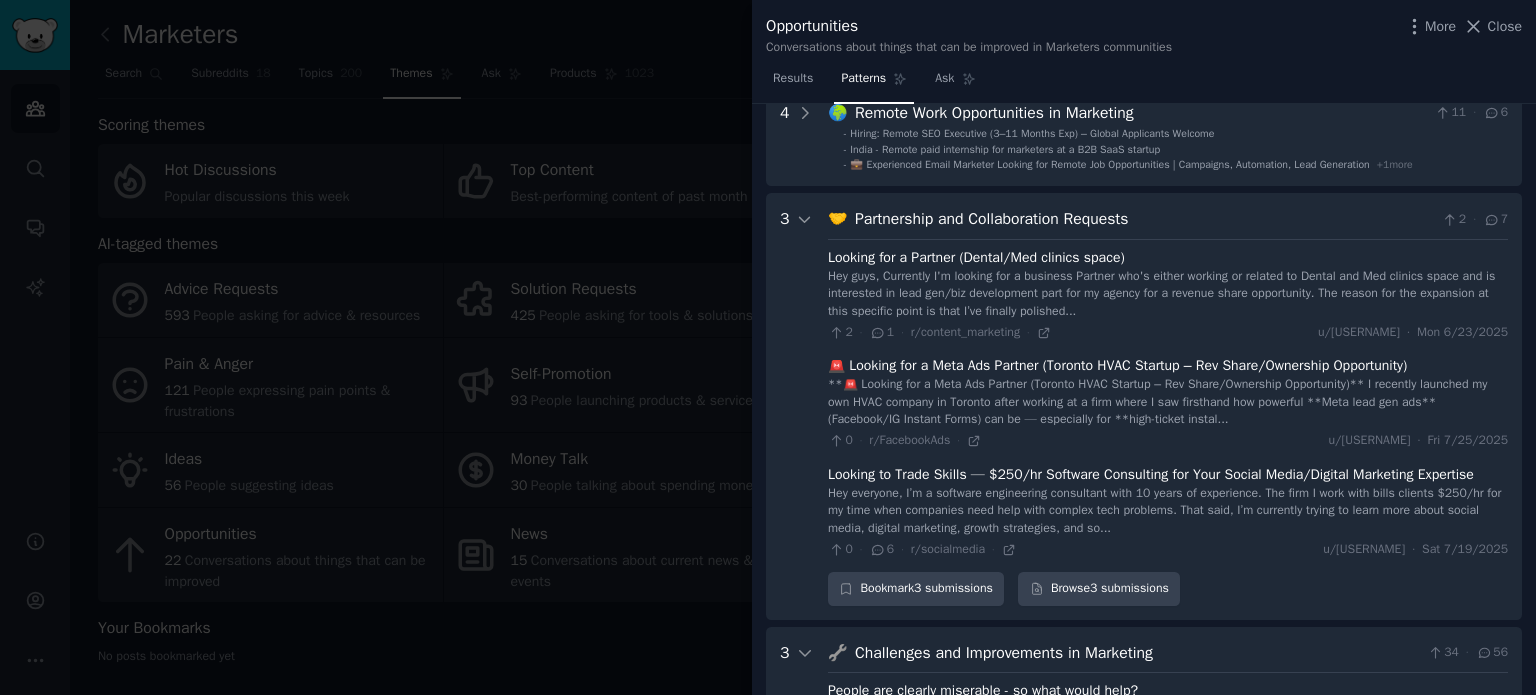 scroll, scrollTop: 60, scrollLeft: 0, axis: vertical 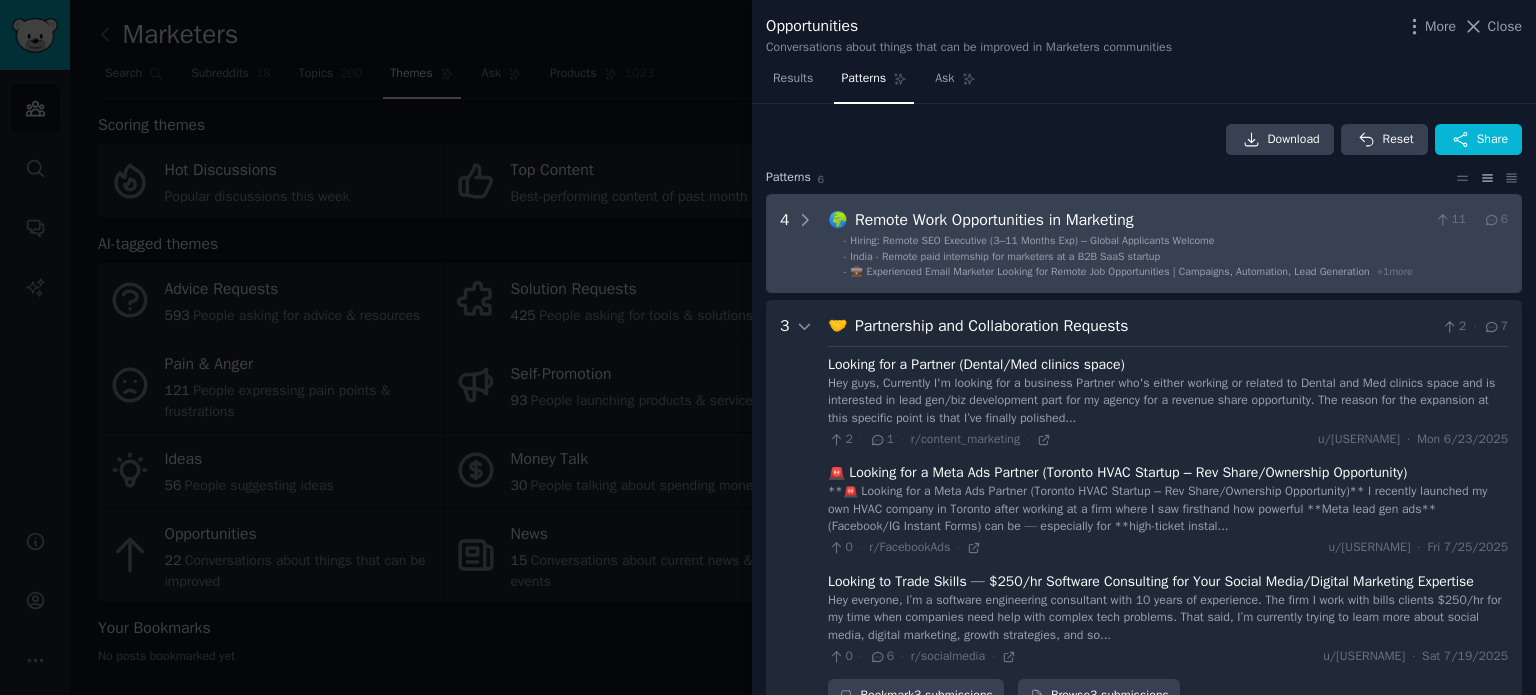 click on "India - Remote paid internship for marketers at a B2B SaaS startup" at bounding box center [1005, 256] 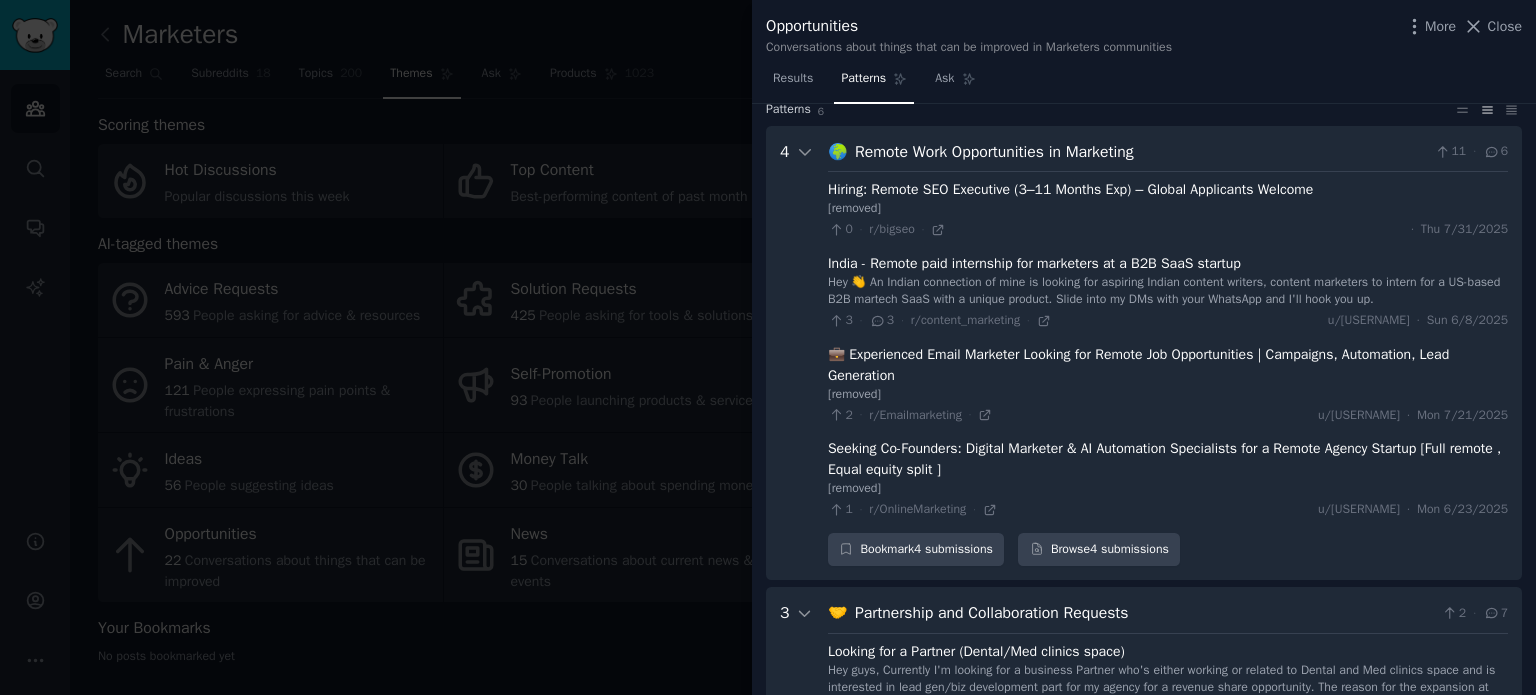 scroll, scrollTop: 91, scrollLeft: 0, axis: vertical 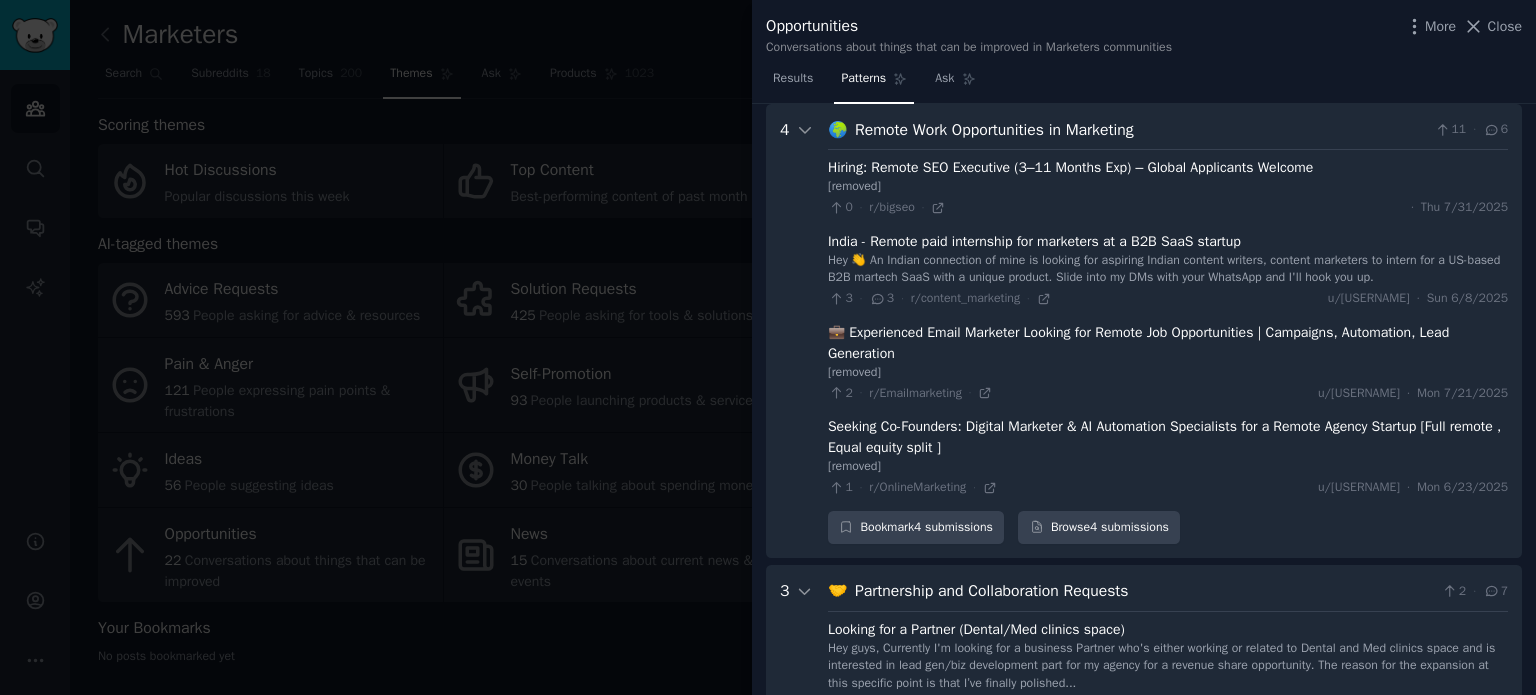click on "Opportunities Conversations about things that can be improved in Marketers communities More Close" at bounding box center (1144, 35) 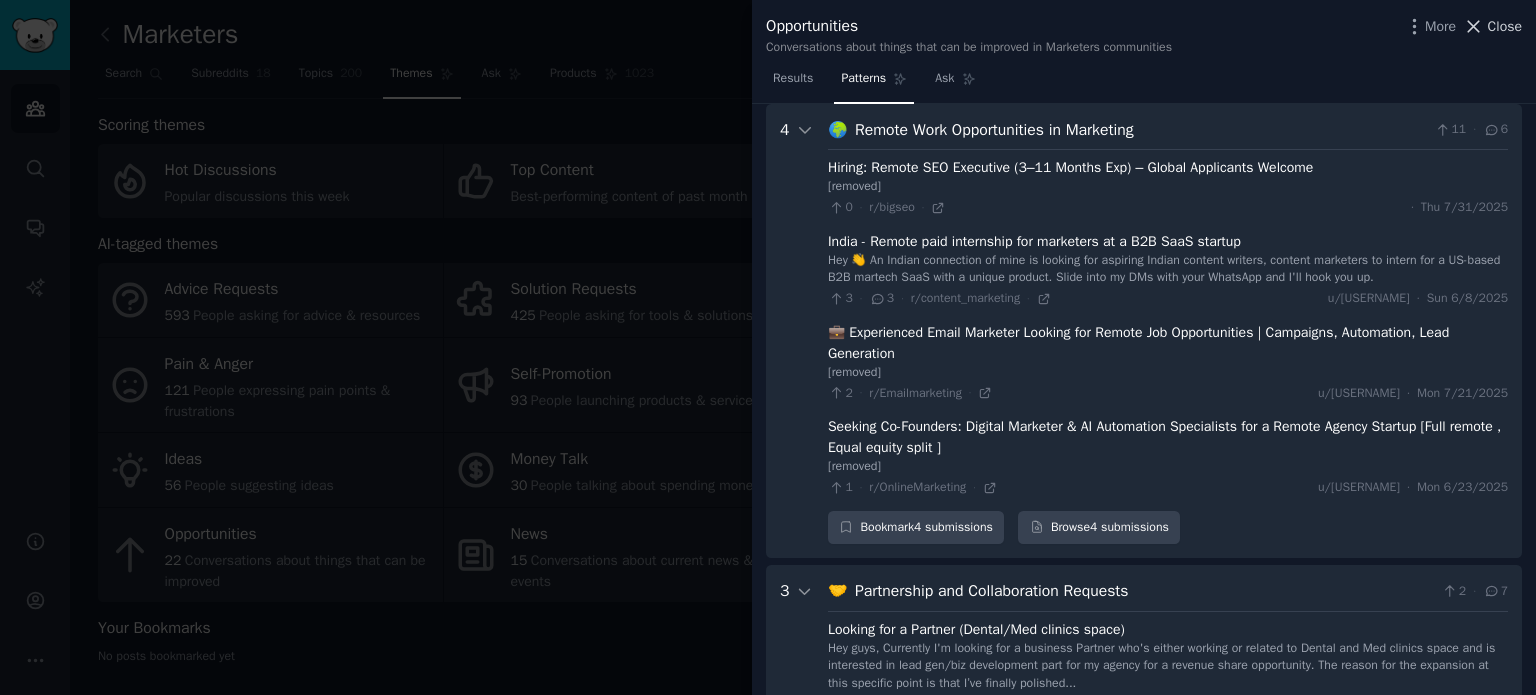 click 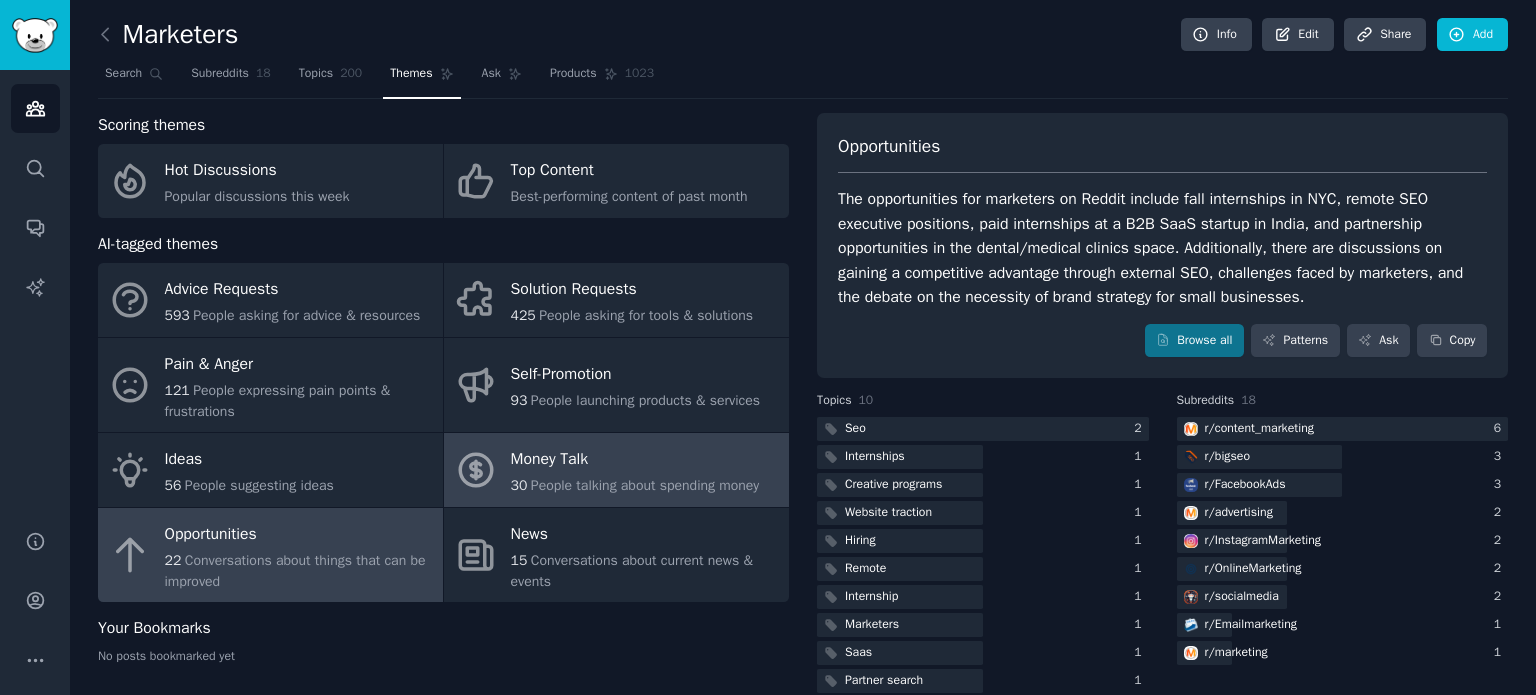 click on "People talking about spending money" at bounding box center [645, 485] 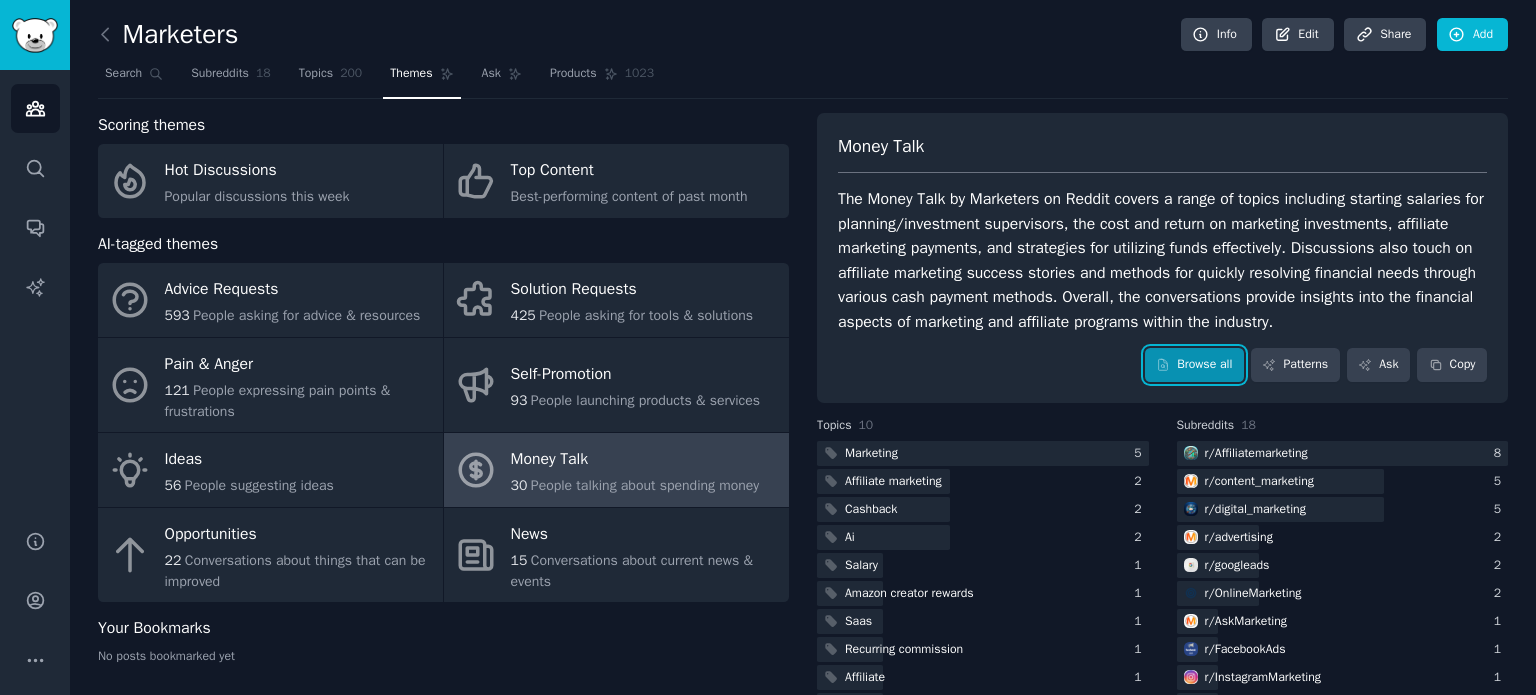 click on "Browse all" at bounding box center (1194, 365) 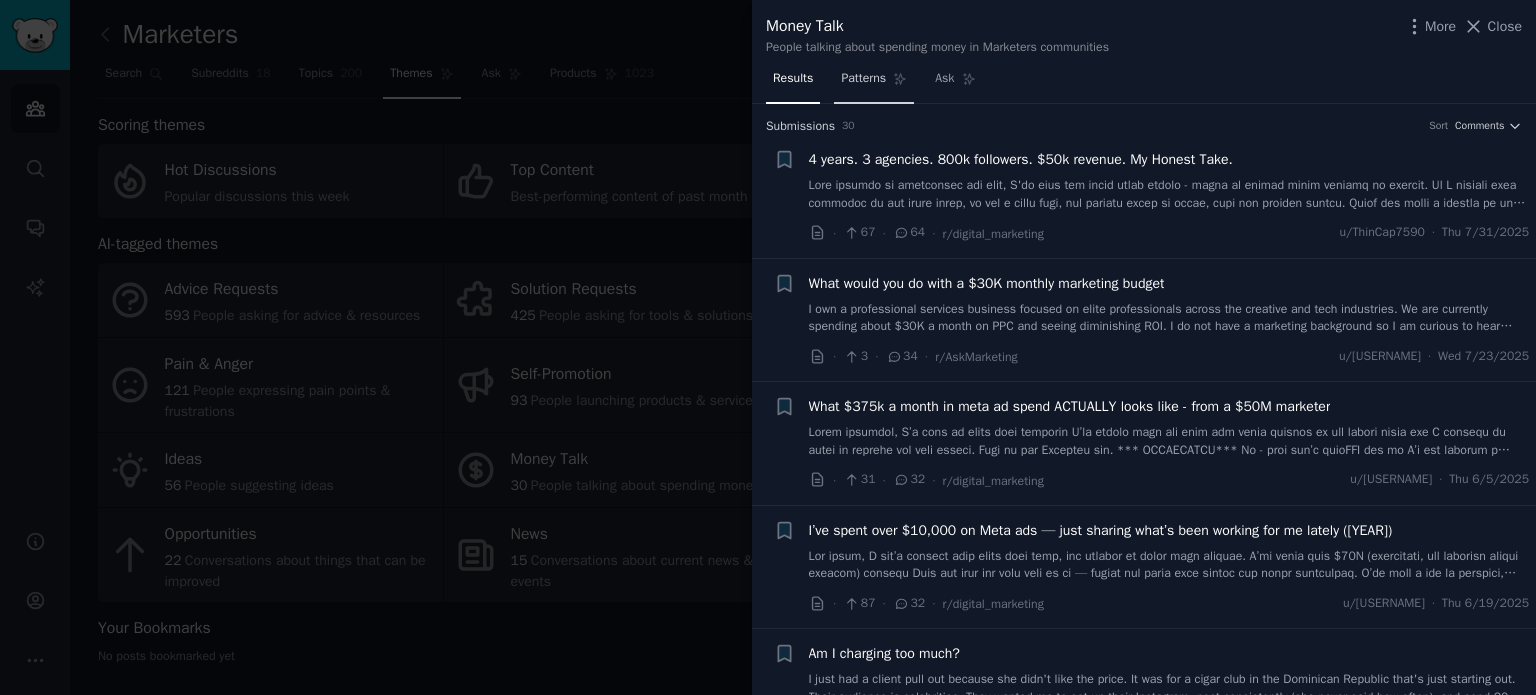 click on "Patterns" at bounding box center (863, 79) 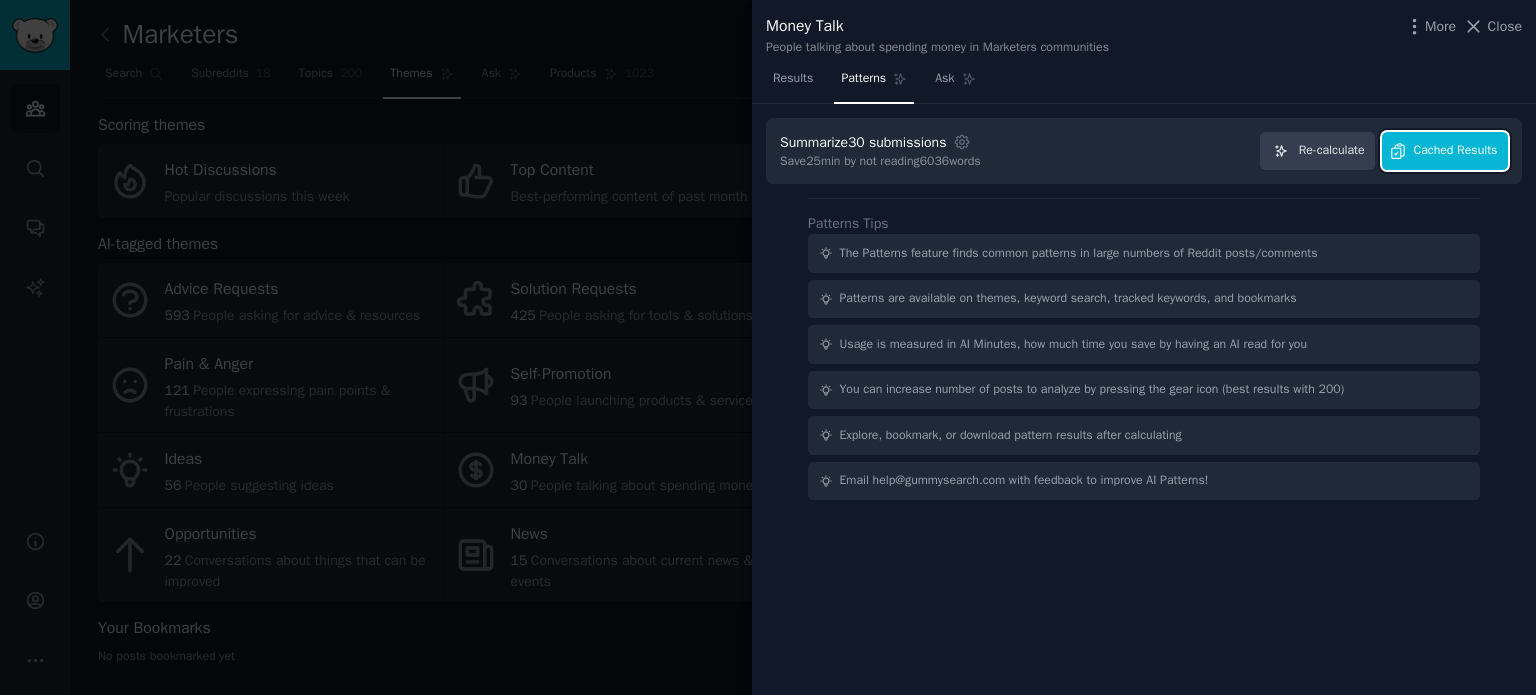 click on "Cached Results" at bounding box center [1456, 151] 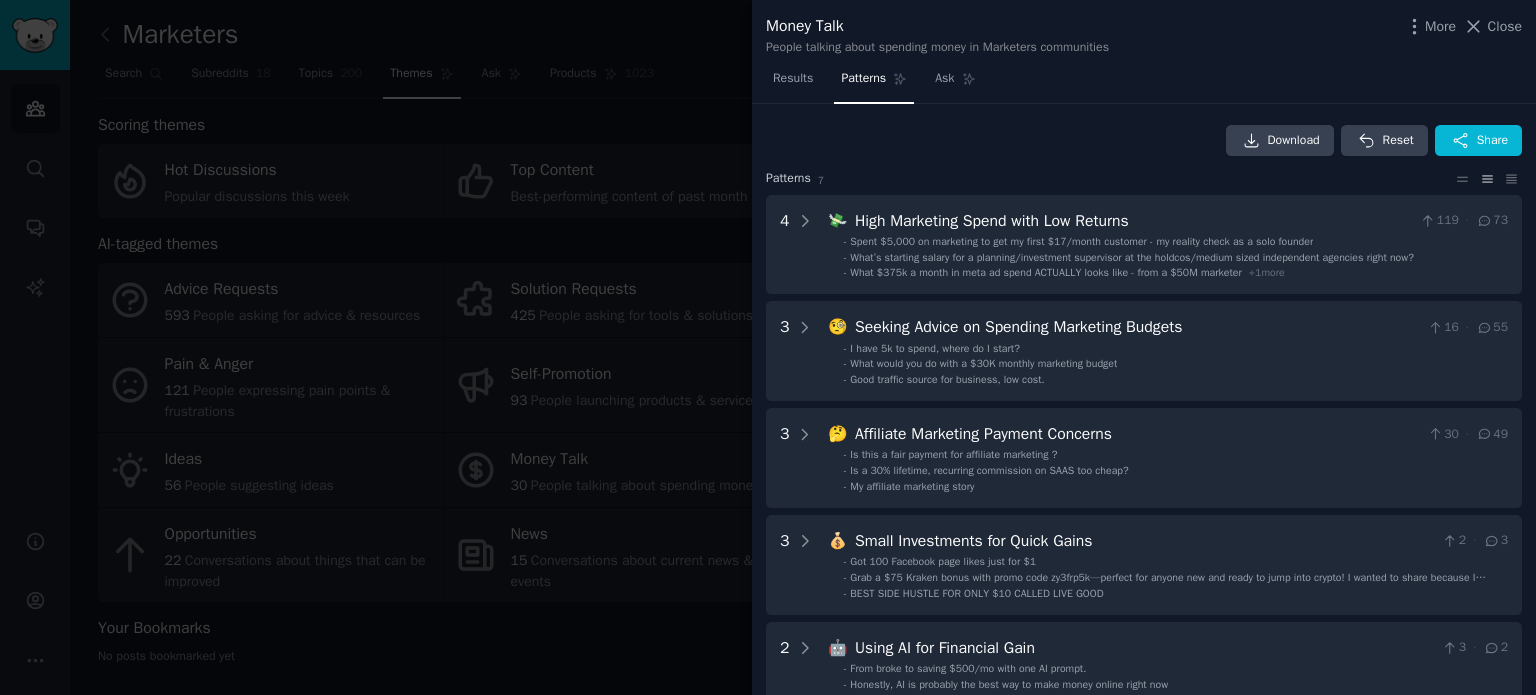 scroll, scrollTop: 463, scrollLeft: 0, axis: vertical 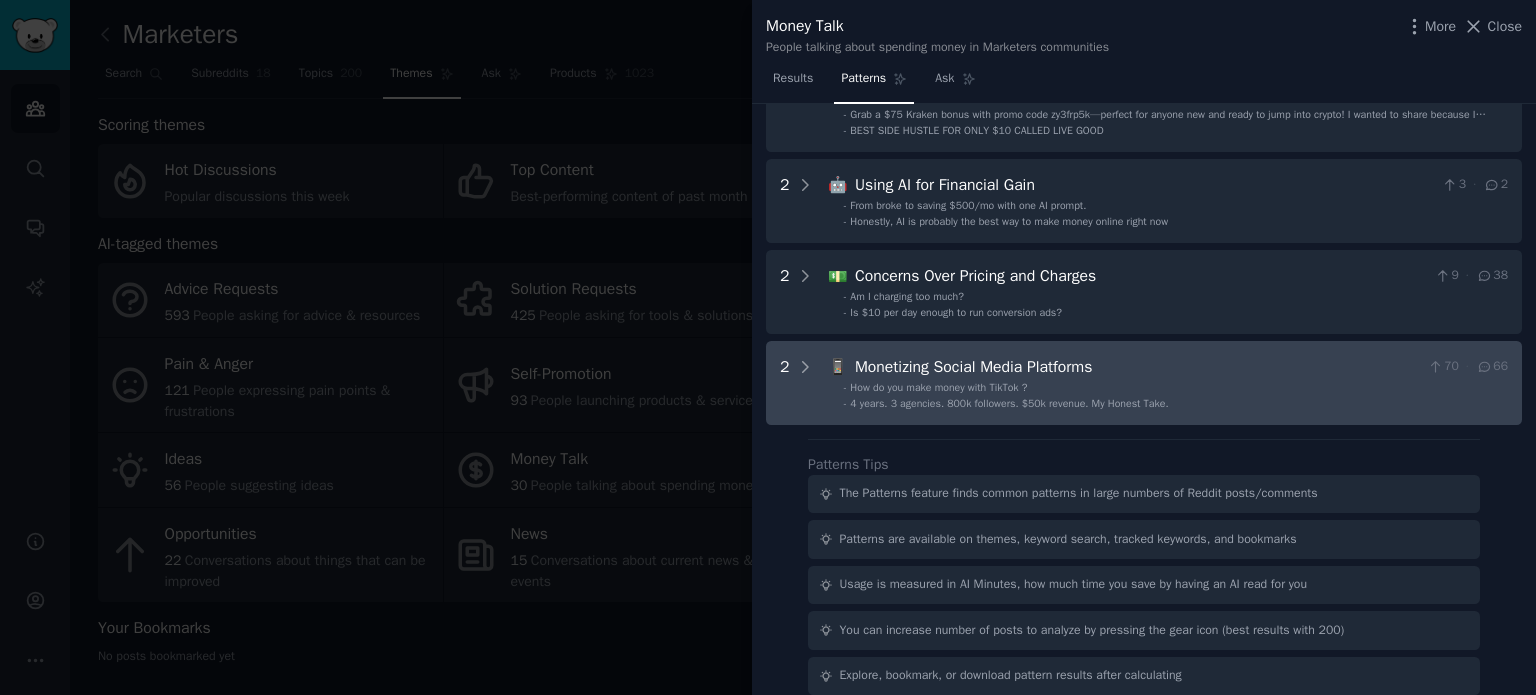 click on "- 4 years. 3 agencies. 800k followers. $50k revenue. My Honest Take." at bounding box center [1176, 404] 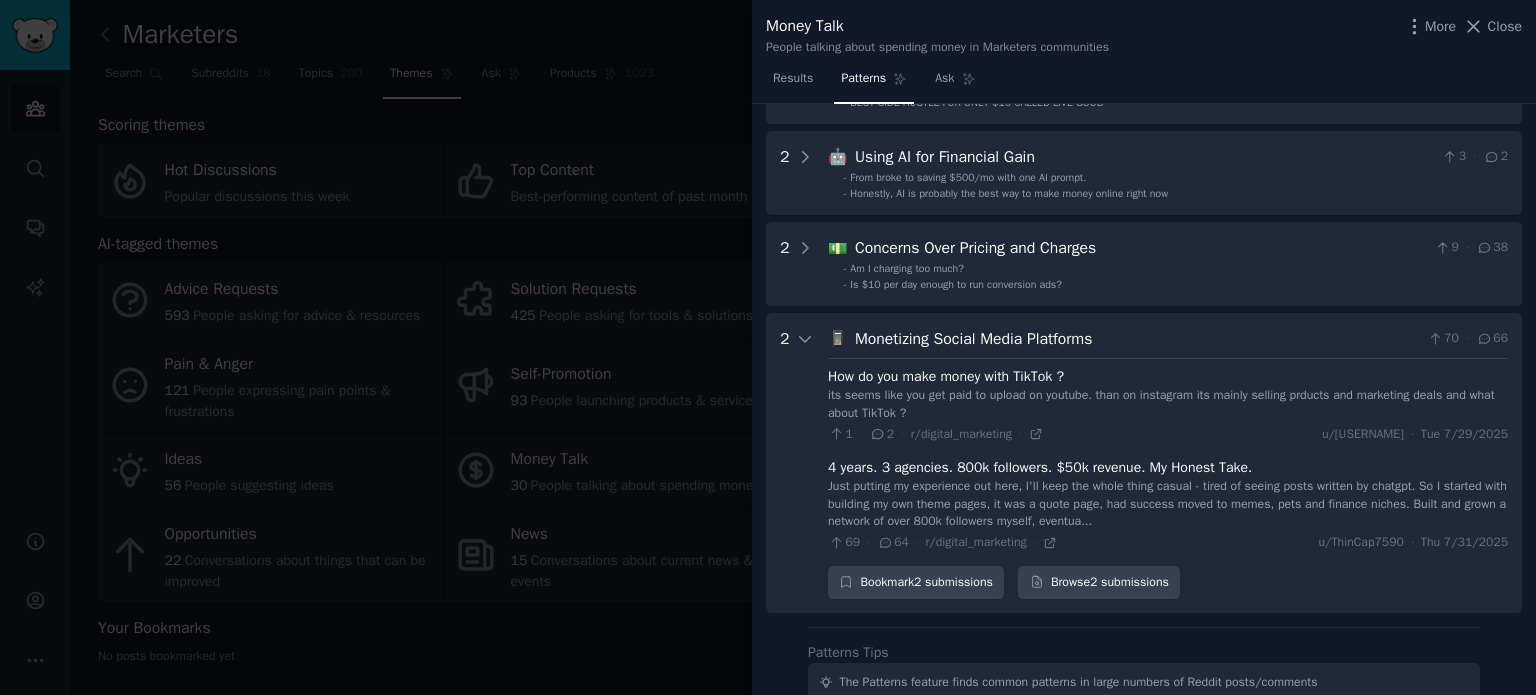scroll, scrollTop: 488, scrollLeft: 0, axis: vertical 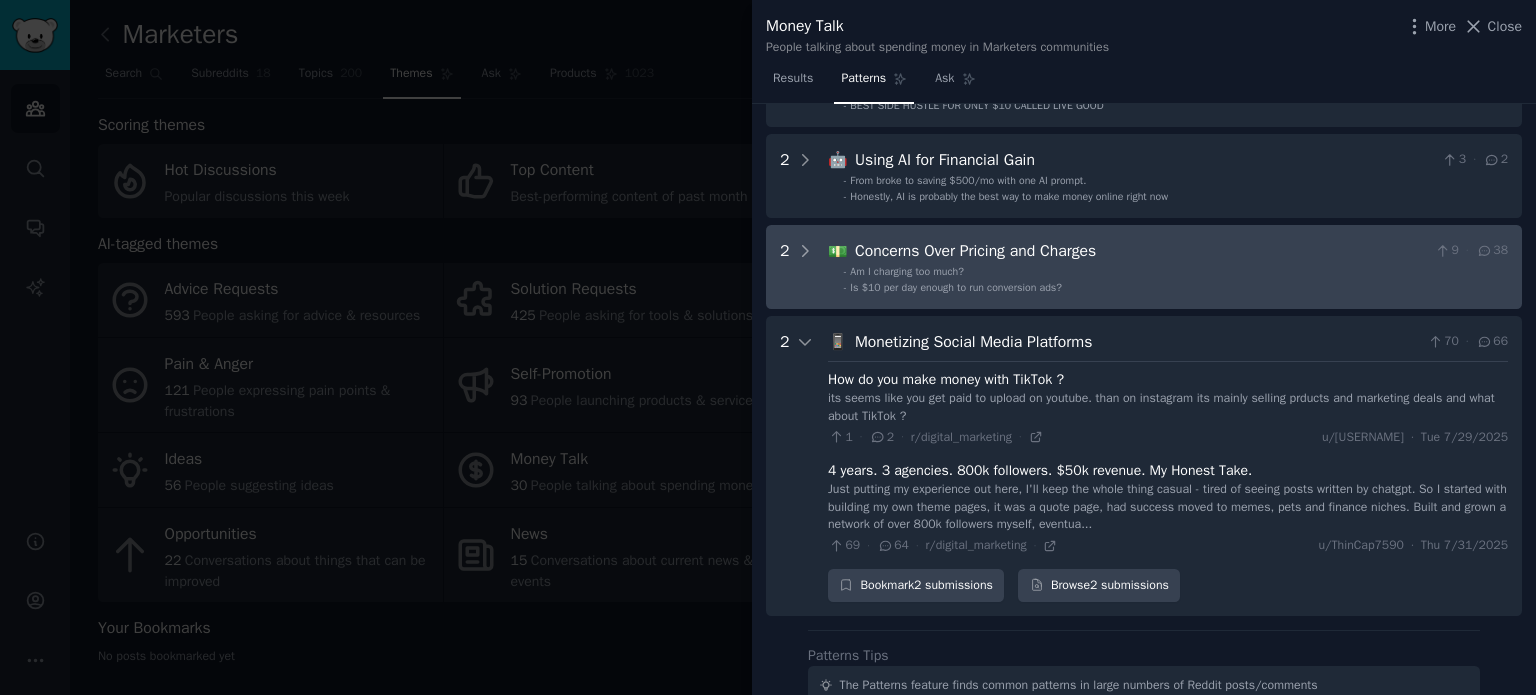 click on "2 💵 Concerns Over Pricing and Charges 9 · 38 - Am I charging too much? - Is $10 per day enough to run conversion ads?" at bounding box center (1144, 267) 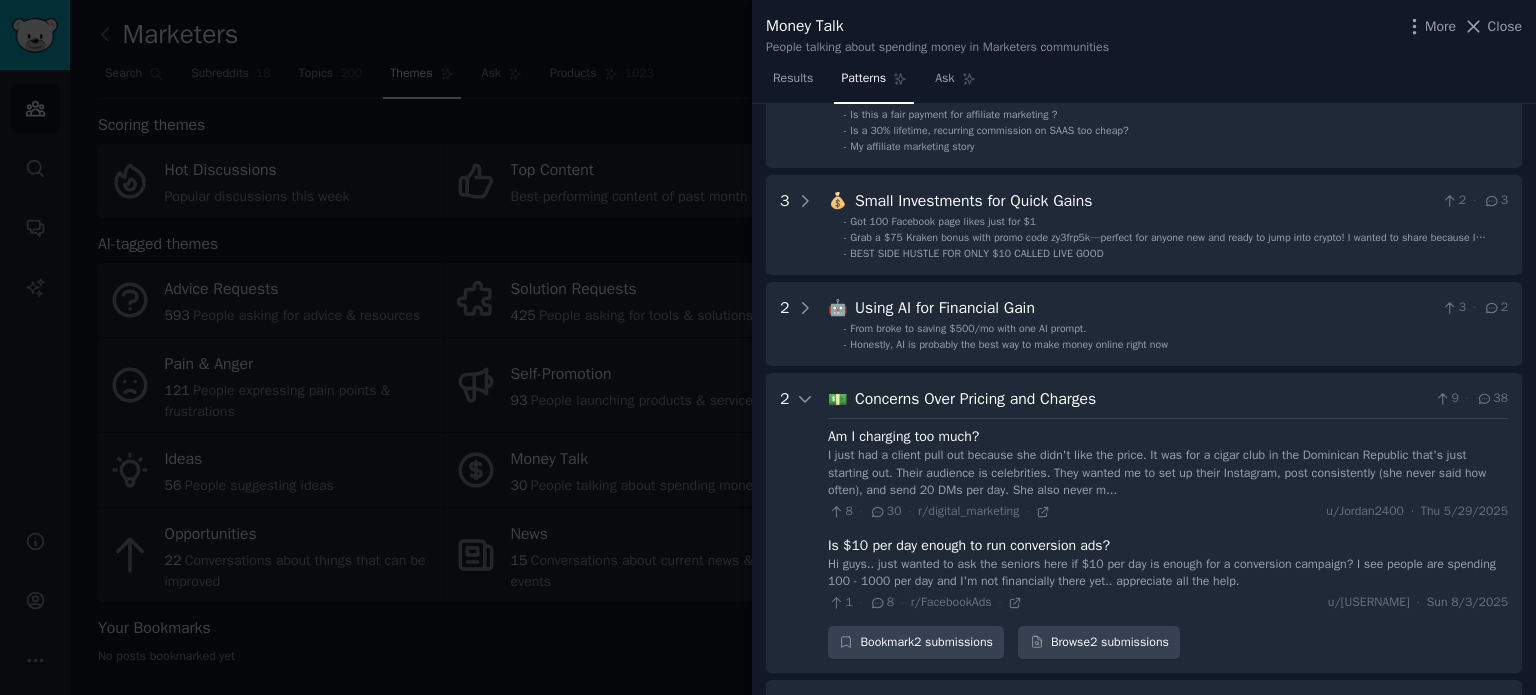 scroll, scrollTop: 340, scrollLeft: 0, axis: vertical 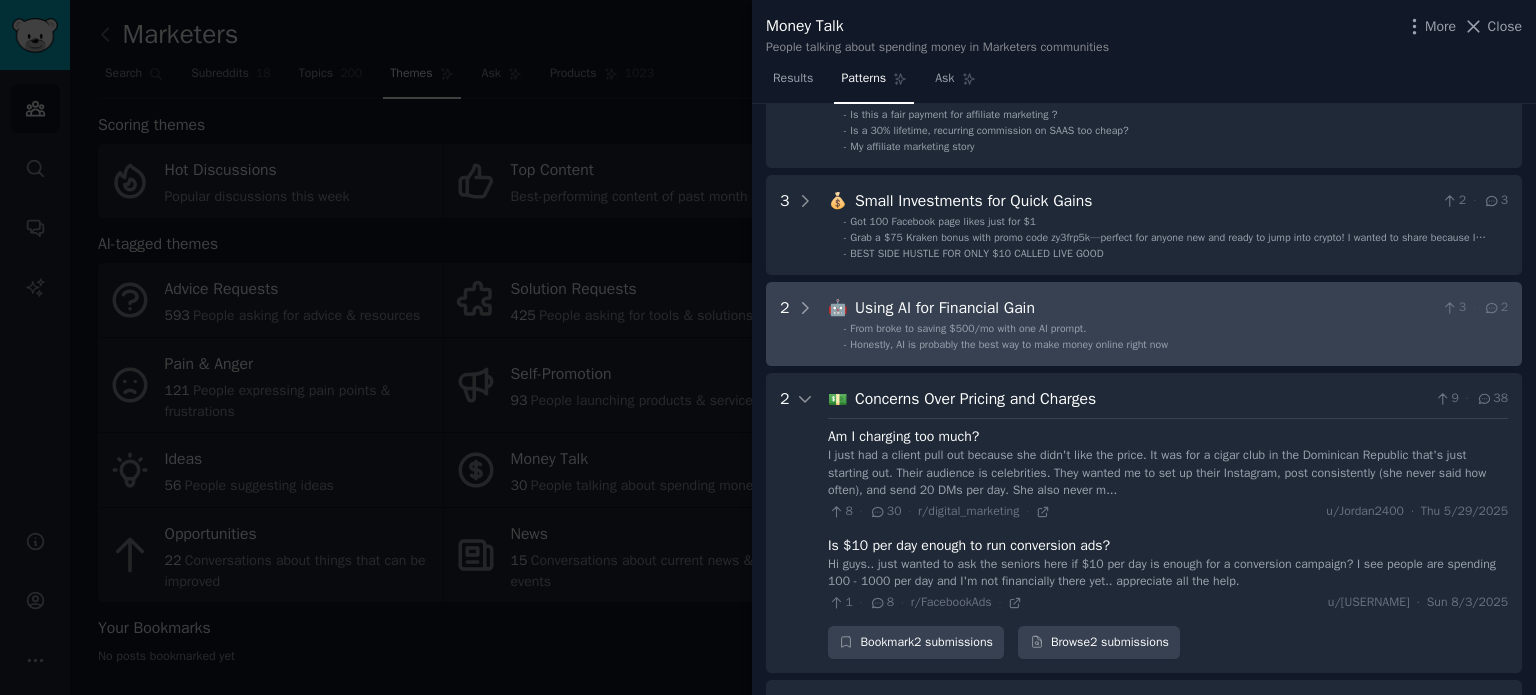click on "Honestly, AI is probably the best way to make money online right now" at bounding box center (1009, 344) 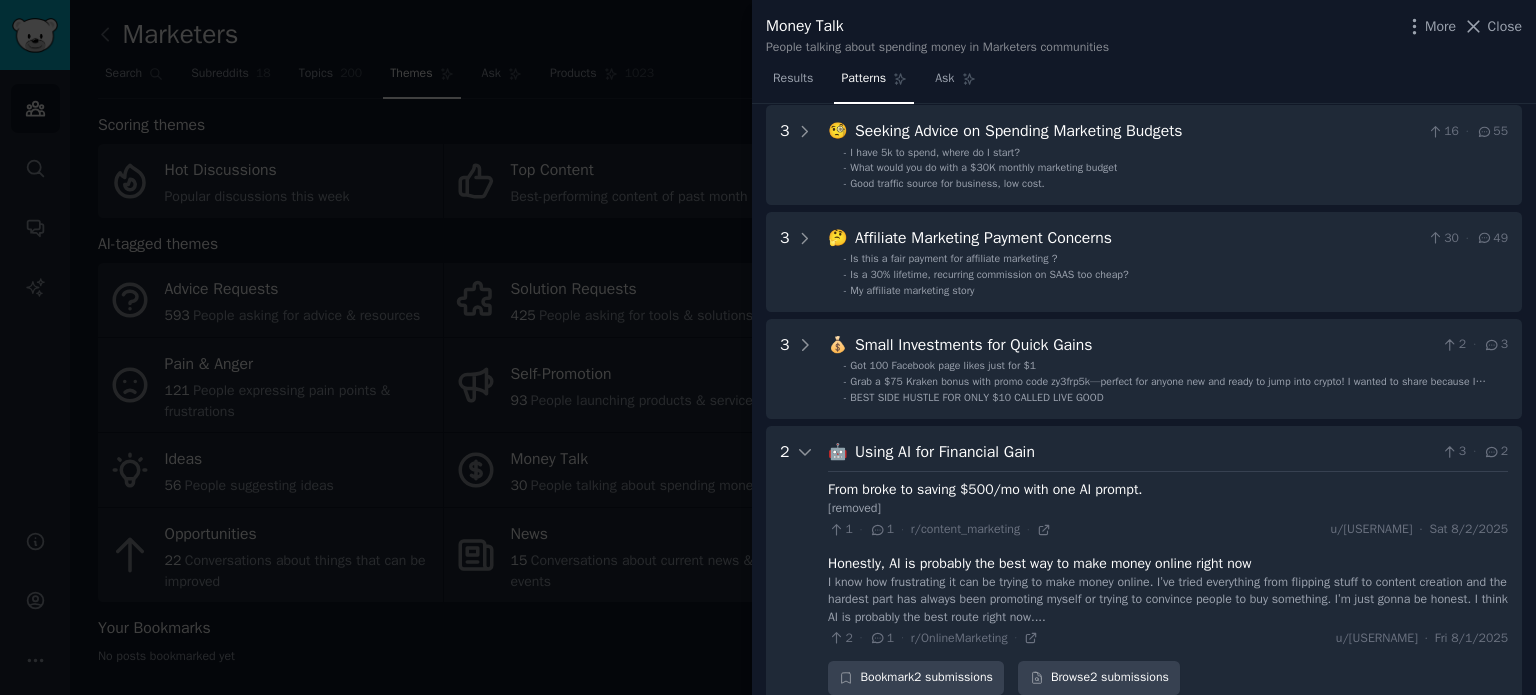 scroll, scrollTop: 195, scrollLeft: 0, axis: vertical 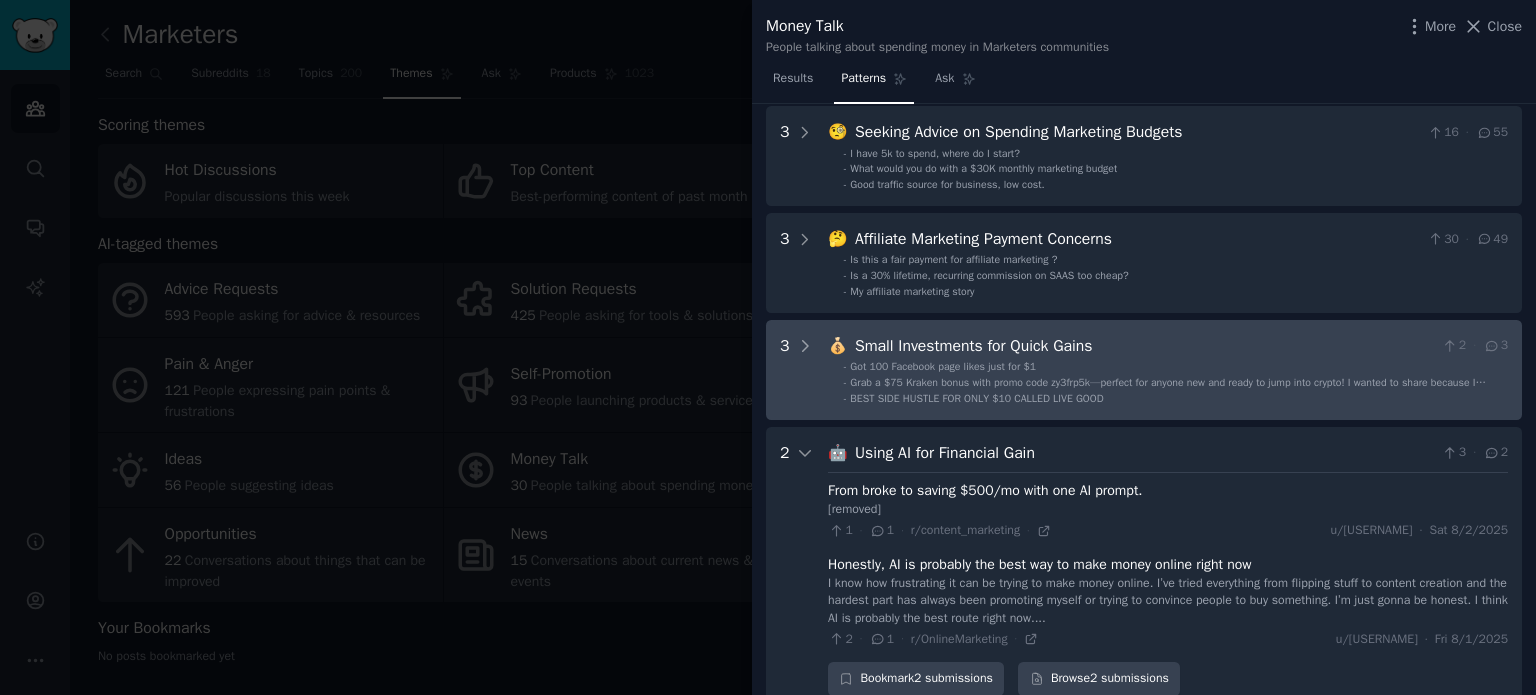 click on "BEST SIDE HUSTLE FOR ONLY $10 CALLED LIVE GOOD" at bounding box center (976, 398) 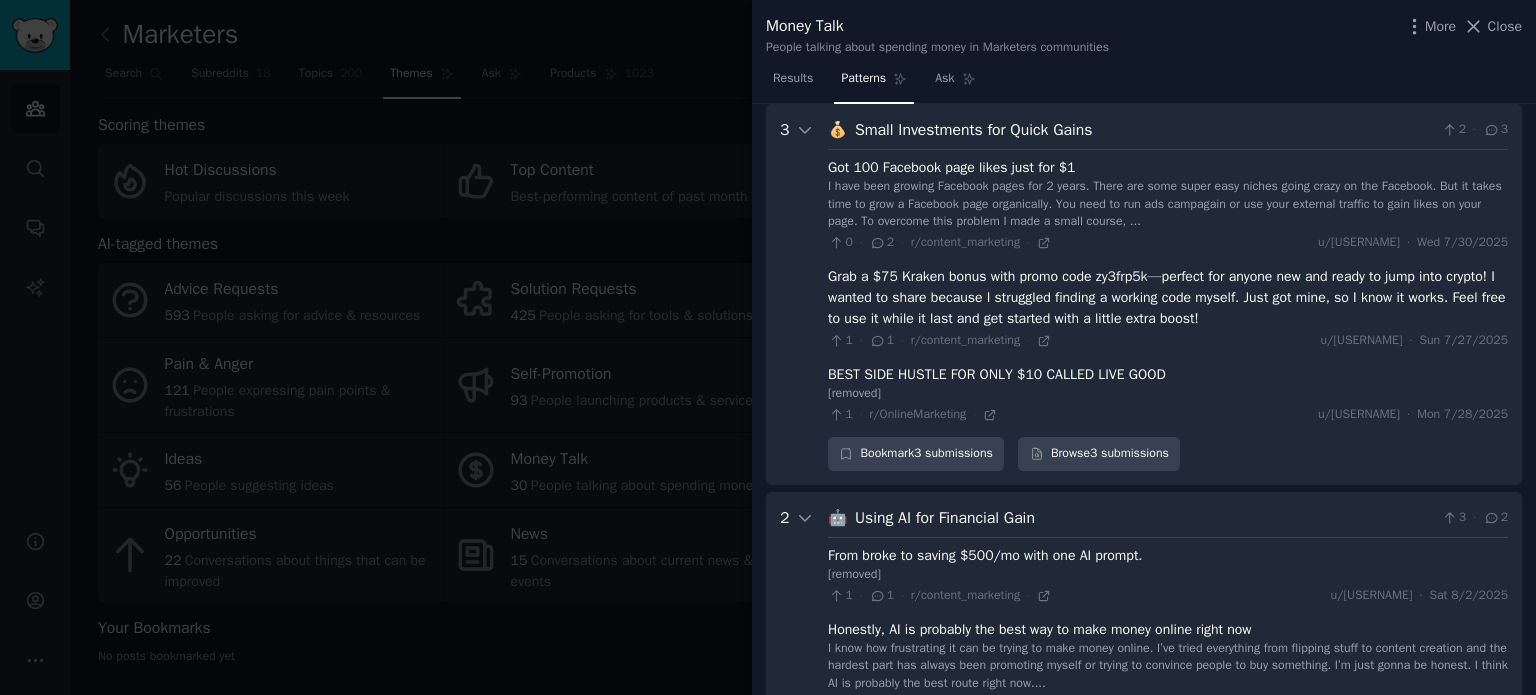 scroll, scrollTop: 12, scrollLeft: 0, axis: vertical 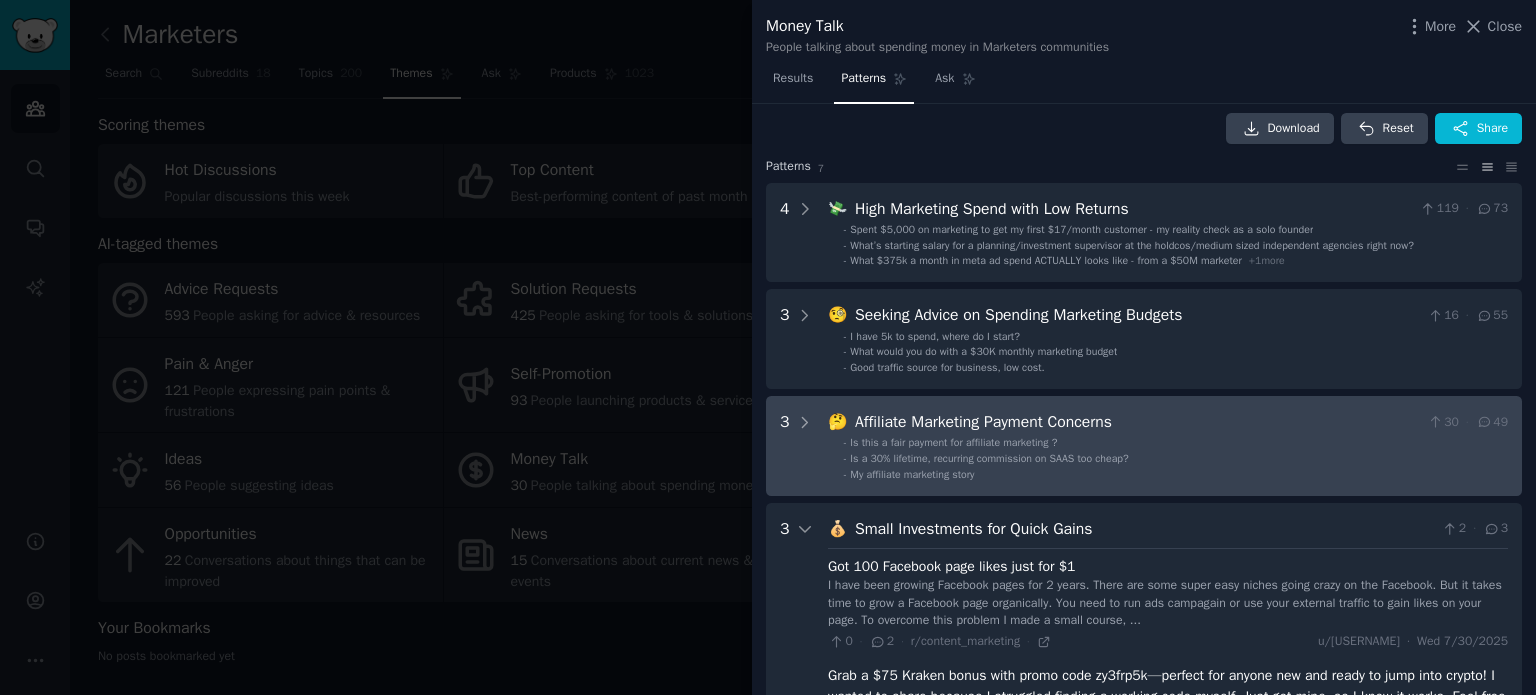 click on "- Is this a fair payment for affiliate marketing ?" at bounding box center (1176, 443) 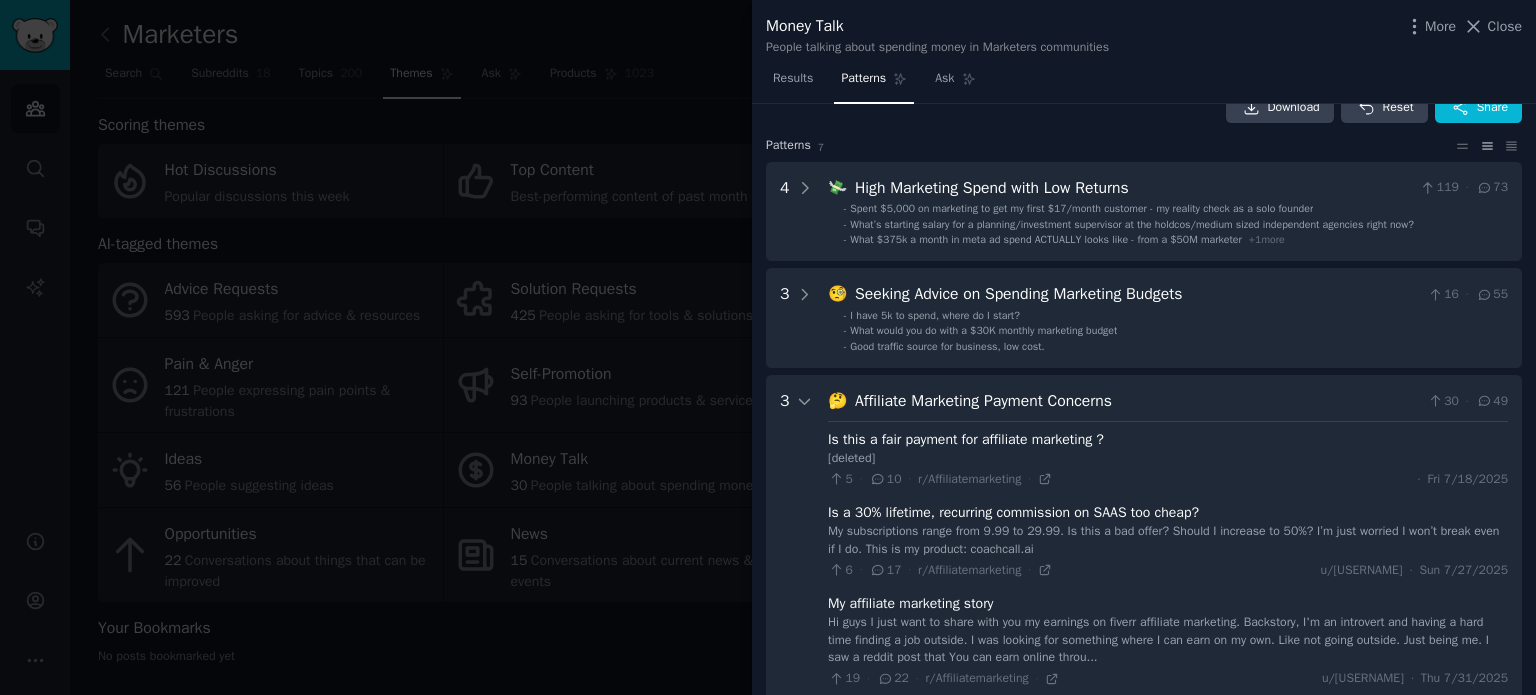 scroll, scrollTop: 29, scrollLeft: 0, axis: vertical 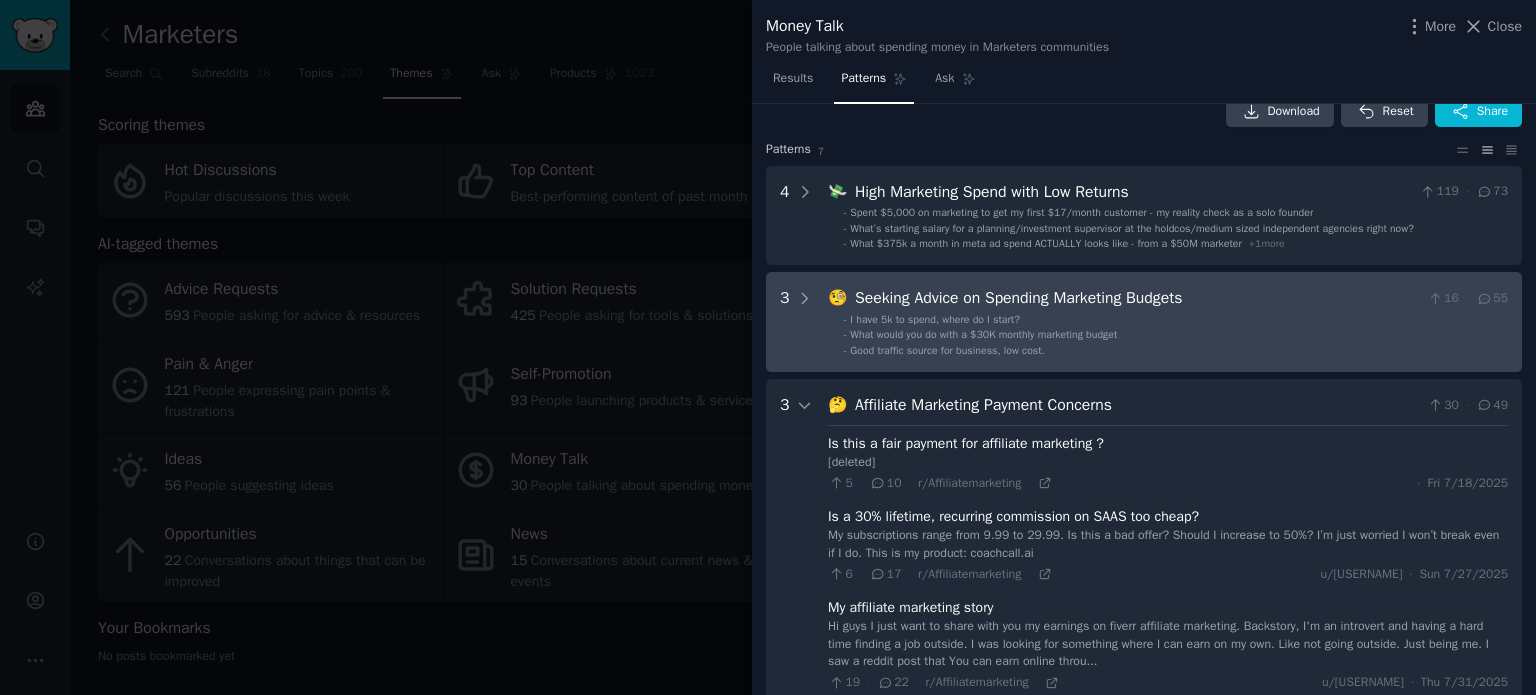 click on "What would you do with a $30K monthly marketing budget" at bounding box center (983, 334) 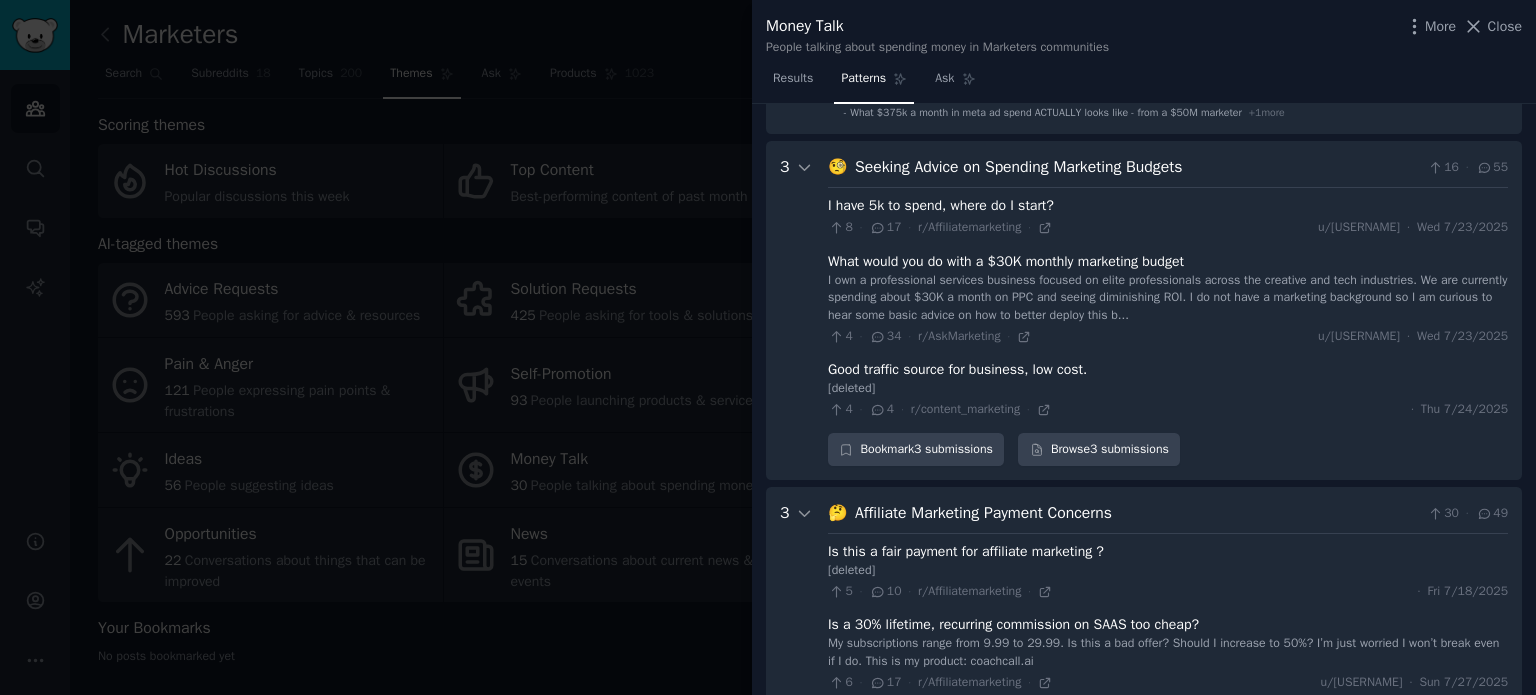 scroll, scrollTop: 157, scrollLeft: 0, axis: vertical 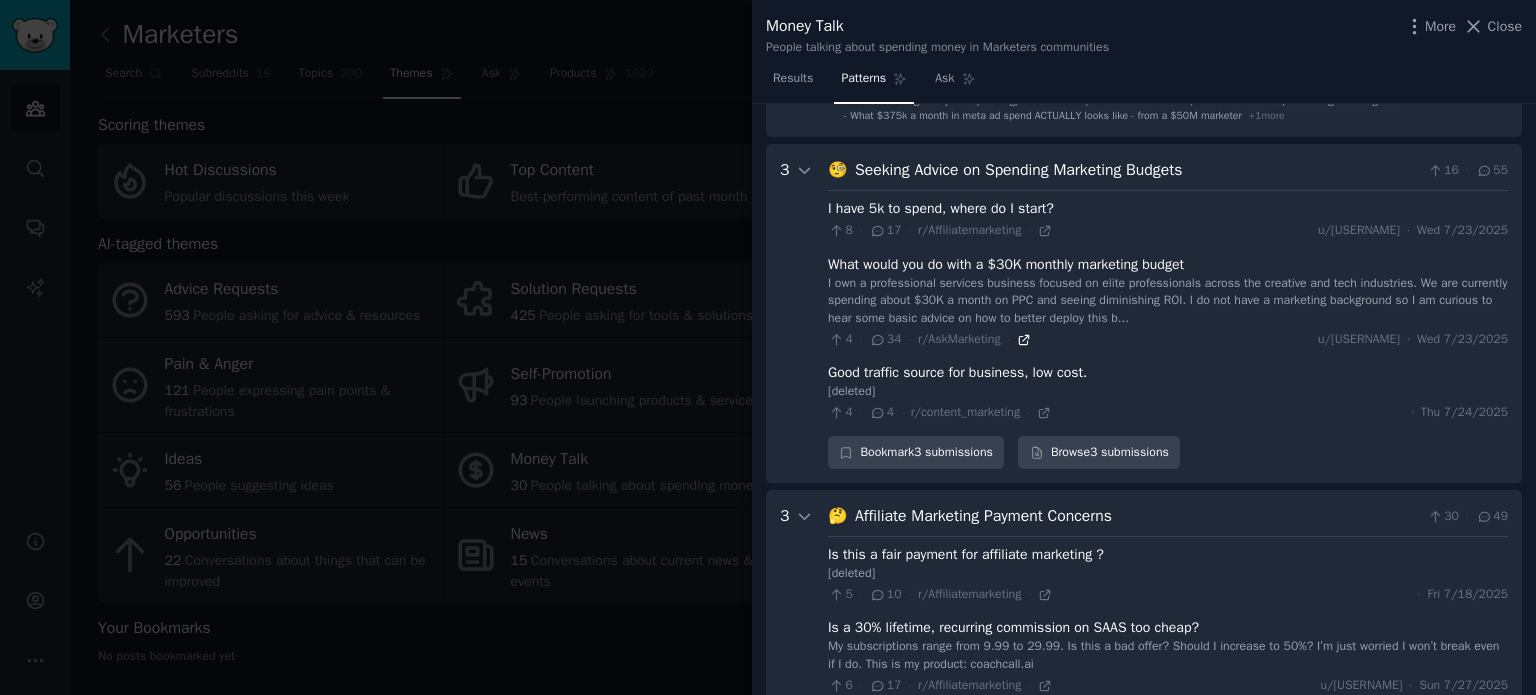 click 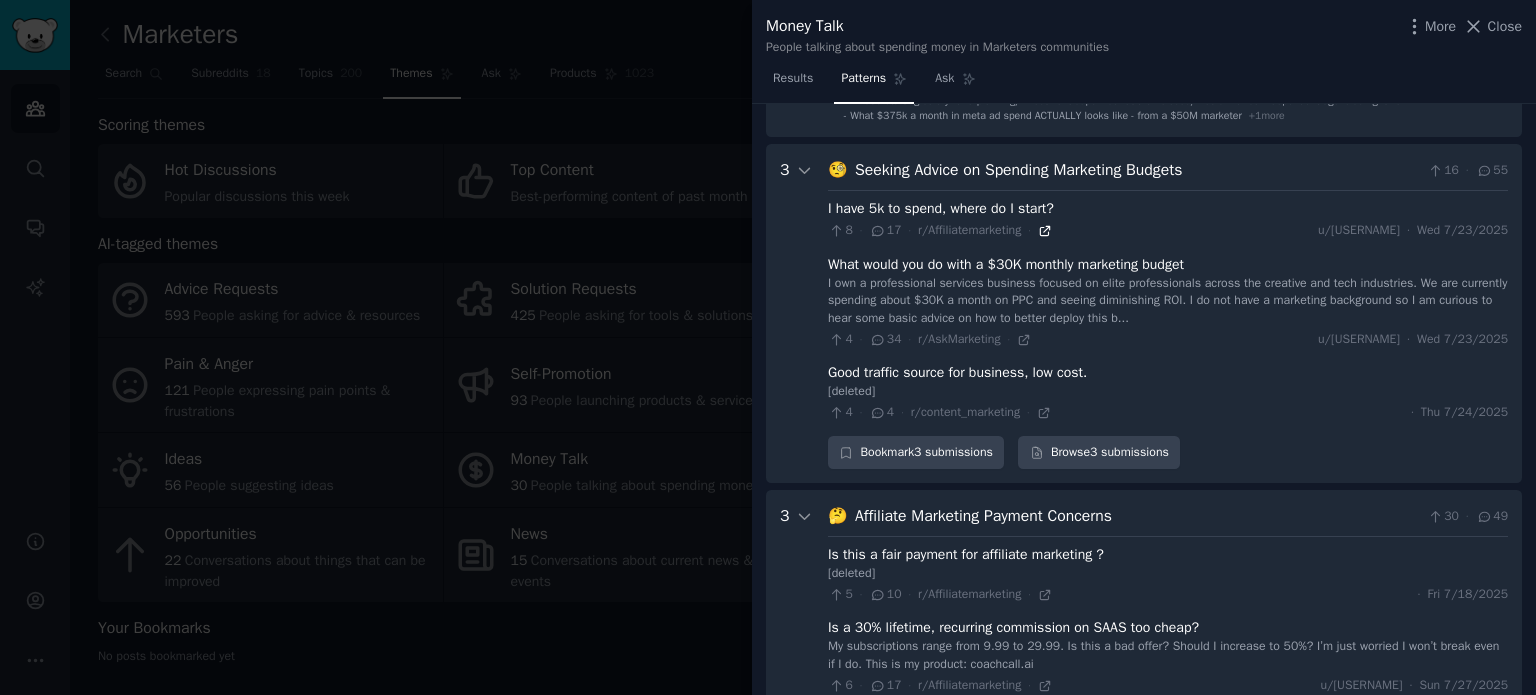 click 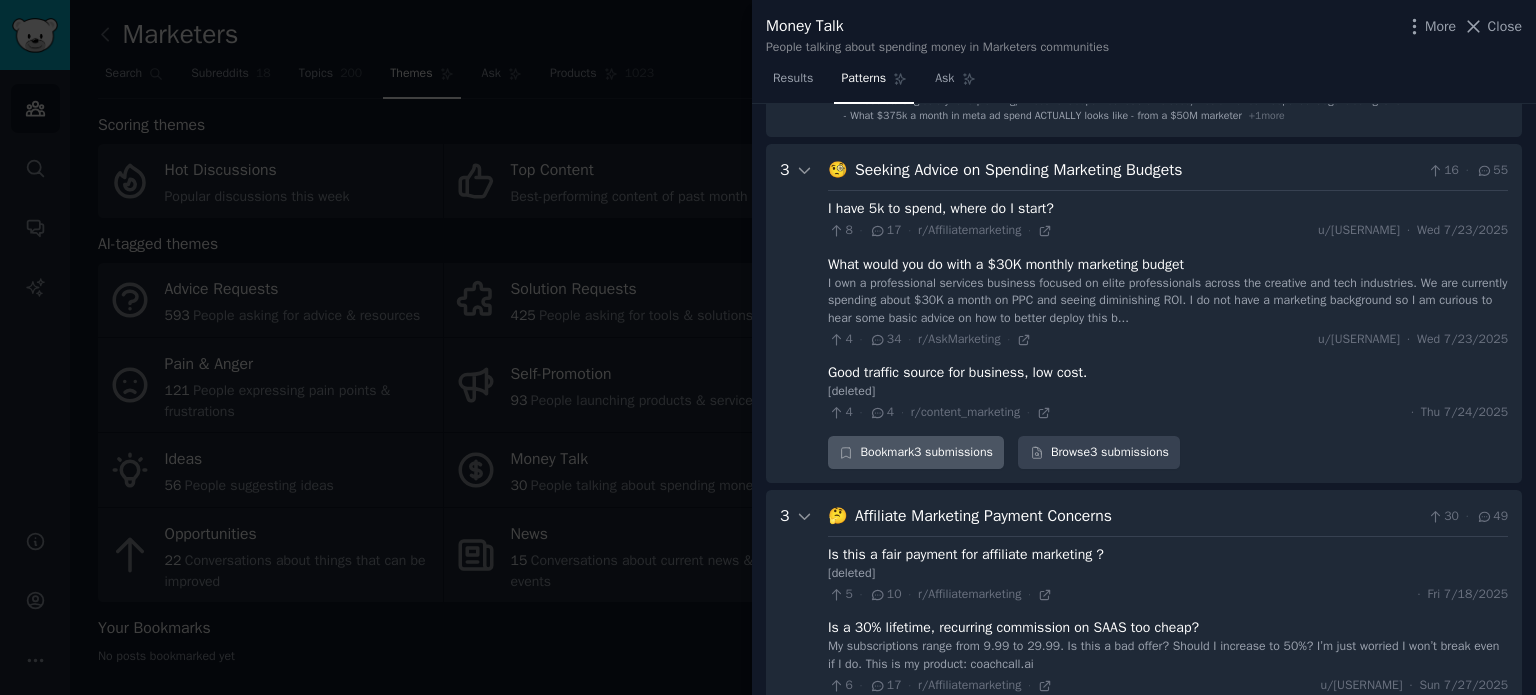 scroll, scrollTop: 0, scrollLeft: 0, axis: both 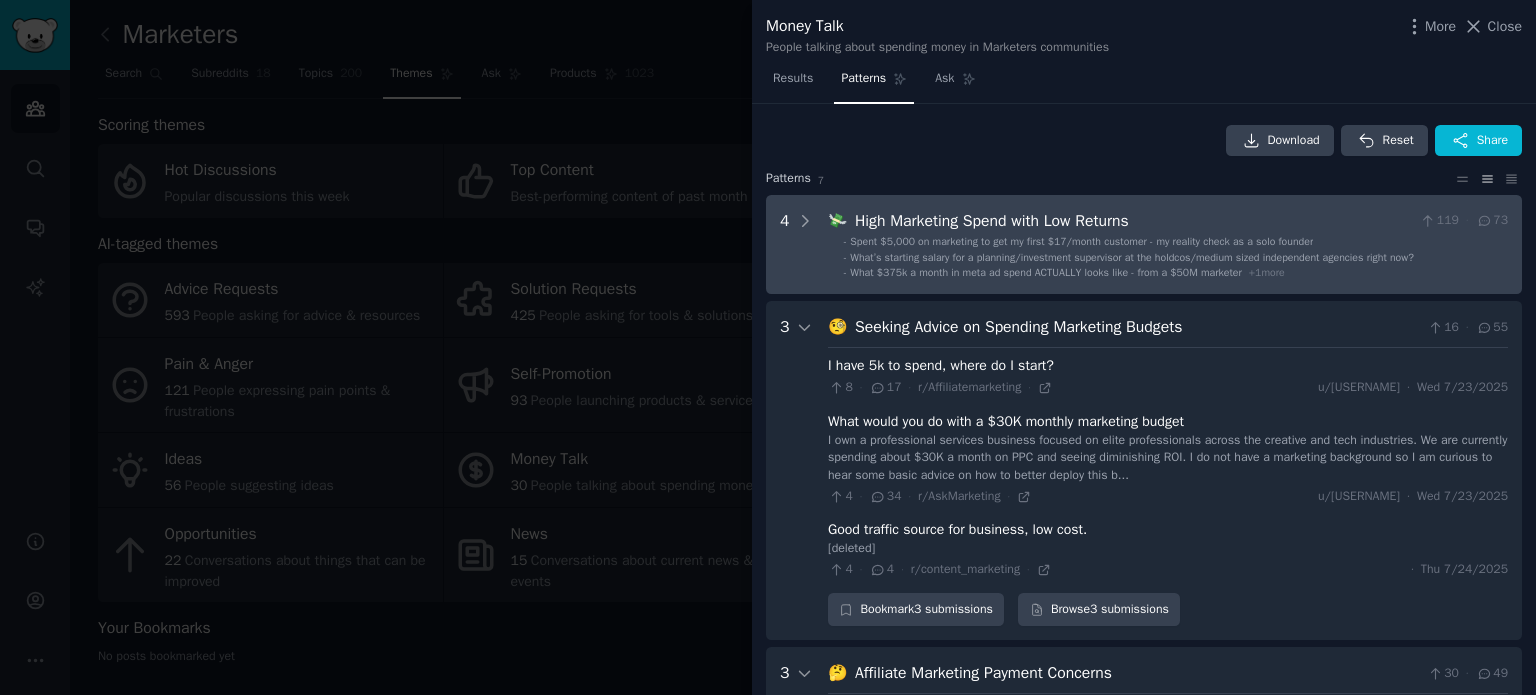 click on "What’s starting salary for a planning/investment supervisor at the holdcos/medium sized independent agencies right now?" at bounding box center (1131, 257) 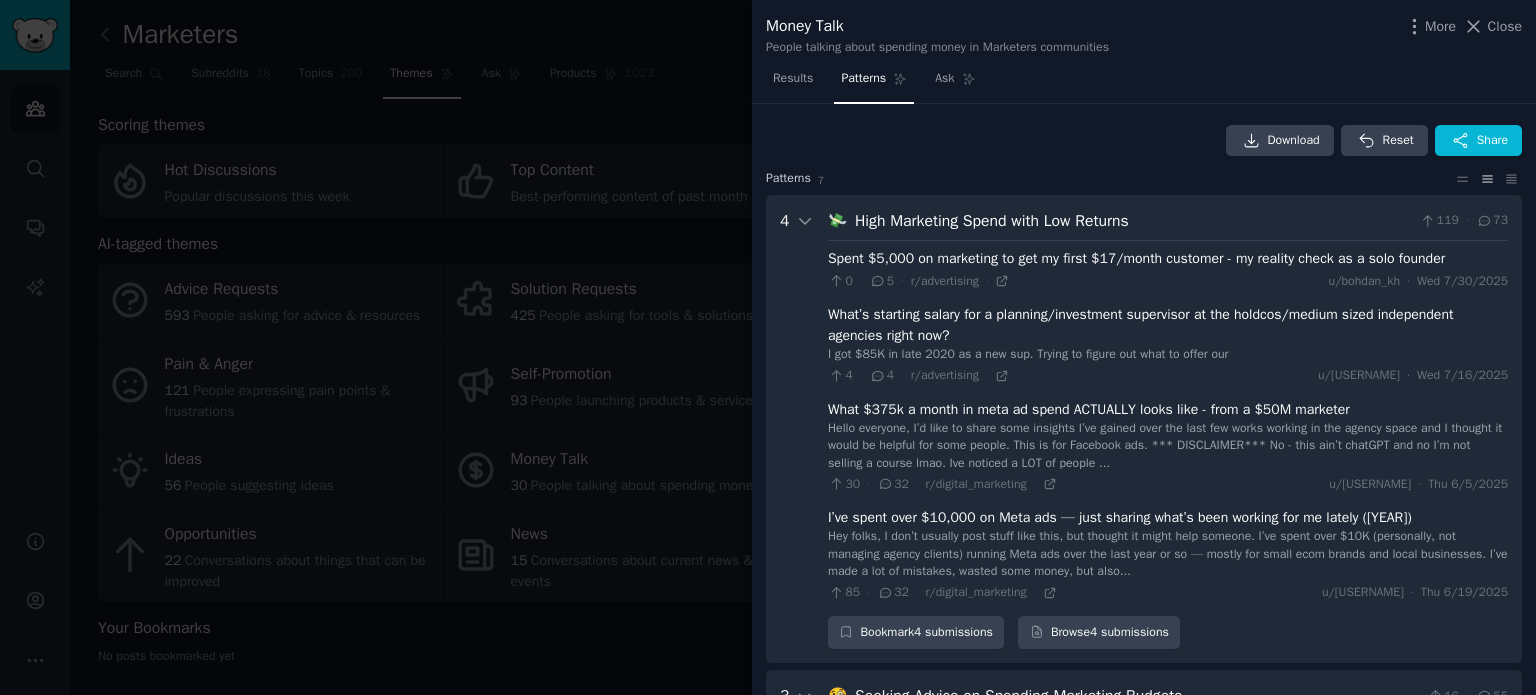 scroll, scrollTop: 91, scrollLeft: 0, axis: vertical 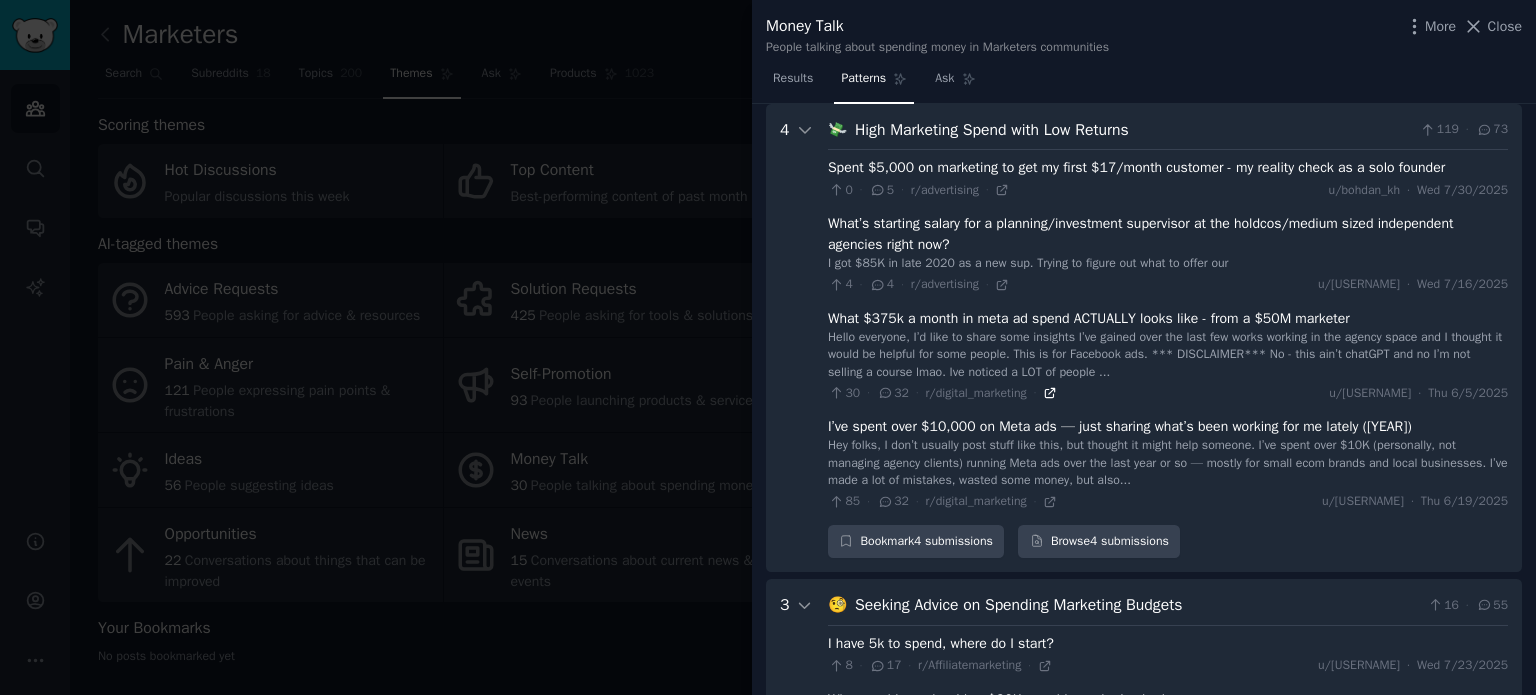 click 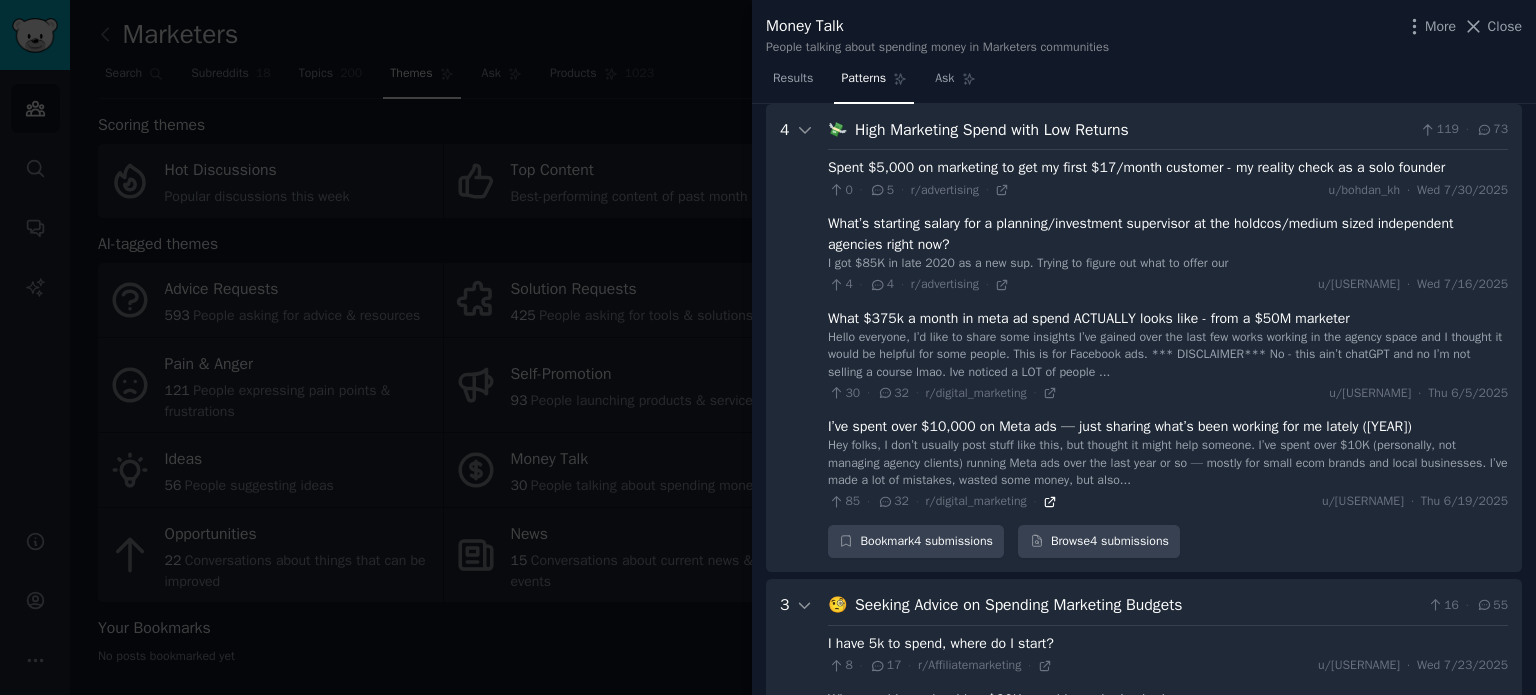 click 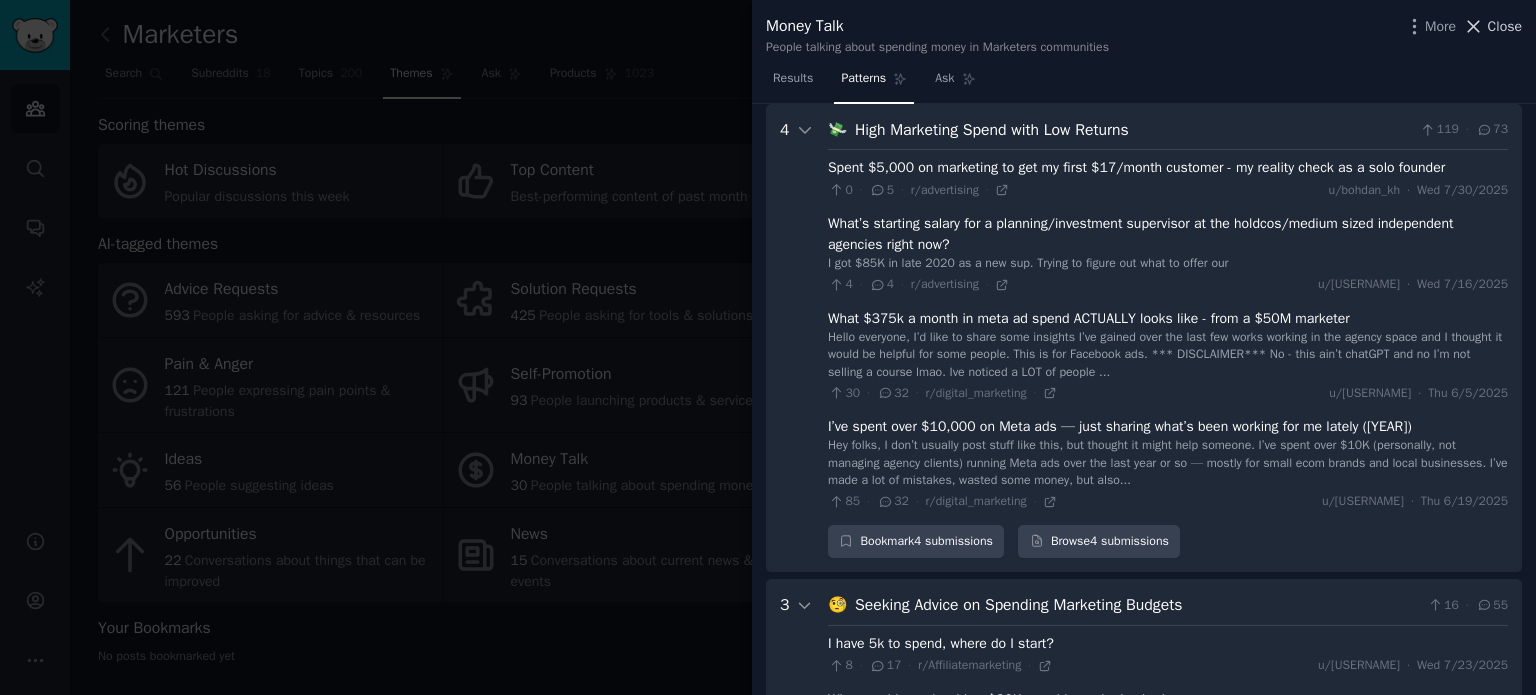 click on "Close" at bounding box center (1505, 26) 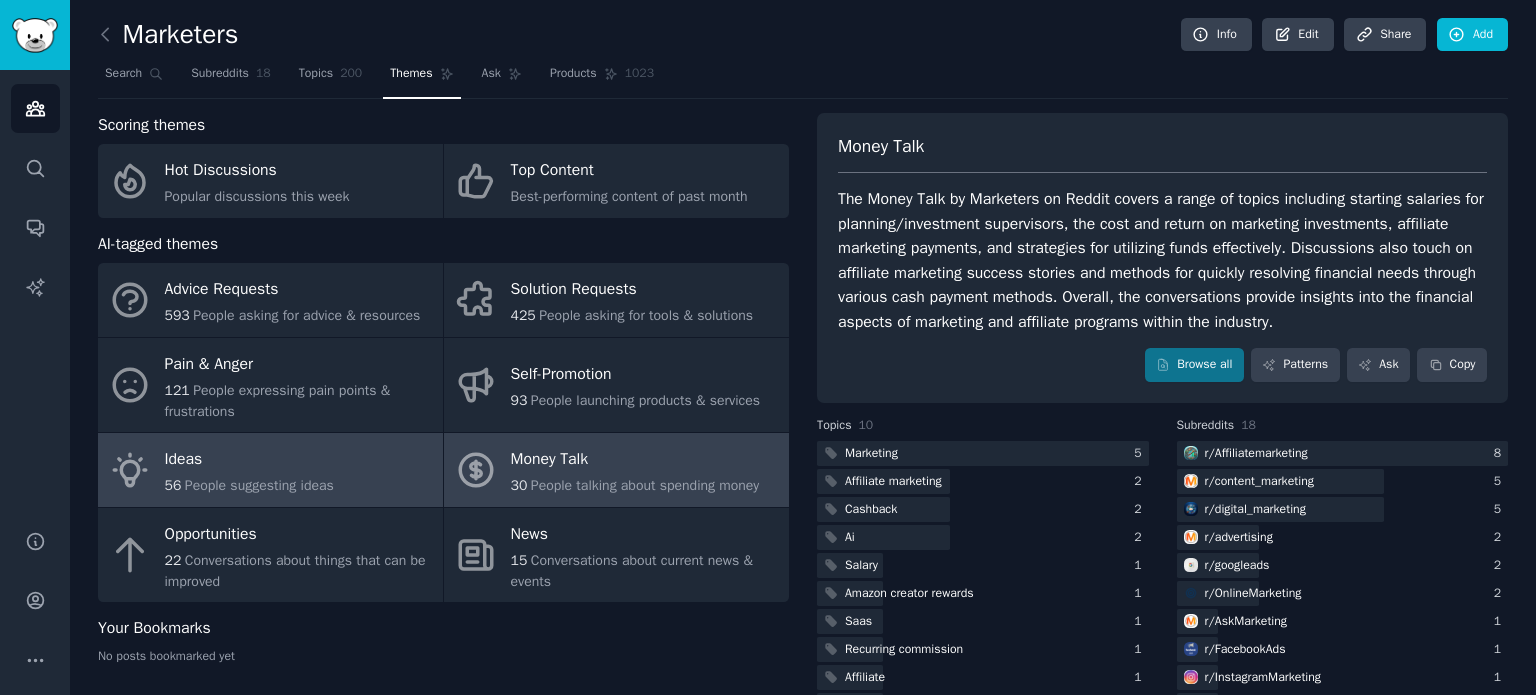 click on "People suggesting ideas" at bounding box center [259, 485] 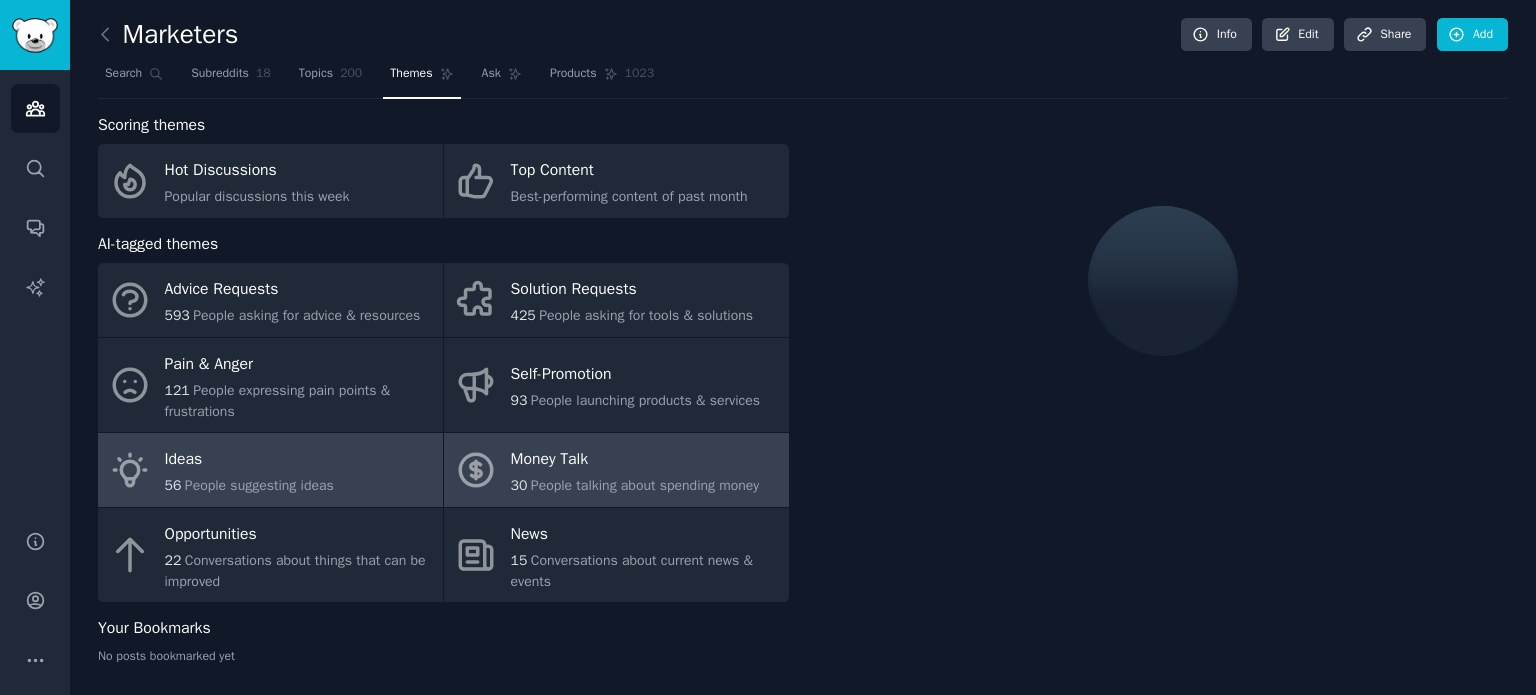 click on "Money Talk" at bounding box center (635, 460) 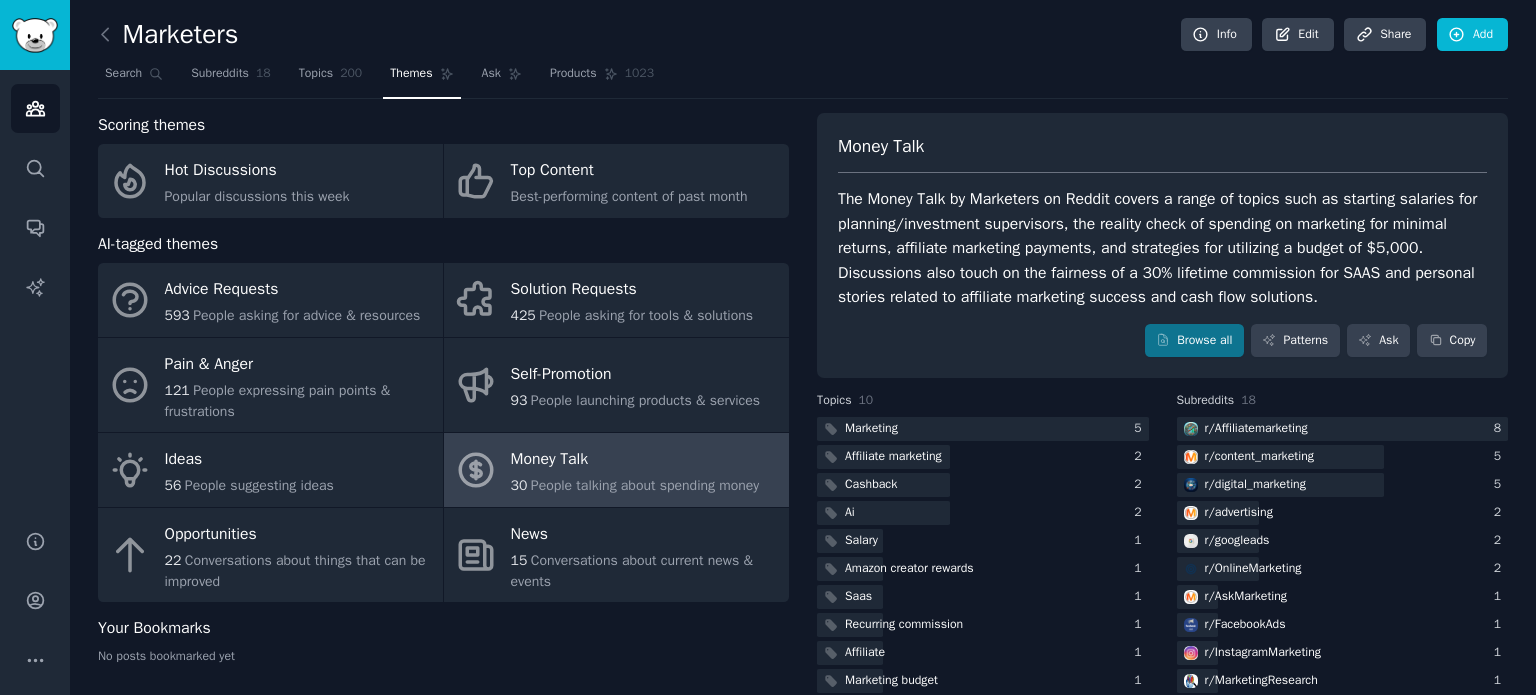click on "Subreddits 18" at bounding box center [1343, 401] 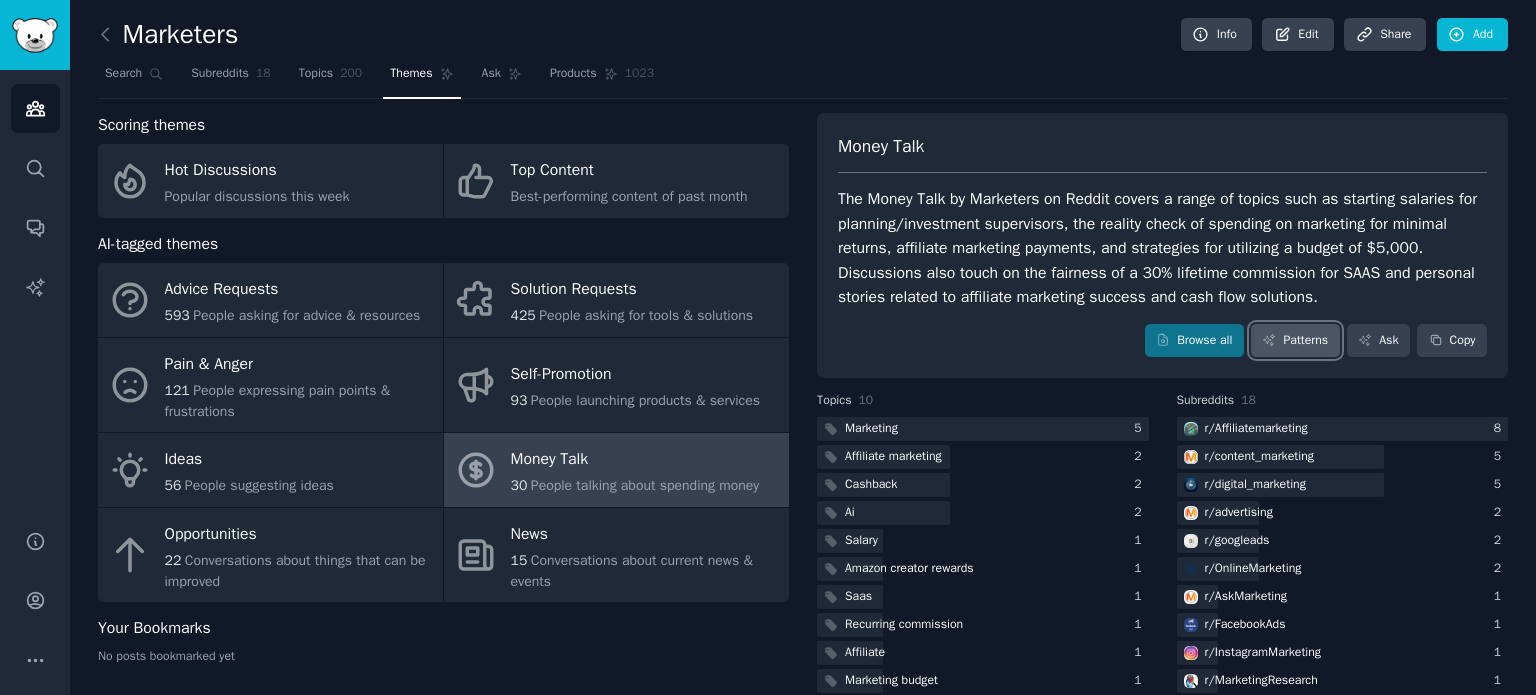 click on "Patterns" at bounding box center [1295, 341] 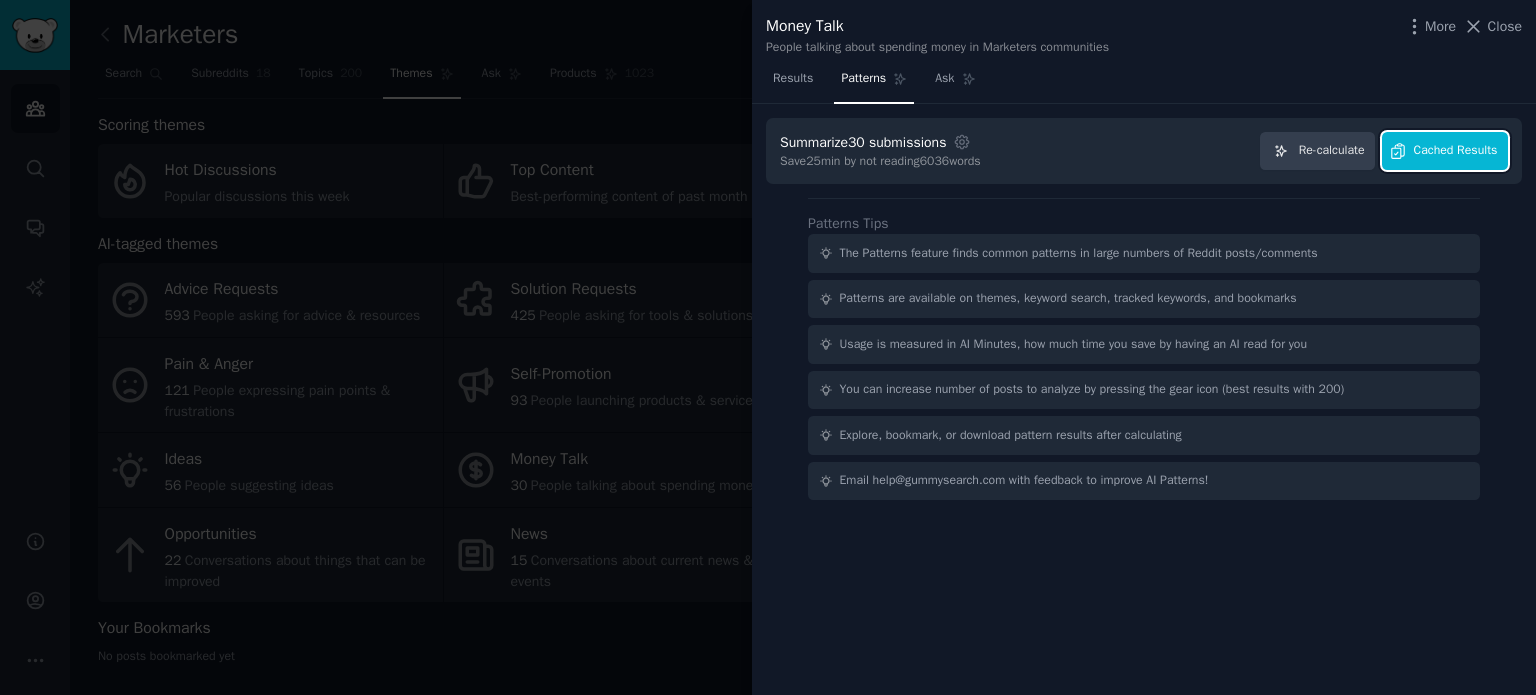 click on "Cached Results" at bounding box center (1456, 151) 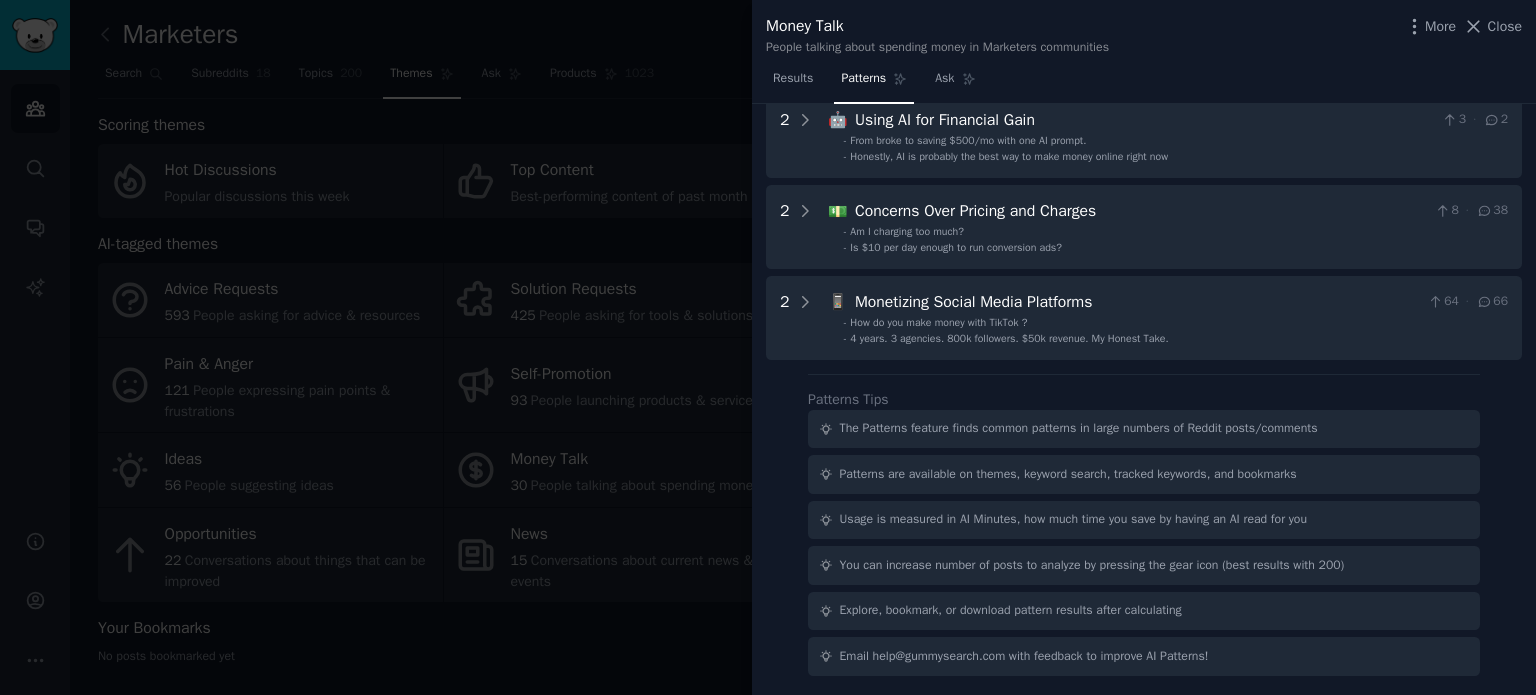 scroll, scrollTop: 28, scrollLeft: 0, axis: vertical 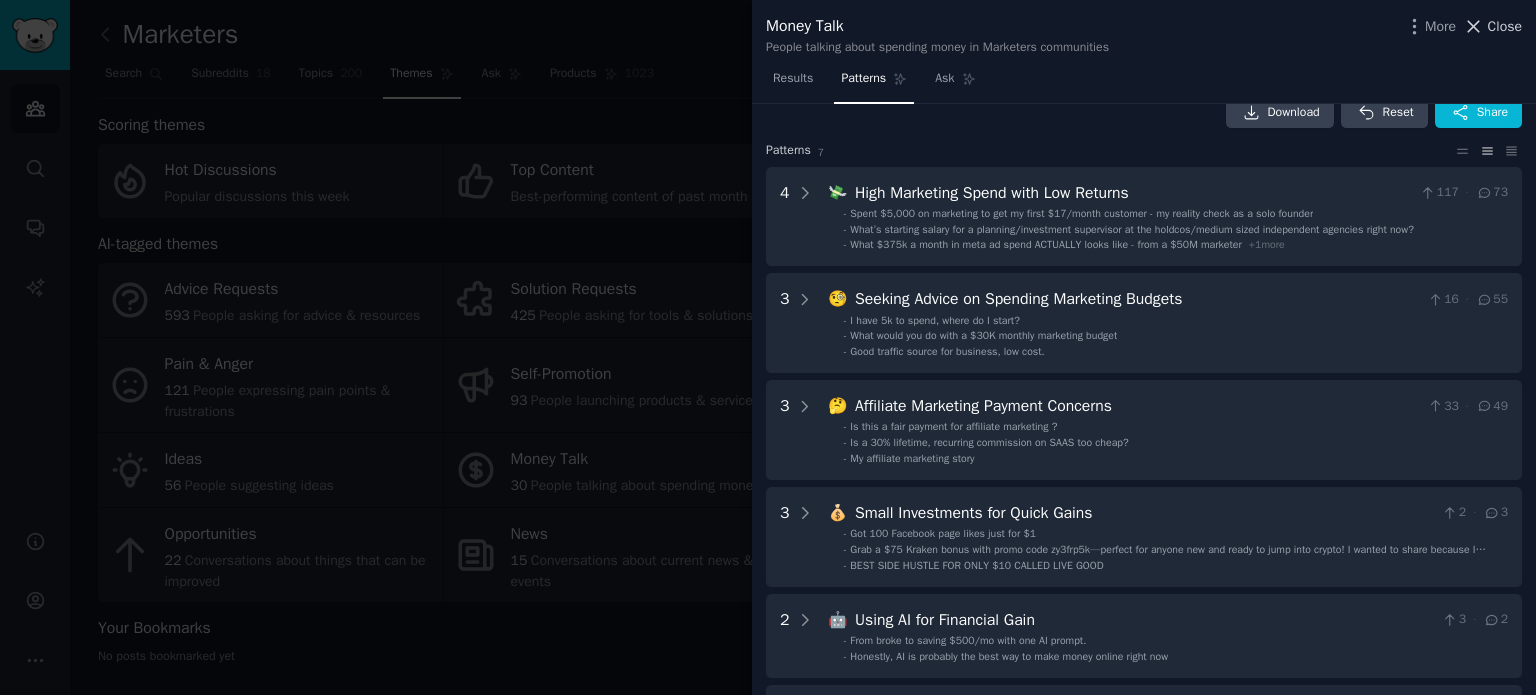 click 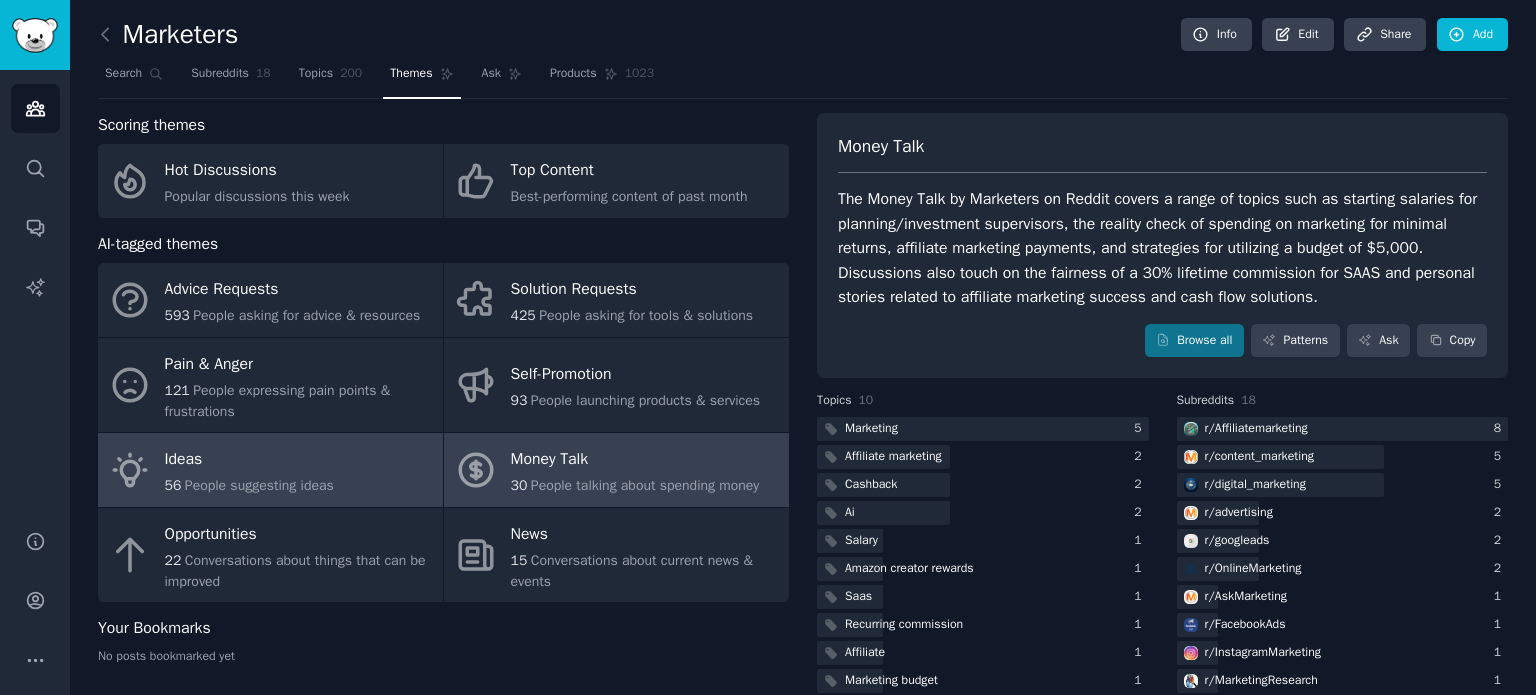 click on "56 People suggesting ideas" at bounding box center (249, 485) 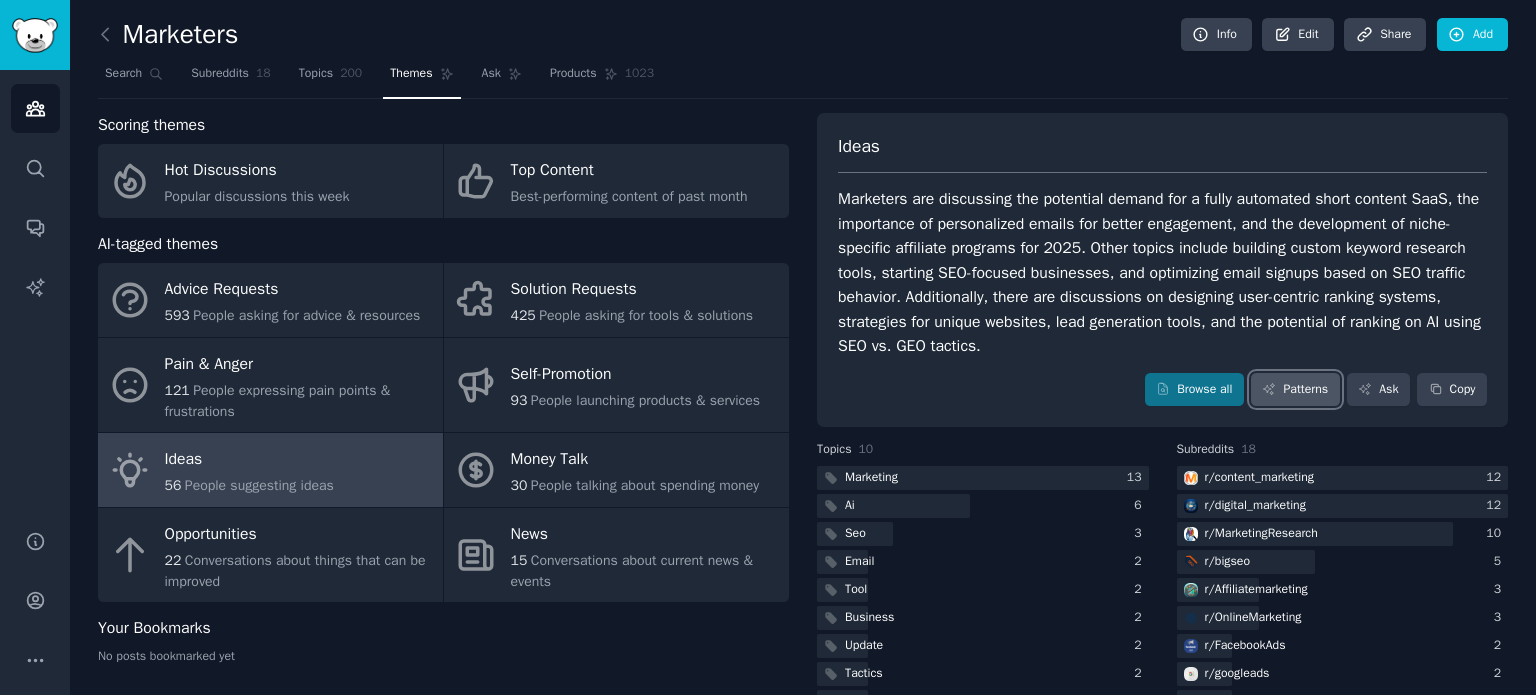 click on "Patterns" at bounding box center (1295, 390) 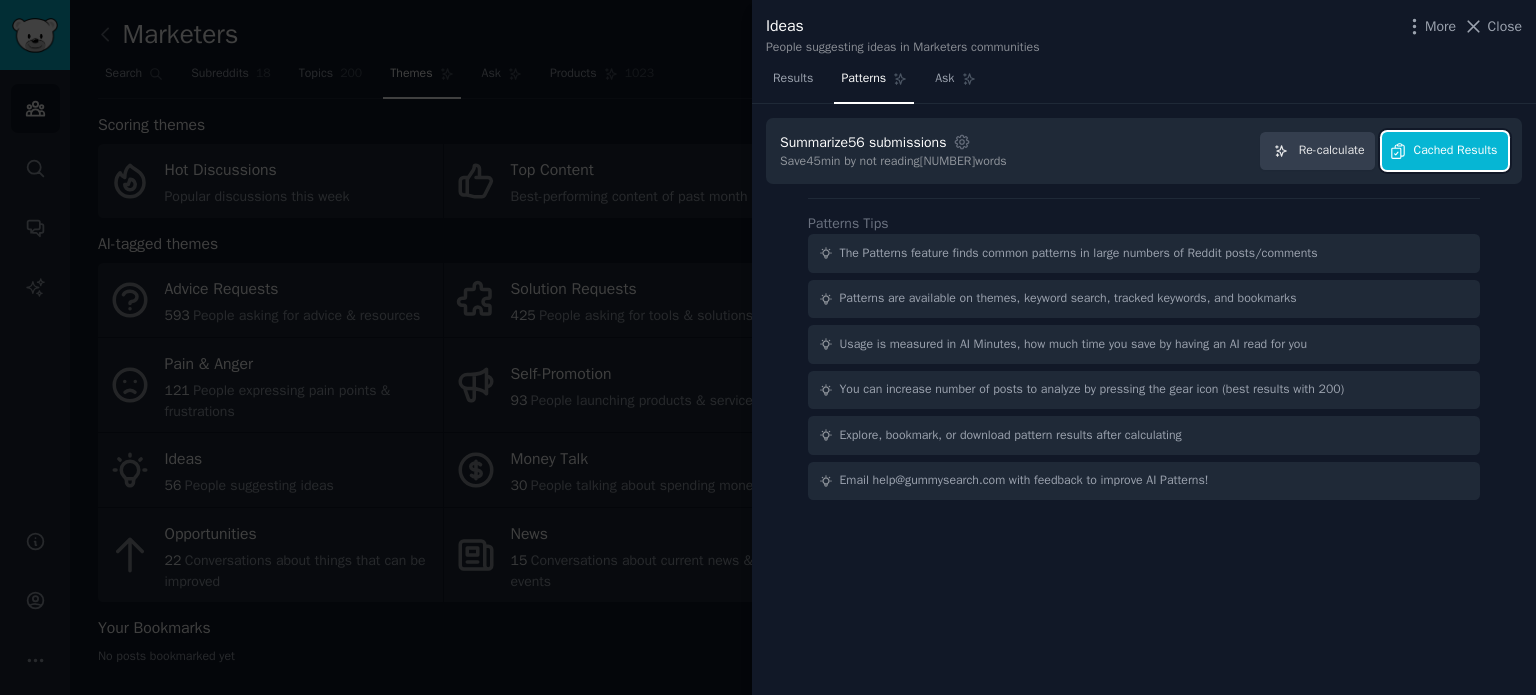 click on "Cached Results" at bounding box center (1456, 151) 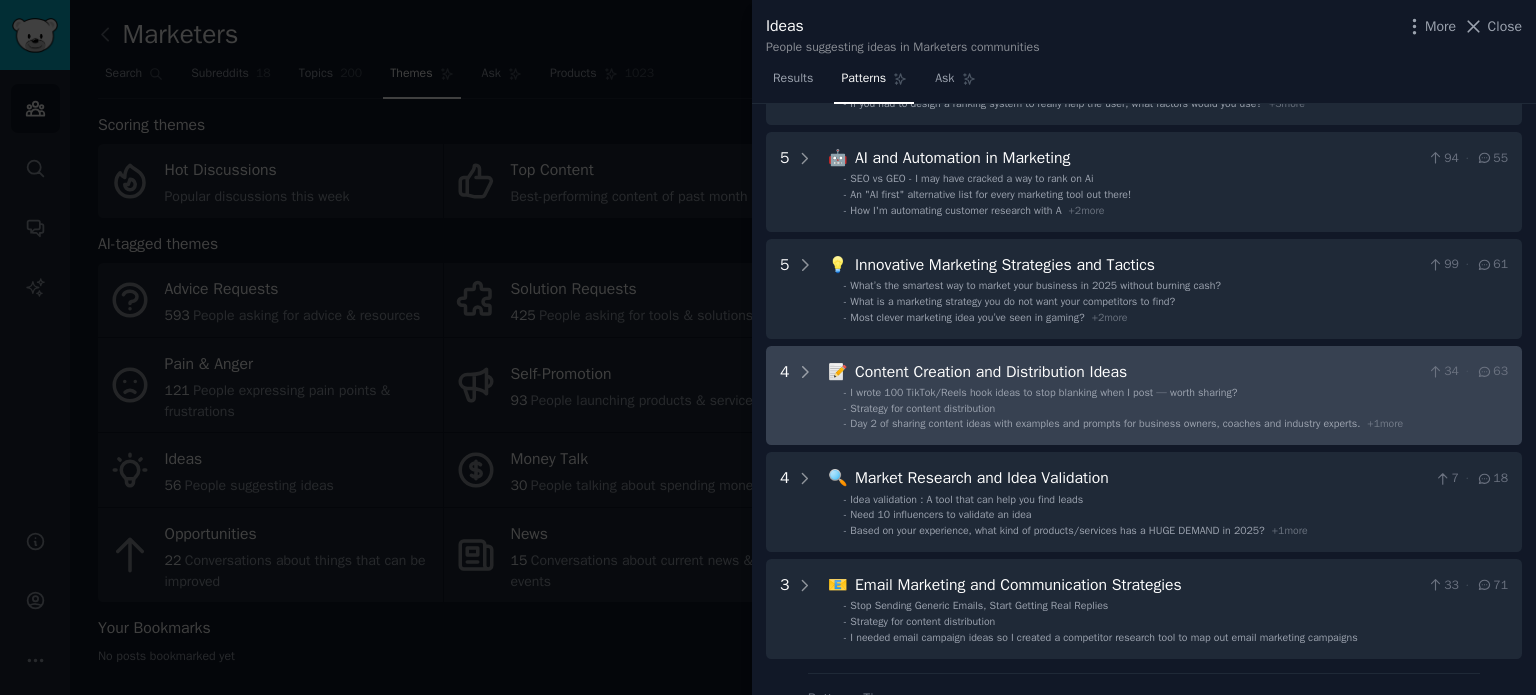 scroll, scrollTop: 0, scrollLeft: 0, axis: both 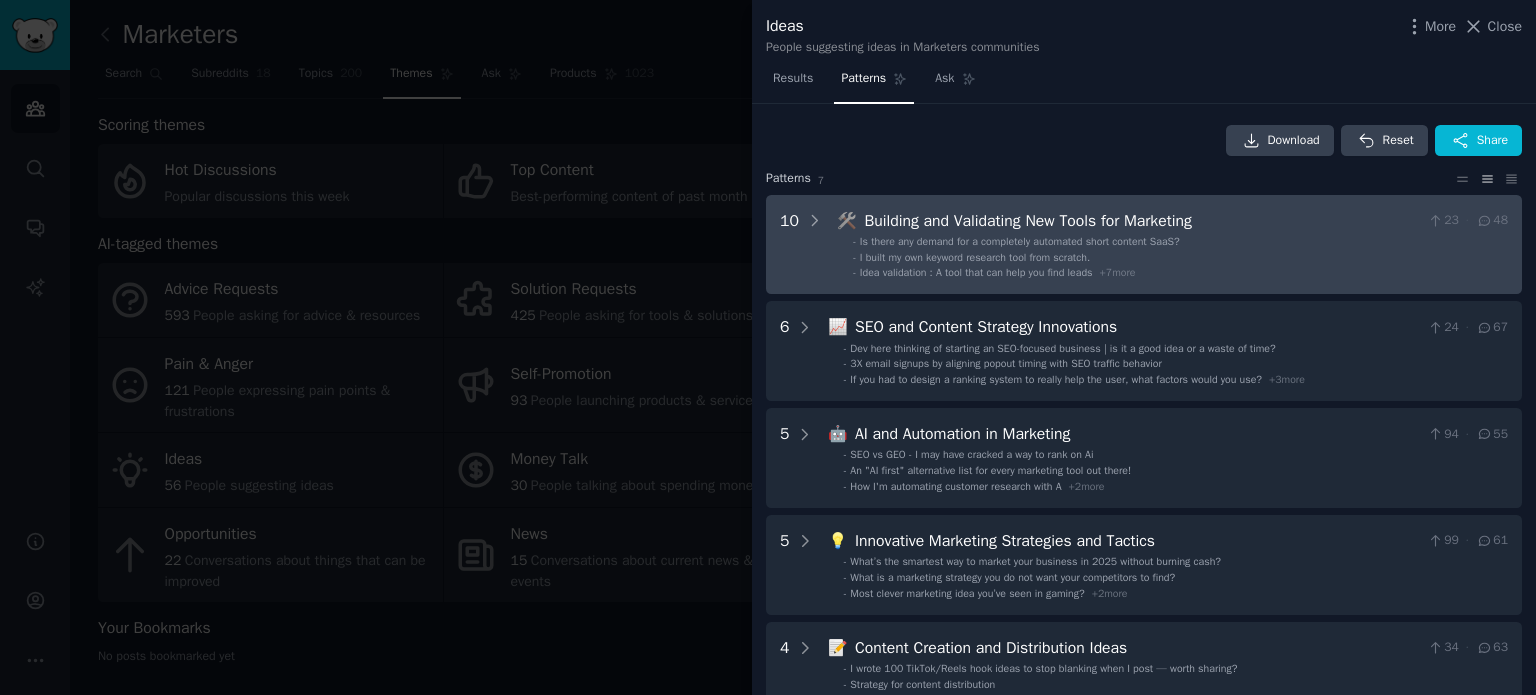 click on "+  7  more" at bounding box center (1118, 272) 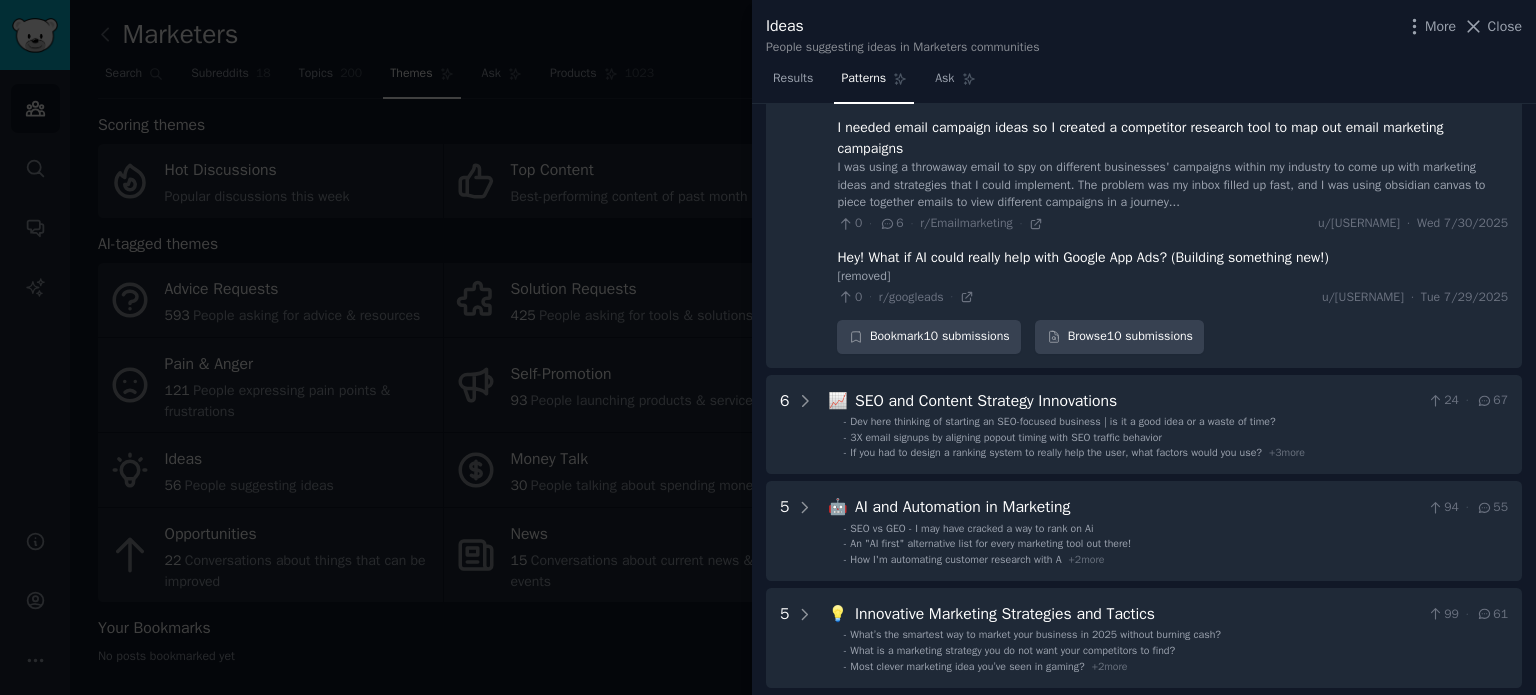 scroll, scrollTop: 1041, scrollLeft: 0, axis: vertical 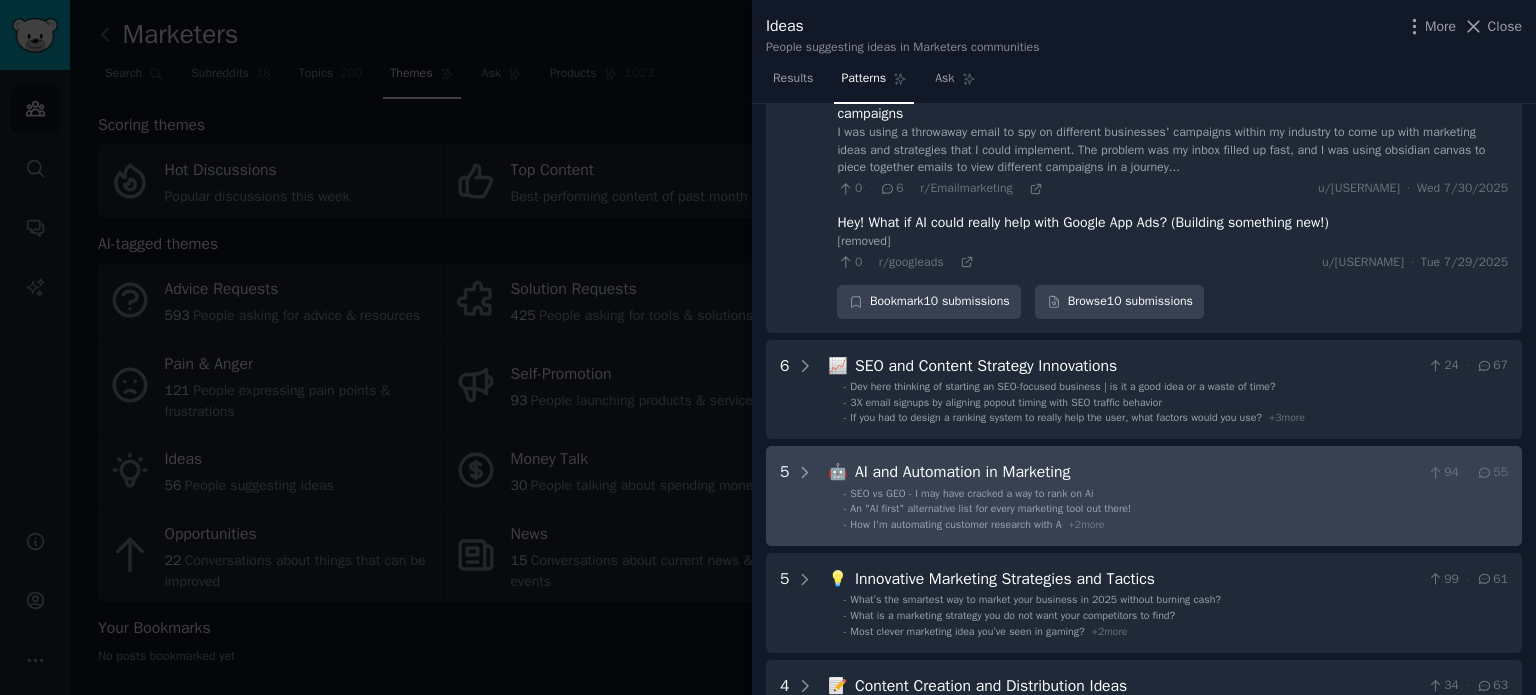 click on "🤖 AI and Automation in Marketing 94 · 55 - SEO vs GEO - I may have cracked a way to rank on Ai - An "AI first" alternative list for every marketing tool out there! - How I'm automating customer research with A +  2  more" at bounding box center [1168, 496] 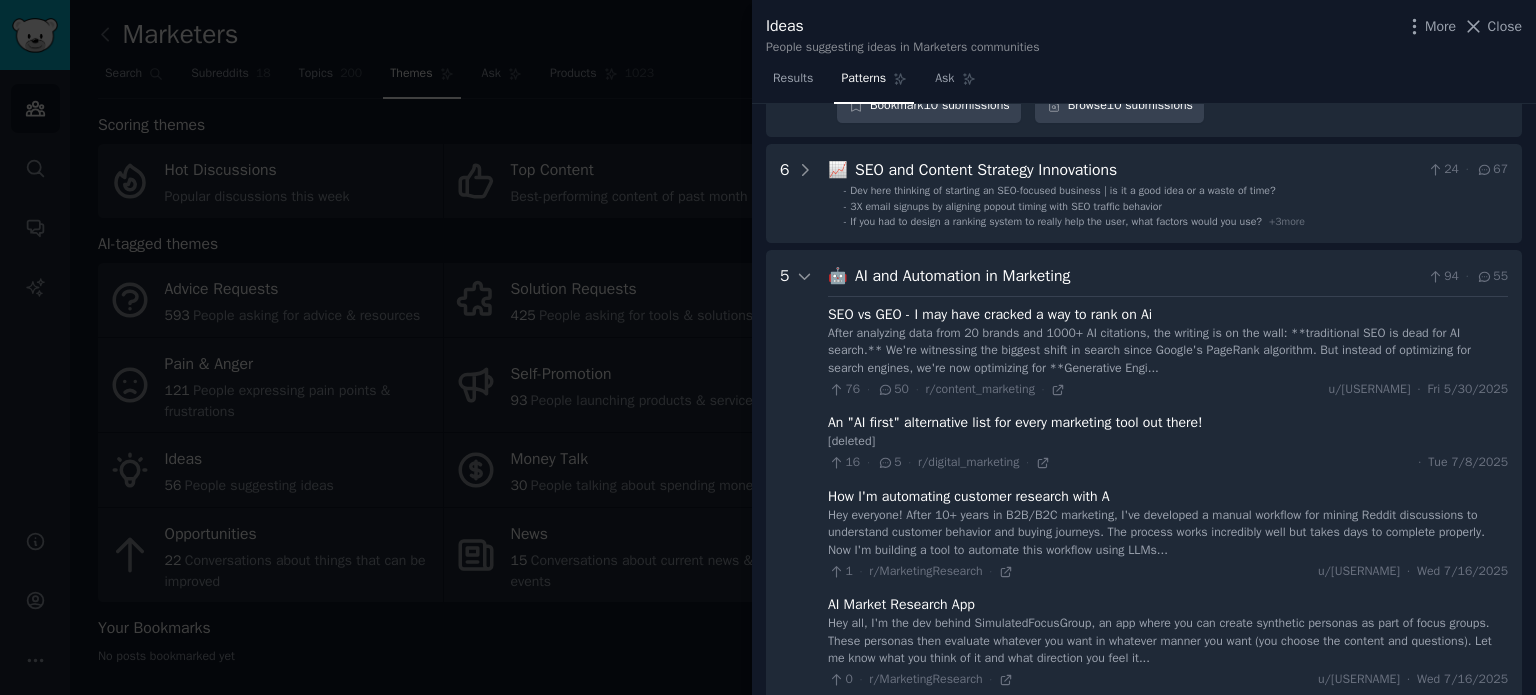 scroll, scrollTop: 1183, scrollLeft: 0, axis: vertical 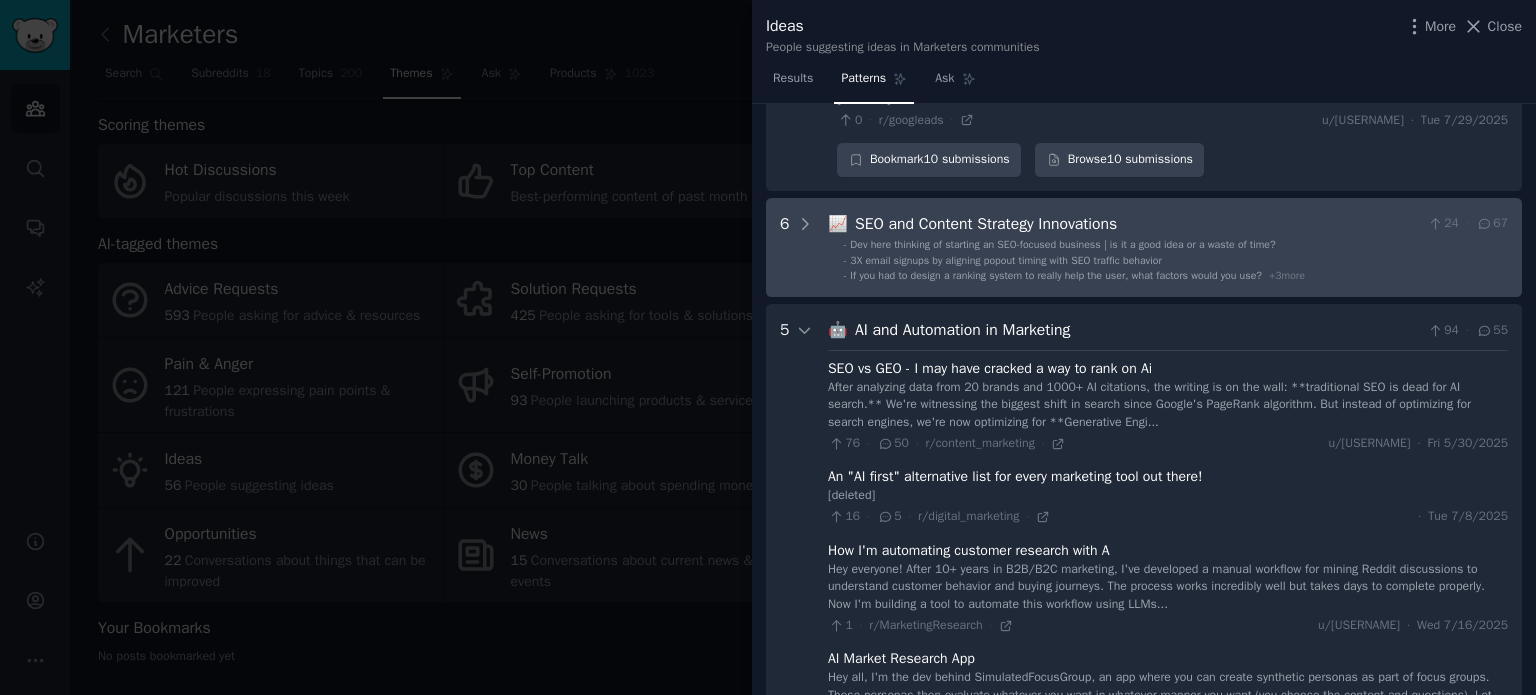click on "6 📈 SEO and Content Strategy Innovations 24 · 67 - Dev here thinking of starting an SEO-focused business | is it a good idea or a waste of time? - 3X email signups by aligning popout timing with SEO traffic behavior - If you had to design a ranking system to really help the user, what factors would you use? +  3  more" at bounding box center [1144, 248] 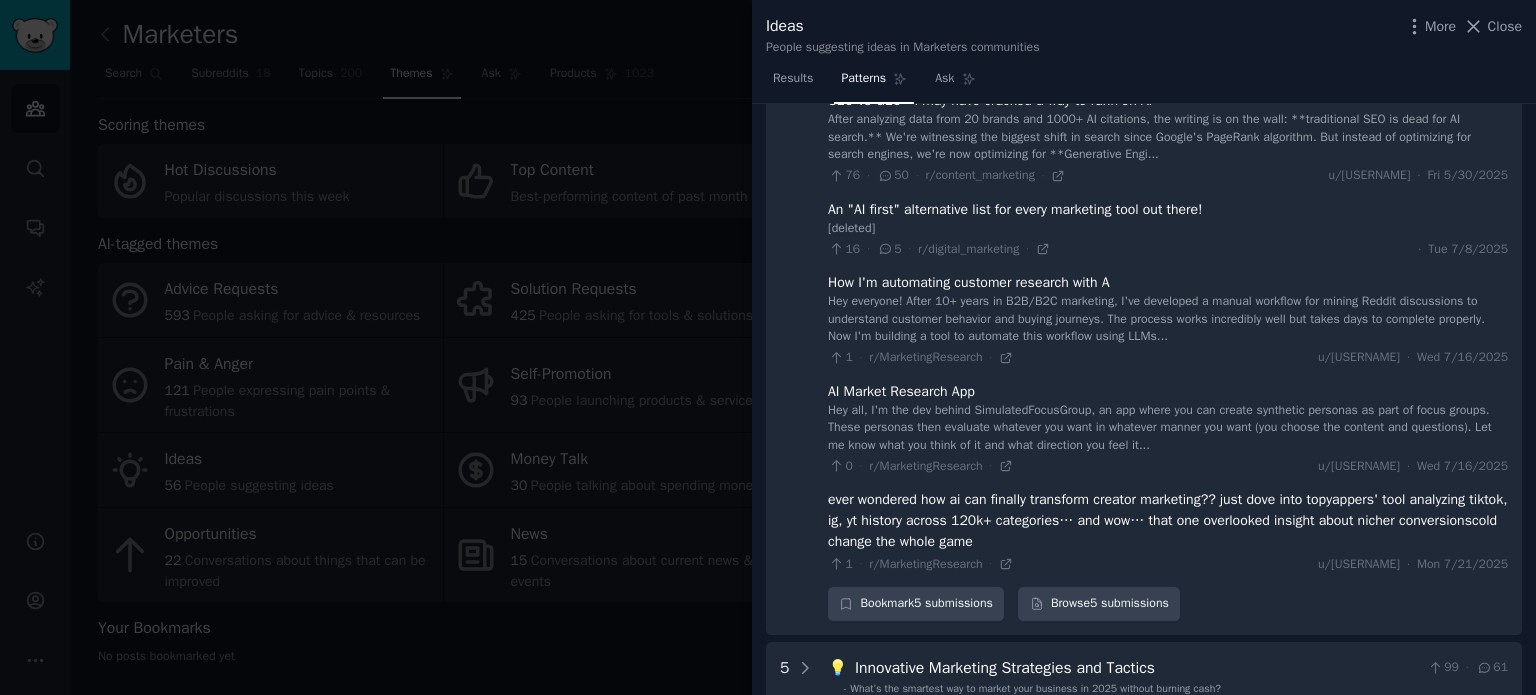 scroll, scrollTop: 2533, scrollLeft: 0, axis: vertical 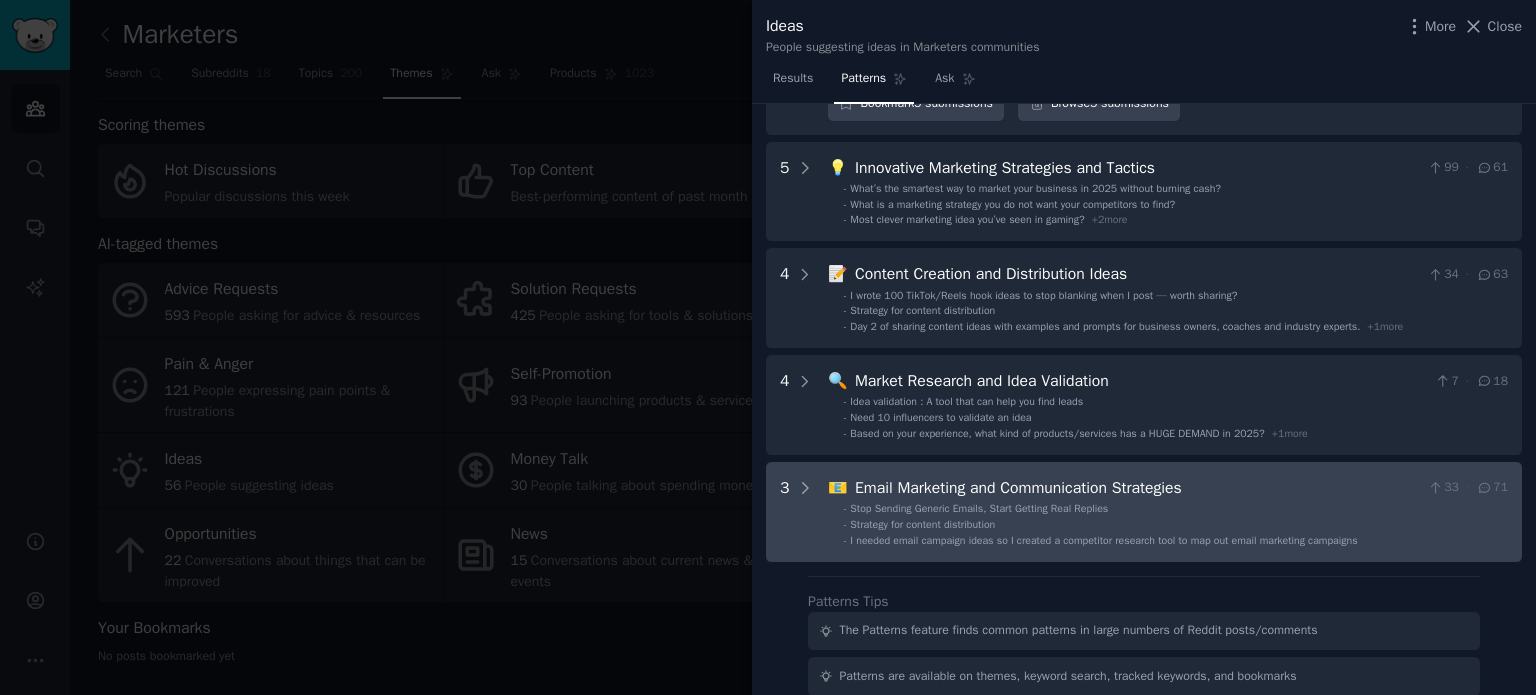 click on "- Stop Sending Generic Emails, Start Getting Real Replies" at bounding box center (1176, 509) 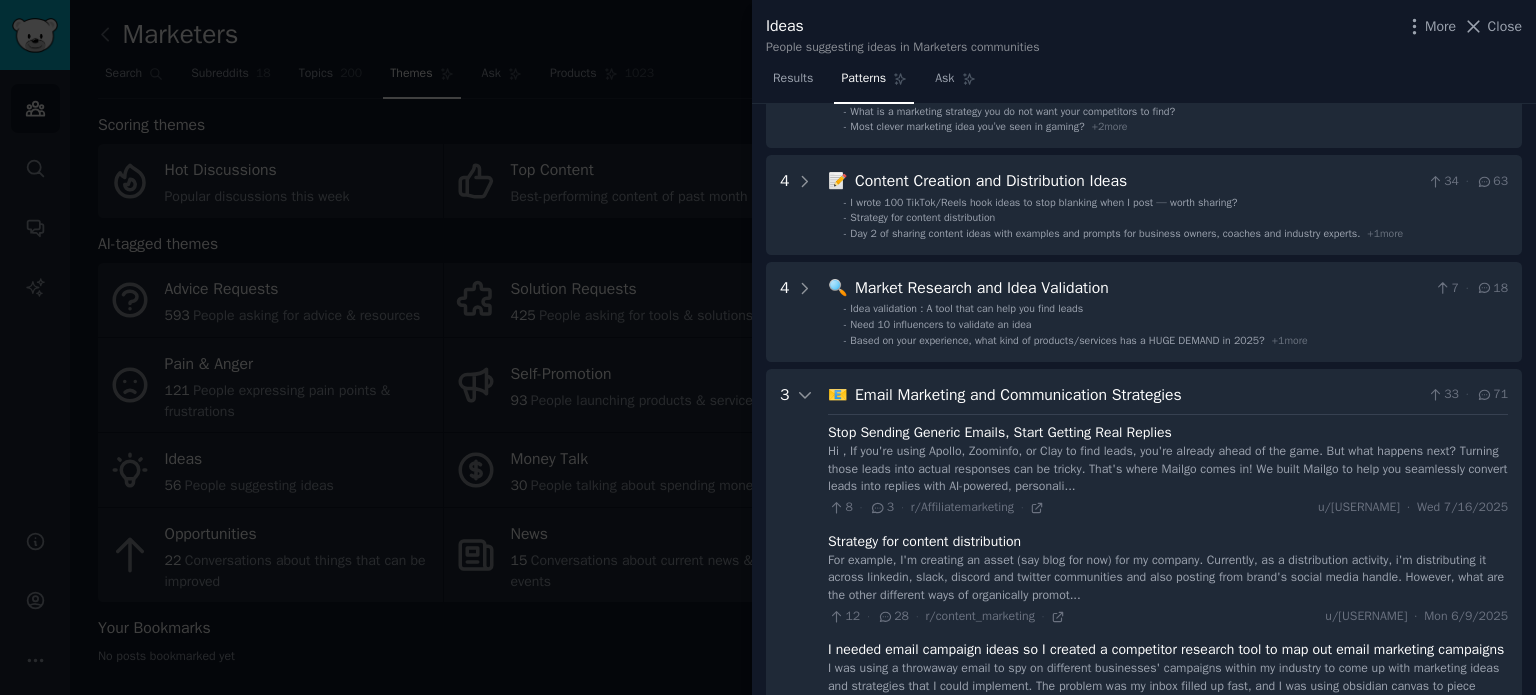 scroll, scrollTop: 2480, scrollLeft: 0, axis: vertical 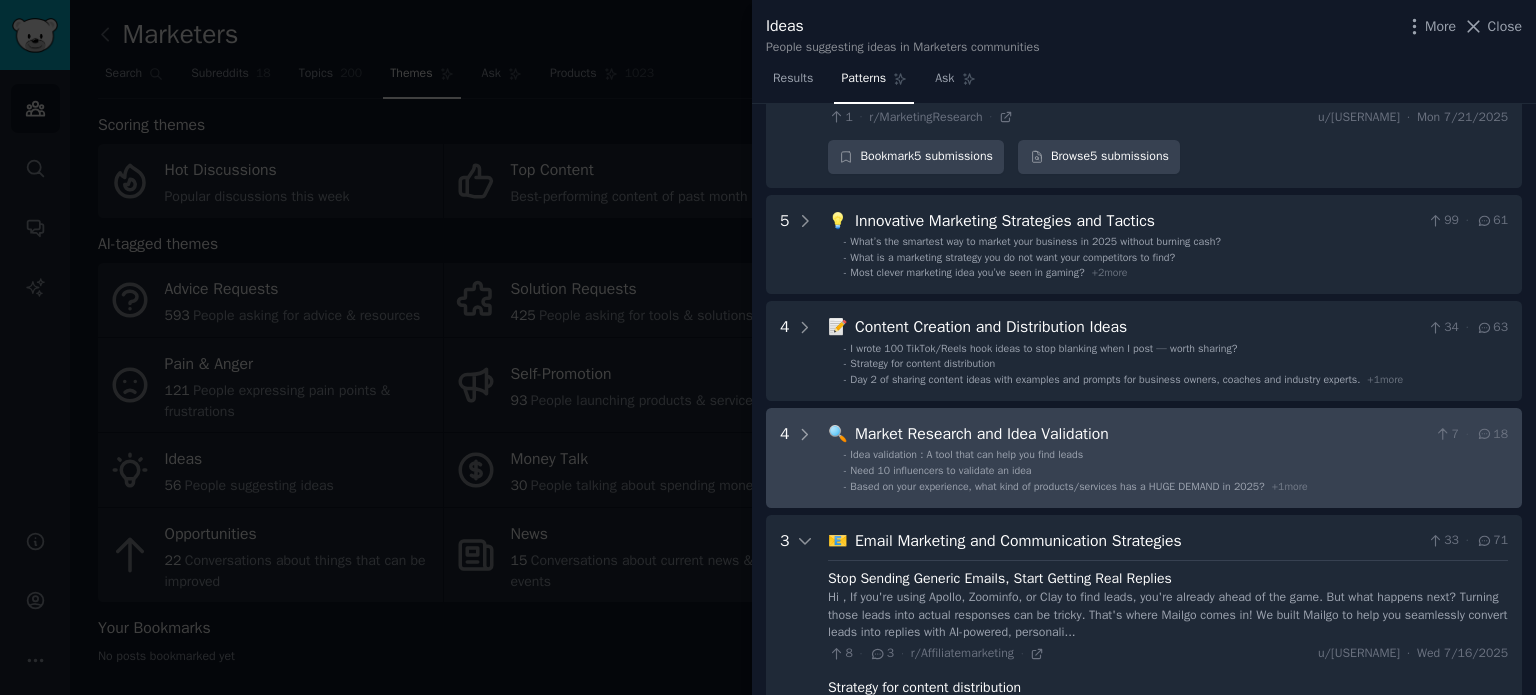 click on "- Idea validation : A tool that can help you find leads" at bounding box center (1176, 455) 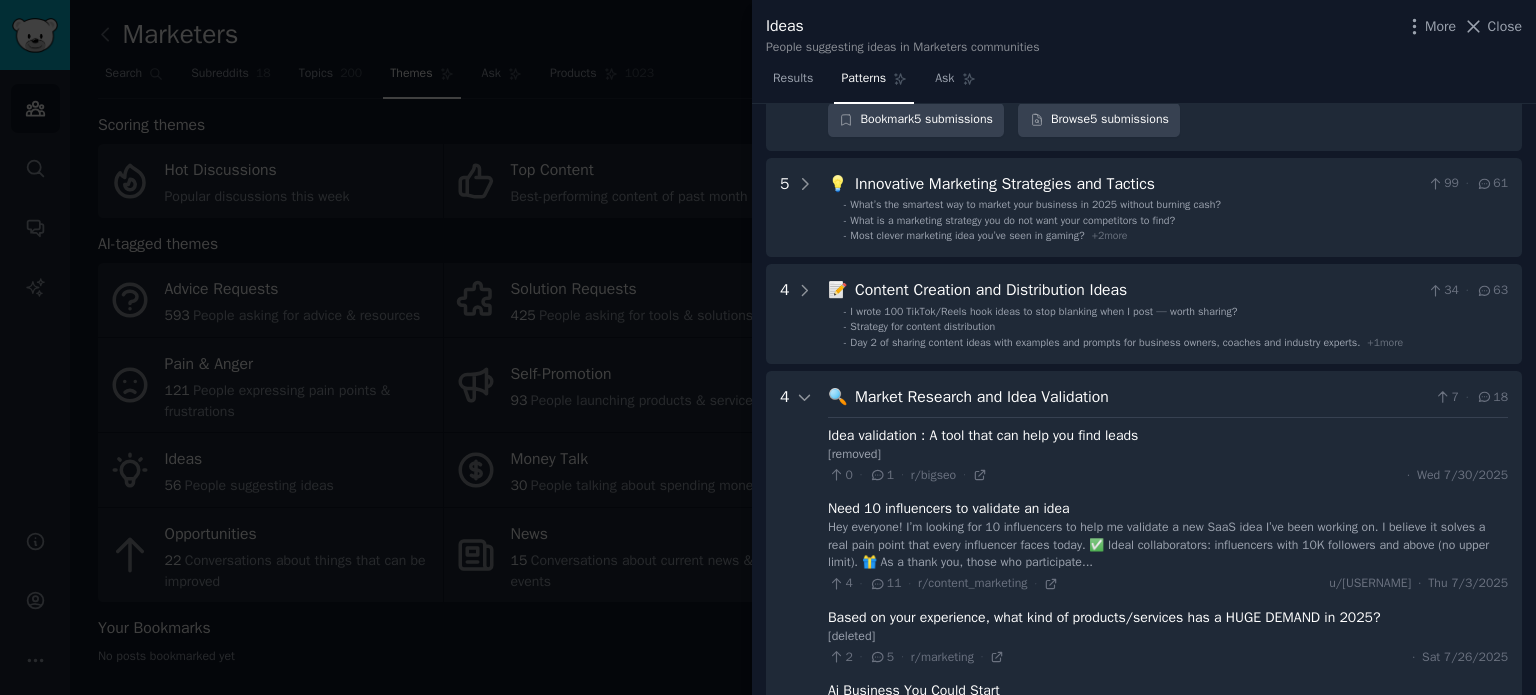 scroll, scrollTop: 2482, scrollLeft: 0, axis: vertical 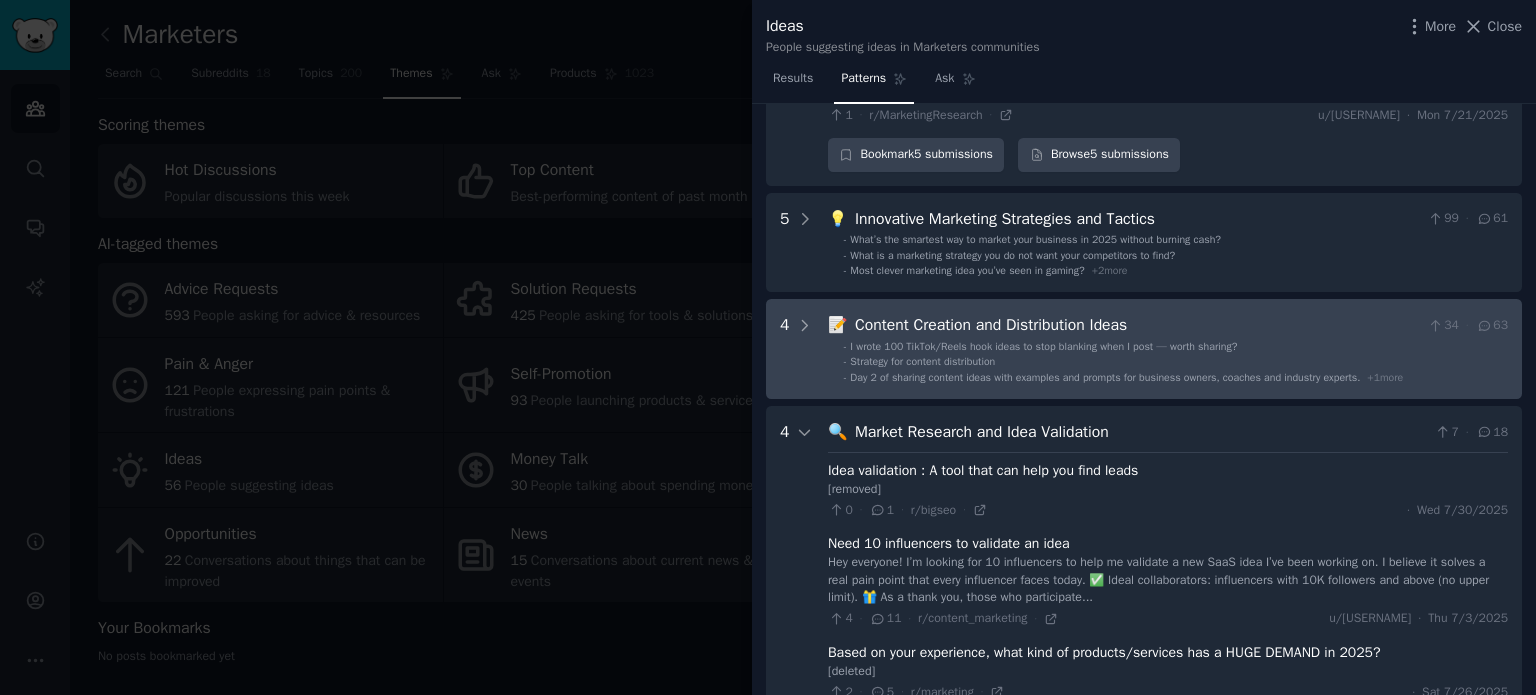 click on "- I wrote 100 TikTok/Reels hook ideas to stop blanking when I post — worth sharing? - Strategy for content distribution - Day 2 of sharing content ideas with examples and prompts for business owners, coaches and industry experts. +  1  more" at bounding box center [1169, 363] 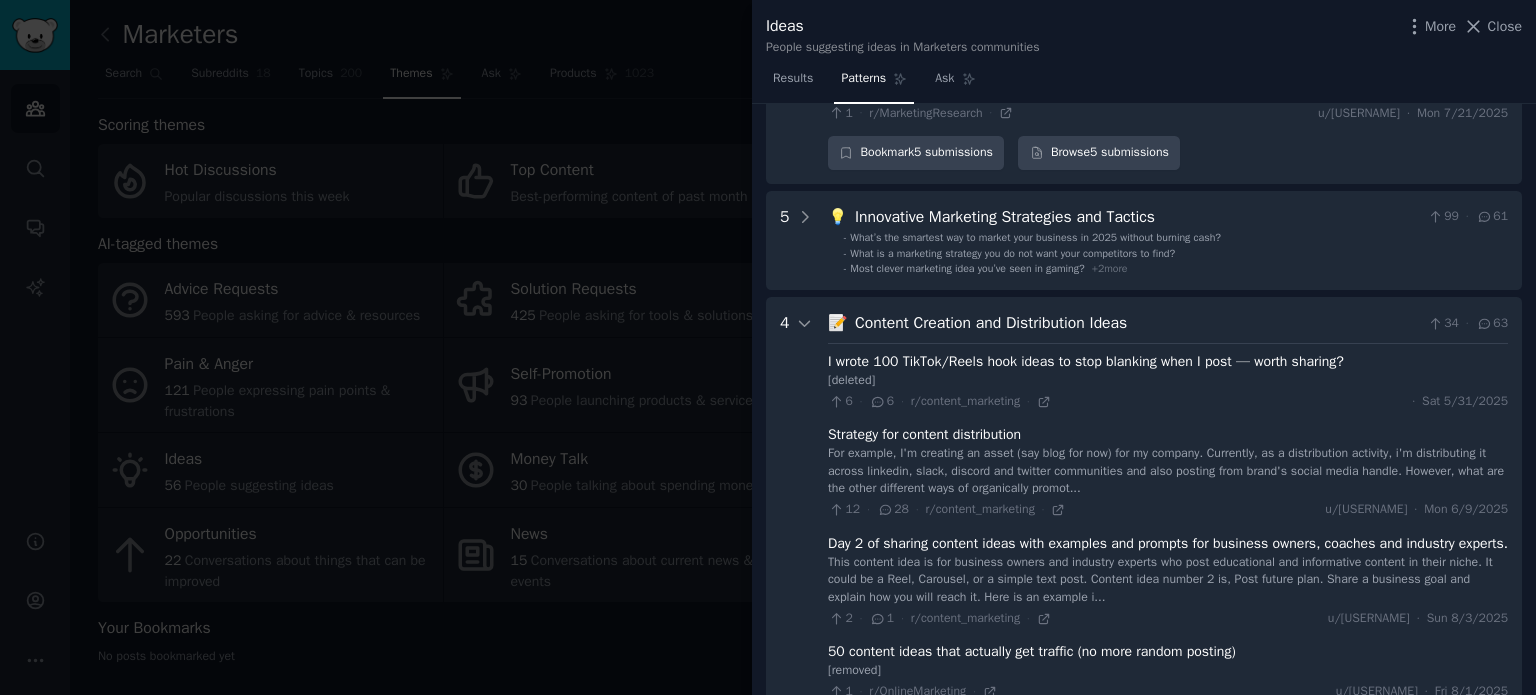 scroll, scrollTop: 2376, scrollLeft: 0, axis: vertical 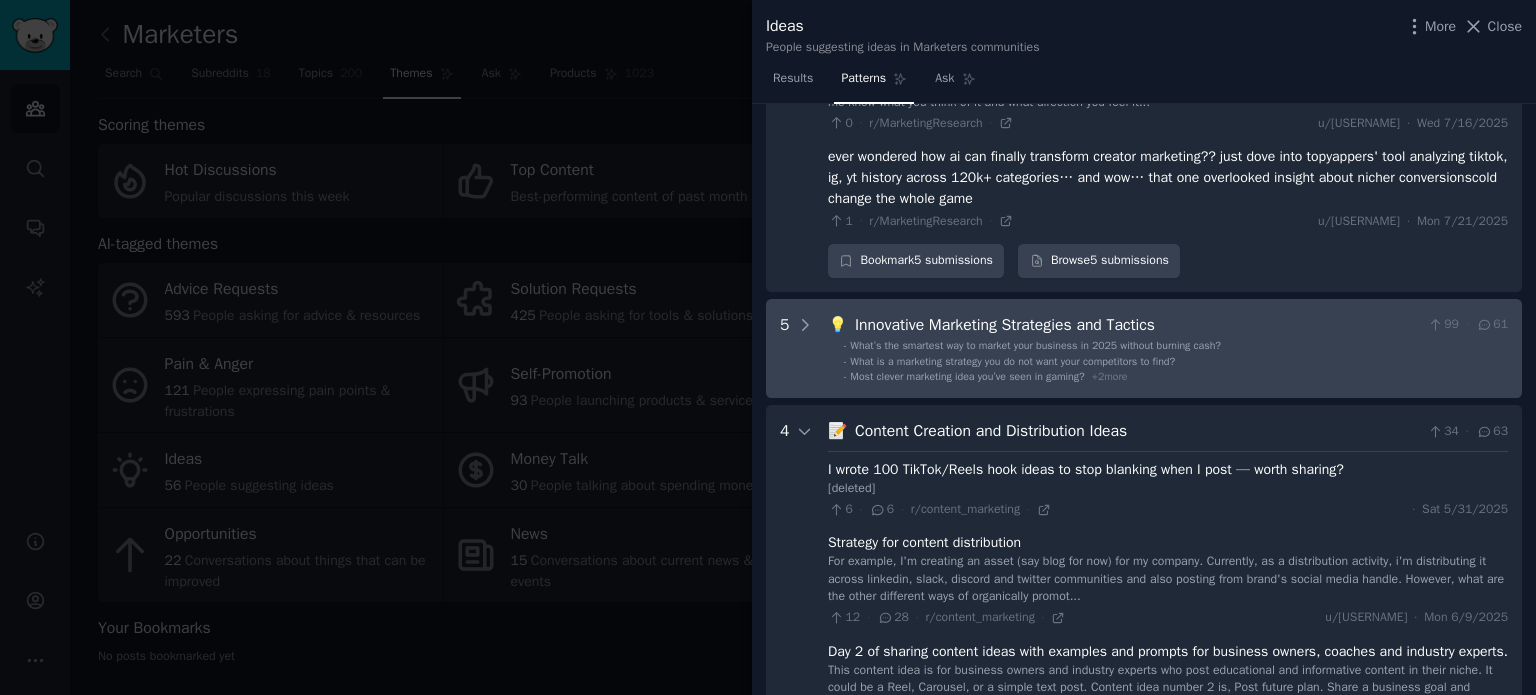 click on "5 💡 Innovative Marketing Strategies and Tactics 99 · 61 - What’s the smartest way to market your business in 2025 without burning cash? - What is a marketing strategy you do not want your competitors to find? - Most clever marketing idea you’ve seen in gaming? +  2  more" at bounding box center [1144, 349] 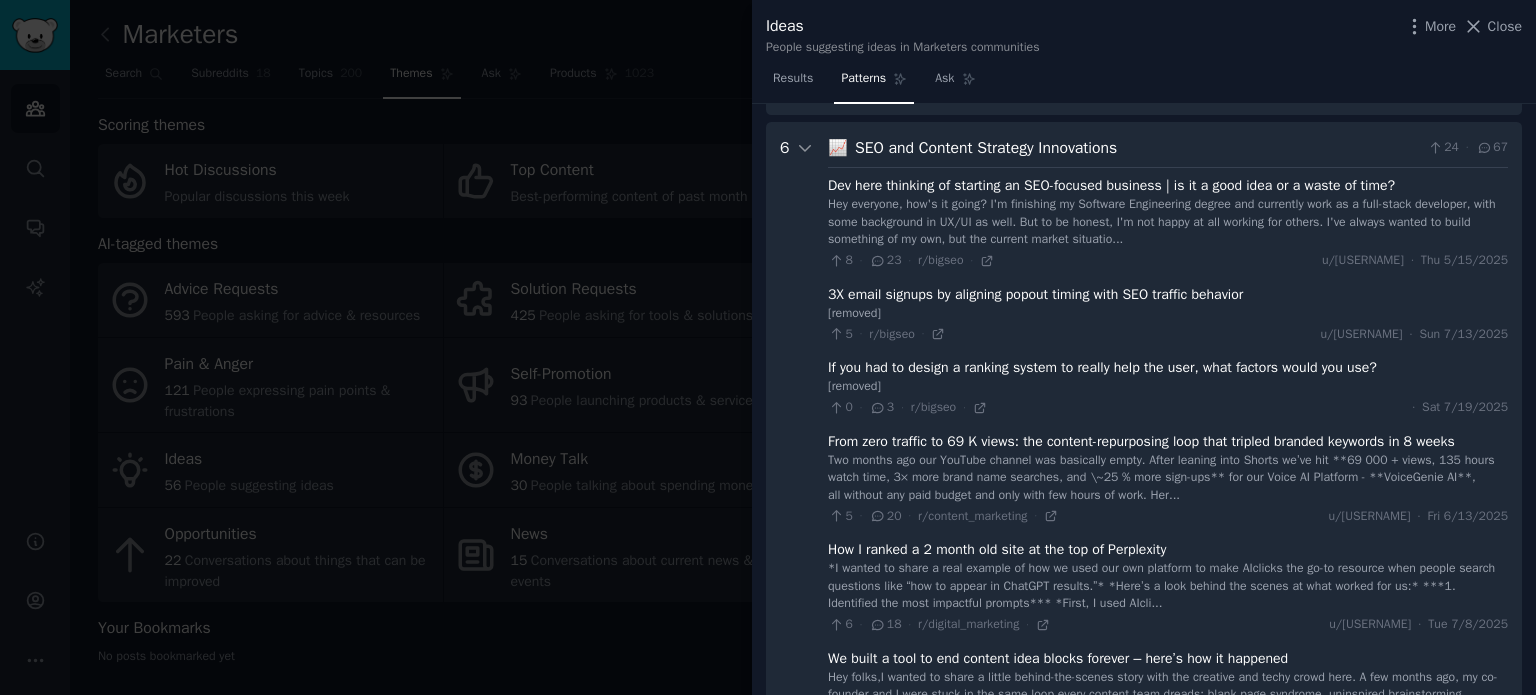 scroll, scrollTop: 1169, scrollLeft: 0, axis: vertical 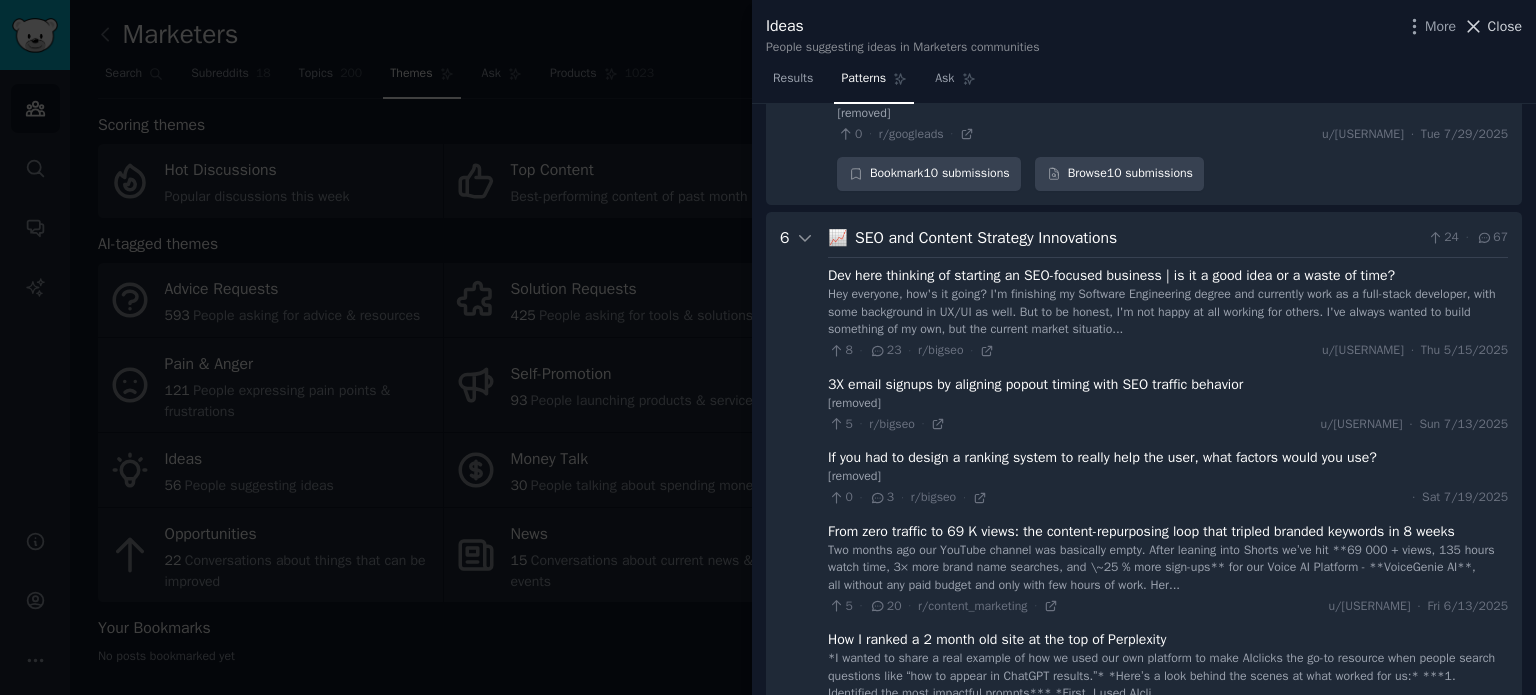 click on "Close" at bounding box center (1505, 26) 